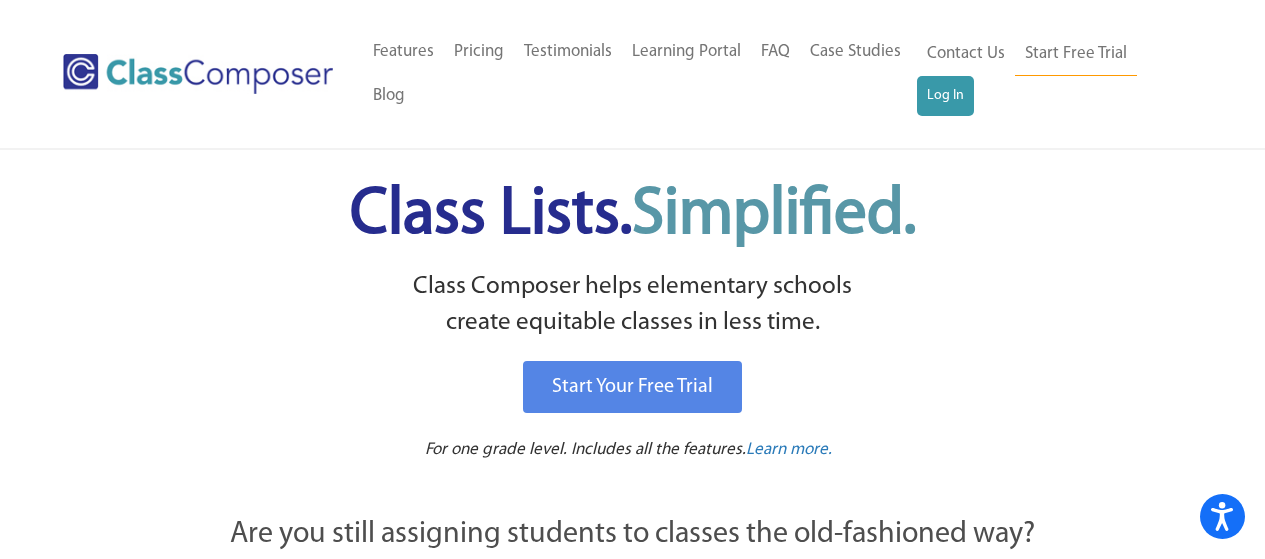 scroll, scrollTop: 0, scrollLeft: 0, axis: both 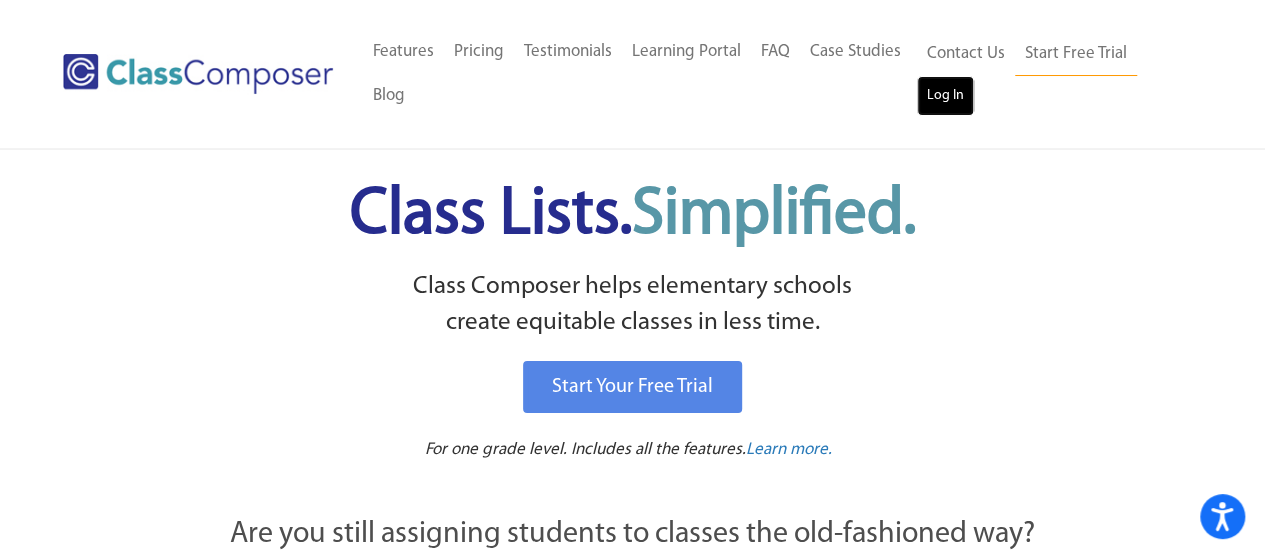 click on "Log In" at bounding box center [945, 96] 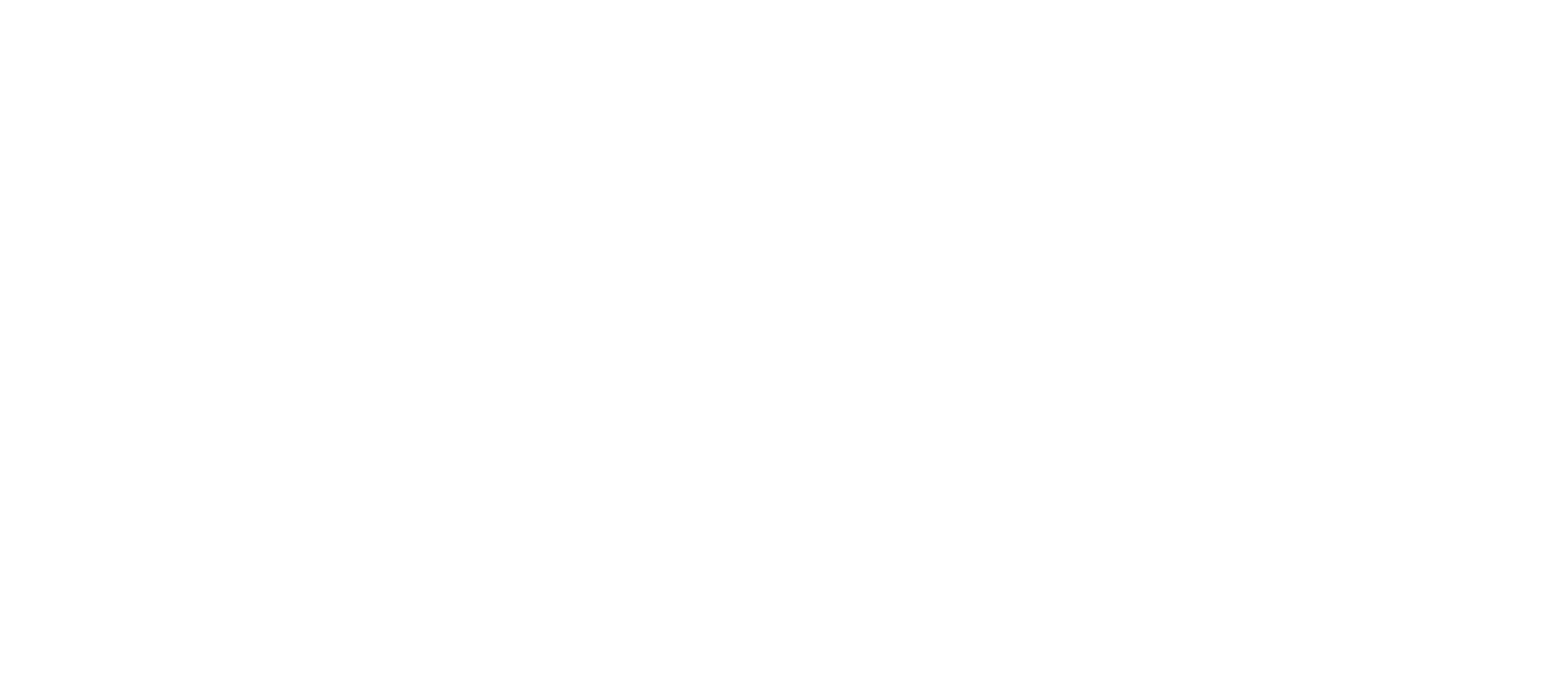 scroll, scrollTop: 0, scrollLeft: 0, axis: both 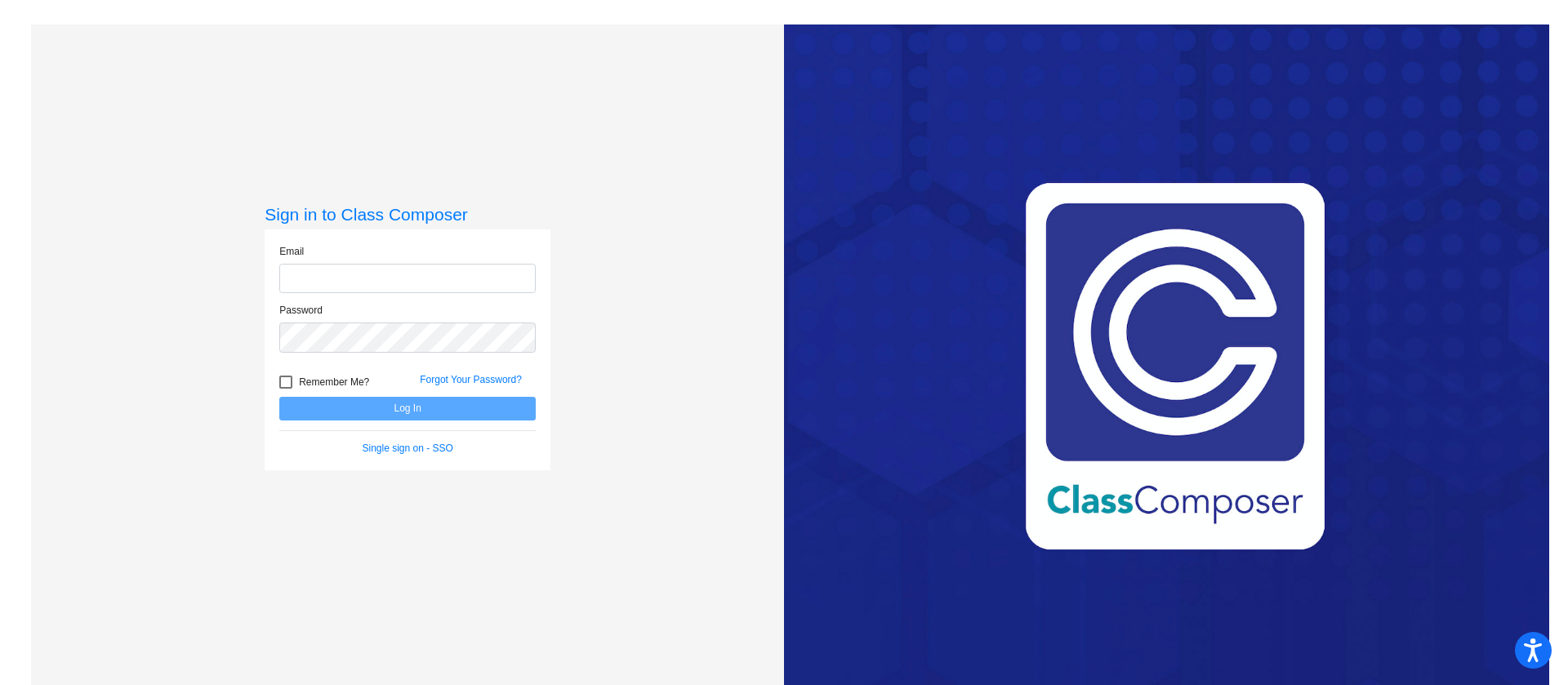 click 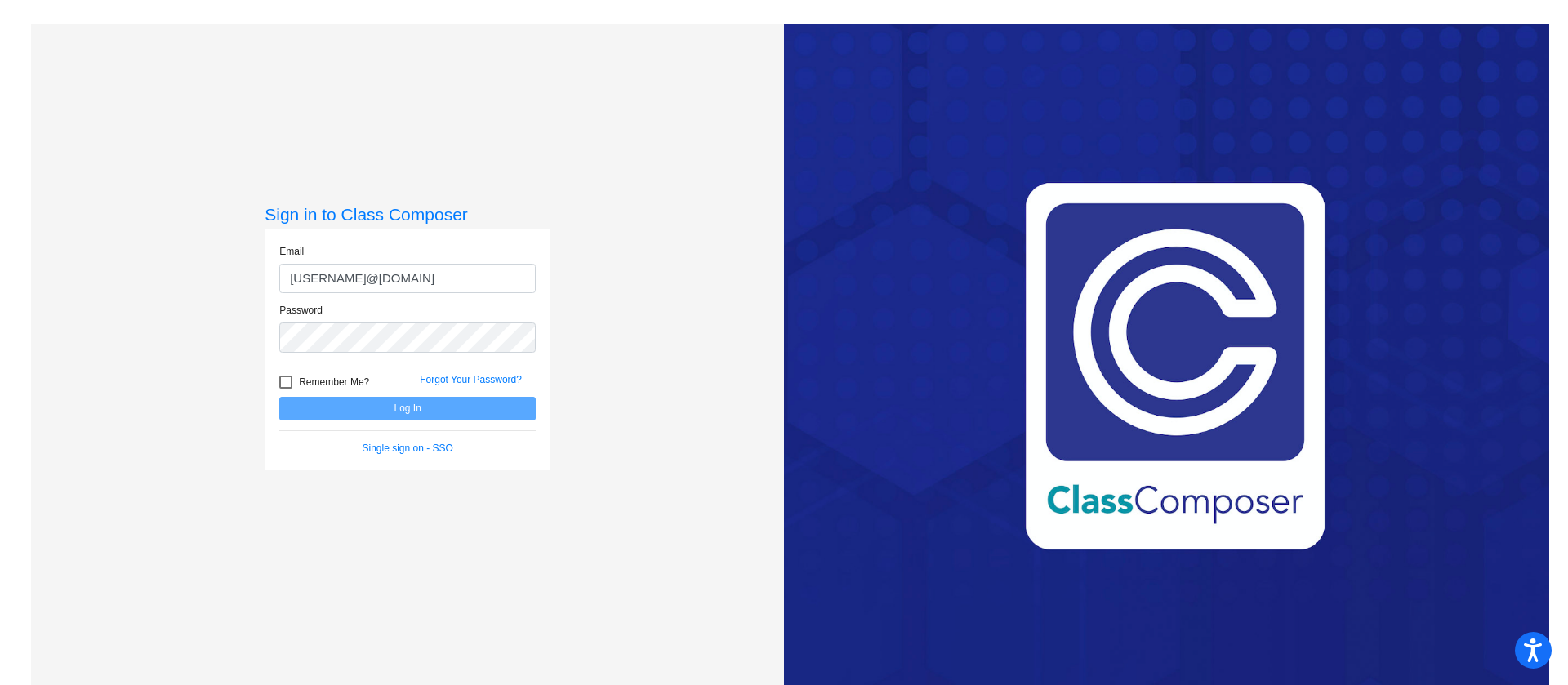 type on "serafinoj@mdusd.org" 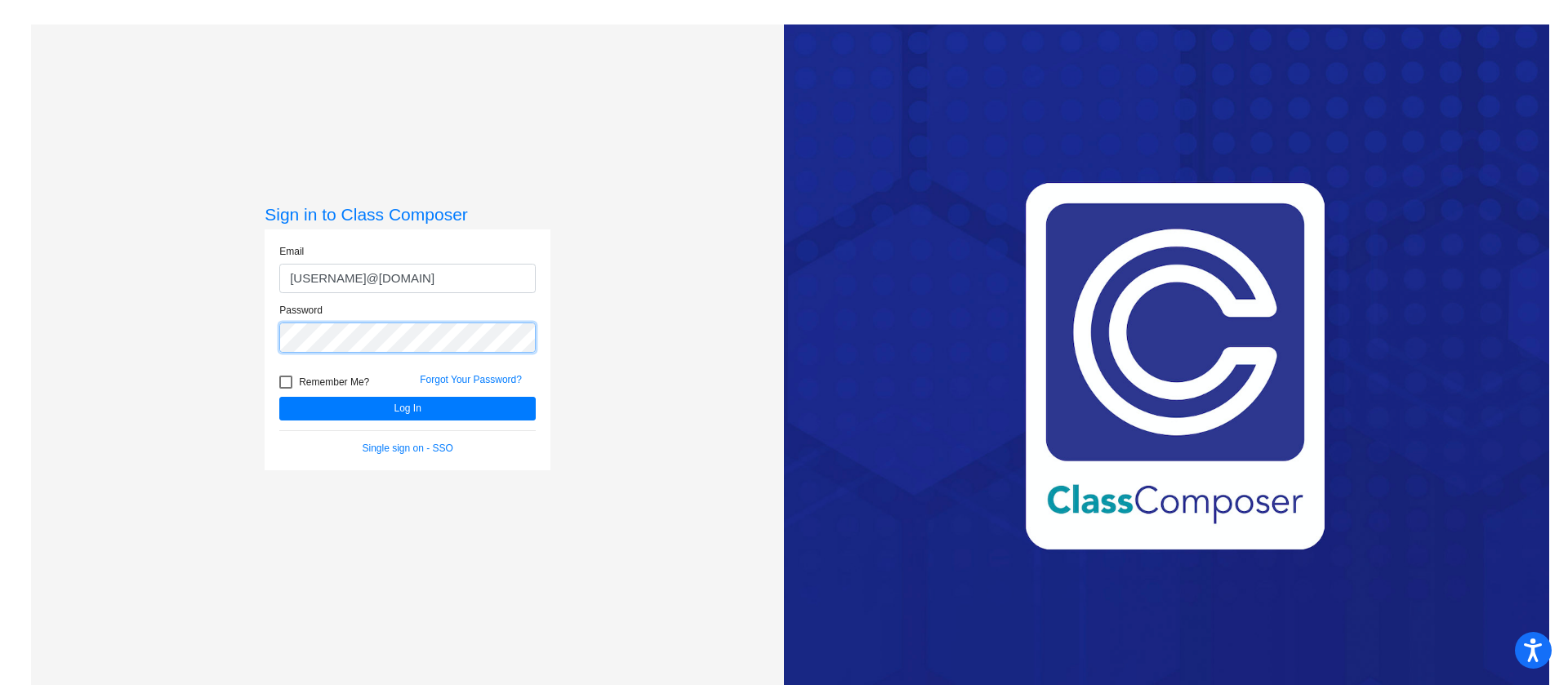 click on "Log In" 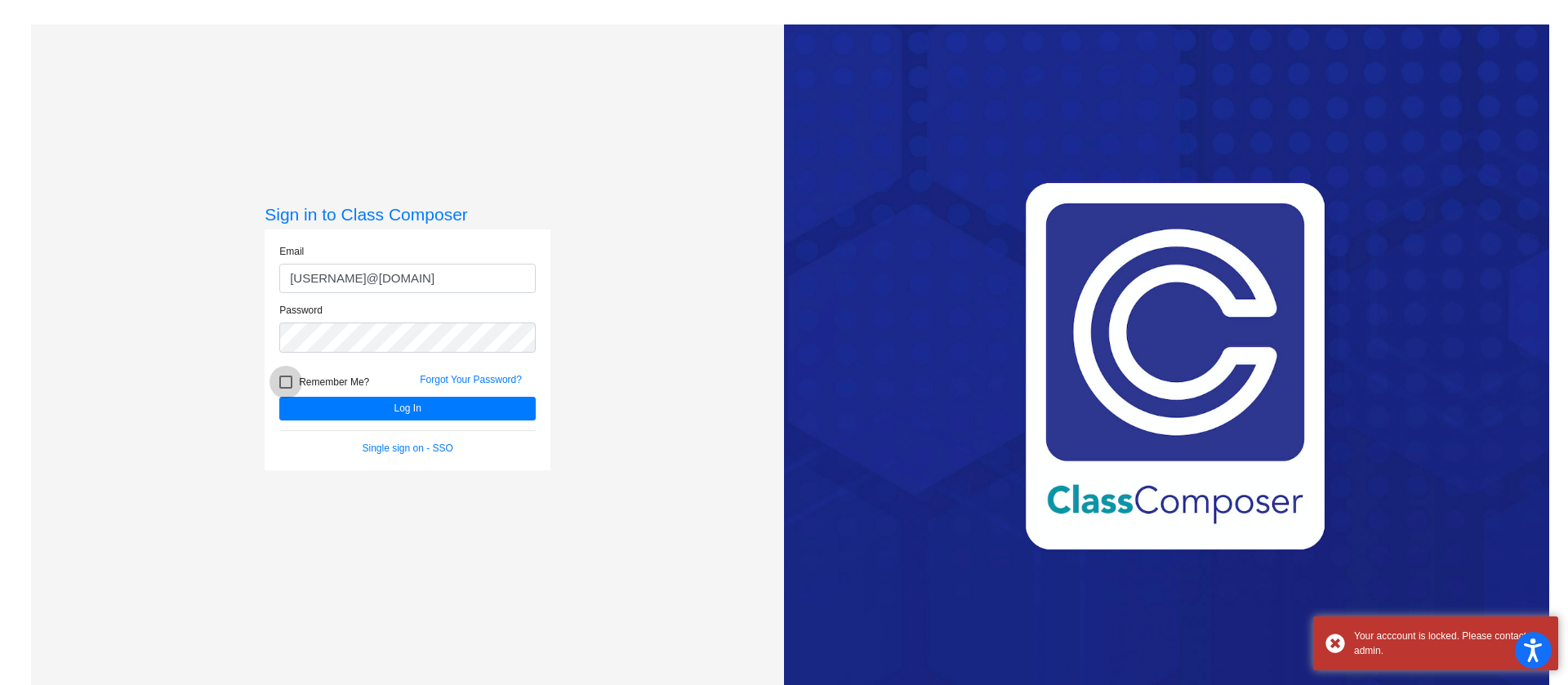 click at bounding box center [286, 382] 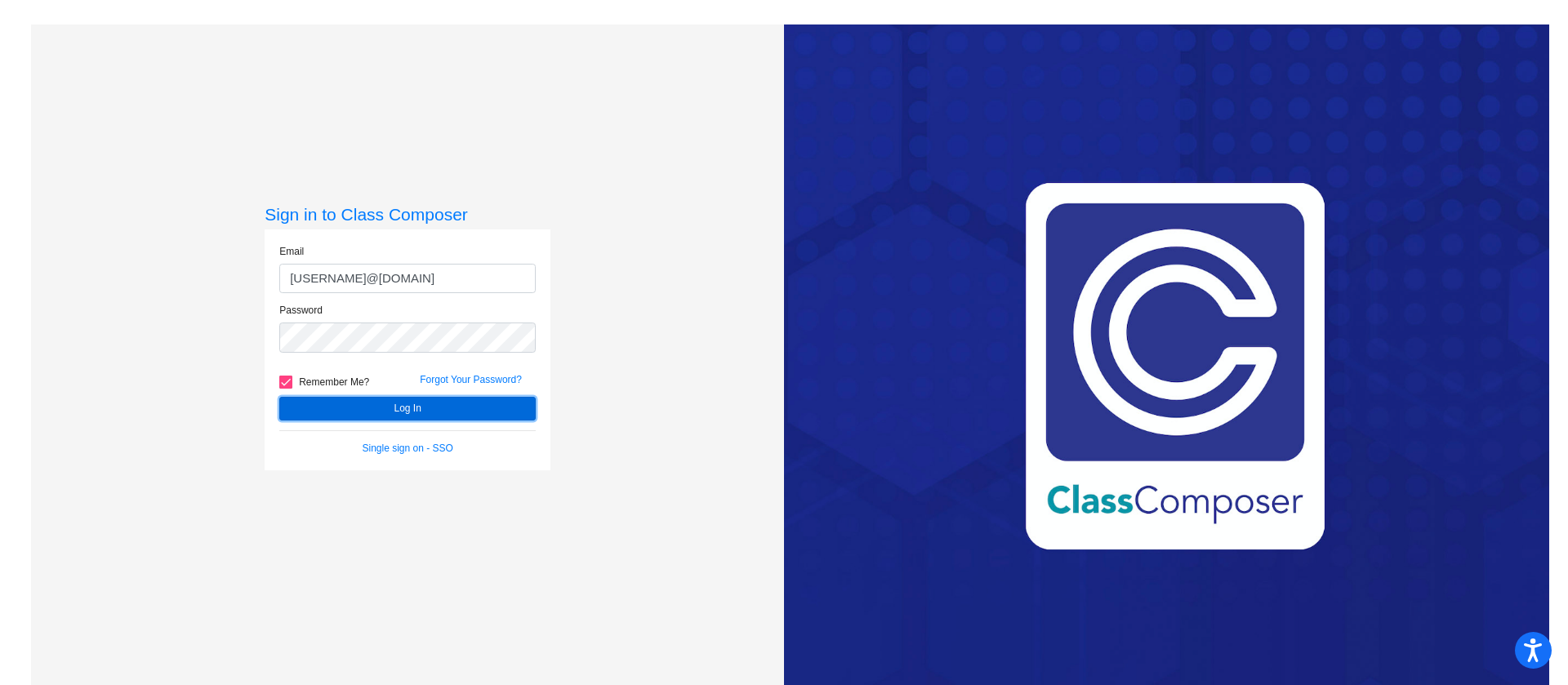click on "Log In" 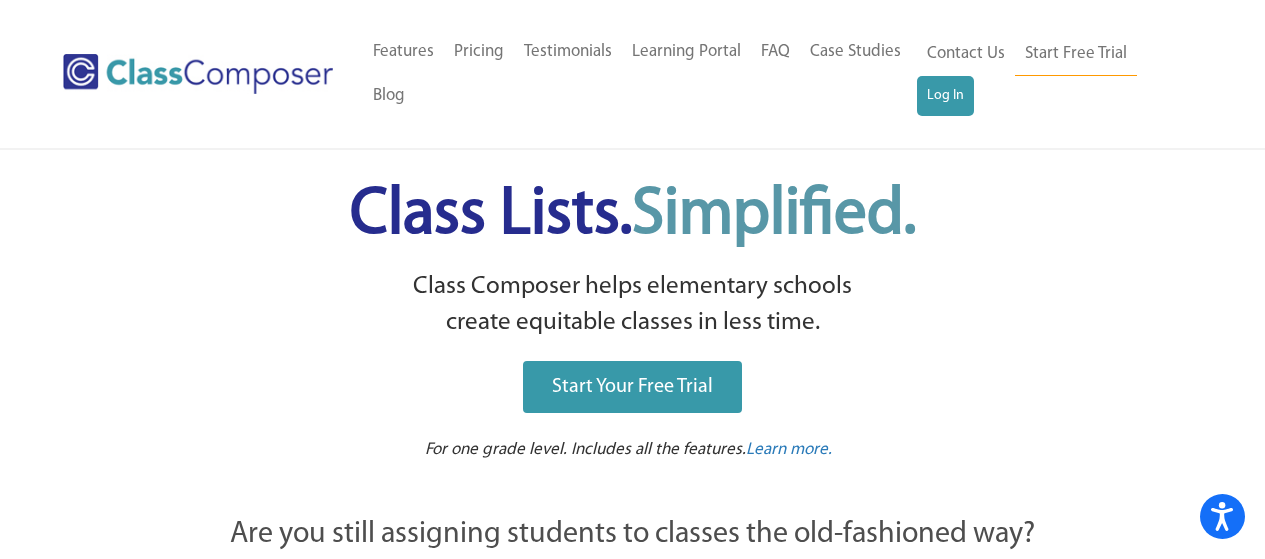 scroll, scrollTop: 0, scrollLeft: 0, axis: both 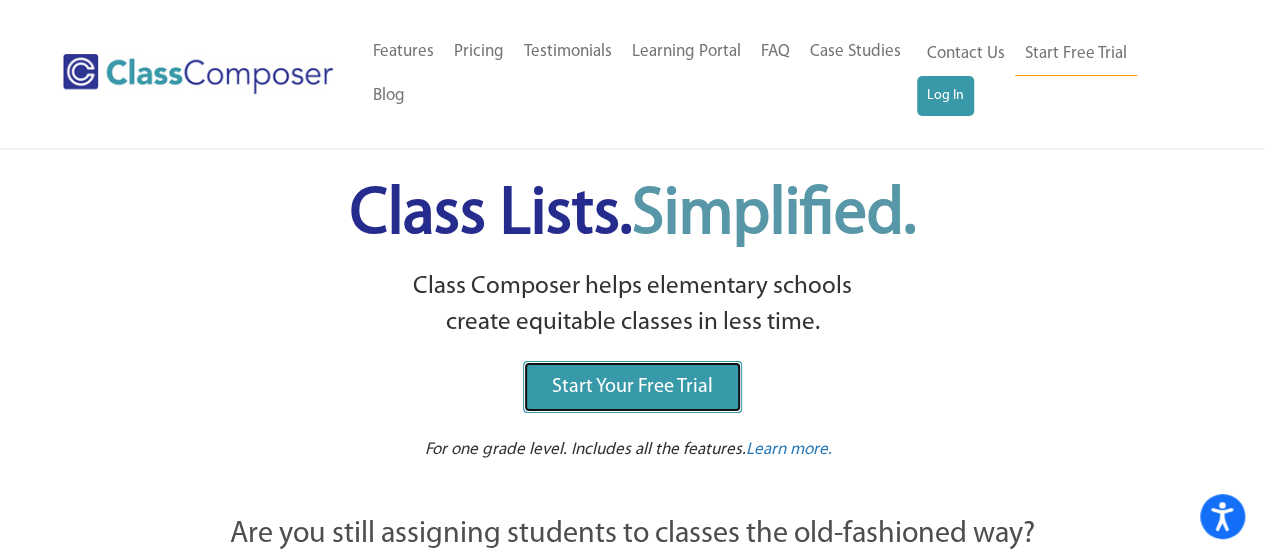 click on "Start Your Free Trial" at bounding box center (632, 387) 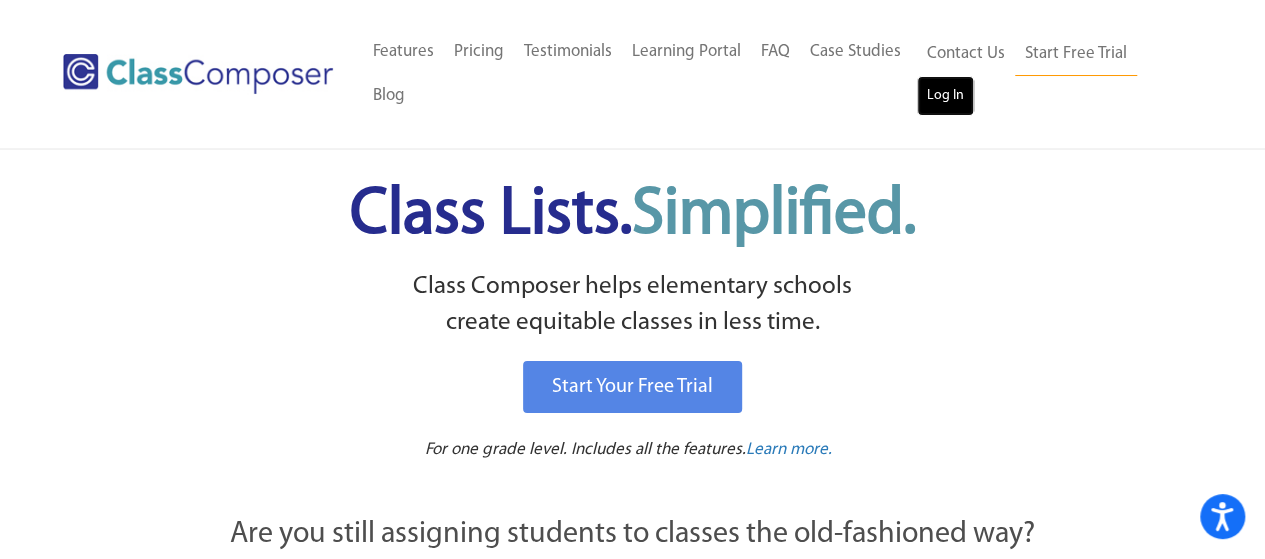 click on "Log In" at bounding box center (945, 96) 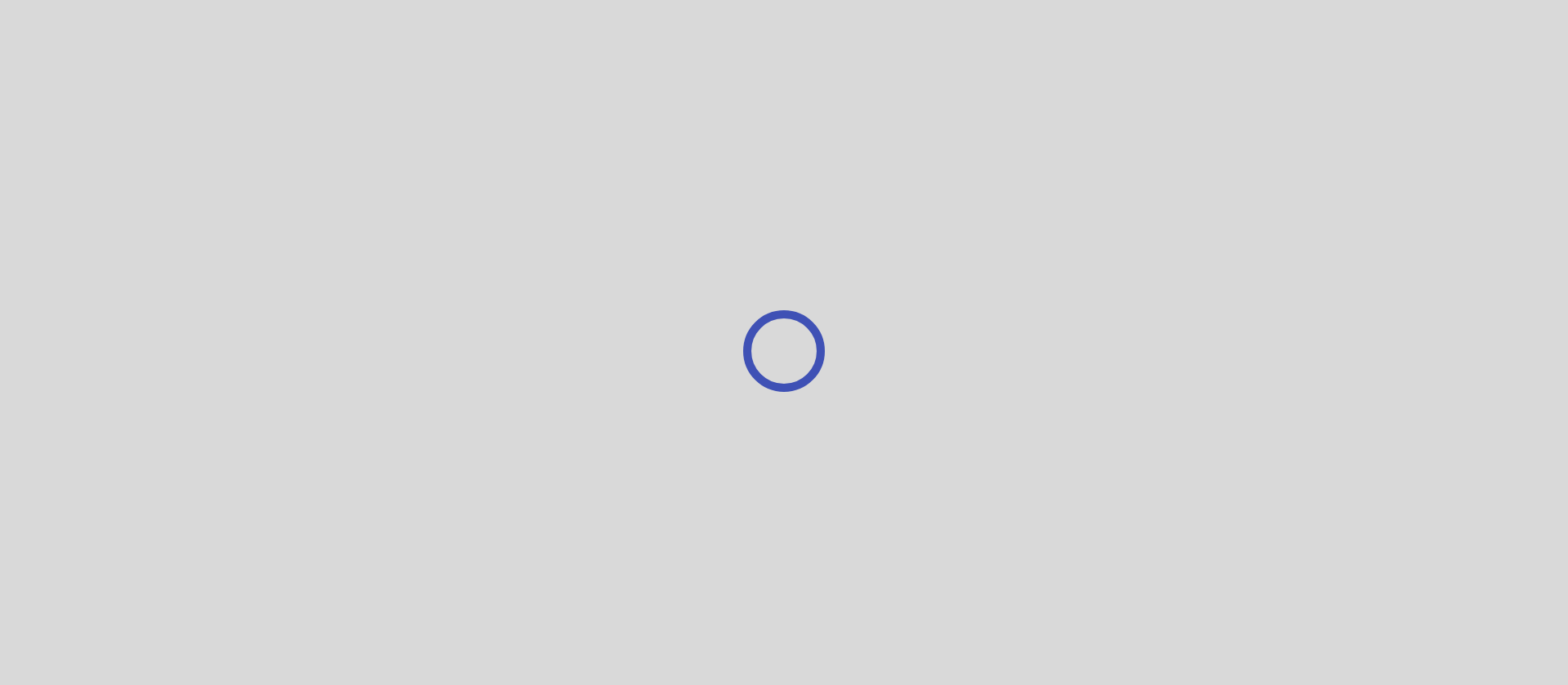 scroll, scrollTop: 0, scrollLeft: 0, axis: both 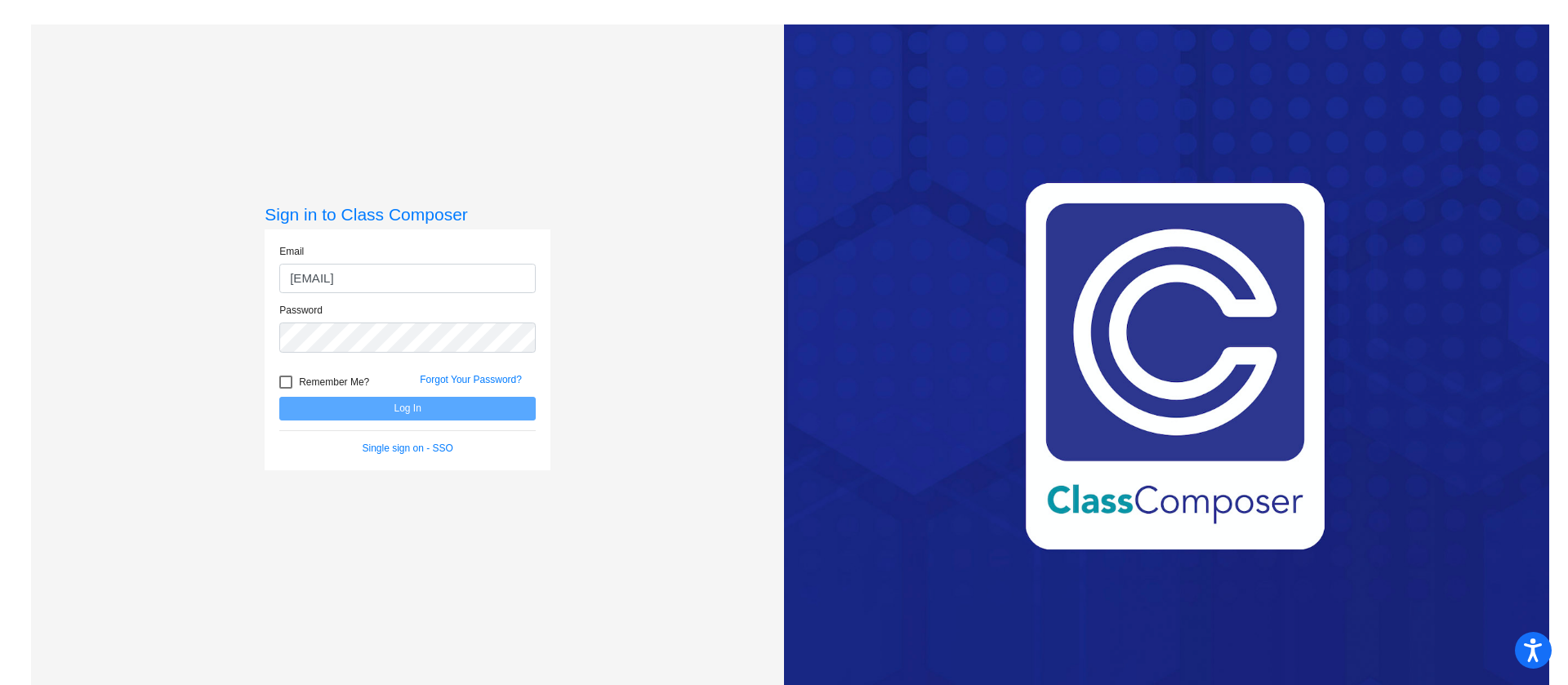 type on "serafinoj@mdusd.org" 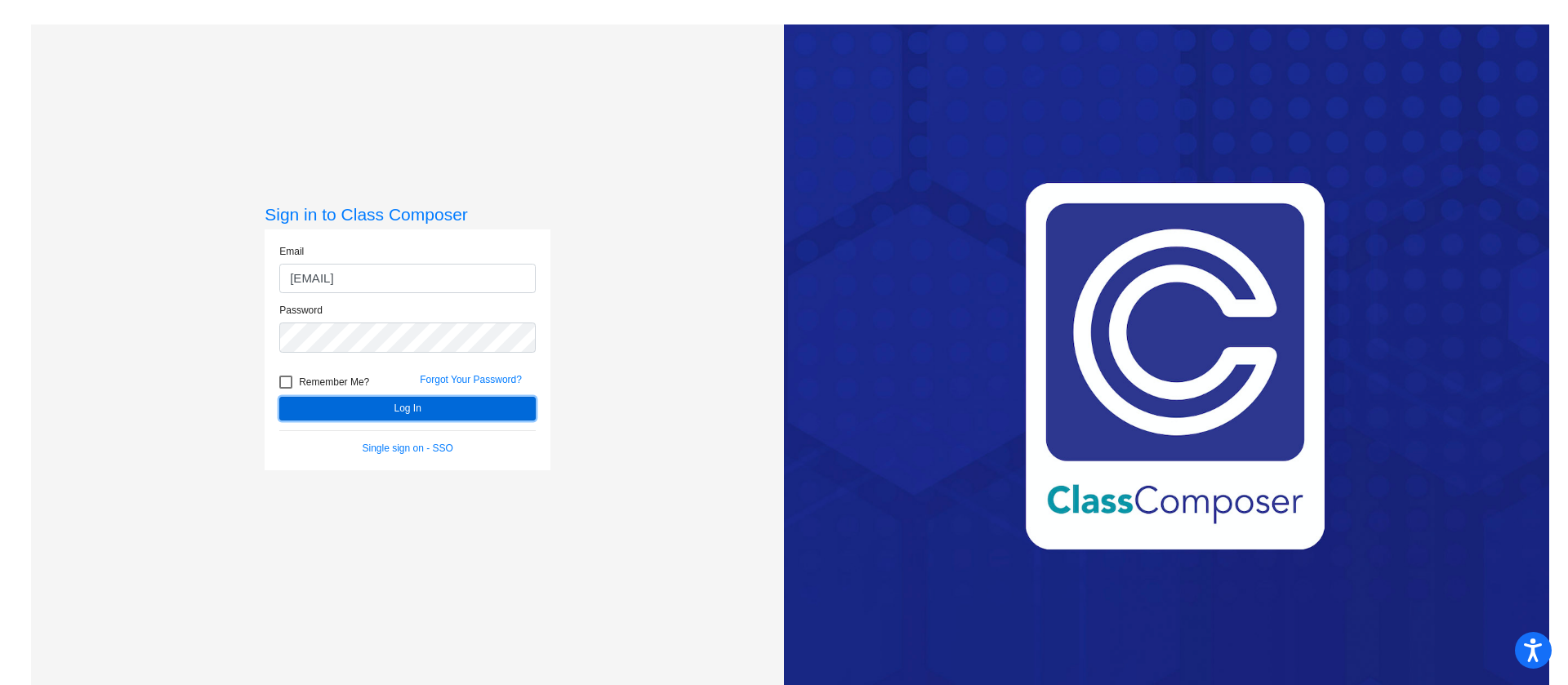 click on "Log In" 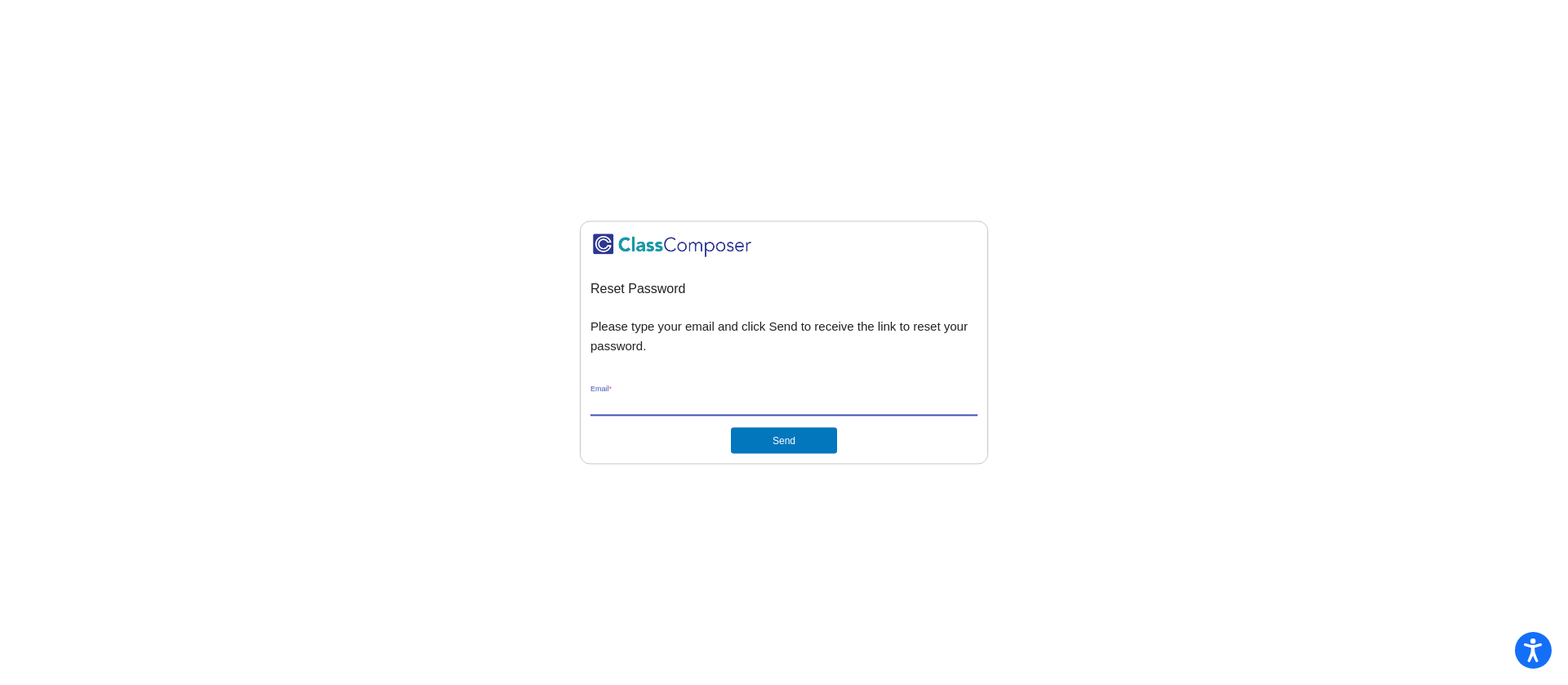 scroll, scrollTop: 0, scrollLeft: 0, axis: both 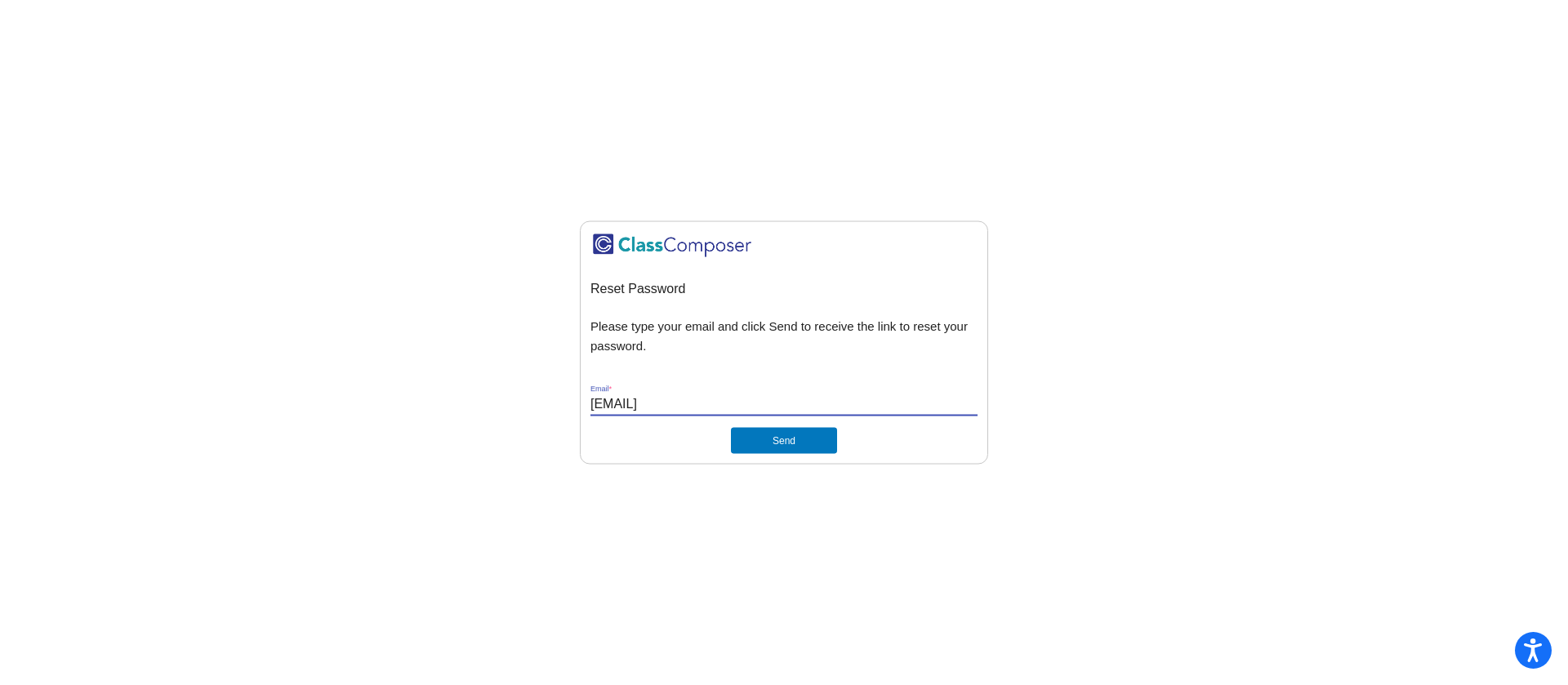 type on "[EMAIL]" 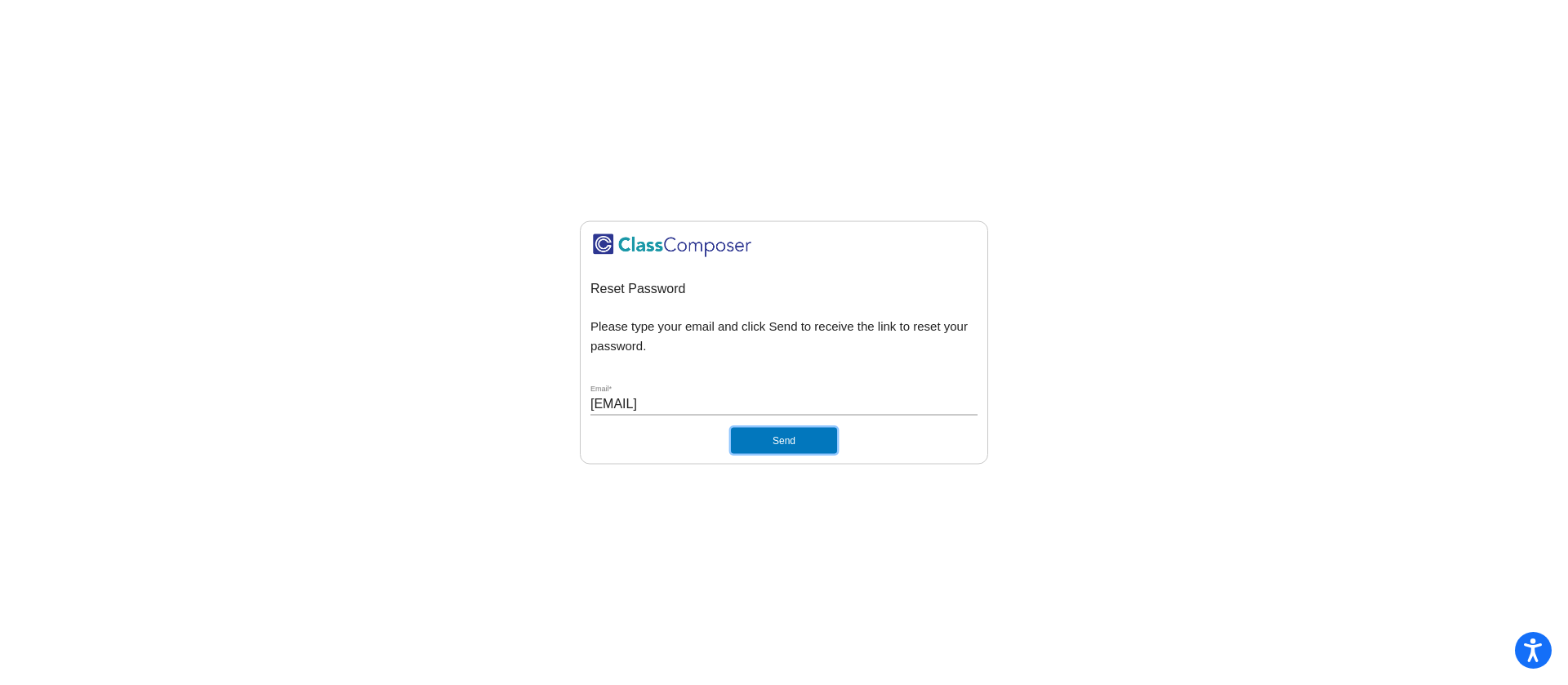 click on "Send" 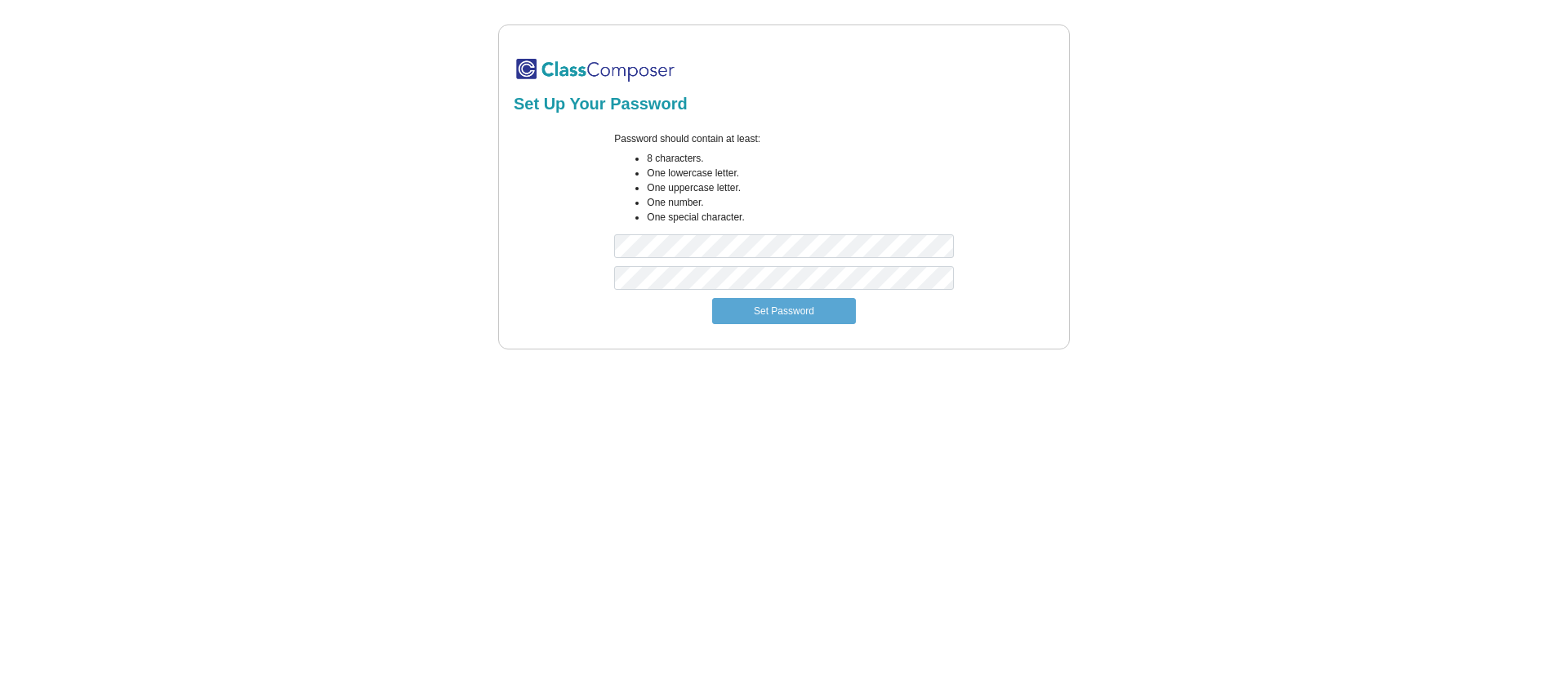 scroll, scrollTop: 0, scrollLeft: 0, axis: both 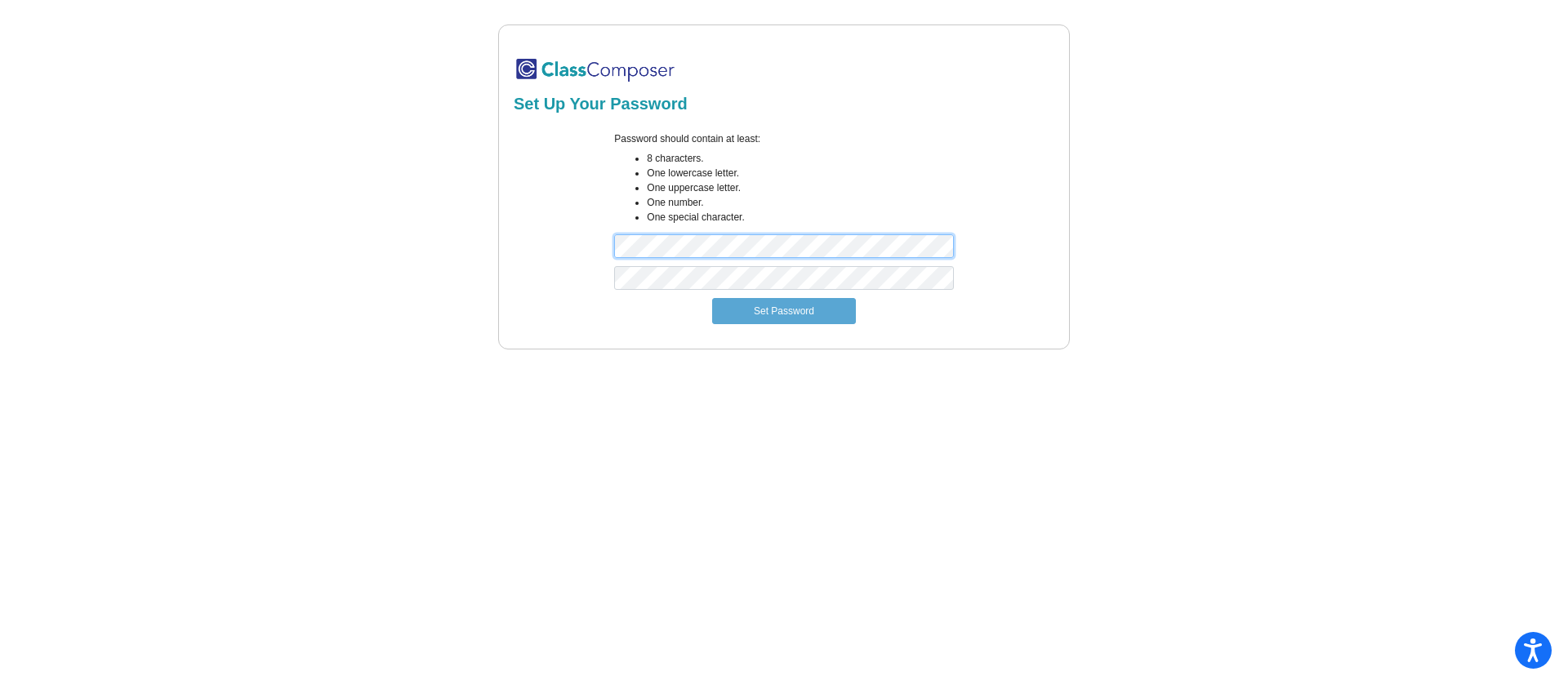 click on "Set Up Your Password Password should contain at least: 8 characters. One lowercase letter. One uppercase letter. One number. One special character.  Set Password" at bounding box center [784, 187] 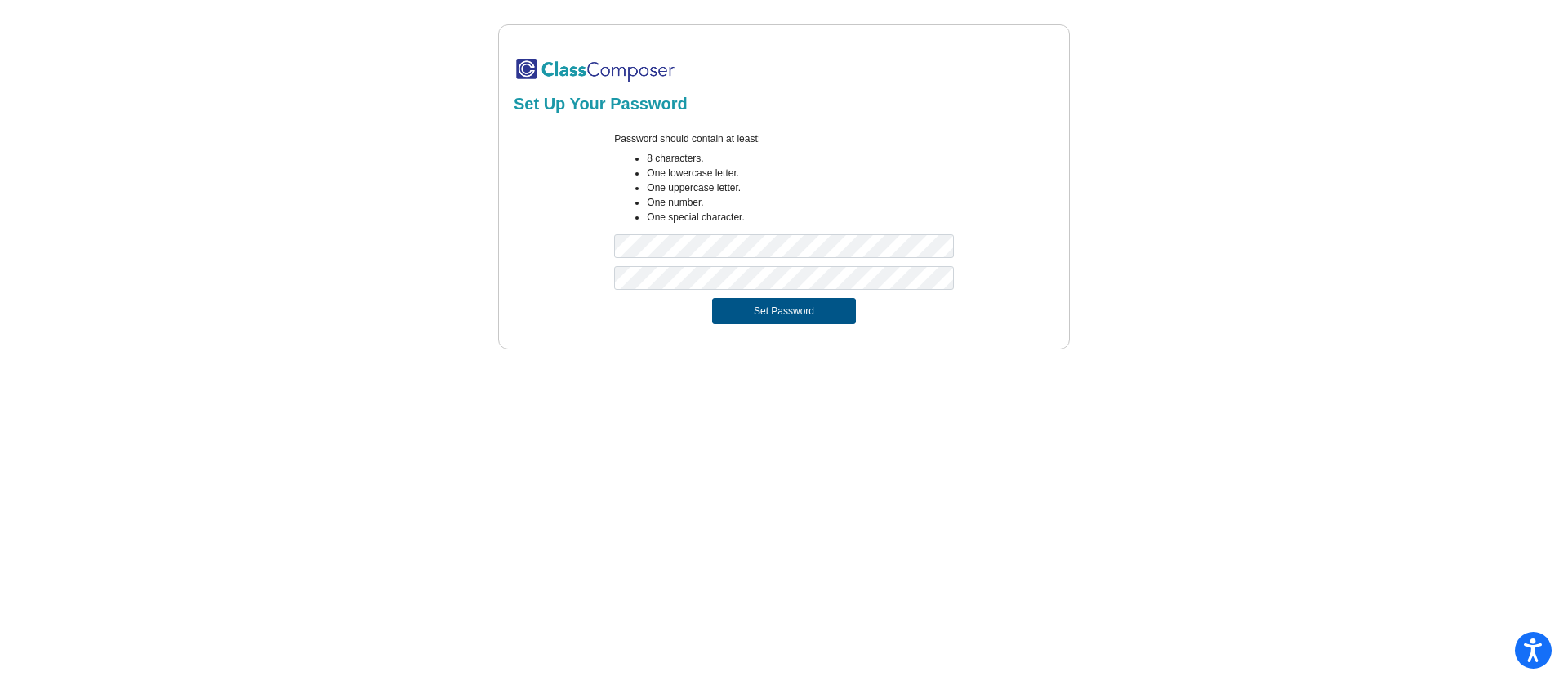 click on "Set Password" at bounding box center [784, 311] 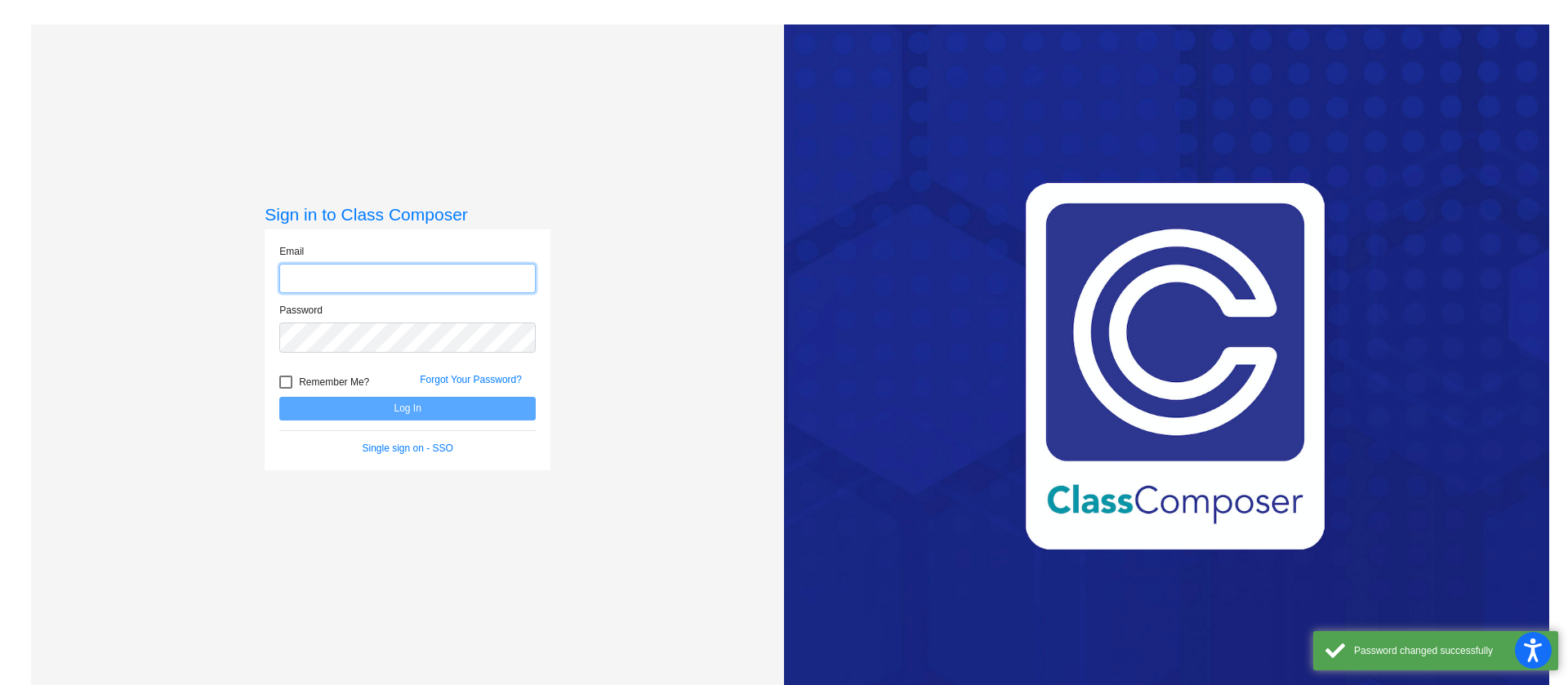 click 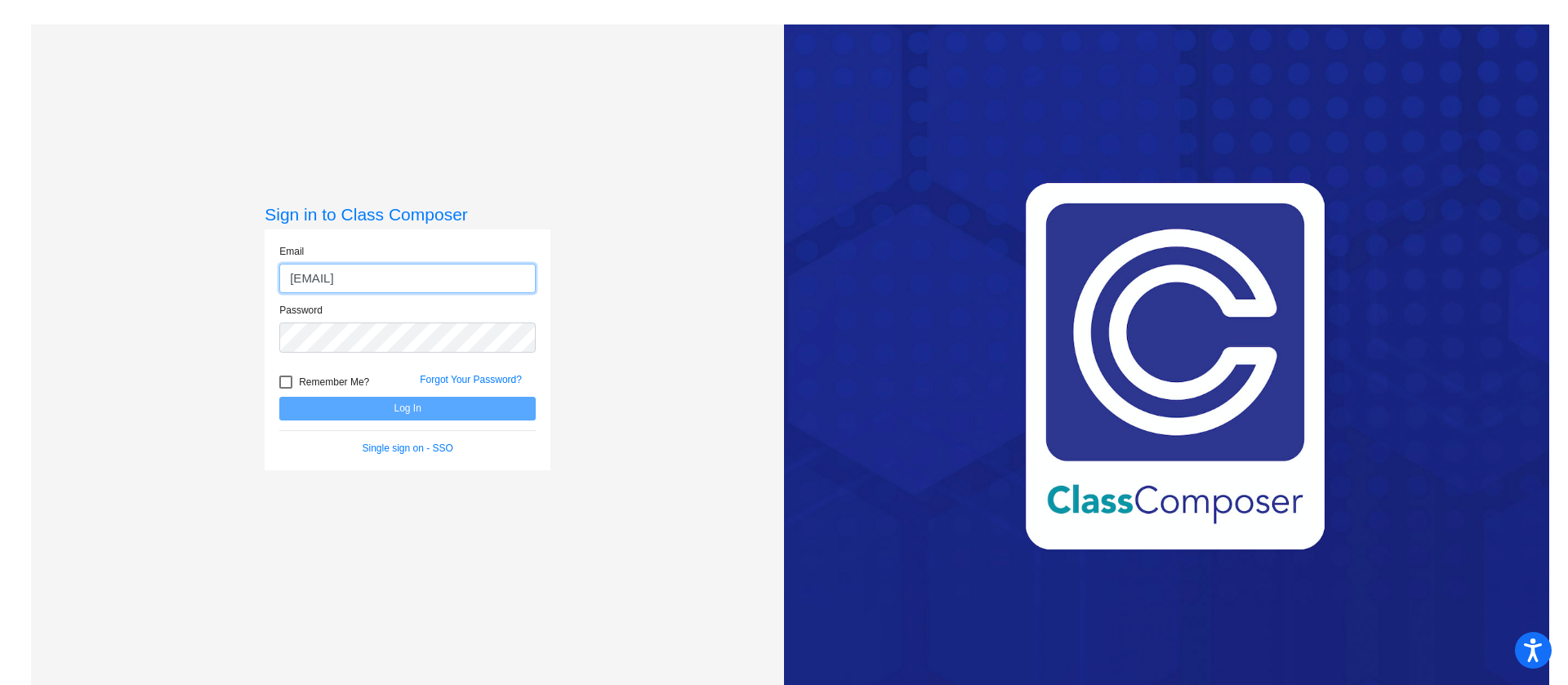 type on "[EMAIL]" 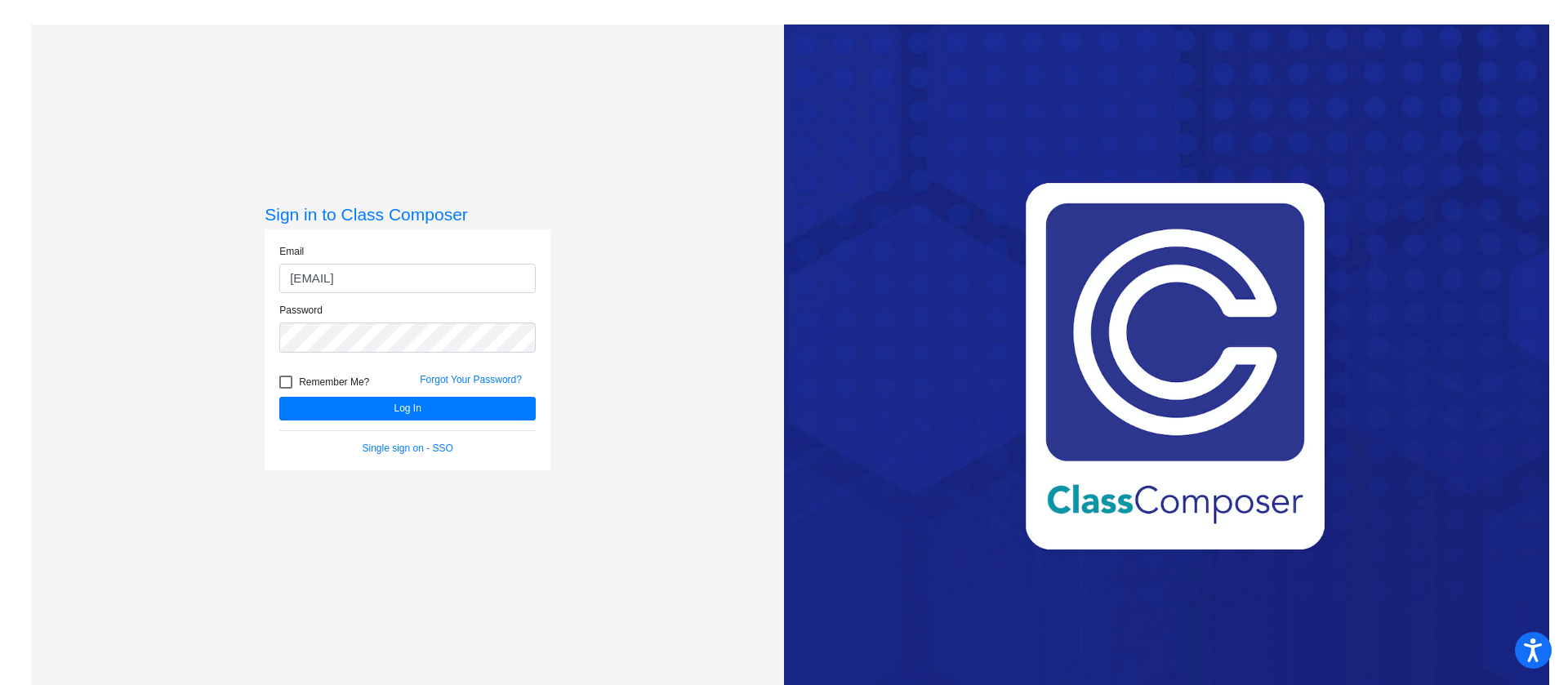 click at bounding box center (286, 382) 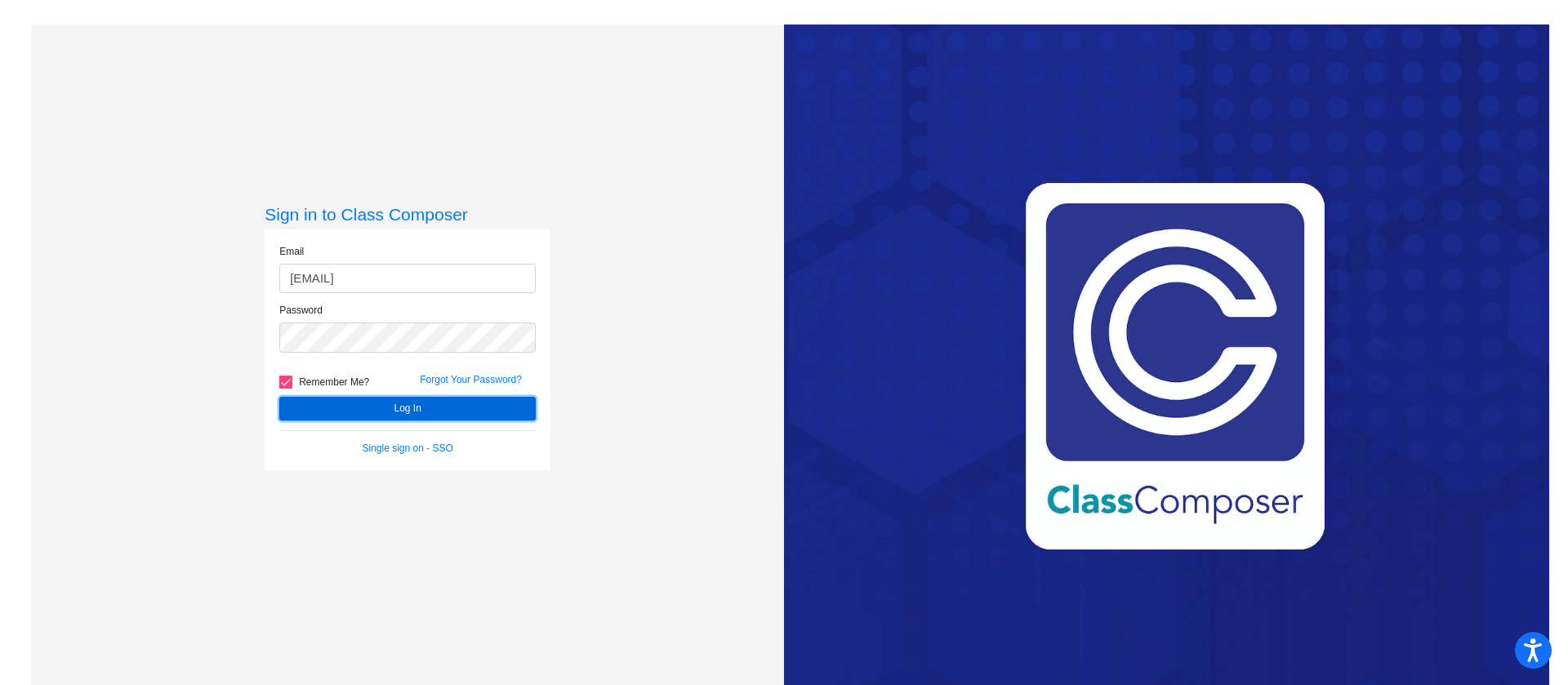 click on "Log In" 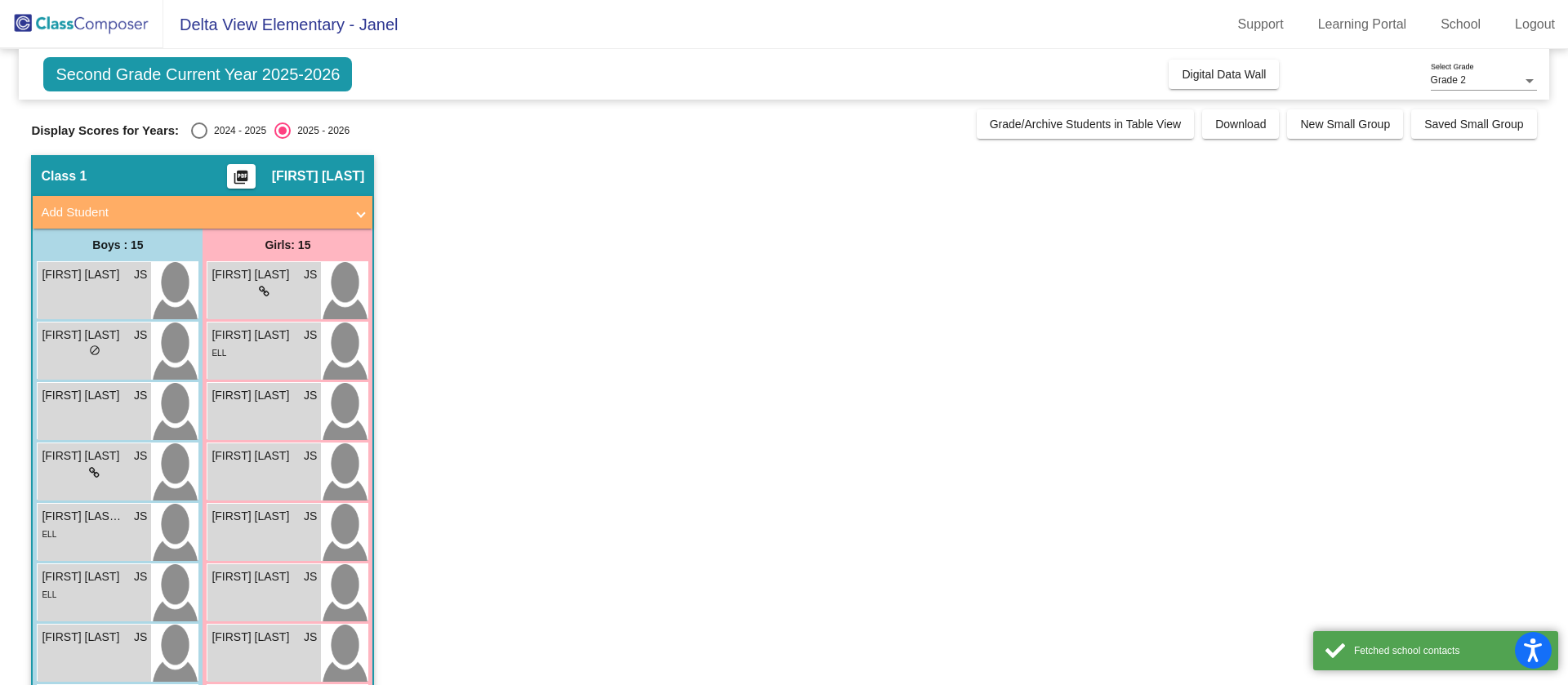 click on "Class 1    picture_as_pdf Janel [LAST]  Add Student  First Name Last Name Student Id  (Recommended)   Boy   Girl   Non Binary Add Close  Boys : 15  [FIRST] [LAST] JS lock do_not_disturb_alt [FIRST] [LAST] JS lock do_not_disturb_alt [FIRST] [LAST] JS lock do_not_disturb_alt [FIRST] [LAST] JS lock do_not_disturb_alt [FIRST] [LAST] JS lock do_not_disturb_alt ELL [FIRST] [LAST] JS lock do_not_disturb_alt ELL [FIRST] [LAST] JS lock do_not_disturb_alt [FIRST] [LAST] JS lock do_not_disturb_alt 504 YGL [FIRST] [LAST] JS lock do_not_disturb_alt [FIRST] [LAST] JS lock do_not_disturb_alt EXT [FIRST] [LAST] JS lock do_not_disturb_alt [FIRST] [LAST] JS lock do_not_disturb_alt [FIRST] [LAST] JS lock do_not_disturb_alt ELL IEP [FIRST] [LAST] JS lock do_not_disturb_alt ELL [FIRST] [LAST] JS lock do_not_disturb_alt YGL [FIRST] [LAST] JS lock do_not_disturb_alt ELL INT Girls: 15 [FIRST] [LAST] JS lock do_not_disturb_alt [FIRST] [LAST] JS lock do_not_disturb_alt ELL [FIRST] [LAST] JS lock do_not_disturb_alt [FIRST] [LAST] JS lock do_not_disturb_alt JS JS" 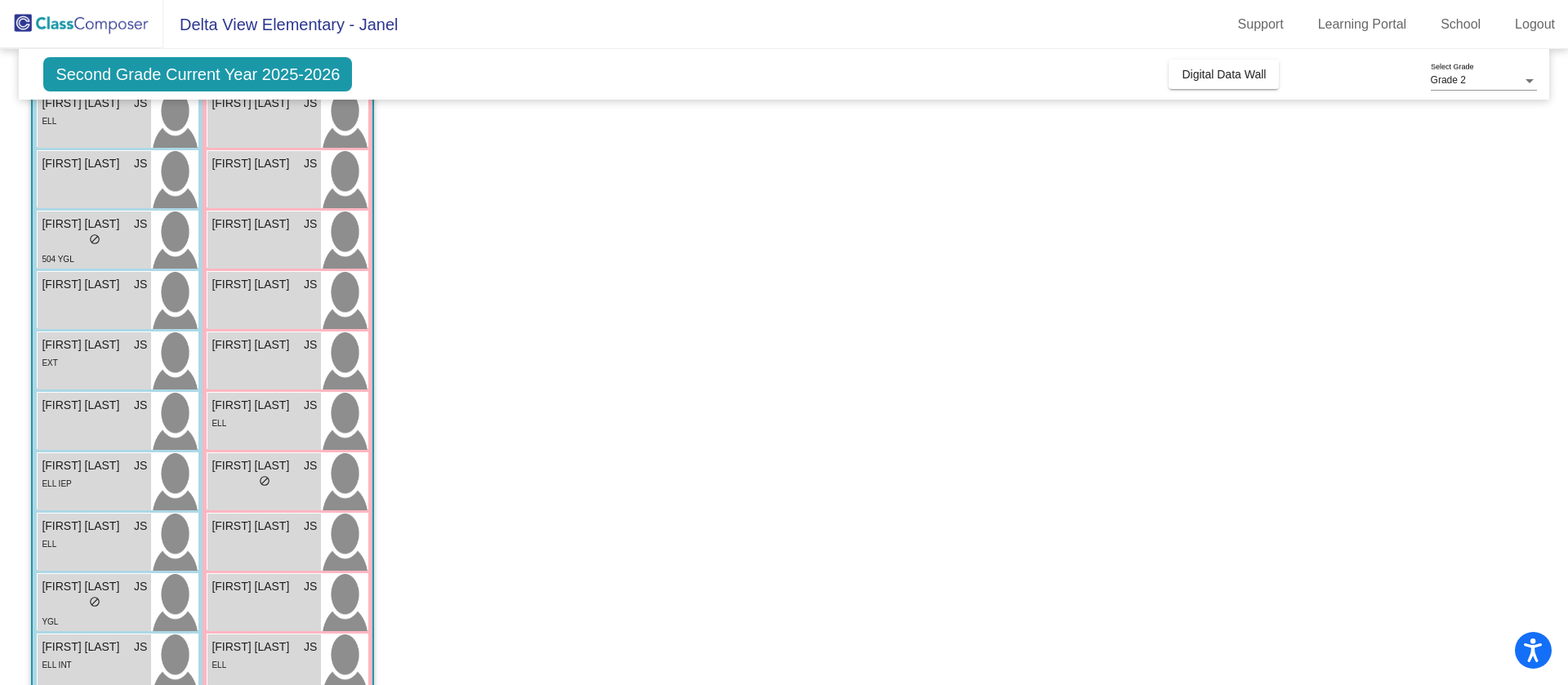 scroll, scrollTop: 509, scrollLeft: 0, axis: vertical 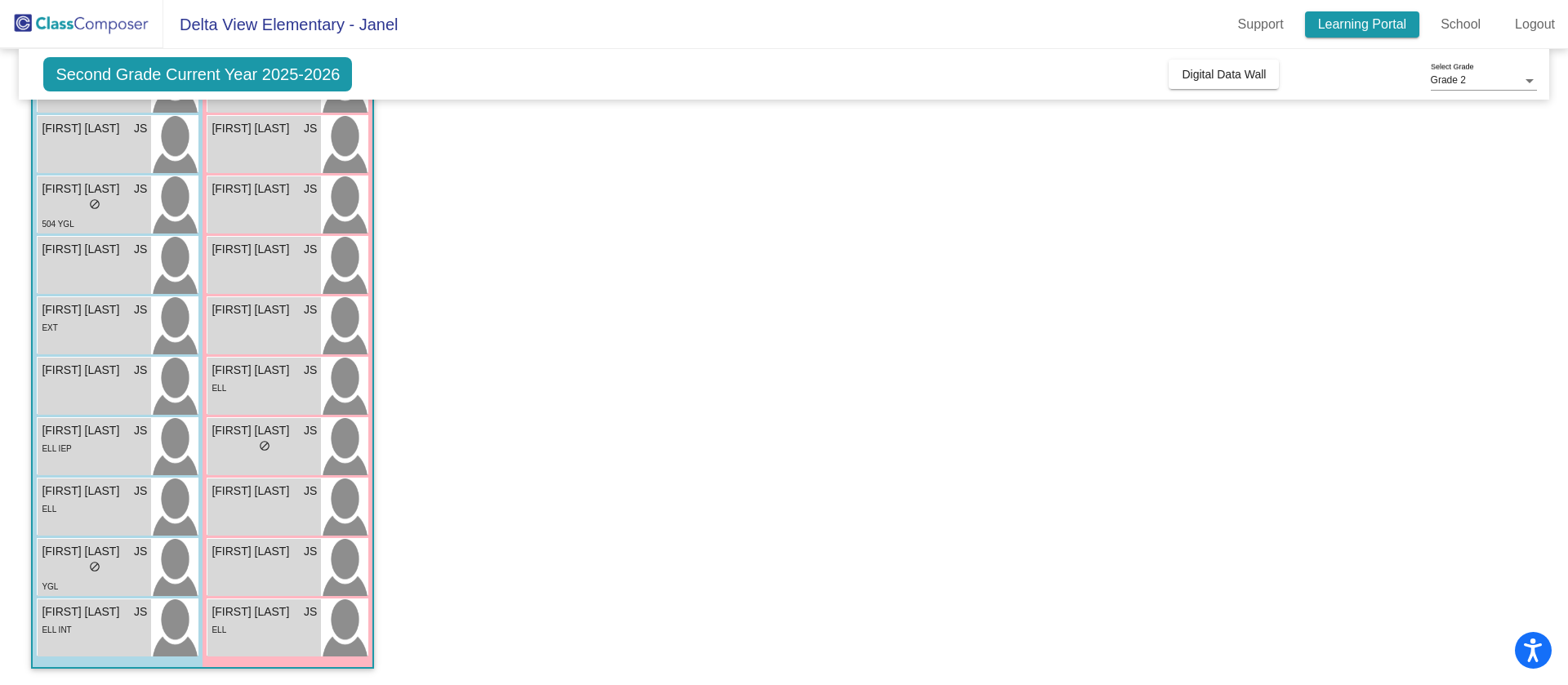 click on "Learning Portal" 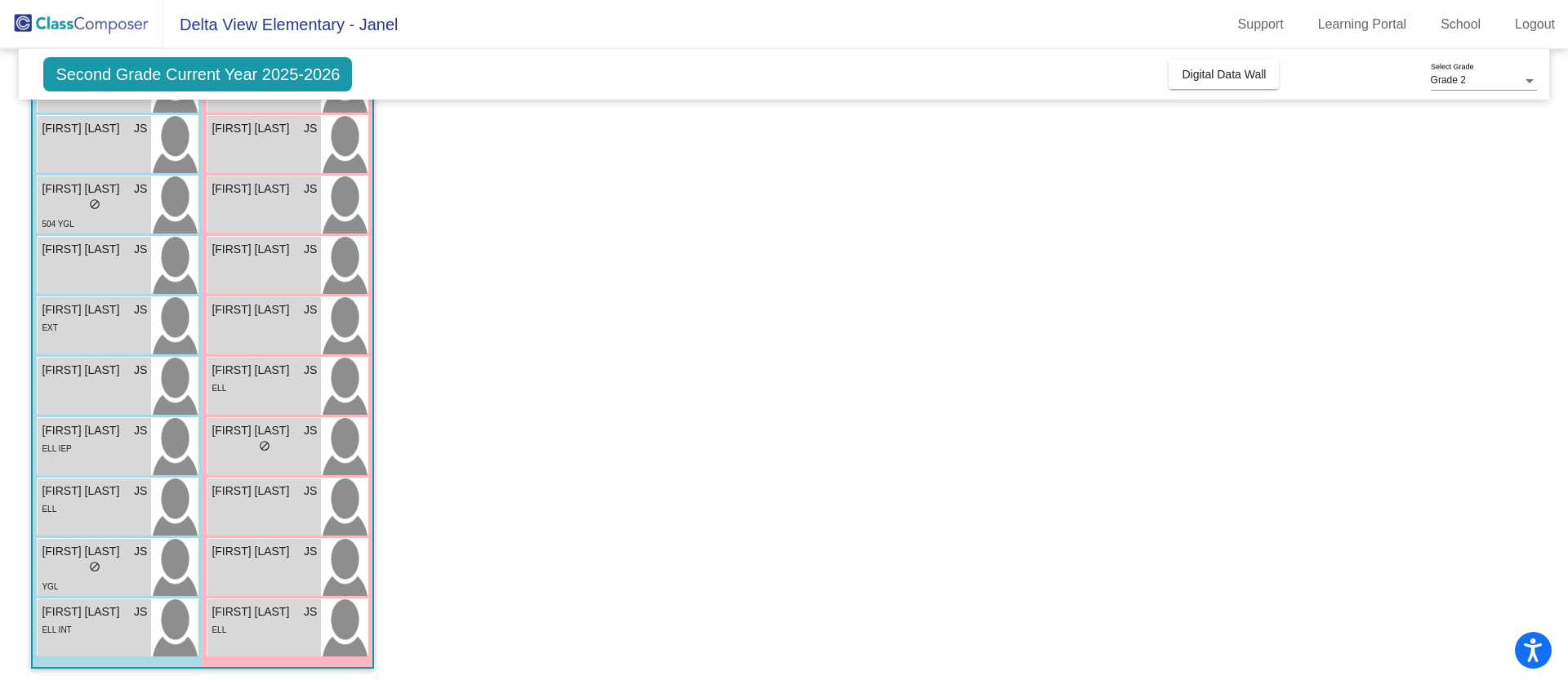 scroll, scrollTop: 0, scrollLeft: 0, axis: both 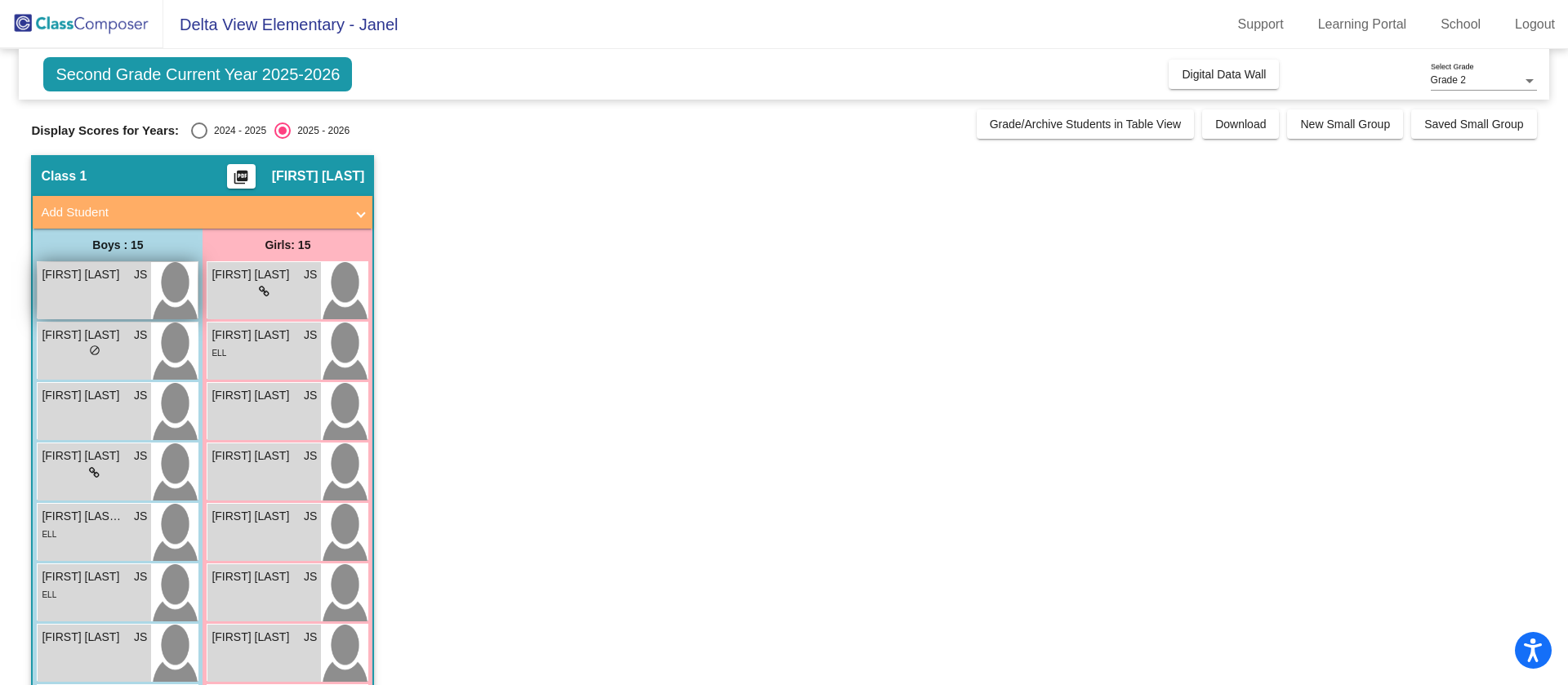 click on "[FIRST] [LAST] JS lock do_not_disturb_alt" at bounding box center (94, 291) 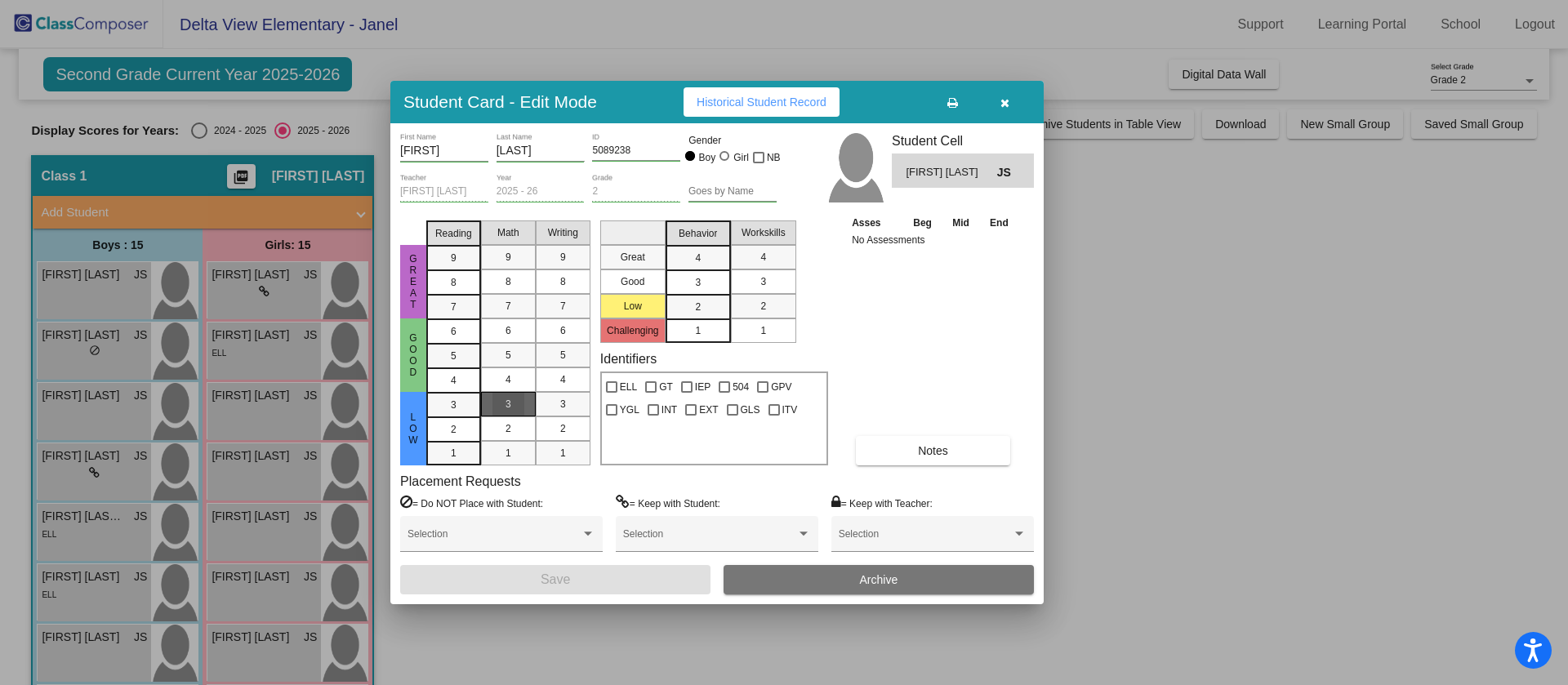 click on "3" at bounding box center [508, 404] 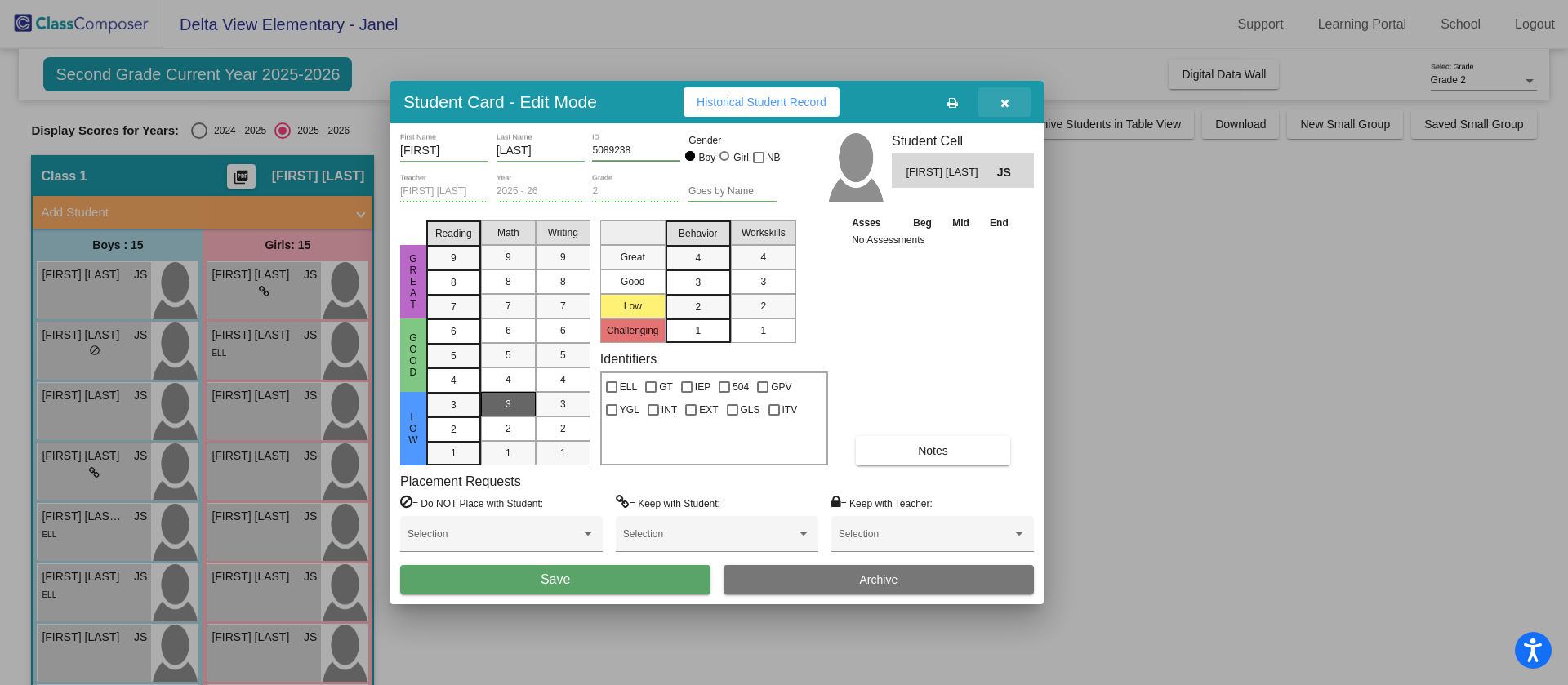 click at bounding box center [1004, 103] 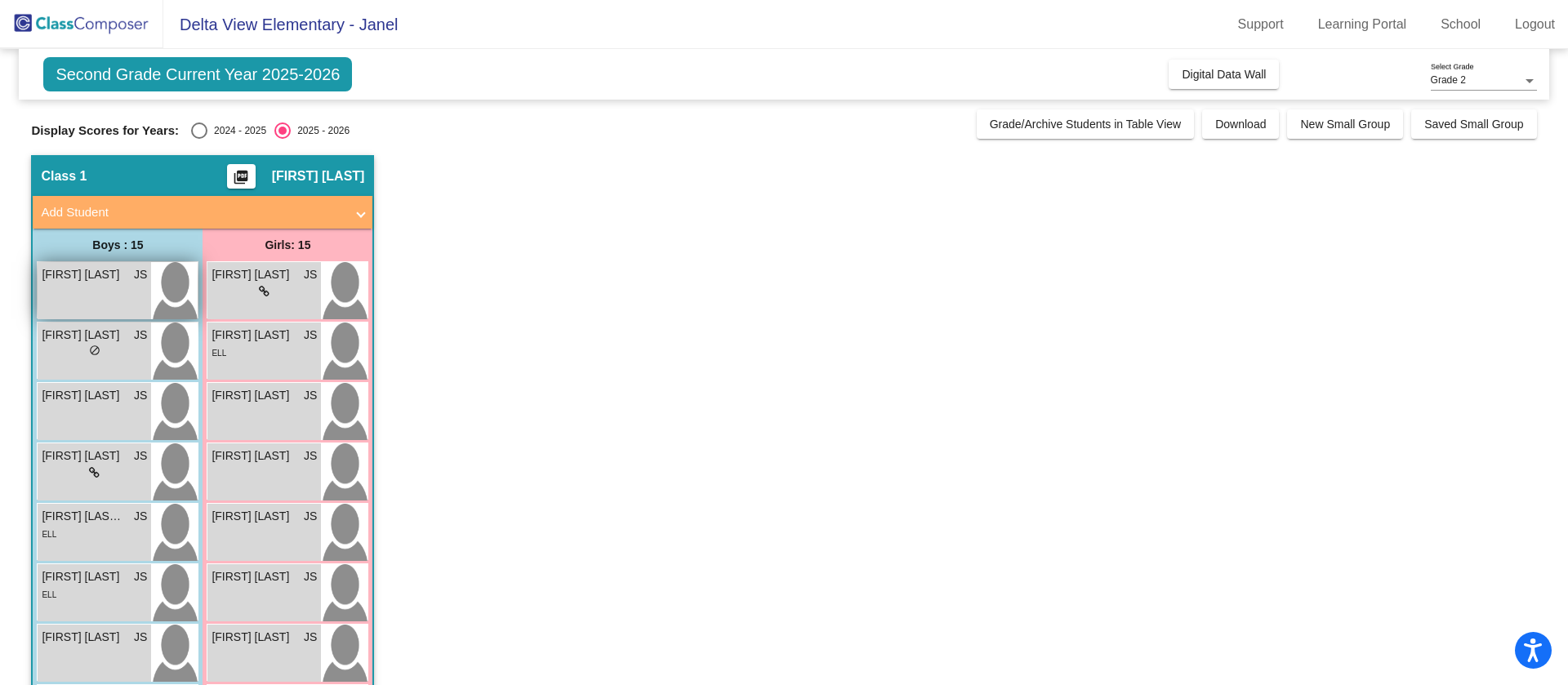 click on "[FIRST] [LAST] JS lock do_not_disturb_alt" at bounding box center [94, 291] 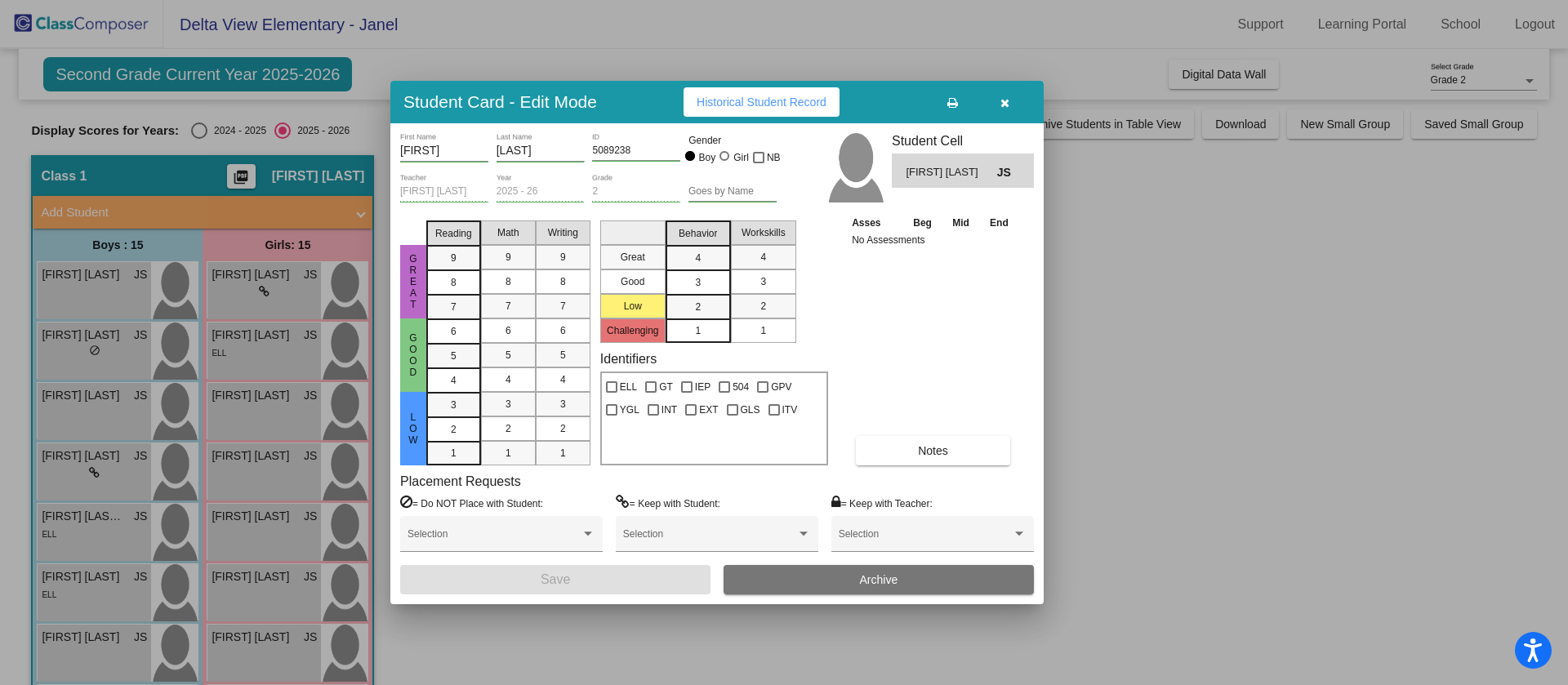 click on "Student Card - Edit Mode" at bounding box center (500, 101) 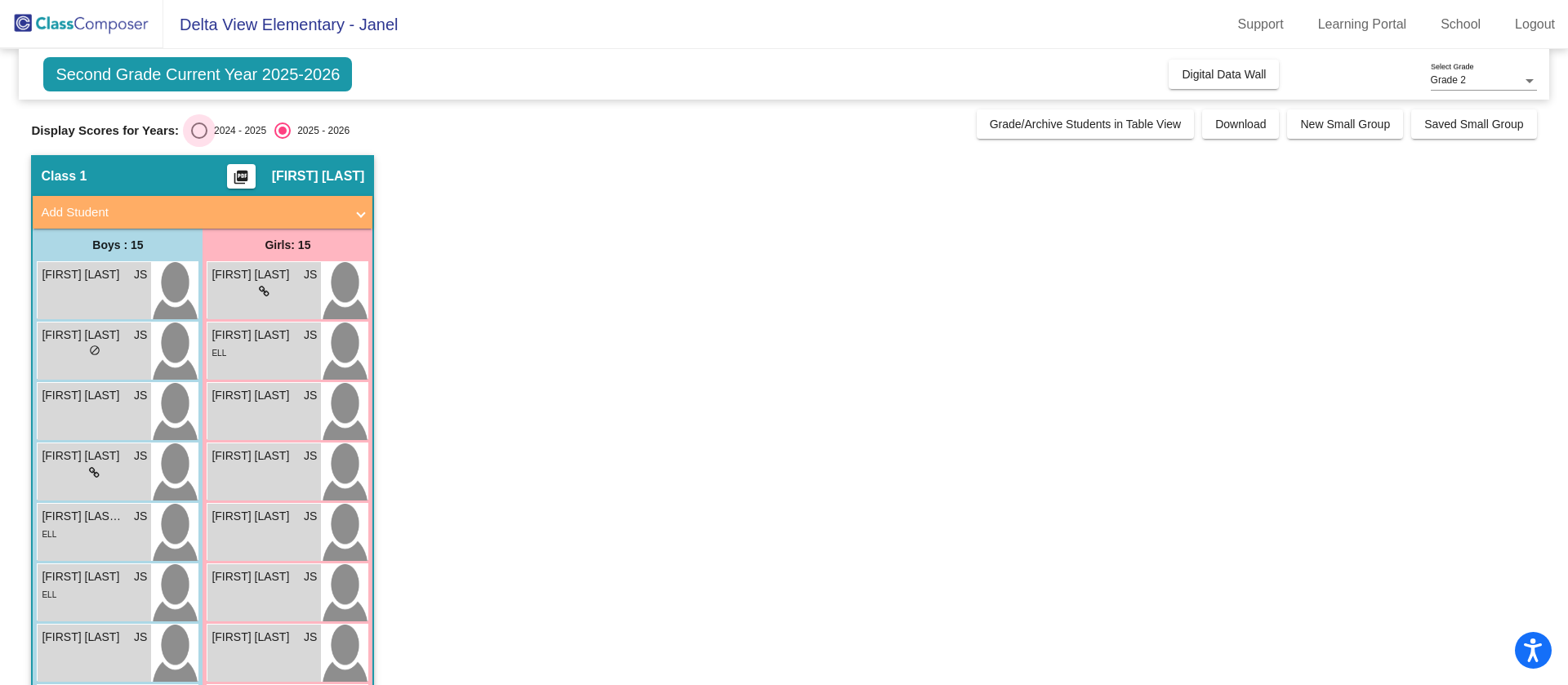 click at bounding box center [199, 131] 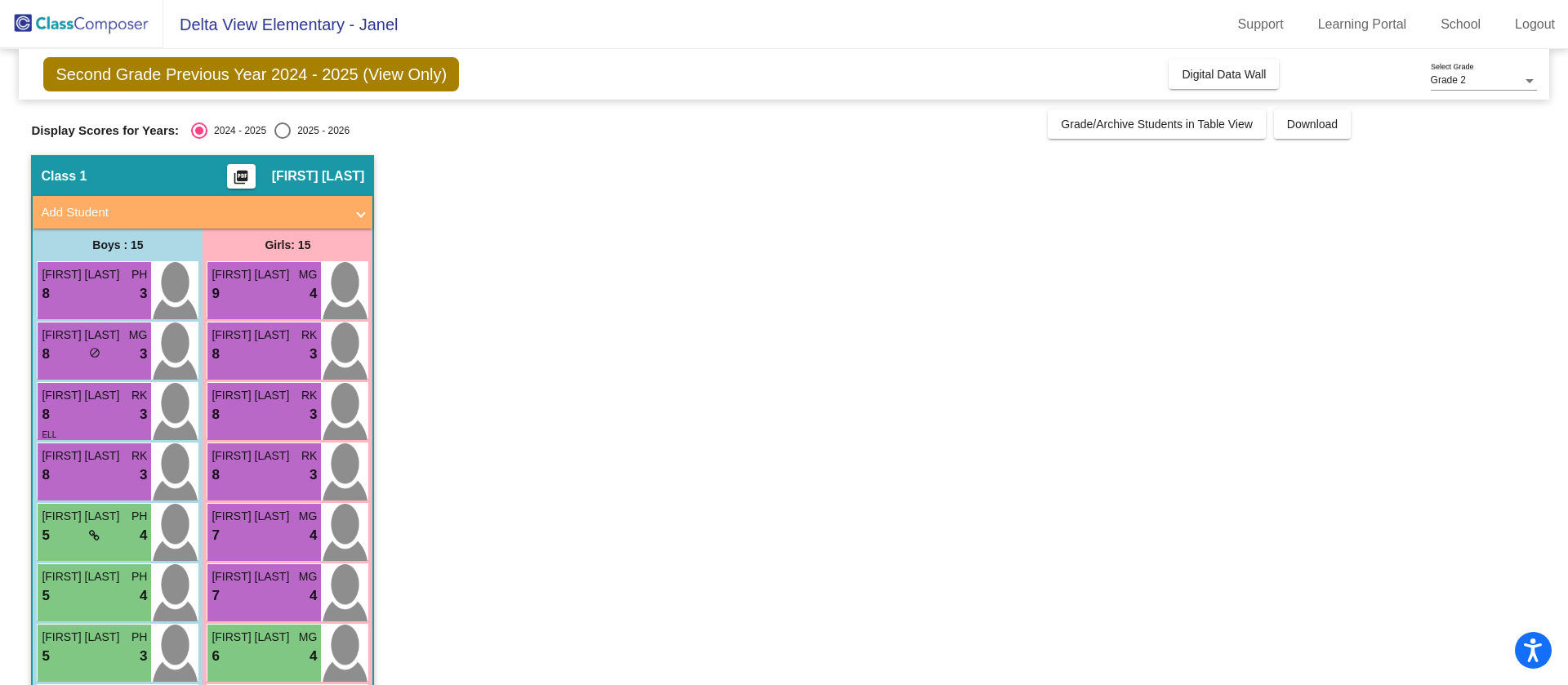 drag, startPoint x: 203, startPoint y: 130, endPoint x: 940, endPoint y: 367, distance: 774.1692 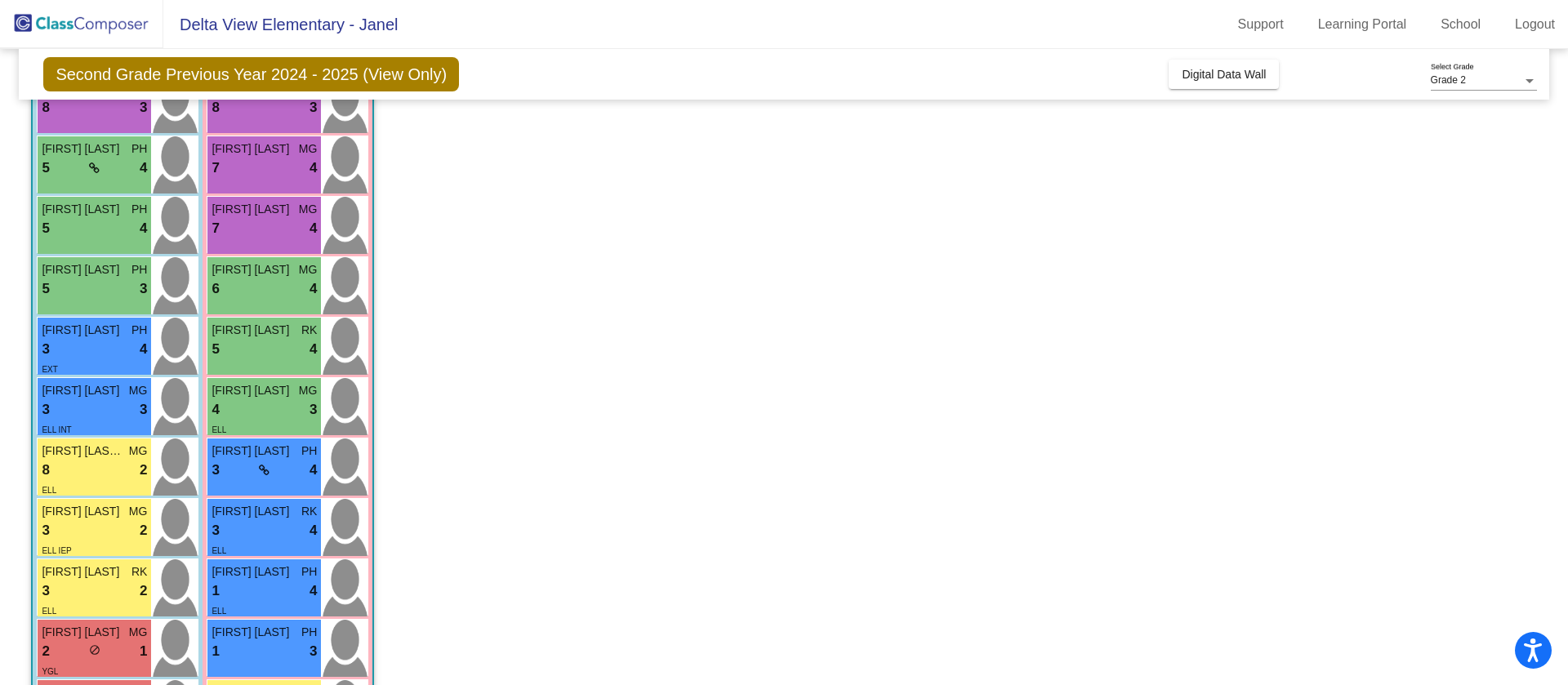 scroll, scrollTop: 509, scrollLeft: 0, axis: vertical 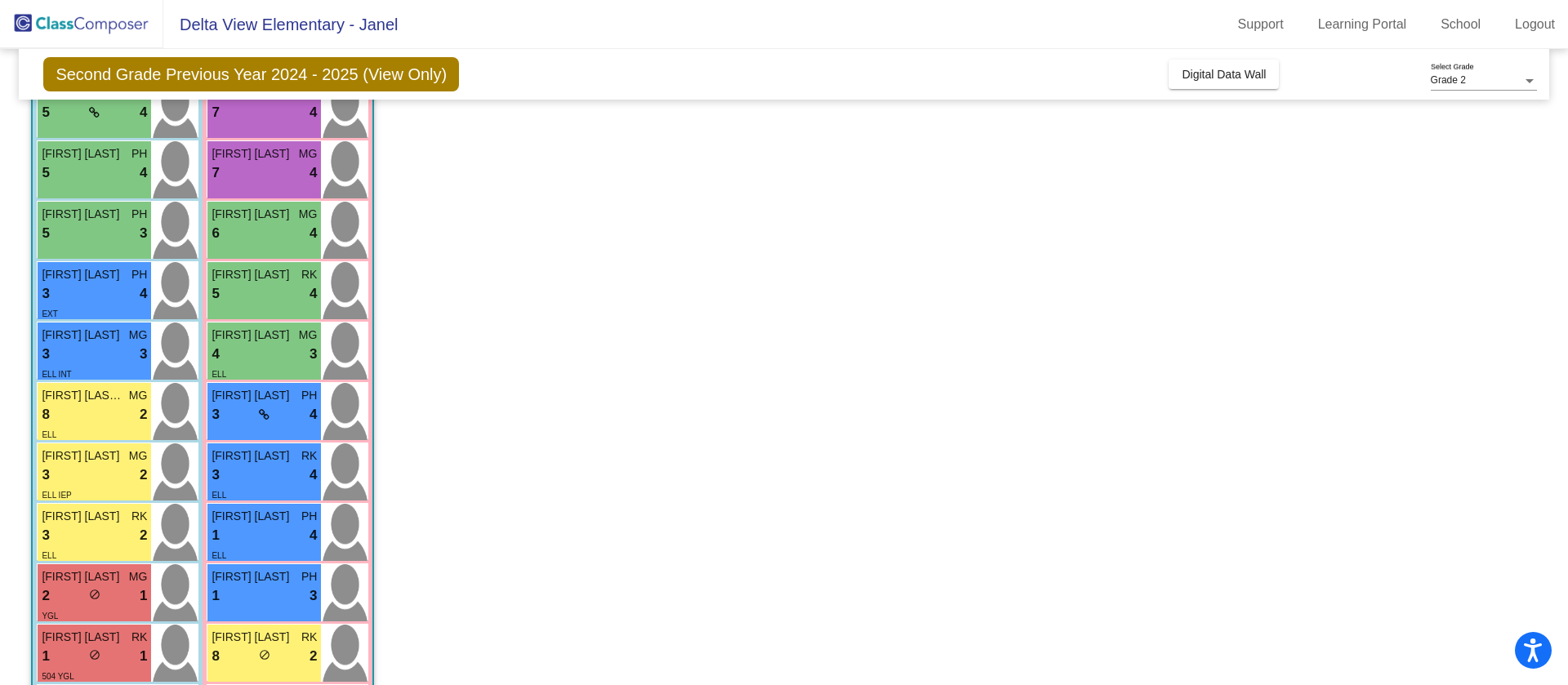 drag, startPoint x: 1557, startPoint y: 394, endPoint x: 1566, endPoint y: 259, distance: 135.29967 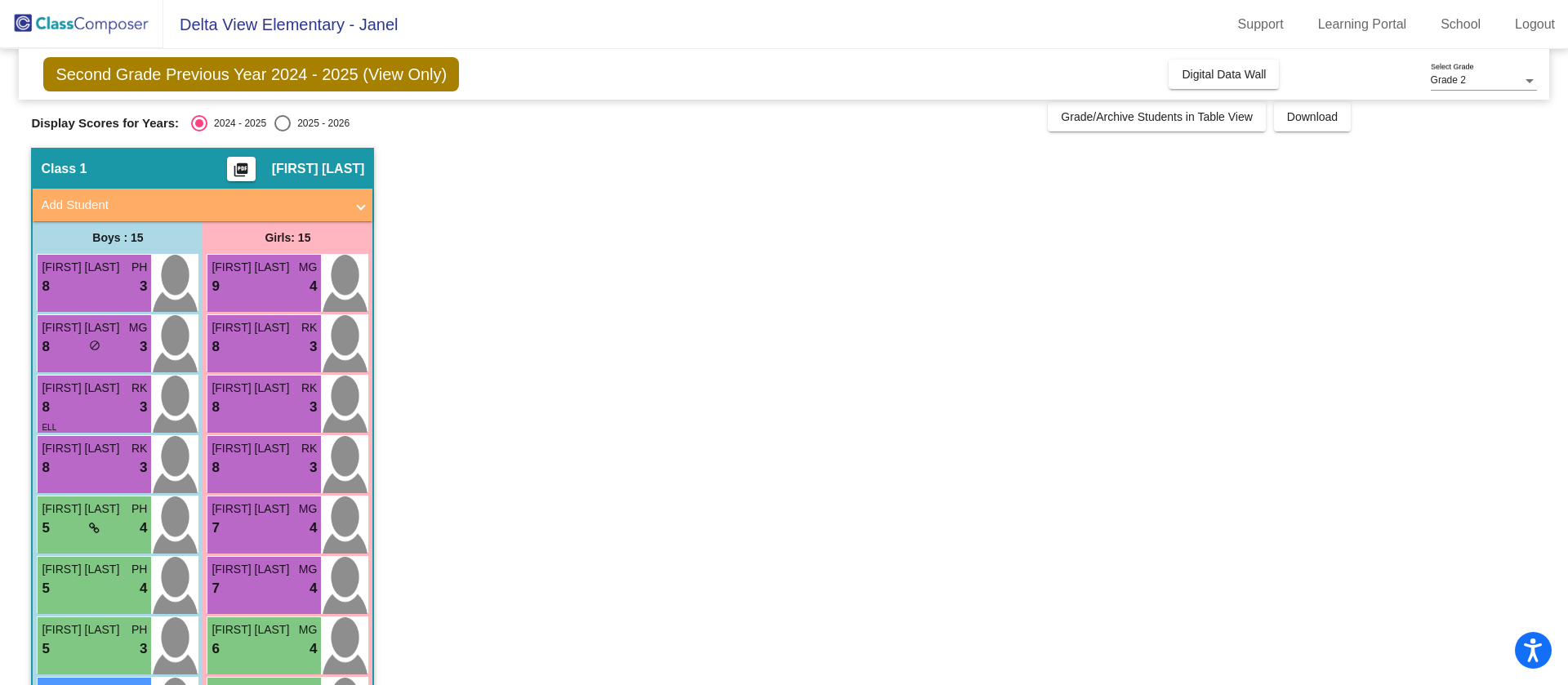 scroll, scrollTop: 0, scrollLeft: 0, axis: both 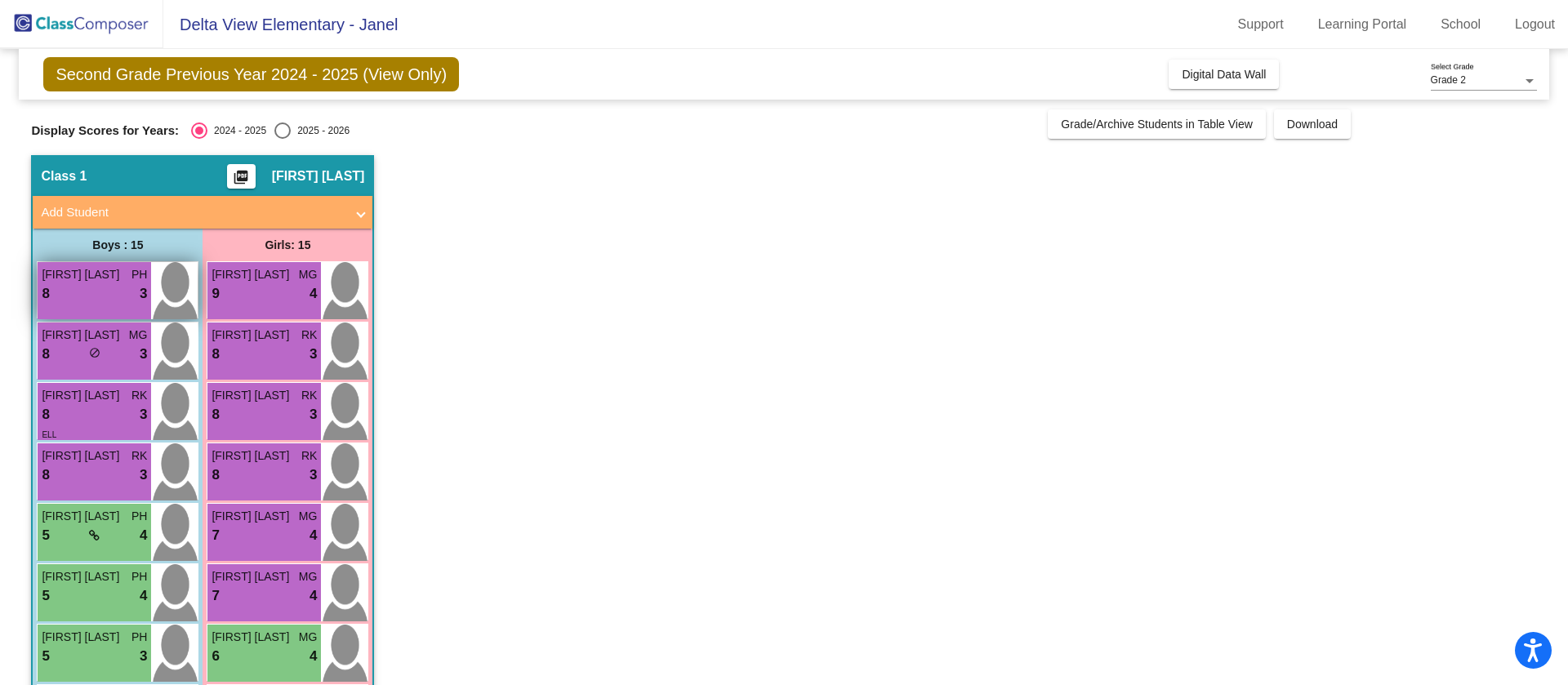 click on "[FIRST] [LAST] PH 8 lock do_not_disturb_alt 3" at bounding box center (94, 291) 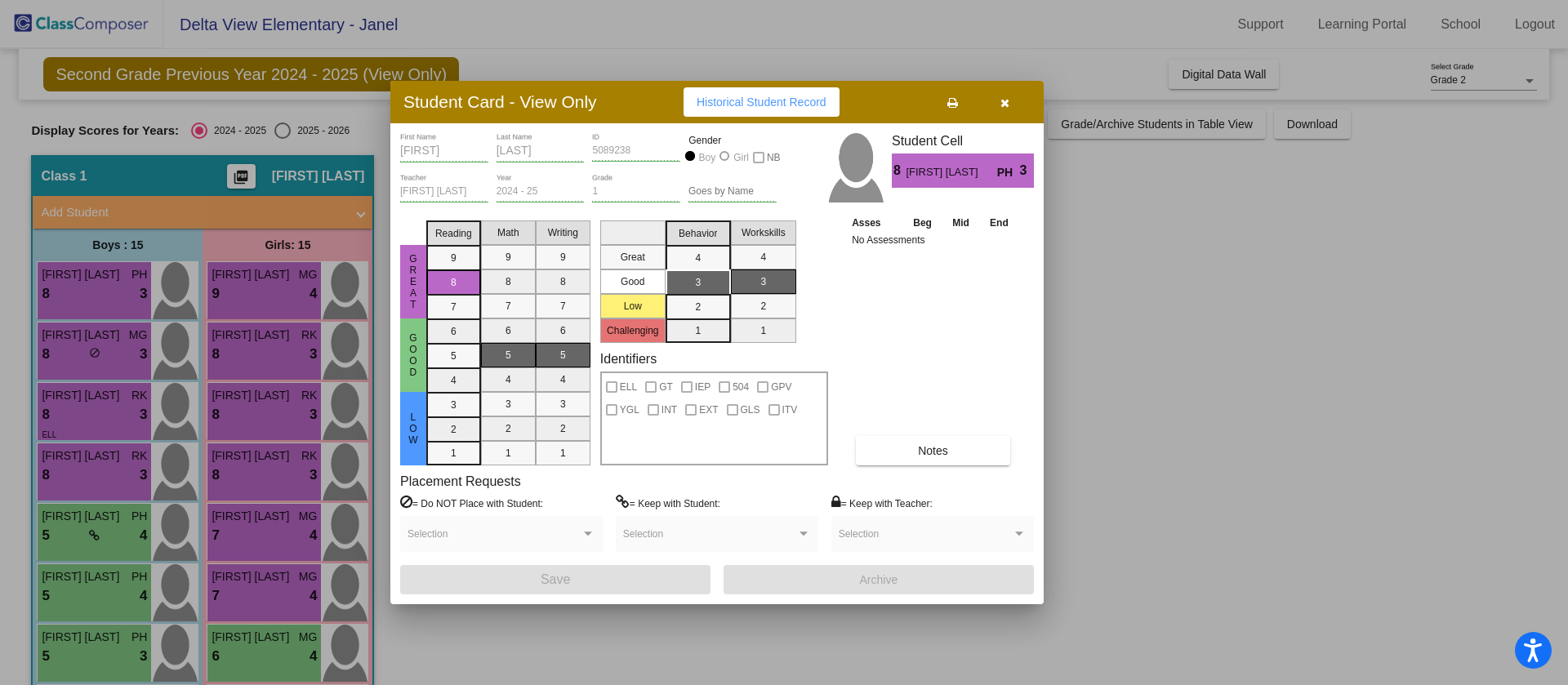 drag, startPoint x: 1565, startPoint y: 121, endPoint x: 1545, endPoint y: 196, distance: 77.62087 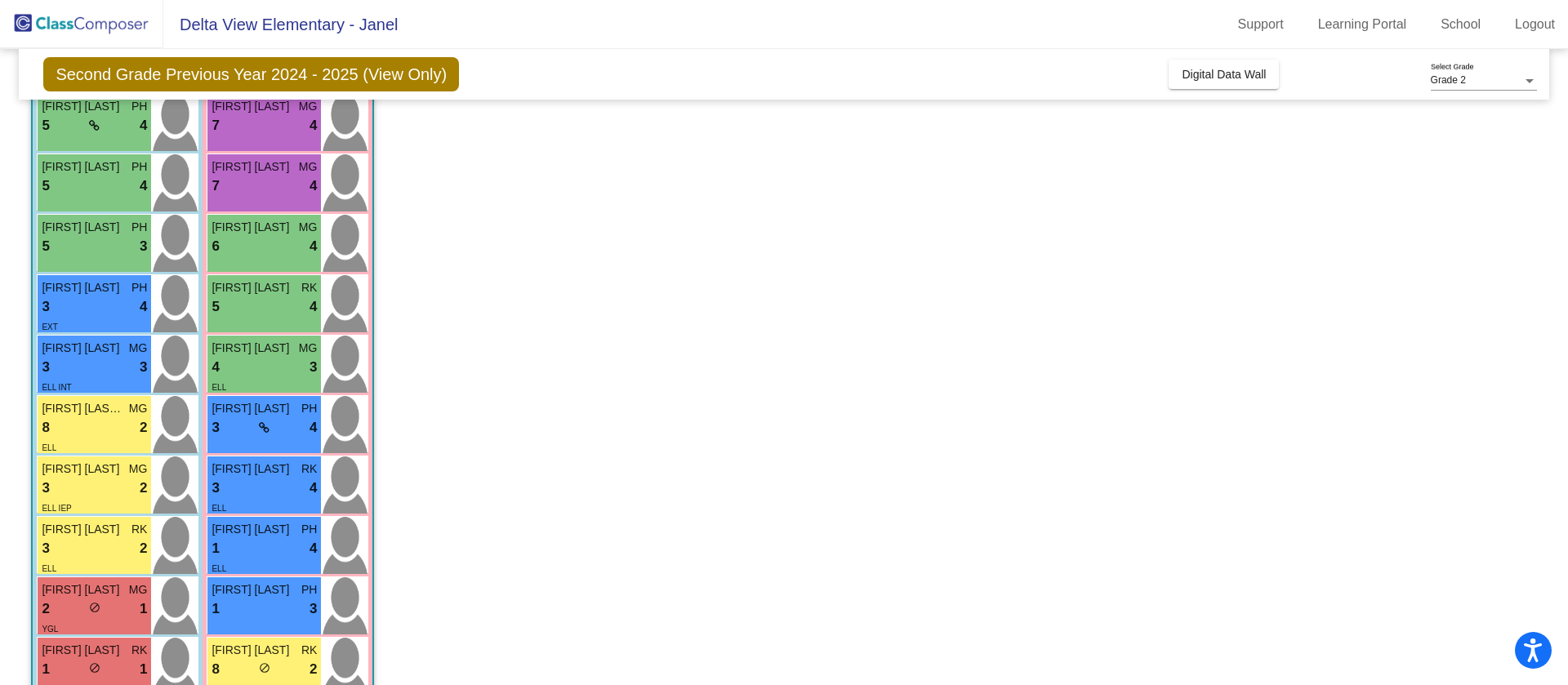scroll, scrollTop: 418, scrollLeft: 0, axis: vertical 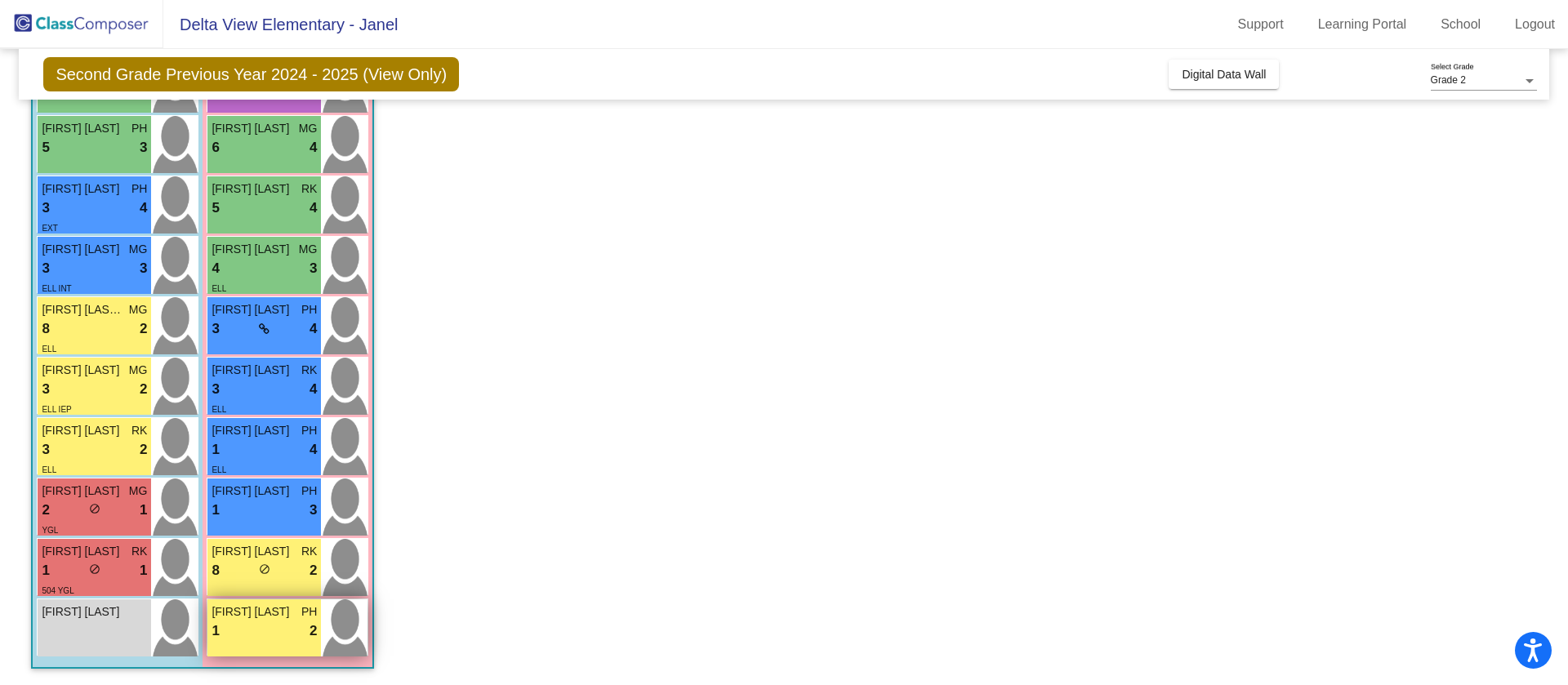 click on "[FIRST] [LAST]" at bounding box center (252, 612) 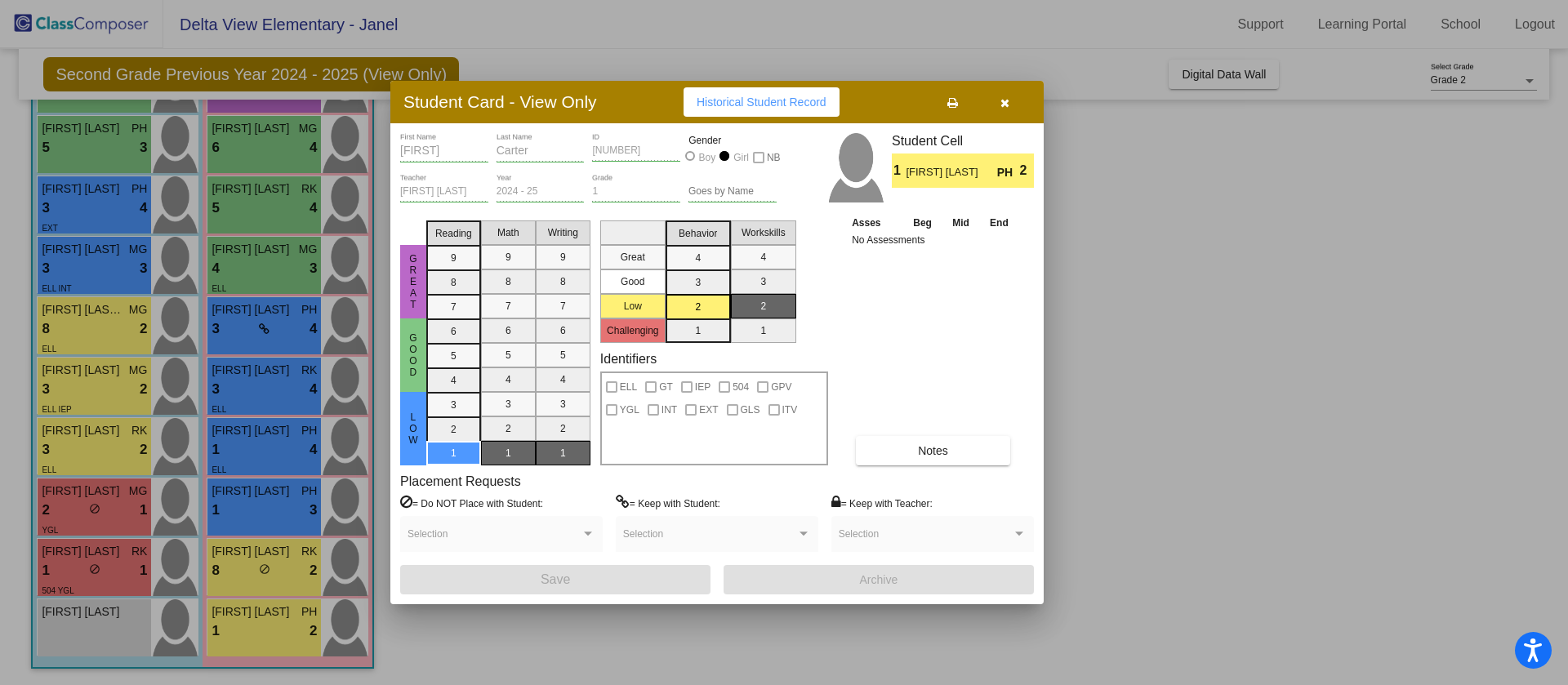 click at bounding box center (784, 342) 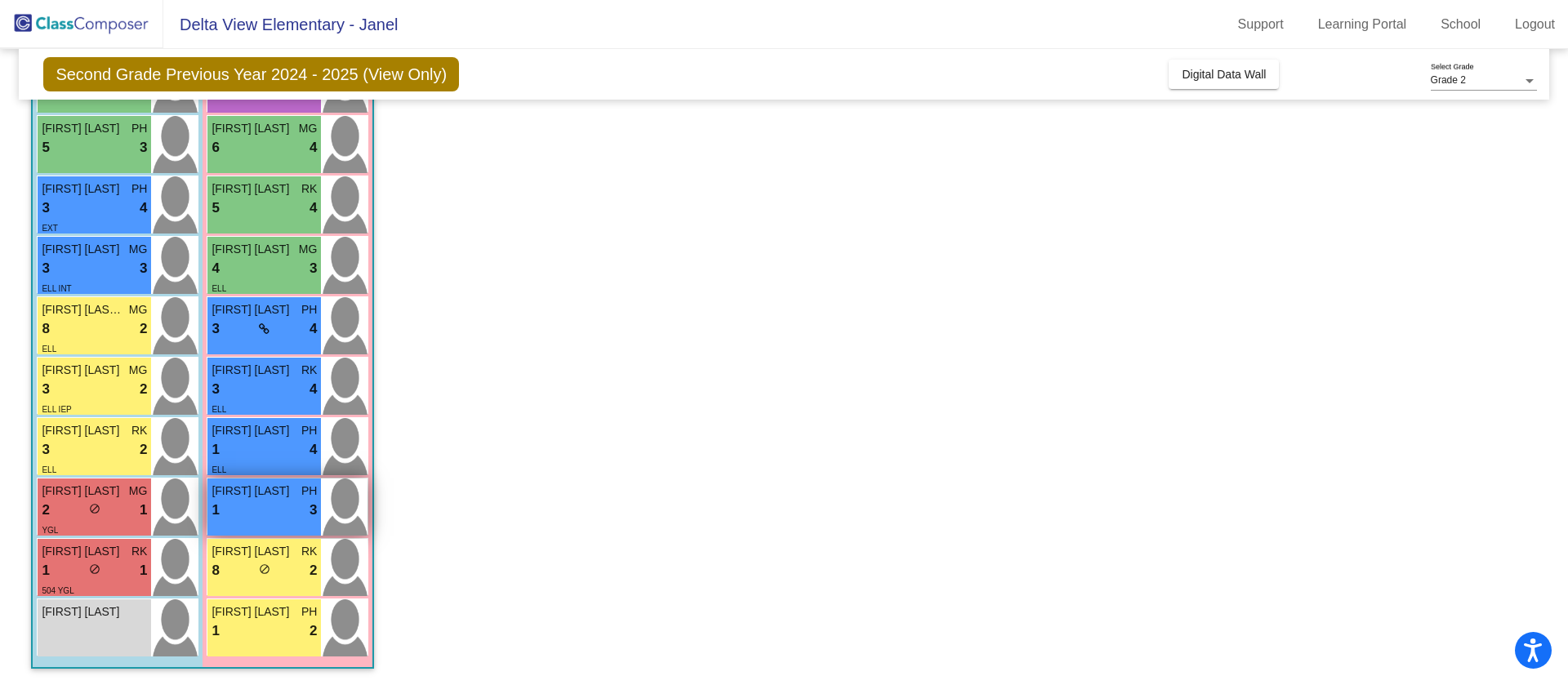 click on "1 lock do_not_disturb_alt 3" at bounding box center (264, 510) 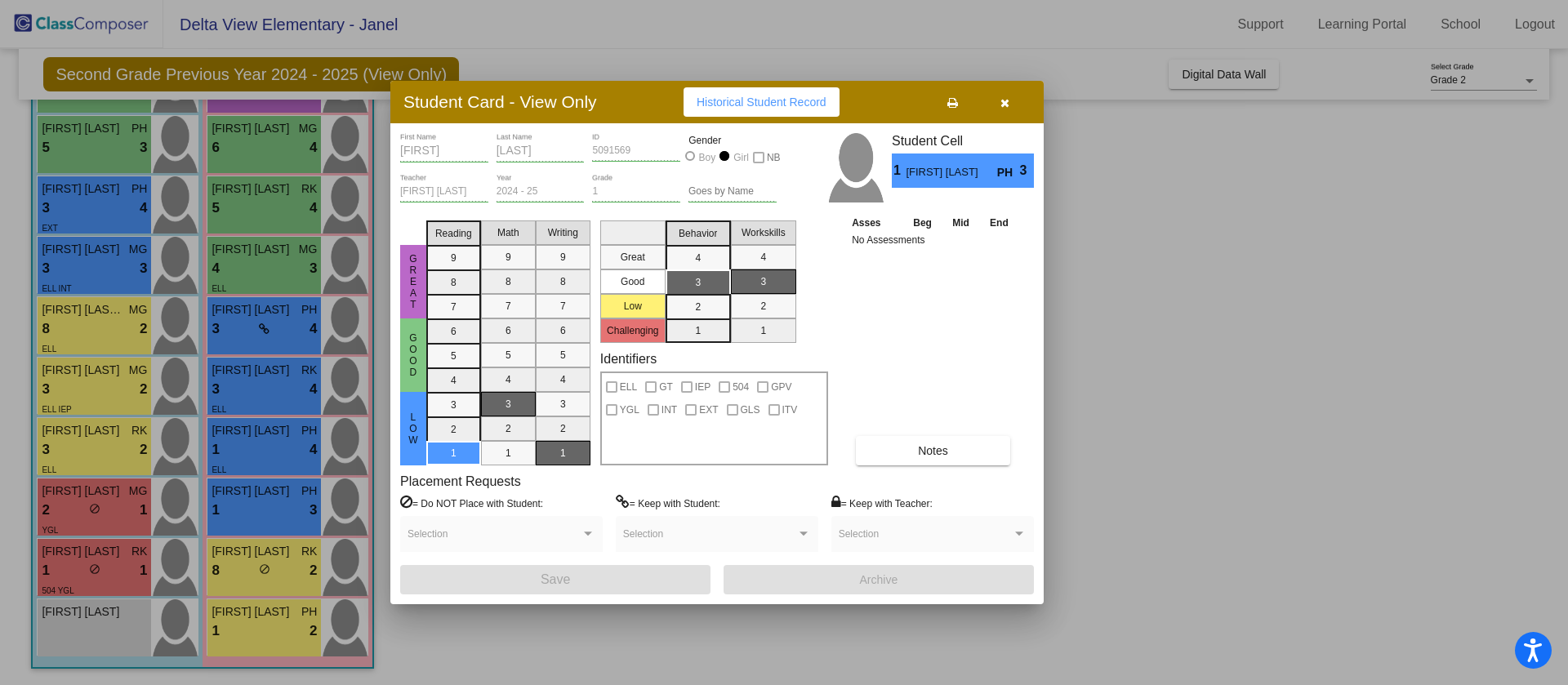 click at bounding box center [784, 342] 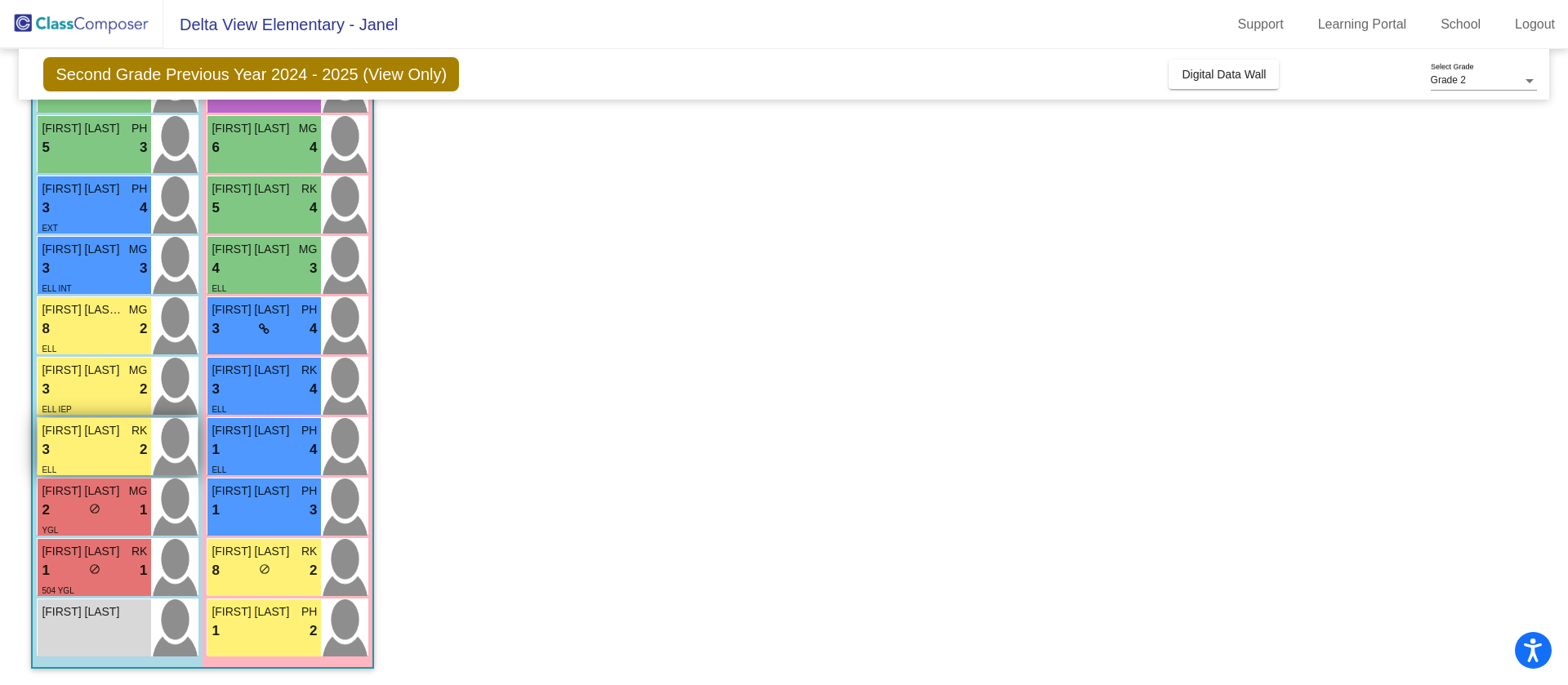 click on "3 lock do_not_disturb_alt 2" at bounding box center [94, 450] 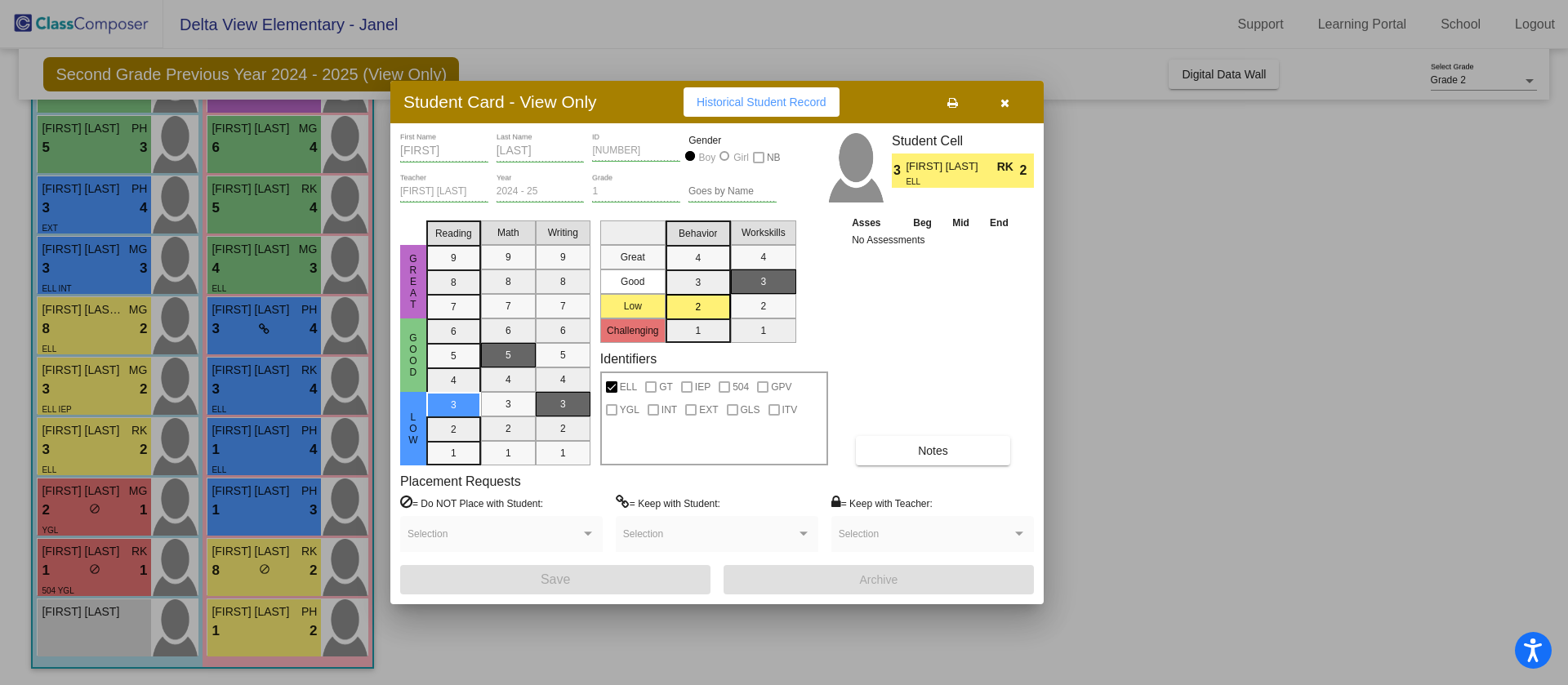 click on "Notes" at bounding box center (933, 451) 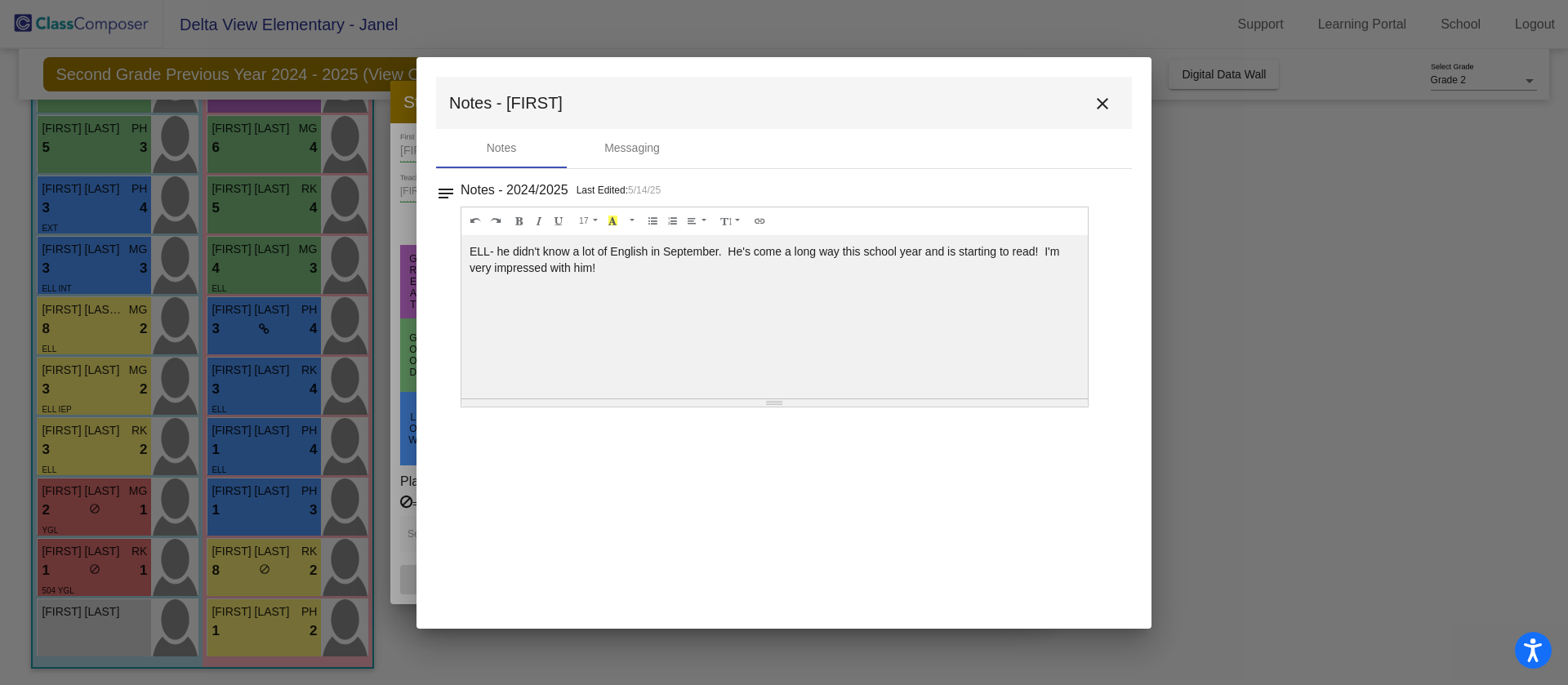 click at bounding box center (784, 342) 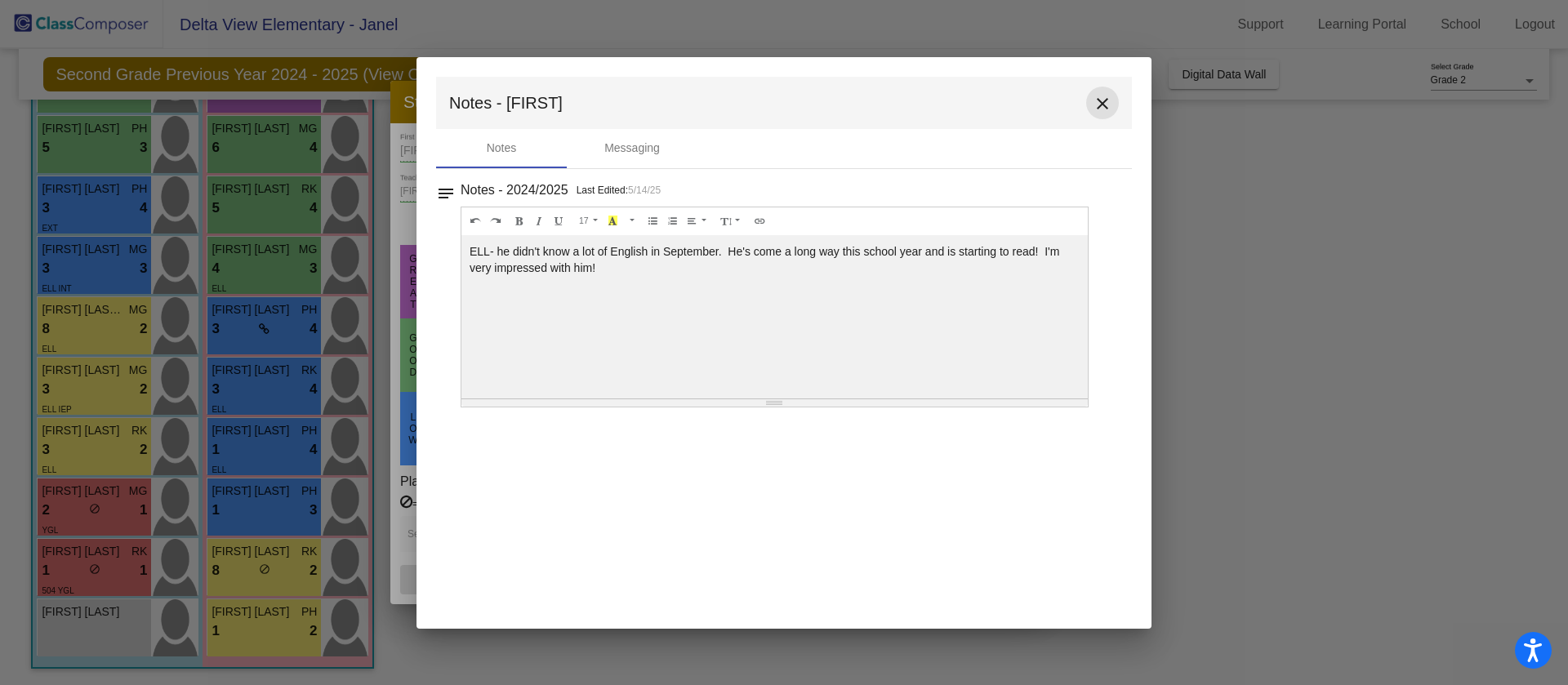 click on "close" at bounding box center (1102, 104) 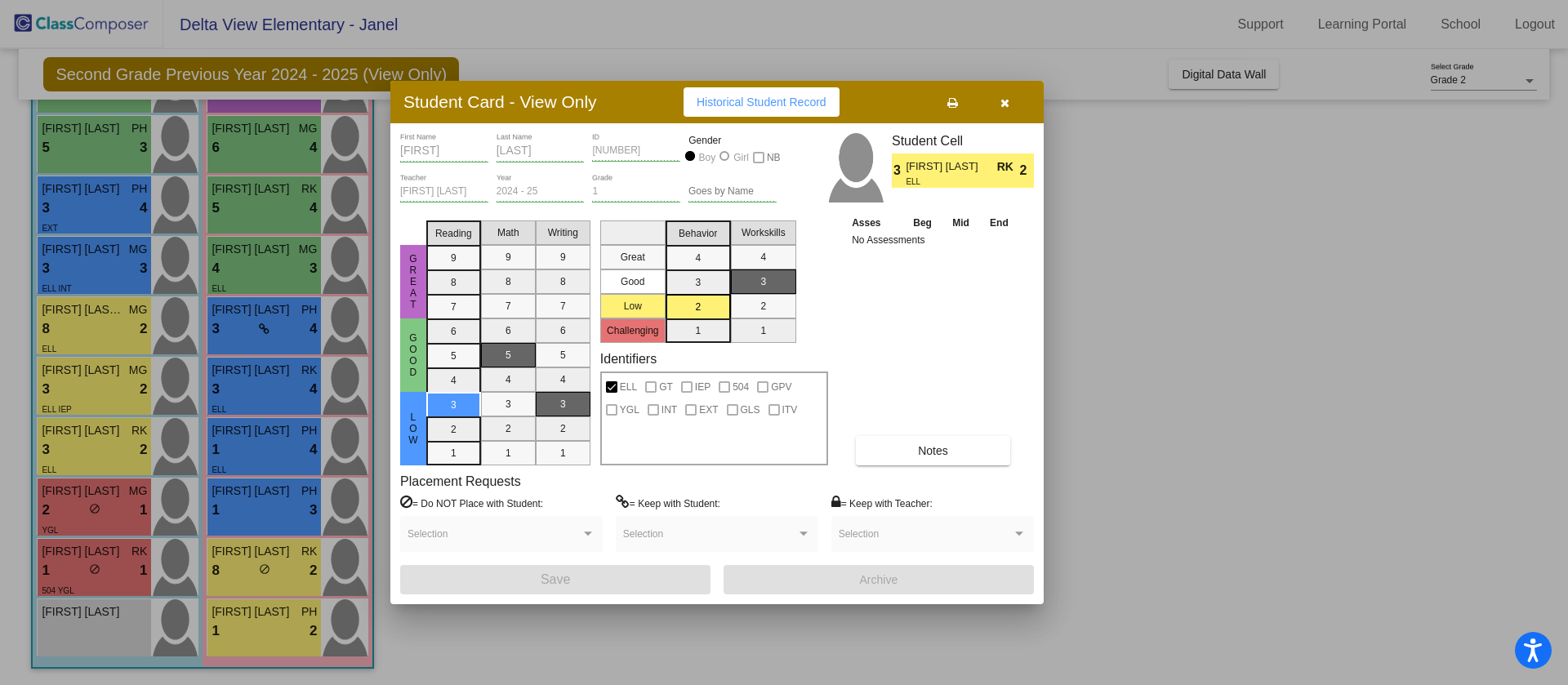 click at bounding box center (784, 342) 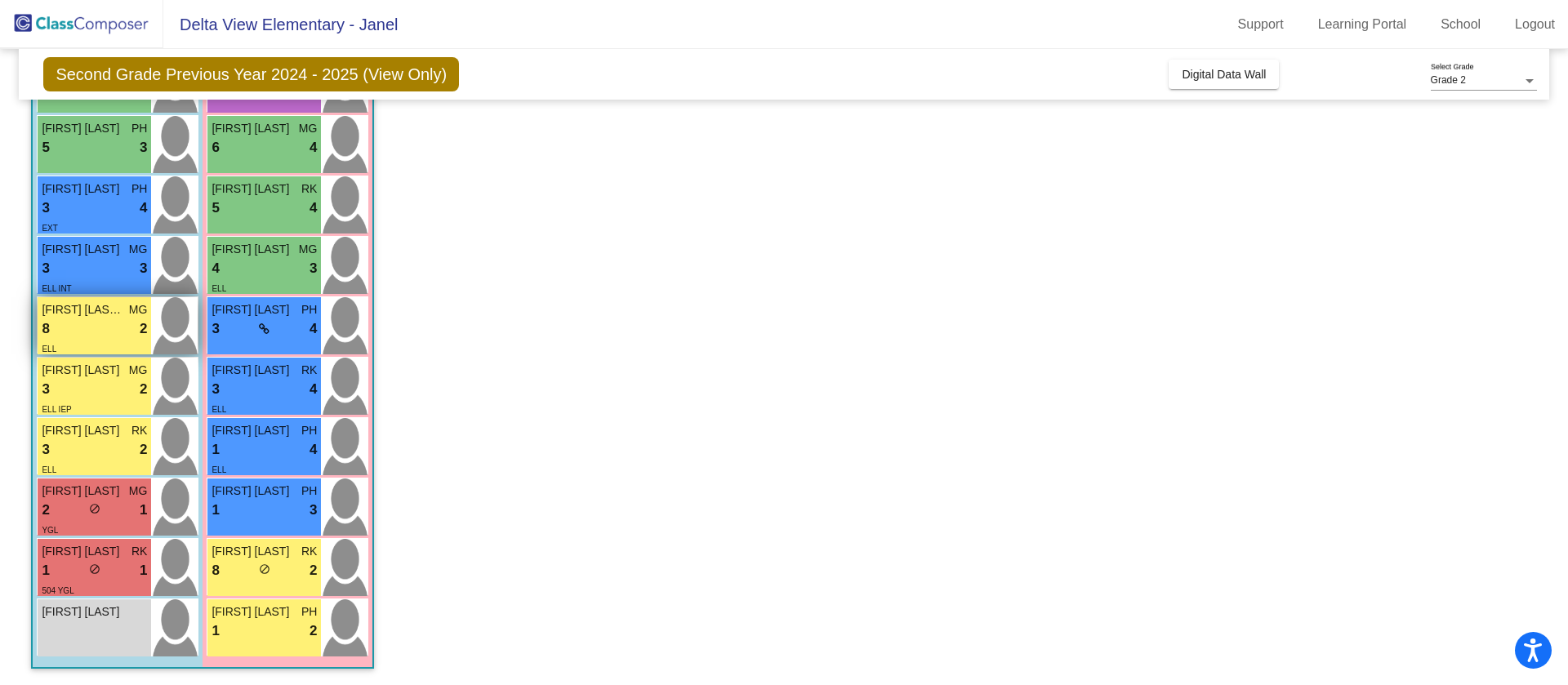 click on "[FIRST] [LAST]-[LAST]" at bounding box center [82, 309] 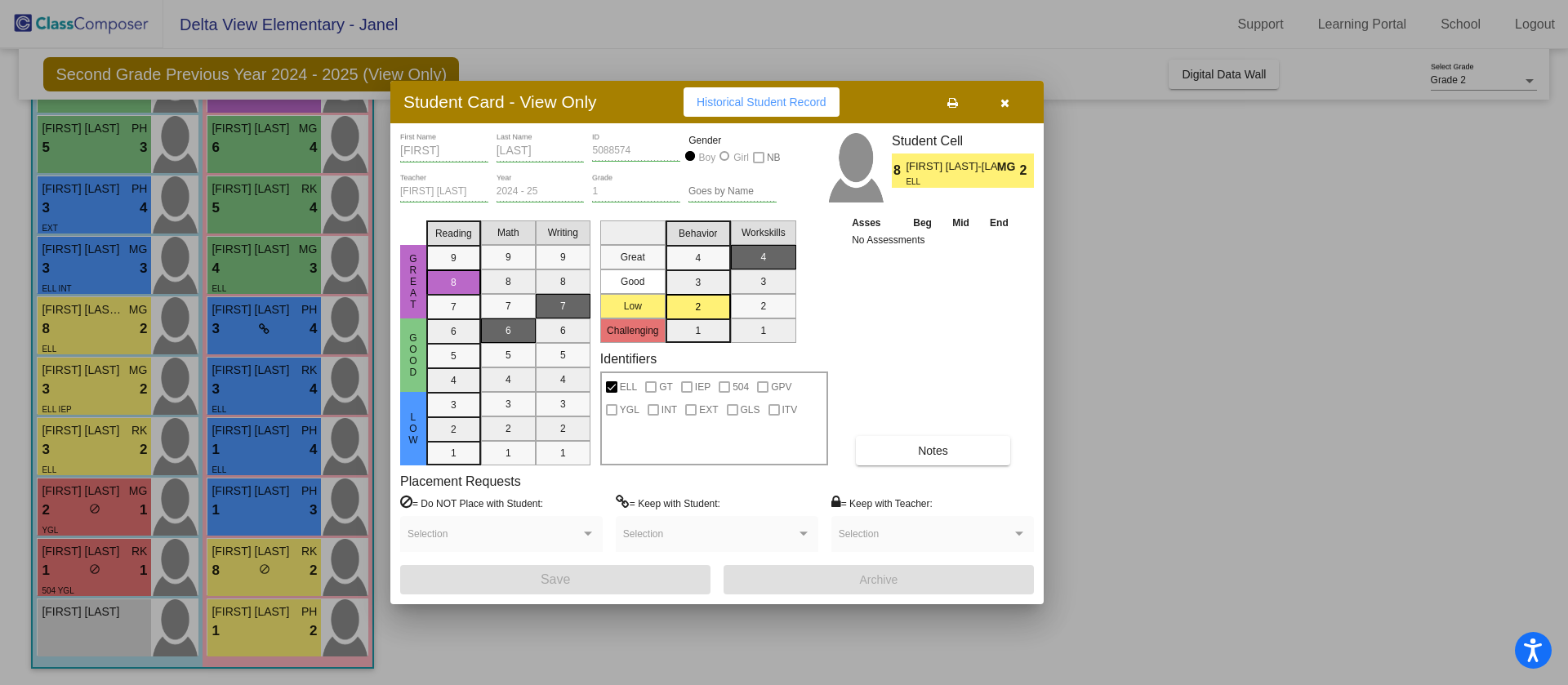 click at bounding box center [784, 342] 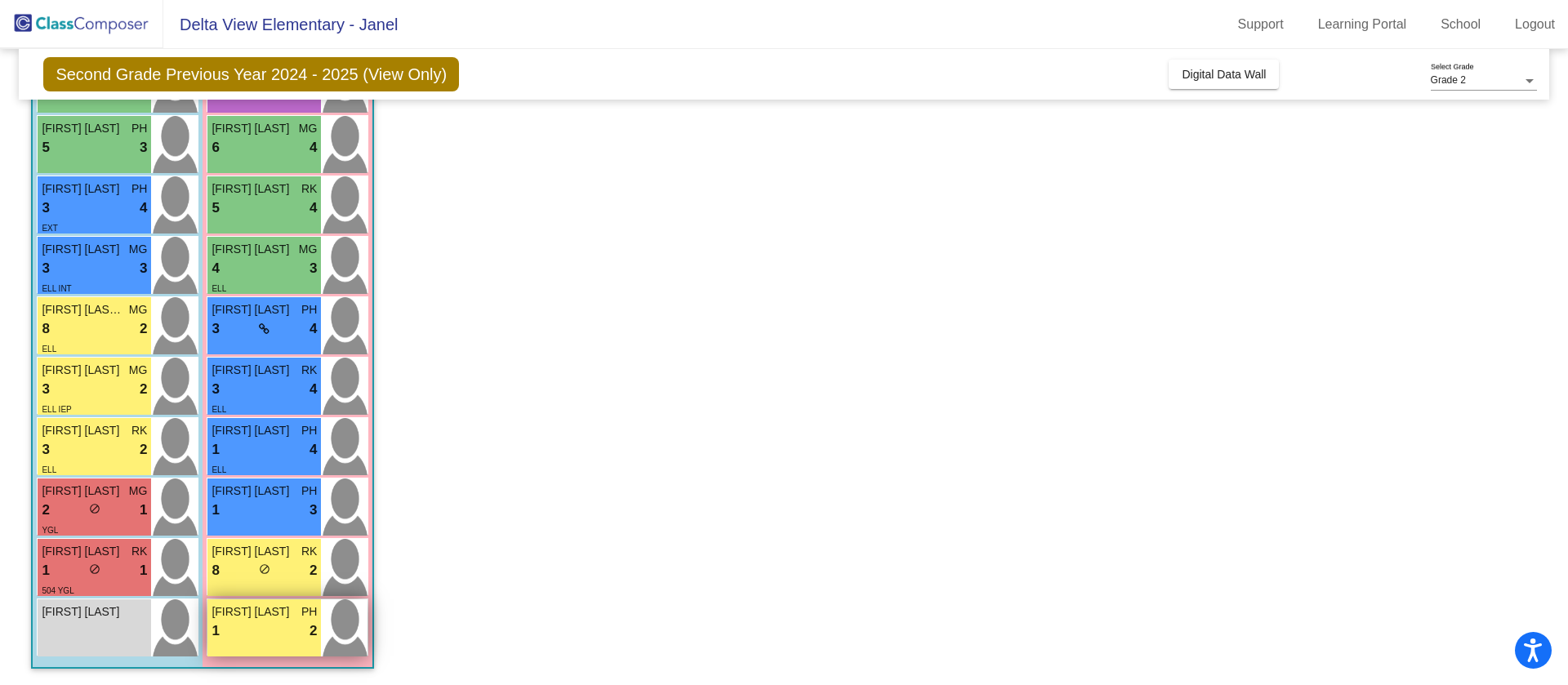 click on "[FIRST] [LAST]" at bounding box center [252, 612] 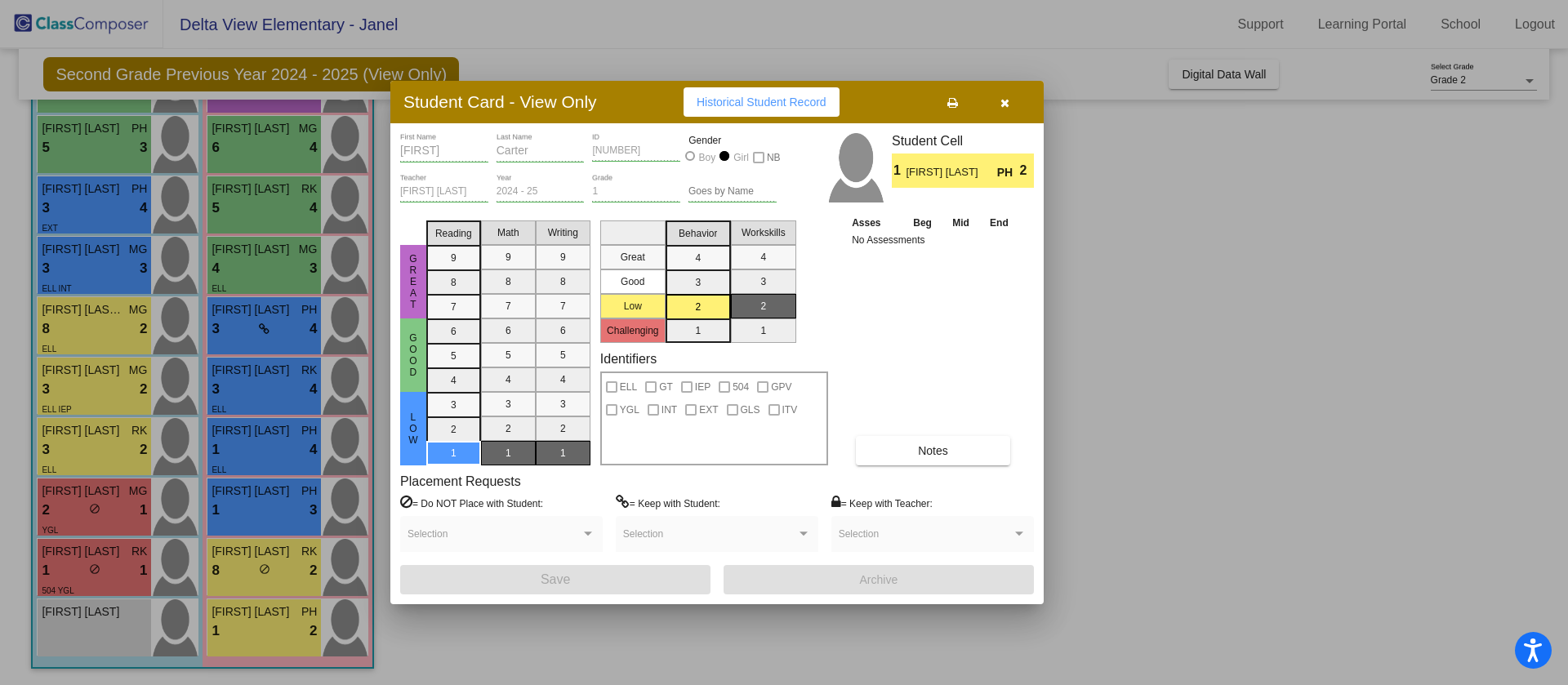 click at bounding box center [784, 342] 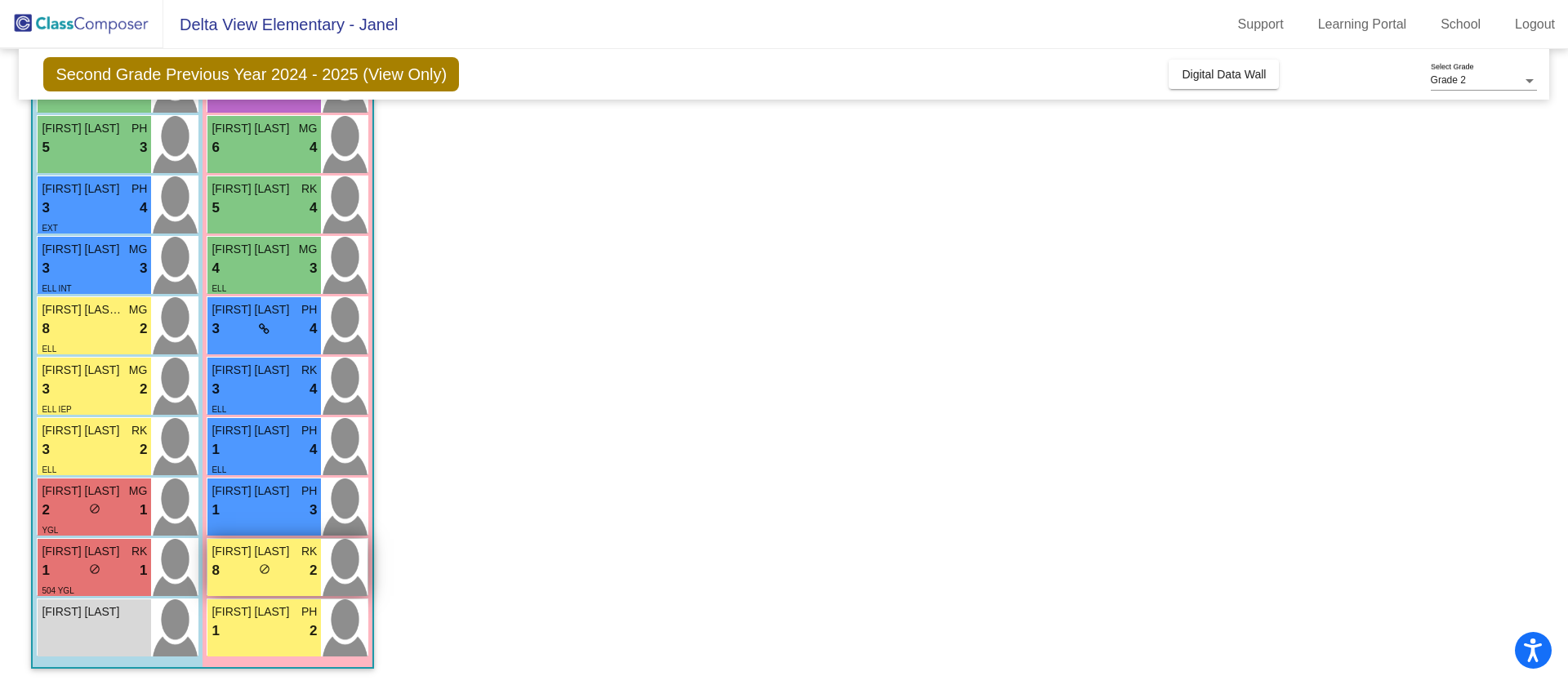 click on "8 lock do_not_disturb_alt 2" at bounding box center [264, 571] 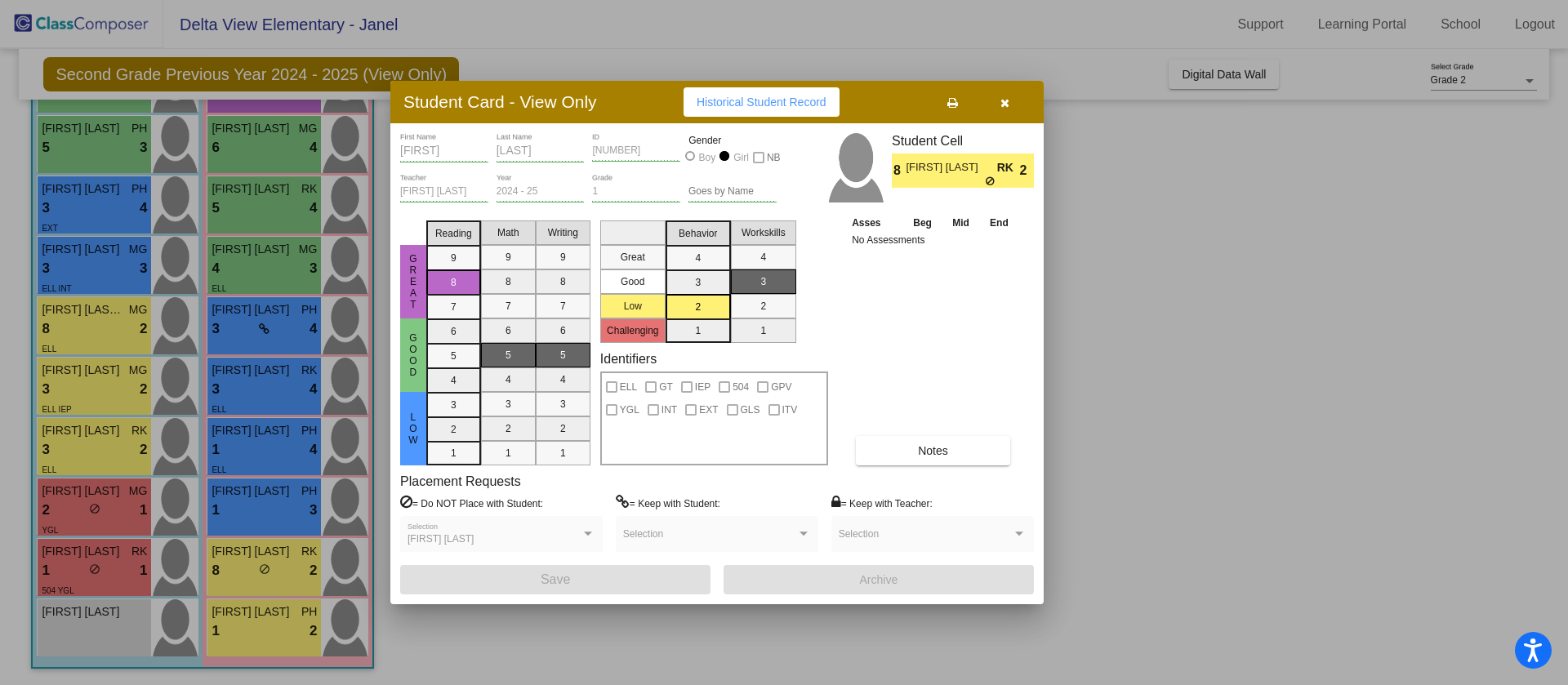 click at bounding box center (784, 342) 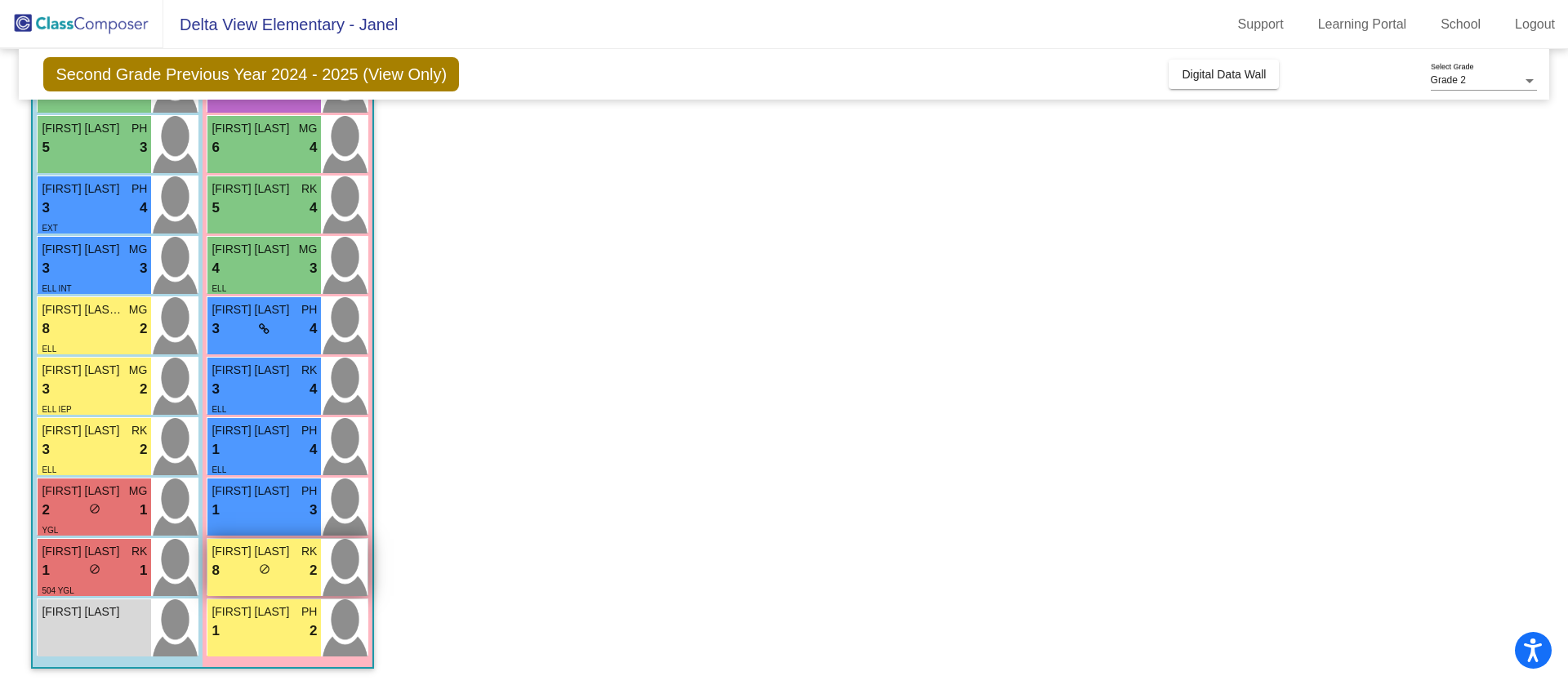click on "8 lock do_not_disturb_alt 2" at bounding box center (264, 571) 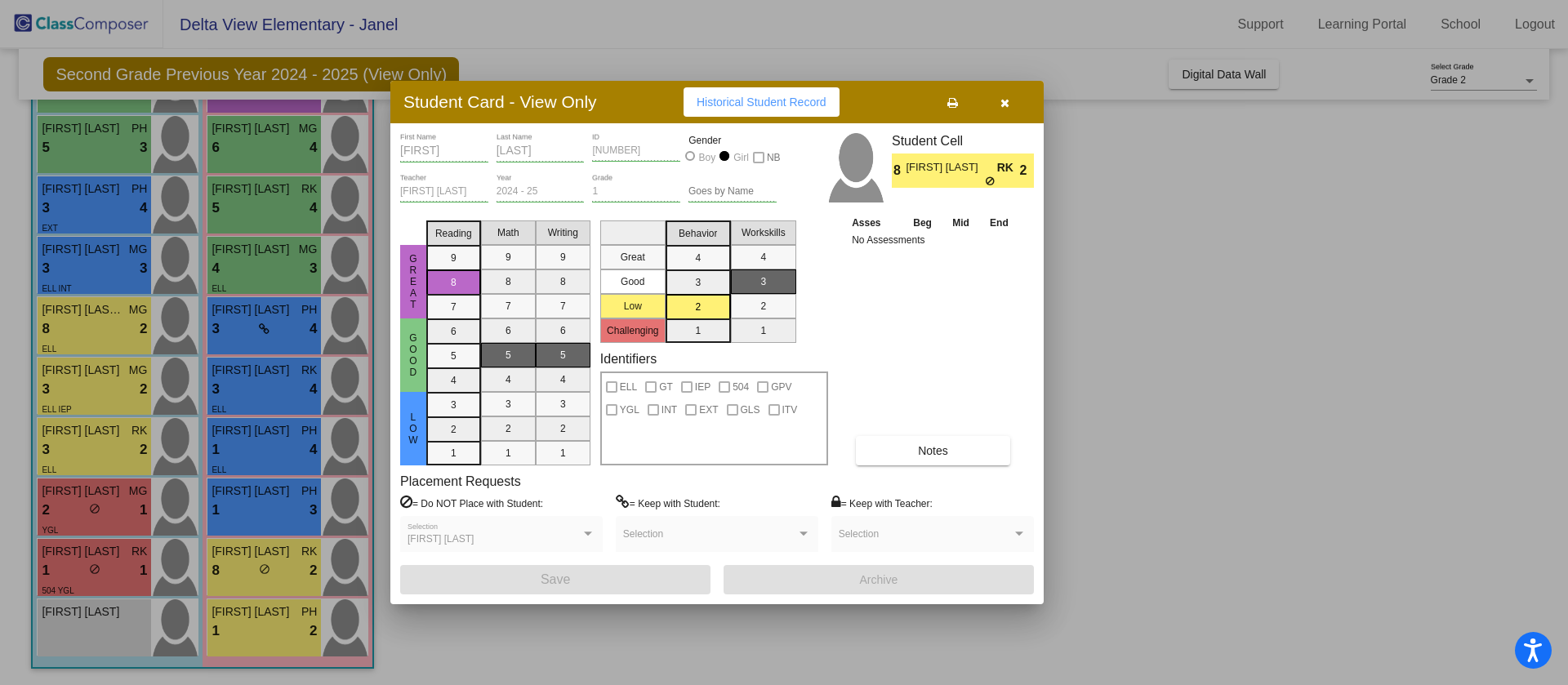 click at bounding box center [784, 342] 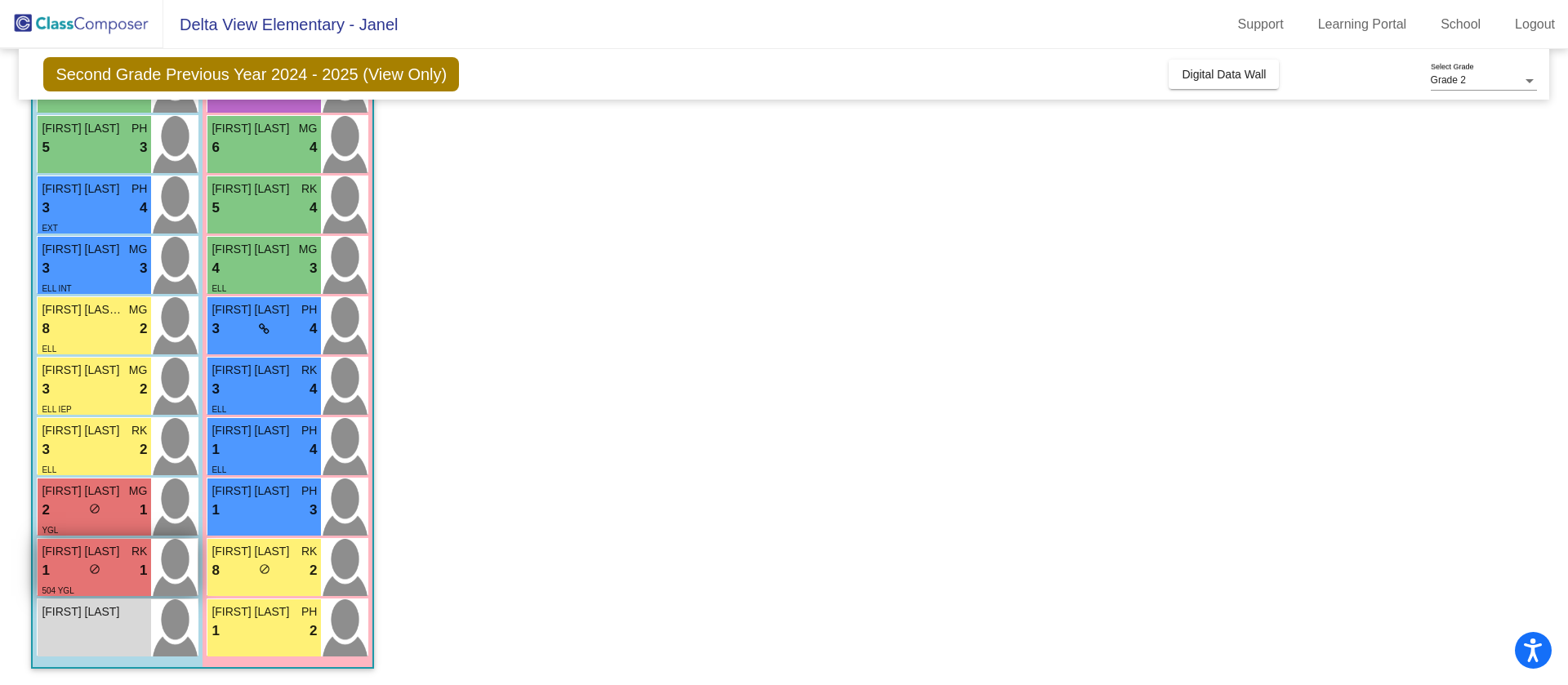 click on "1 lock do_not_disturb_alt 1" at bounding box center [94, 571] 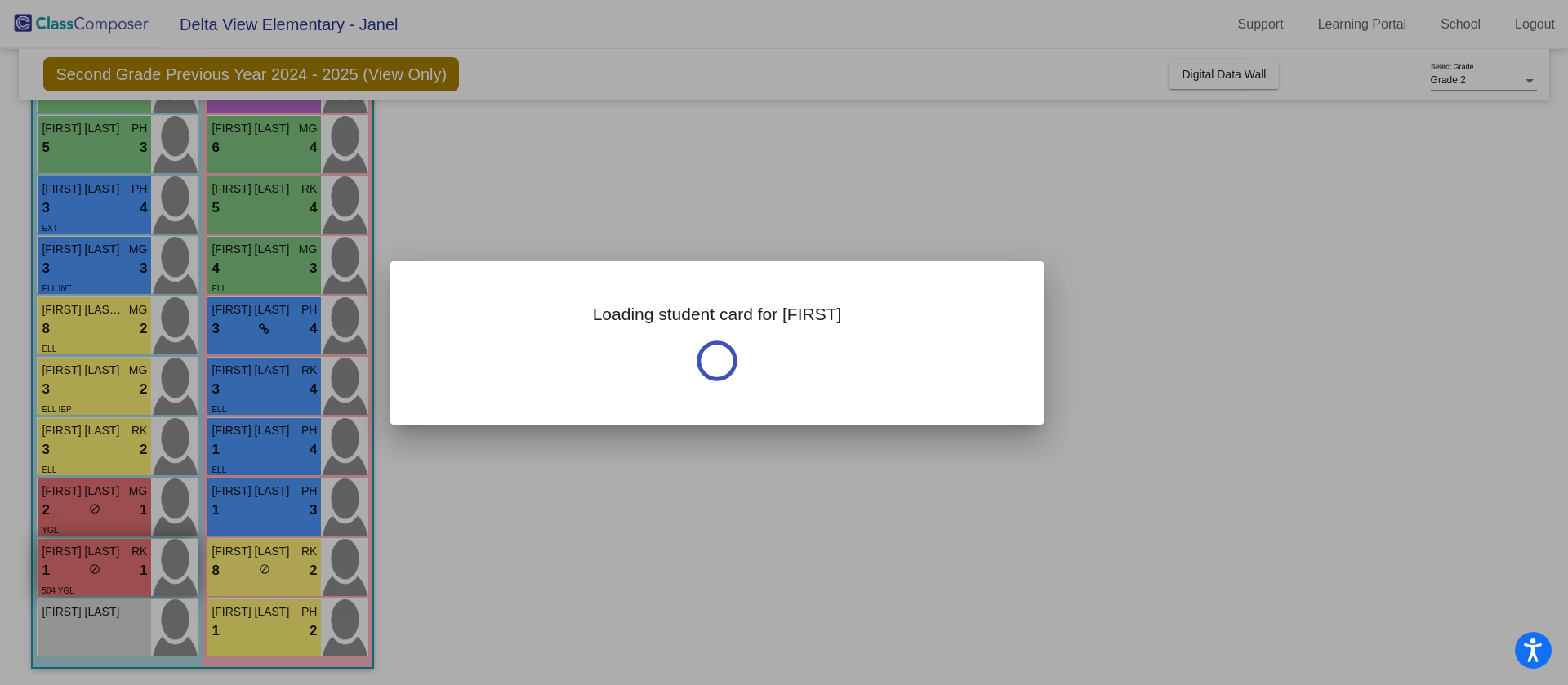 click at bounding box center [784, 342] 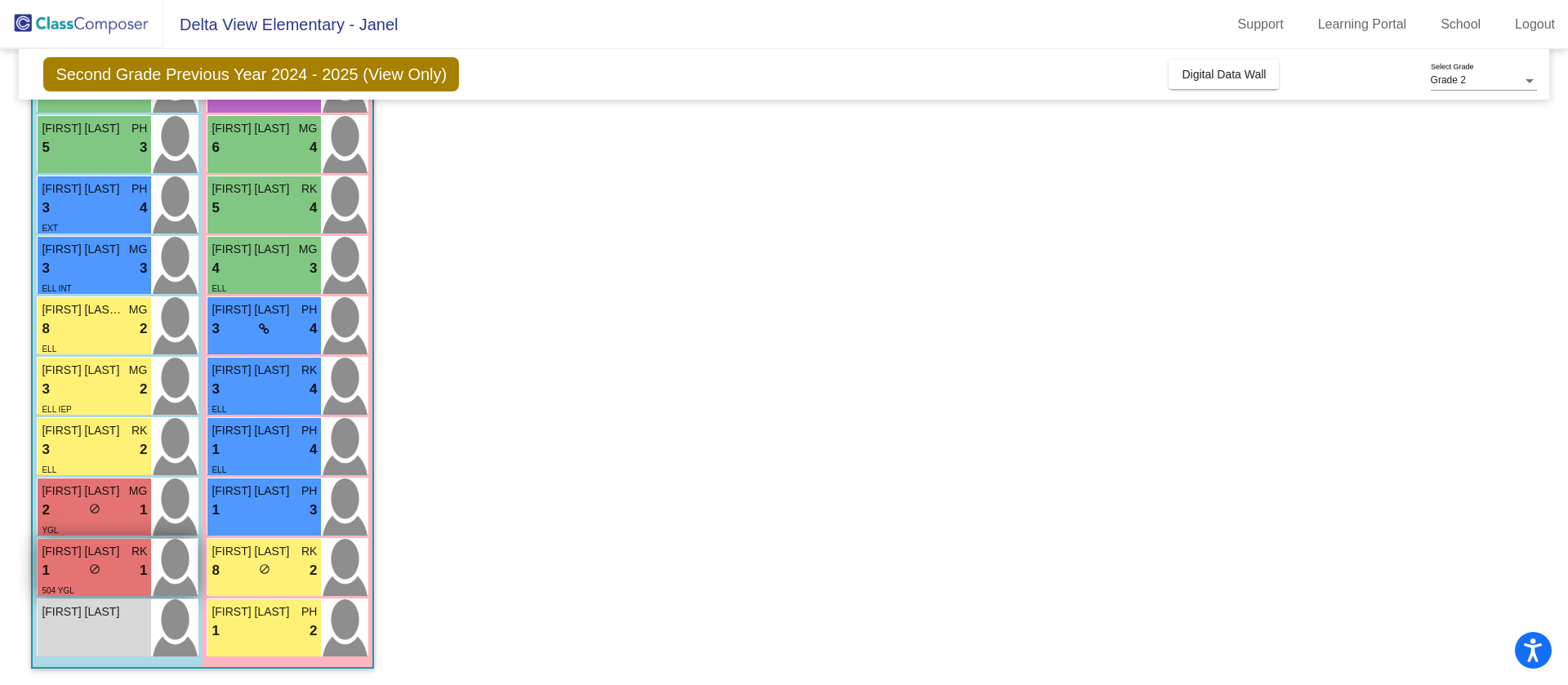 click on "1 lock do_not_disturb_alt 1" at bounding box center (94, 571) 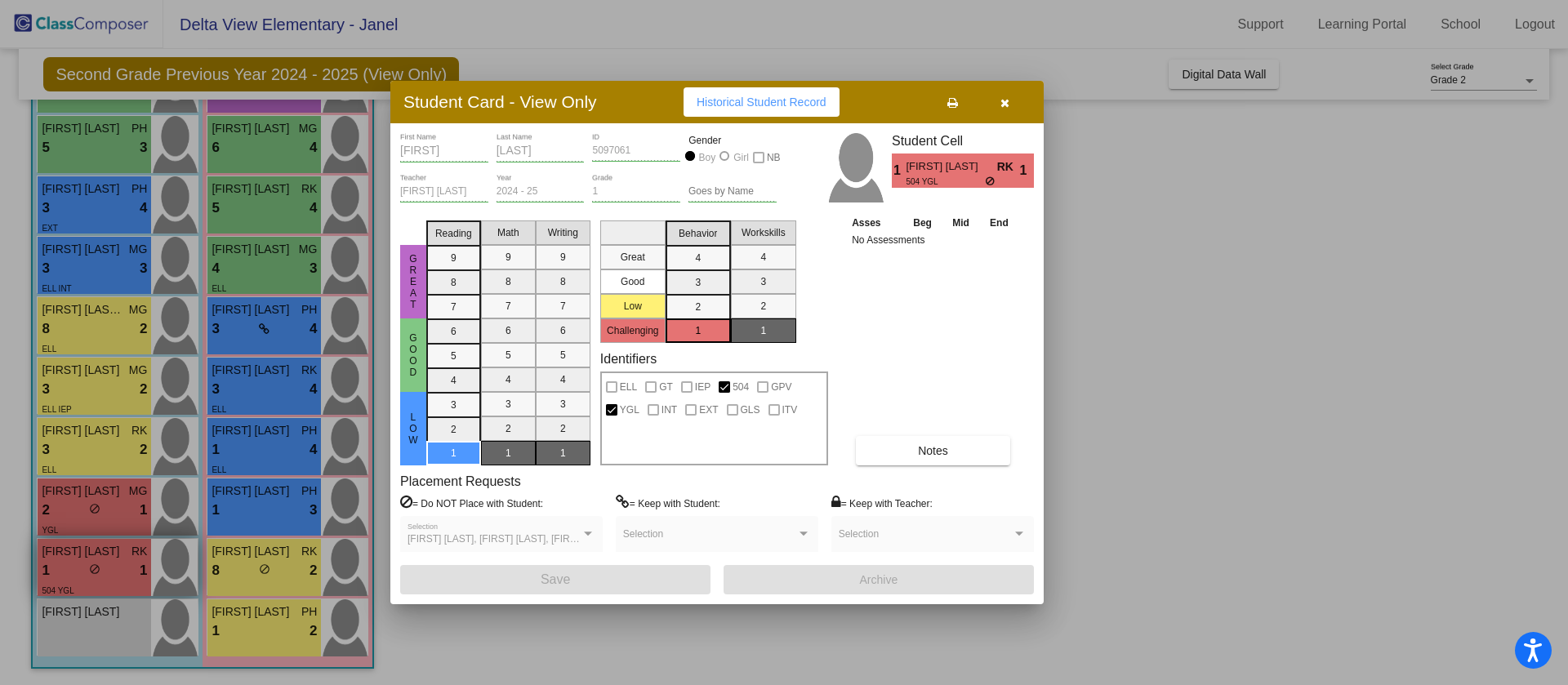 click at bounding box center (784, 342) 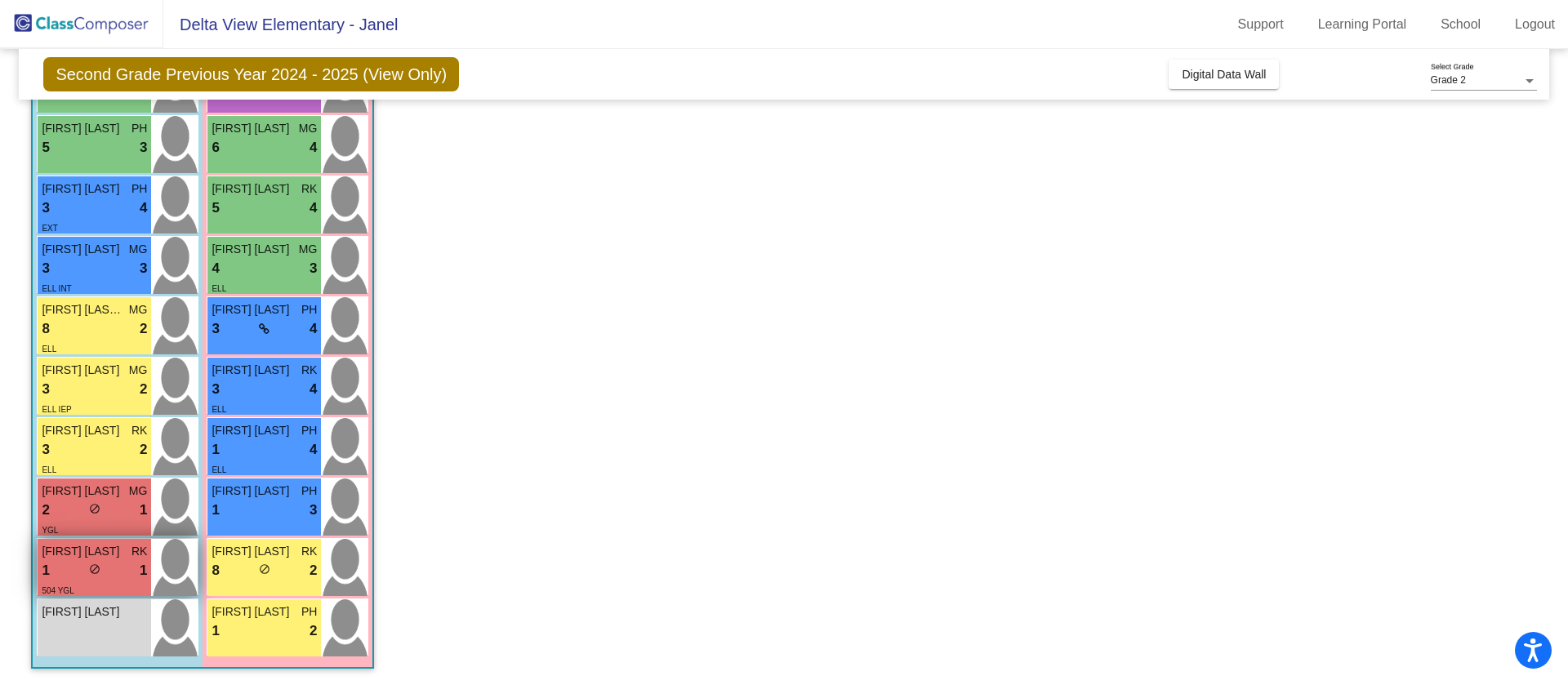 click on "1 lock do_not_disturb_alt 1" at bounding box center [94, 571] 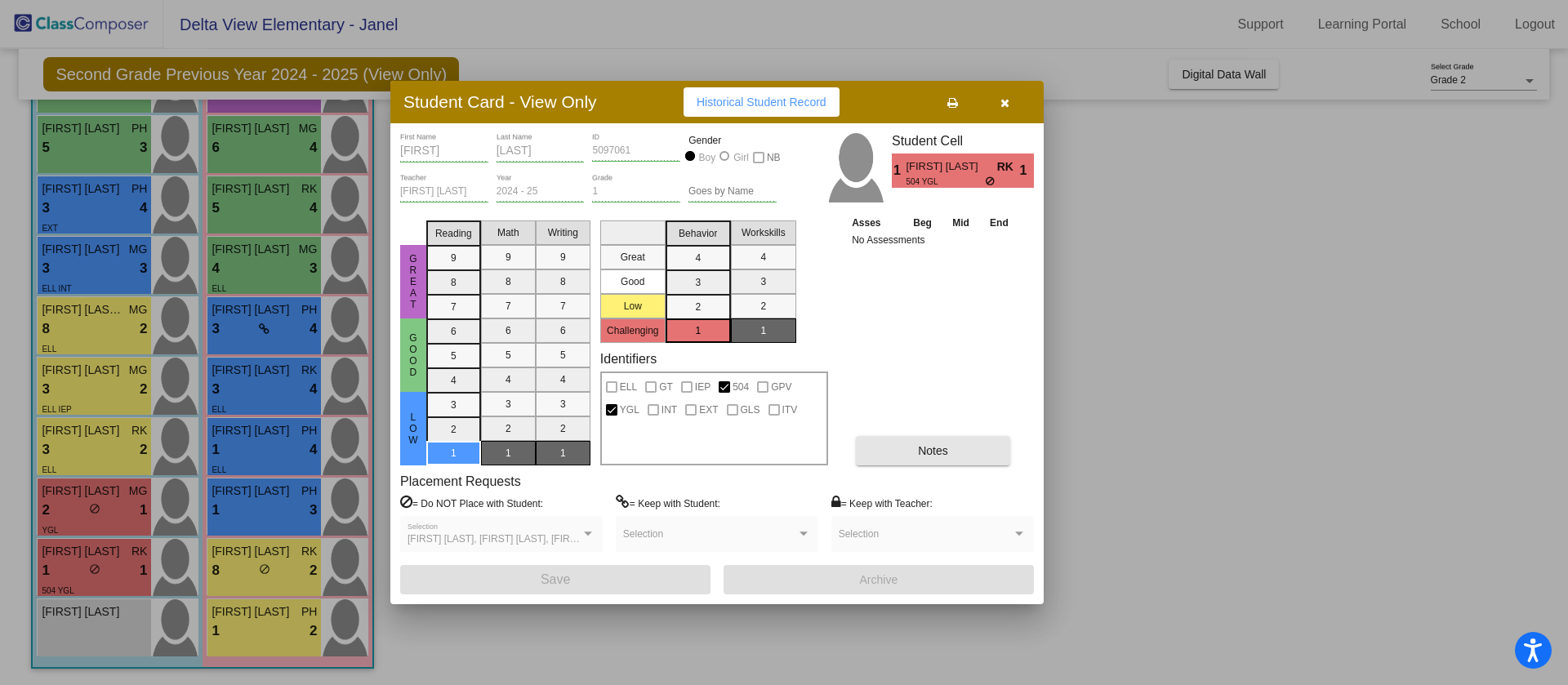 click on "Notes" at bounding box center [933, 451] 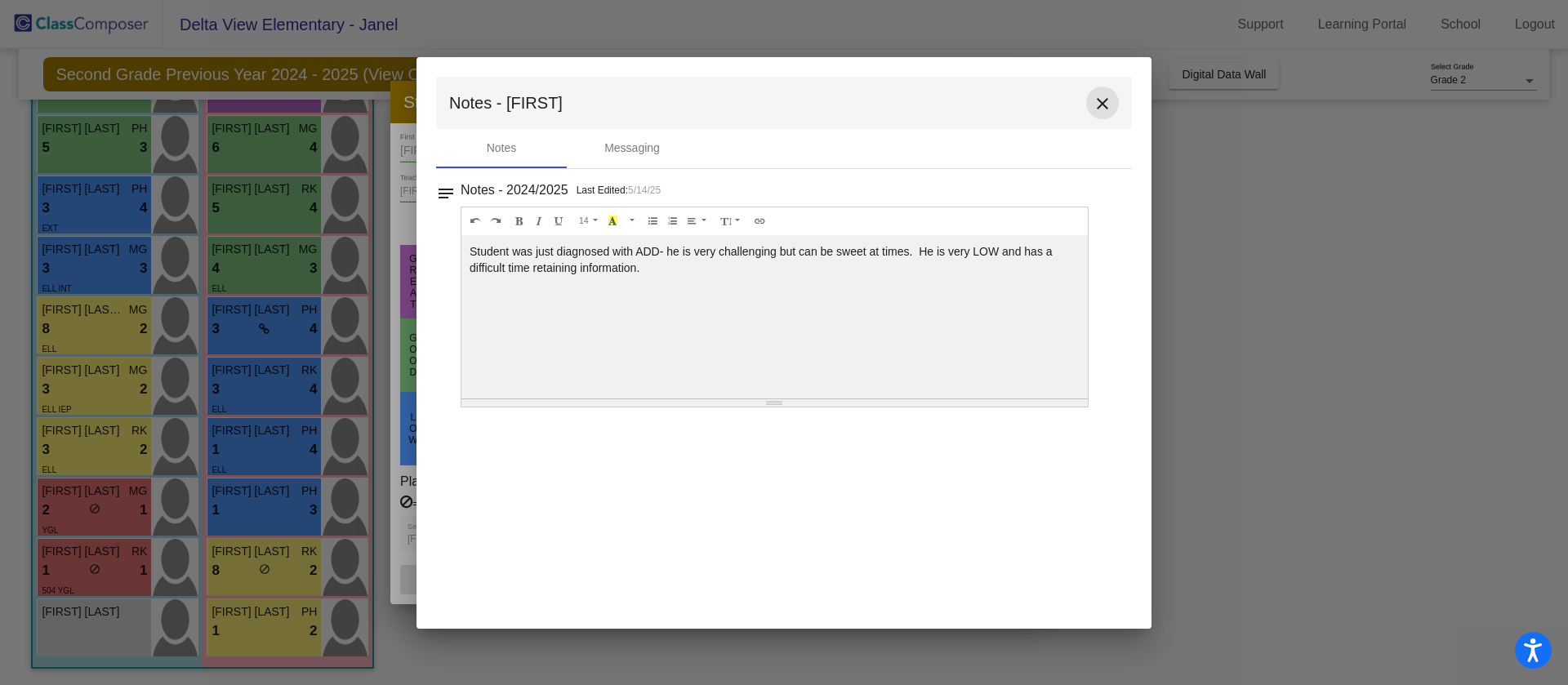 click on "close" at bounding box center (1102, 104) 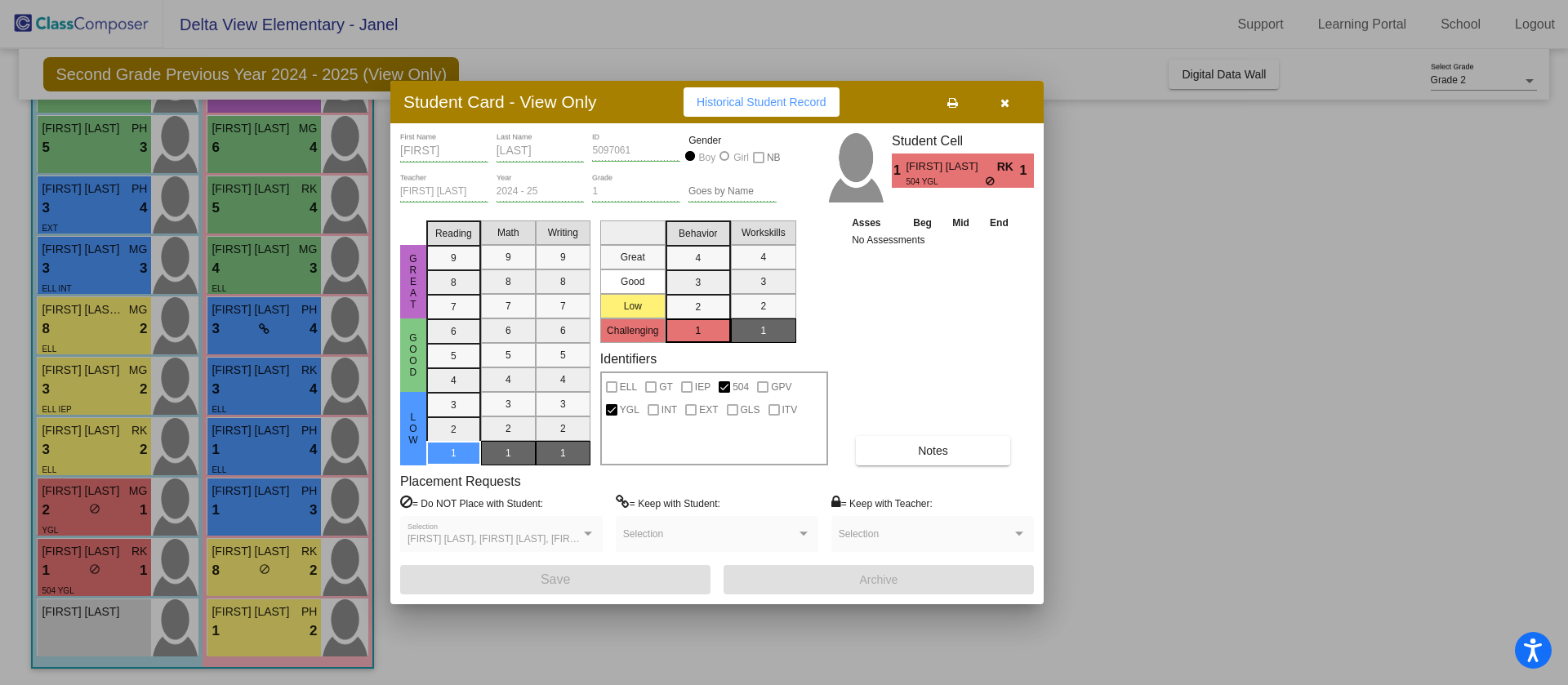 click at bounding box center [784, 342] 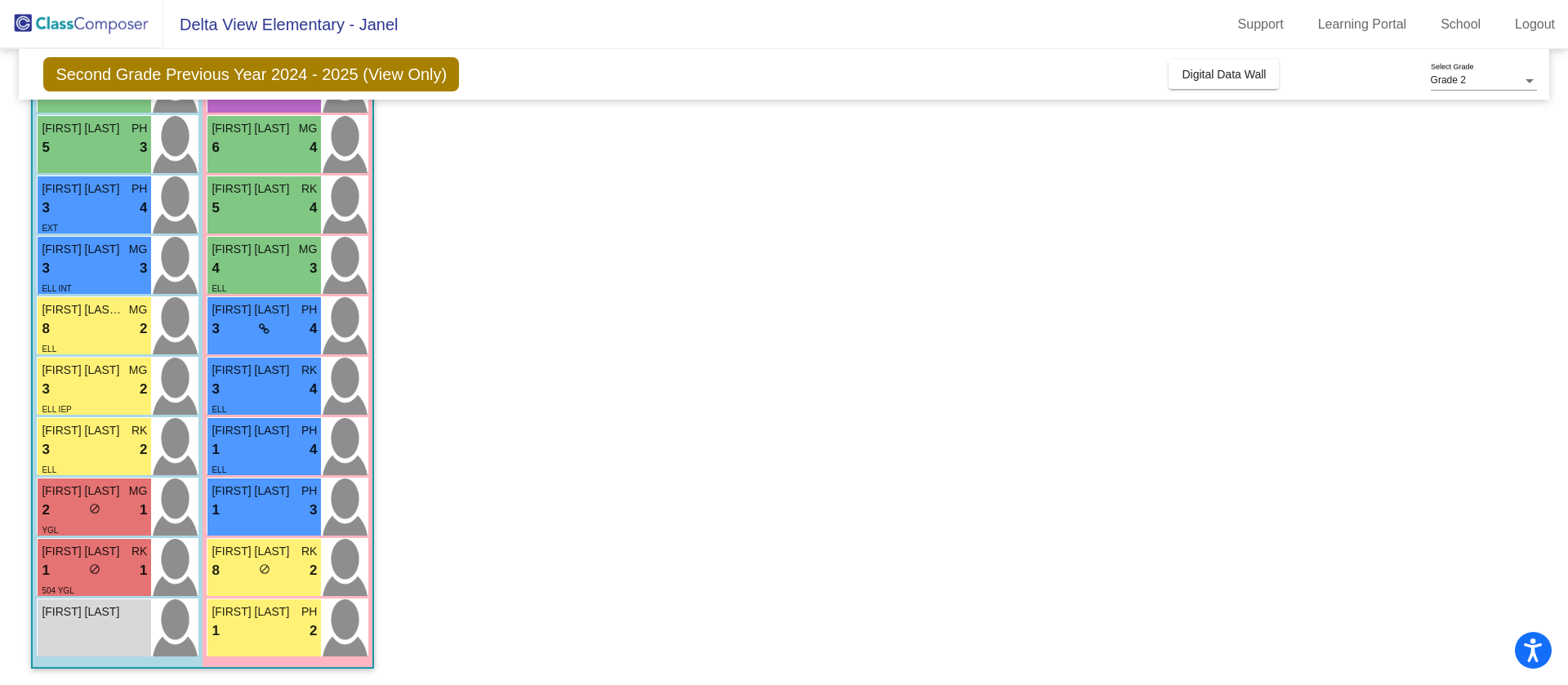click on "[FIRST] [LAST]" at bounding box center (82, 491) 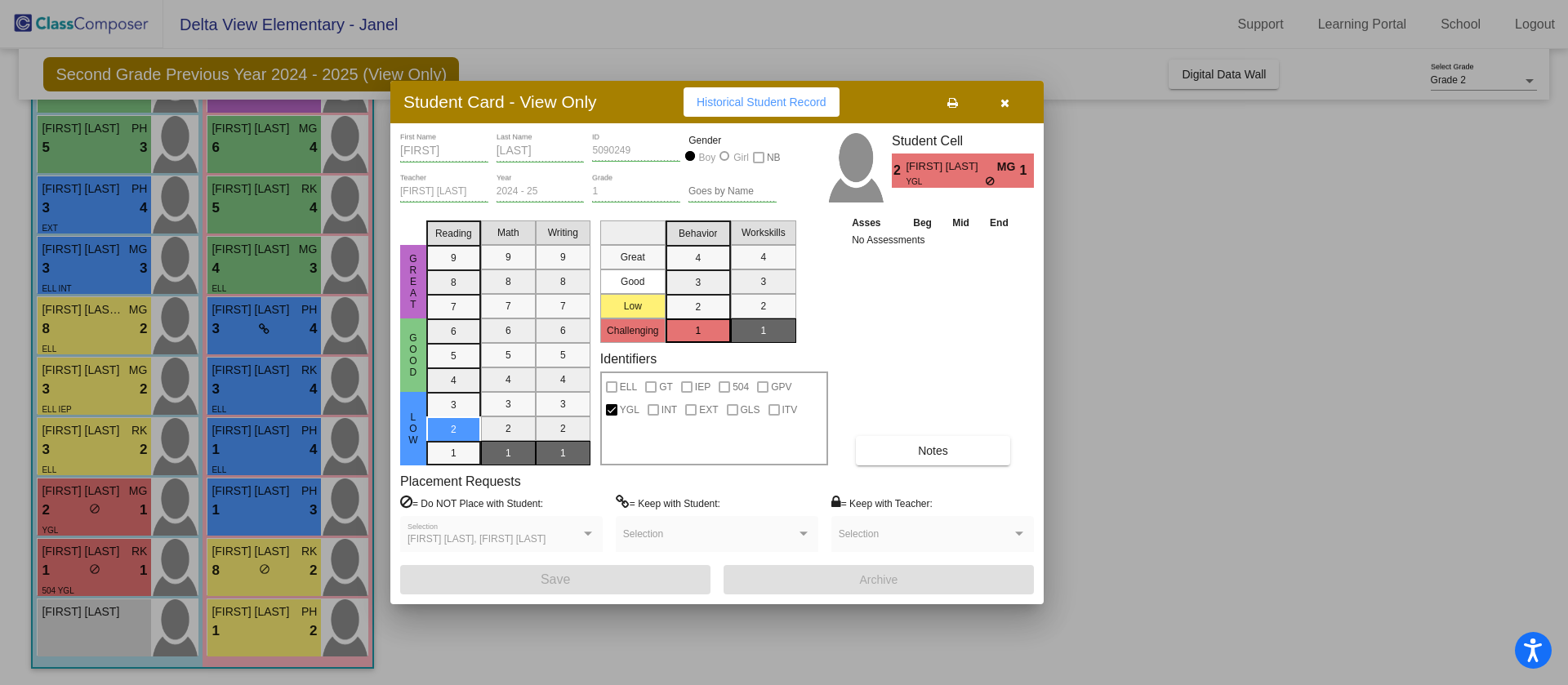 click on "ELL   GT   IEP   504   GPV   YGL   INT   EXT   GLS   ITV" at bounding box center (714, 418) 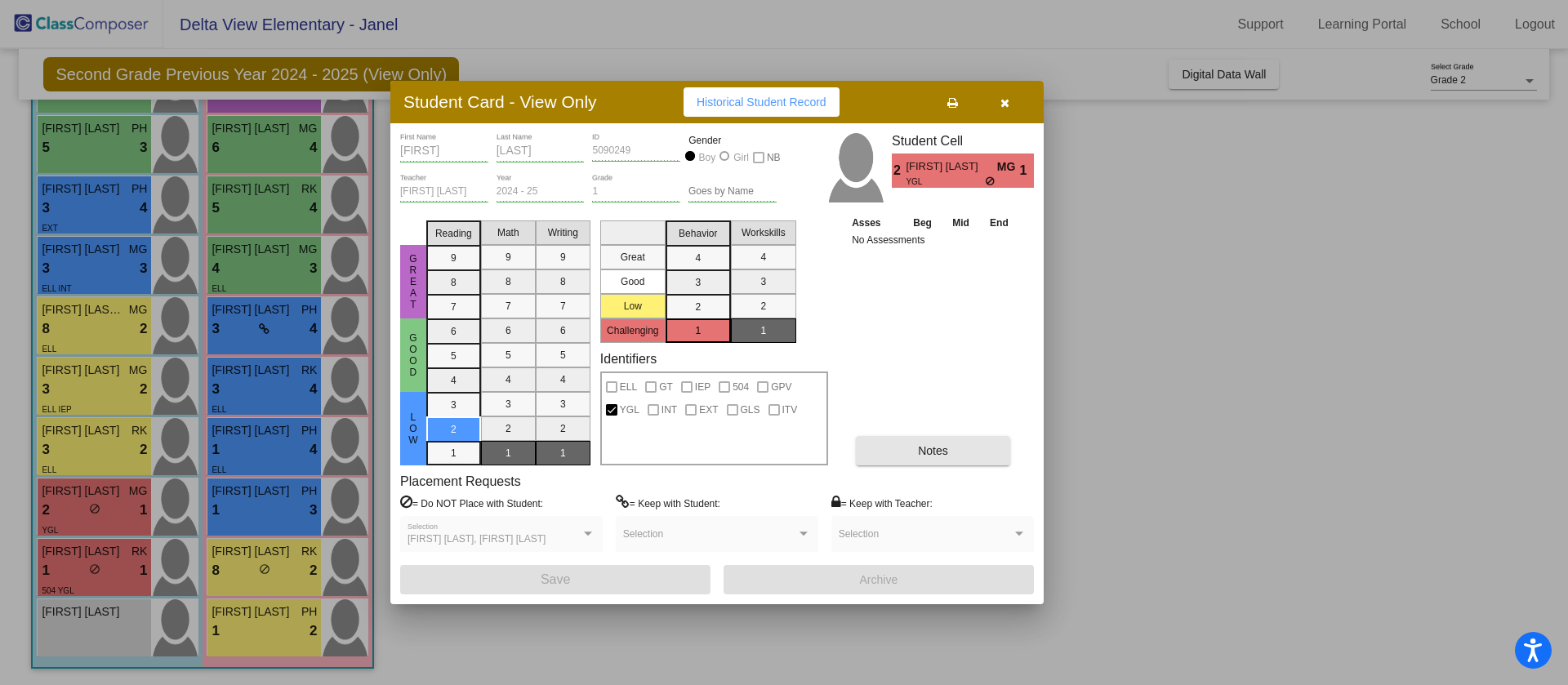click on "Notes" at bounding box center (933, 451) 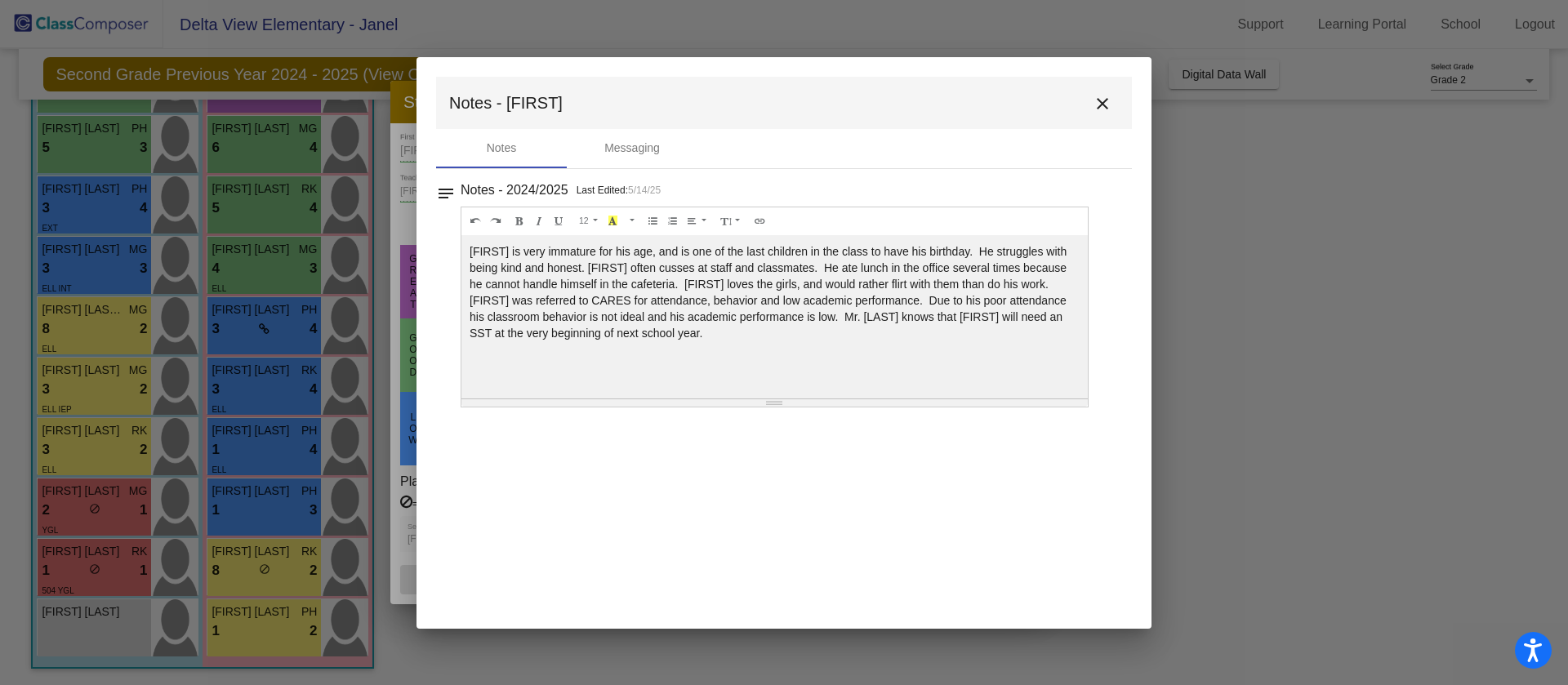 click at bounding box center [784, 342] 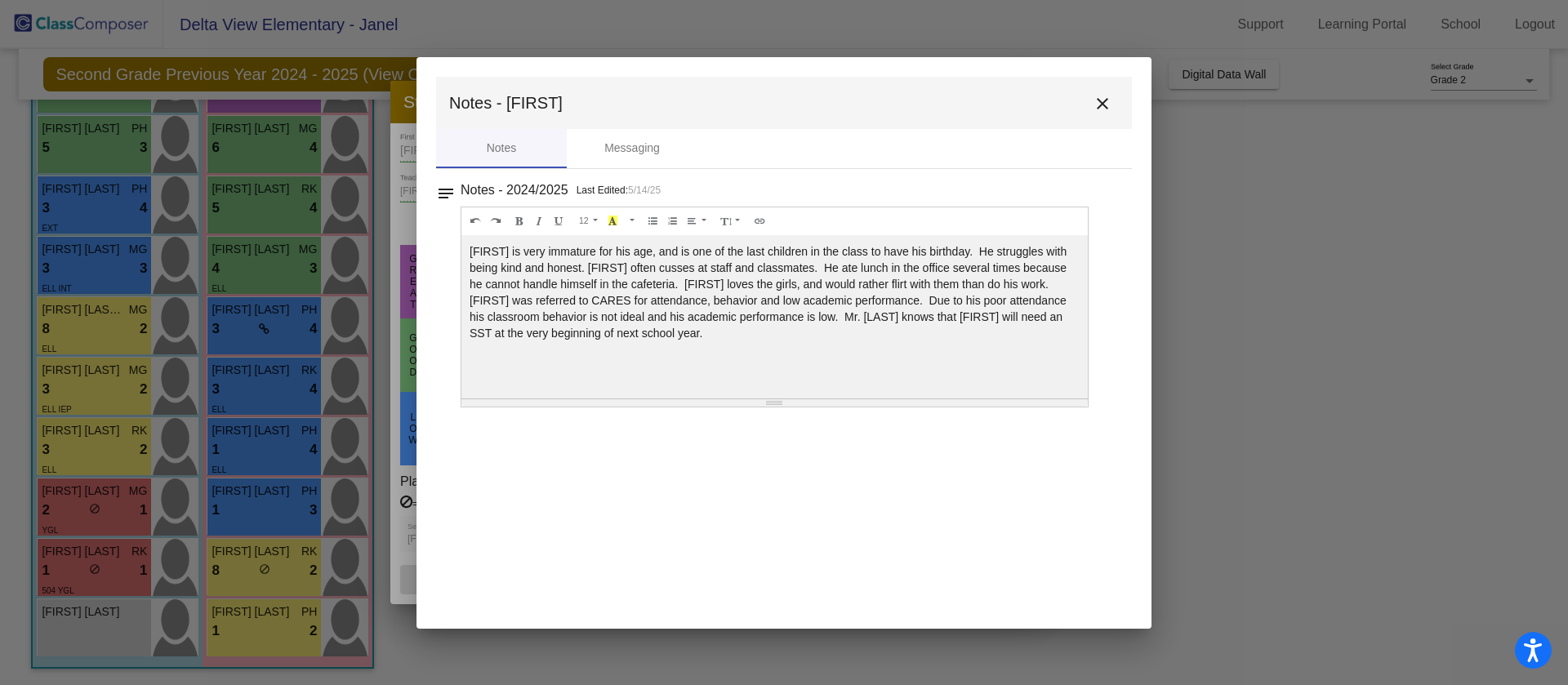 click on "close" at bounding box center (1102, 104) 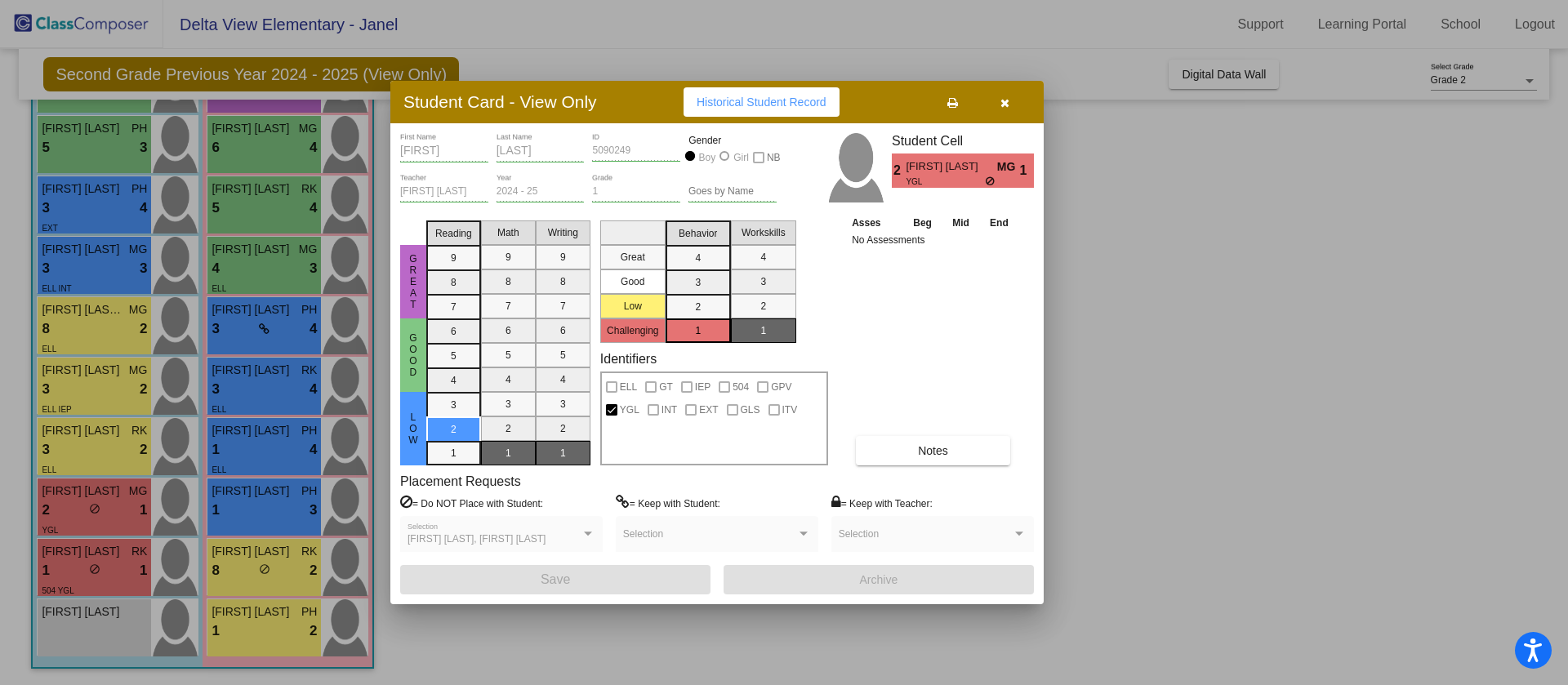 click at bounding box center (784, 342) 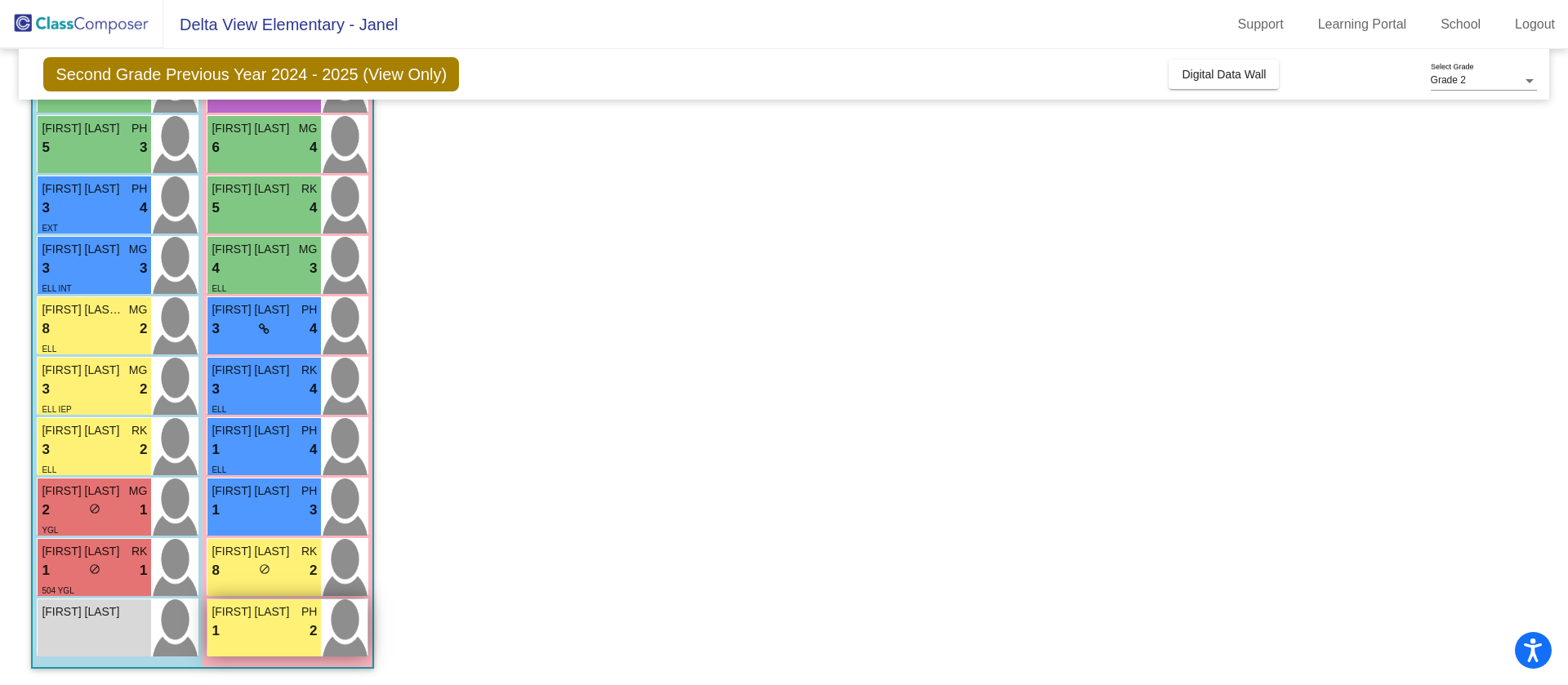 click on "[FIRST] [LAST]" at bounding box center [252, 612] 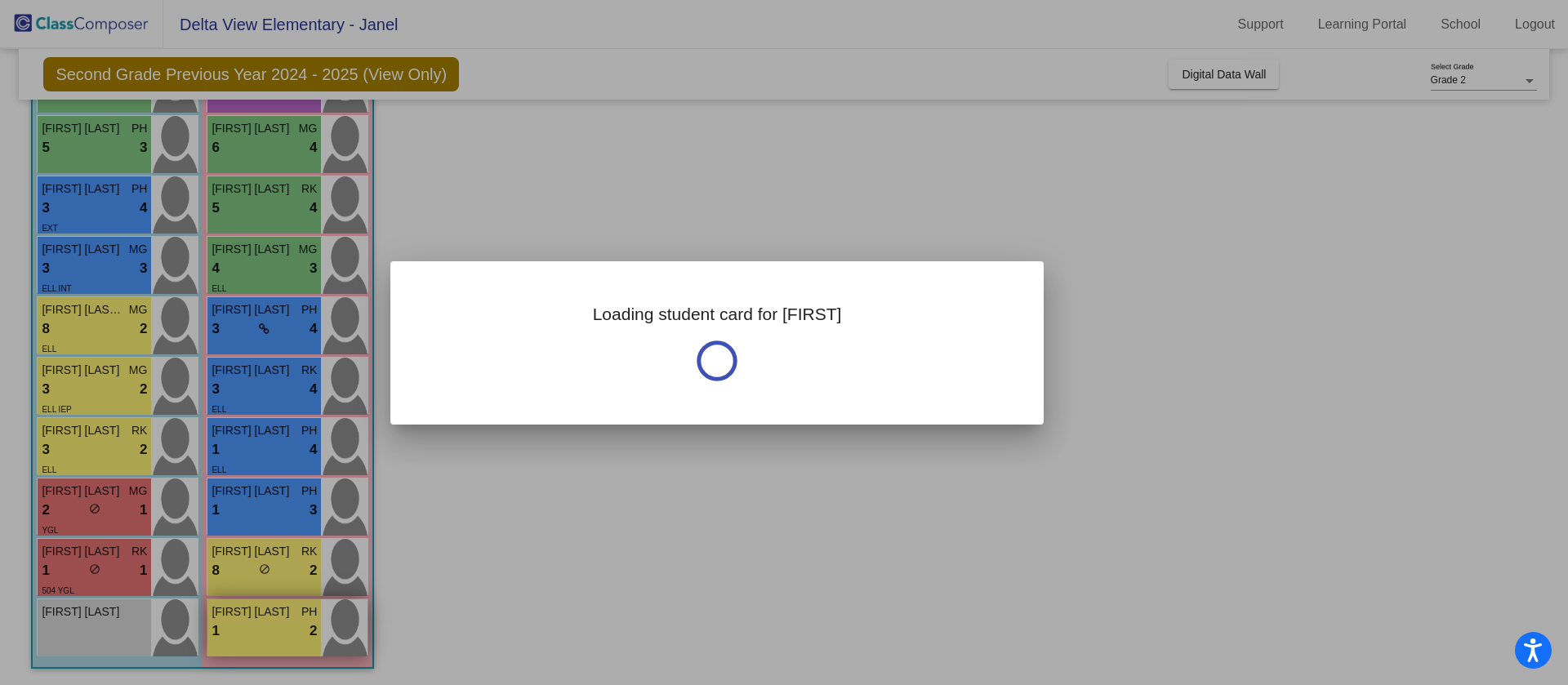 click at bounding box center [784, 342] 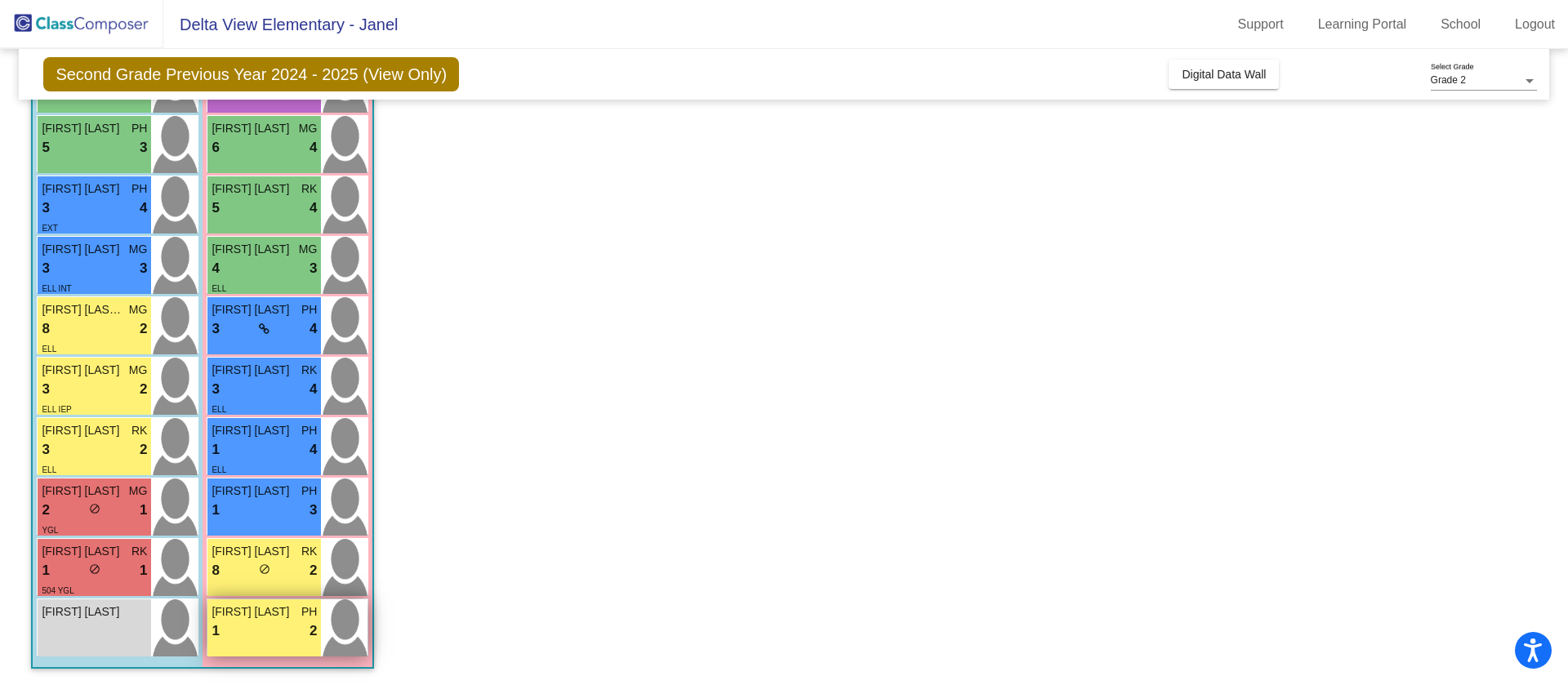 click on "[FIRST] [LAST]" at bounding box center (252, 612) 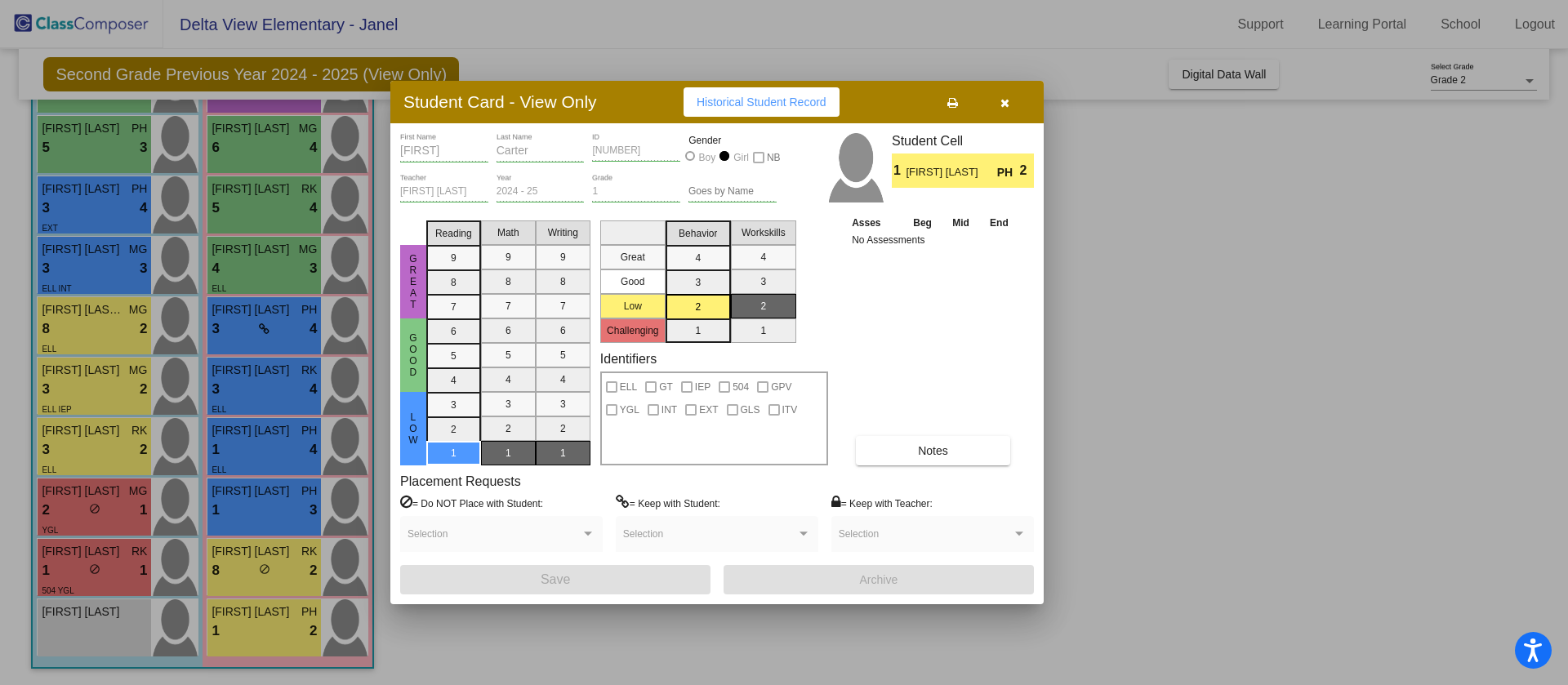 click on "Notes" at bounding box center (933, 451) 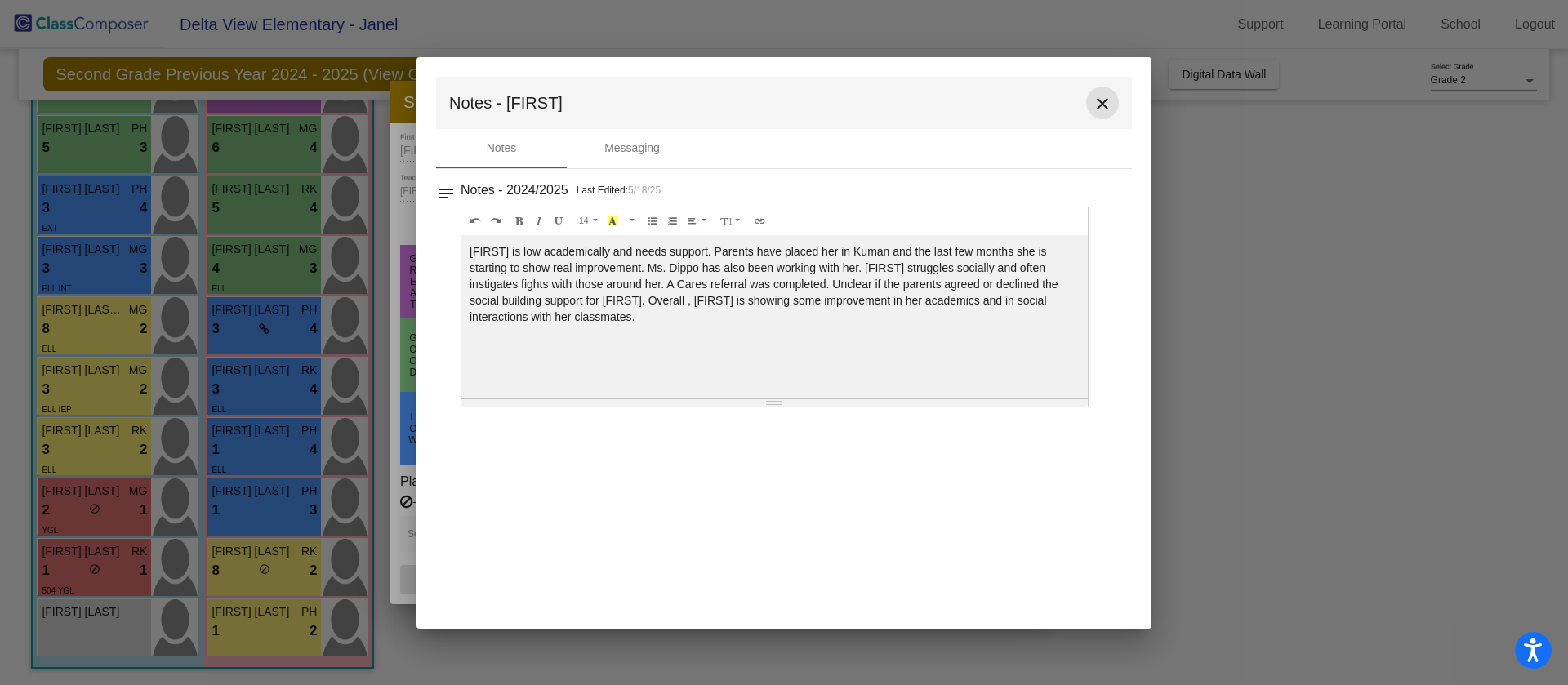 click on "close" at bounding box center [1102, 103] 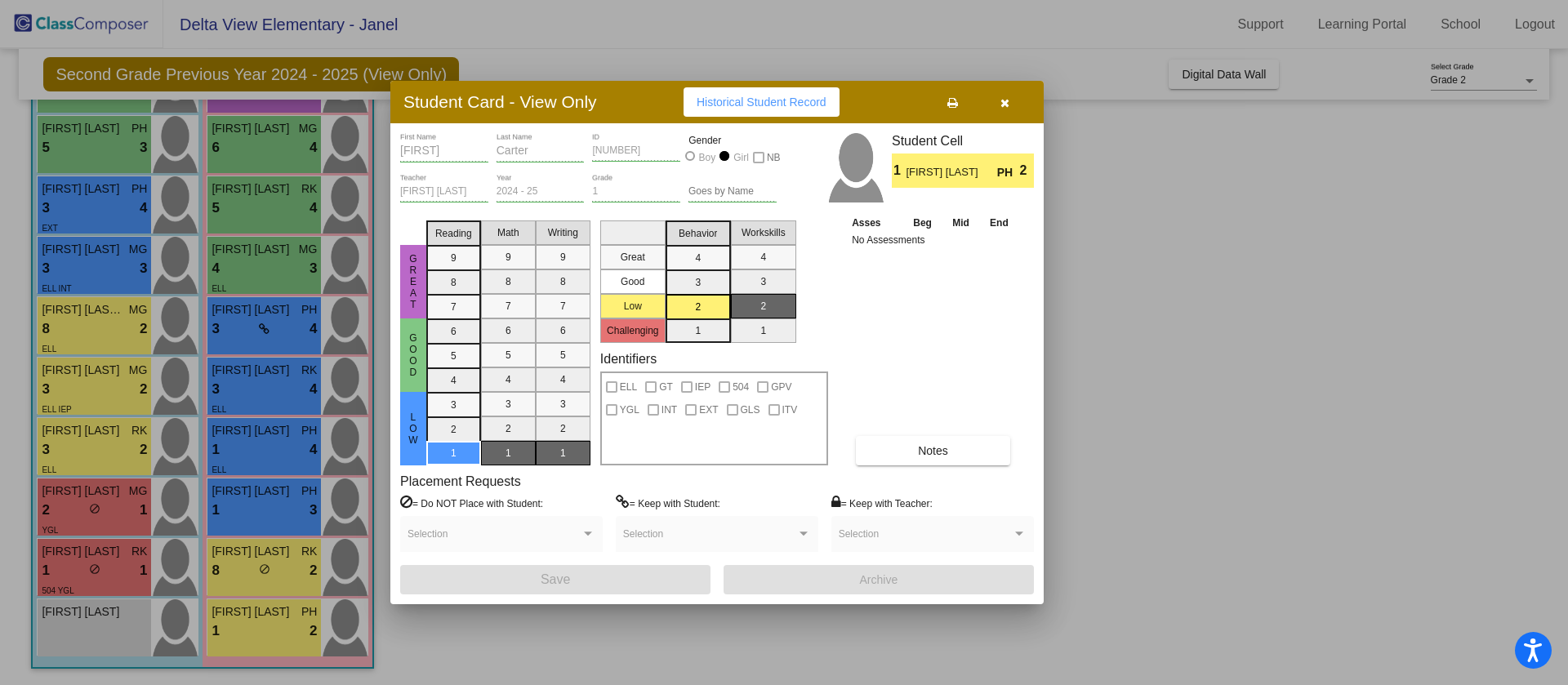 click at bounding box center (784, 342) 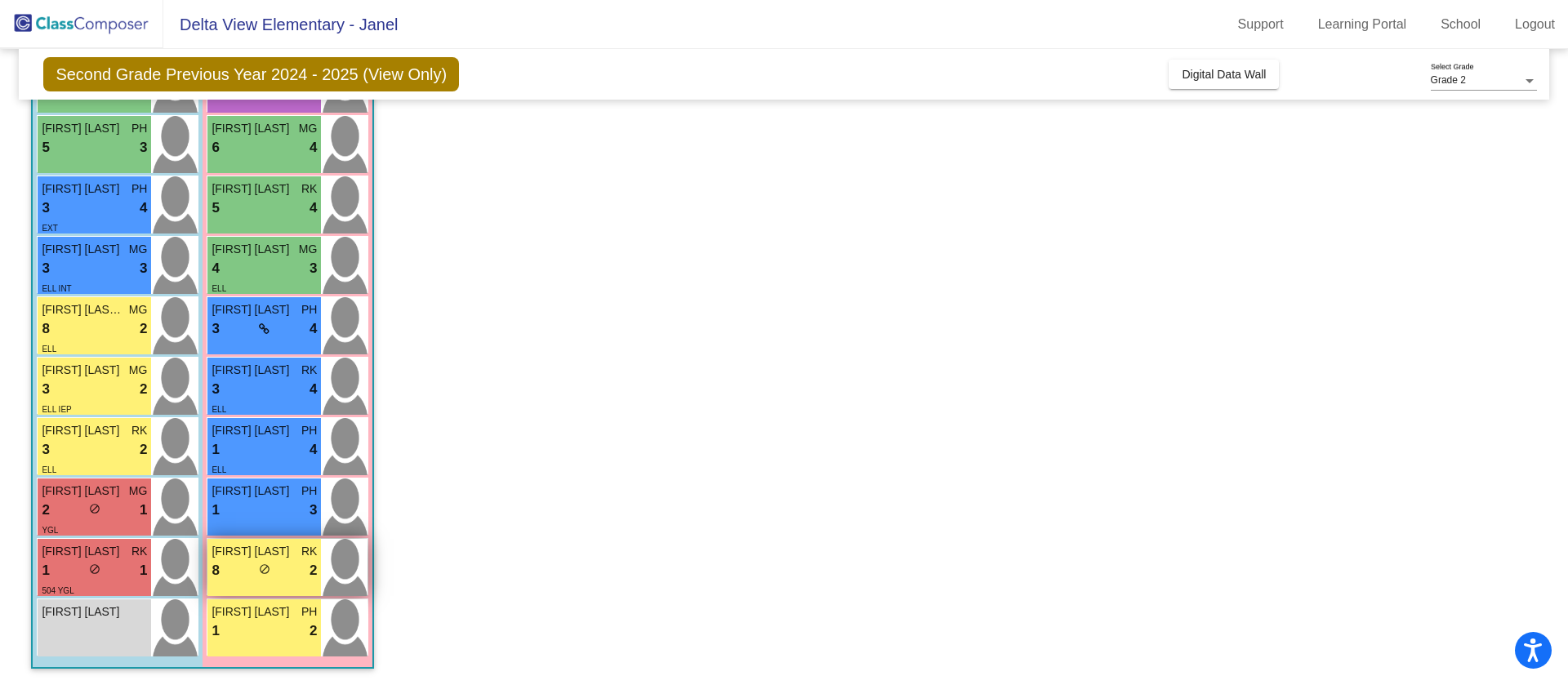 click on "[FIRST] [LAST]" at bounding box center (252, 551) 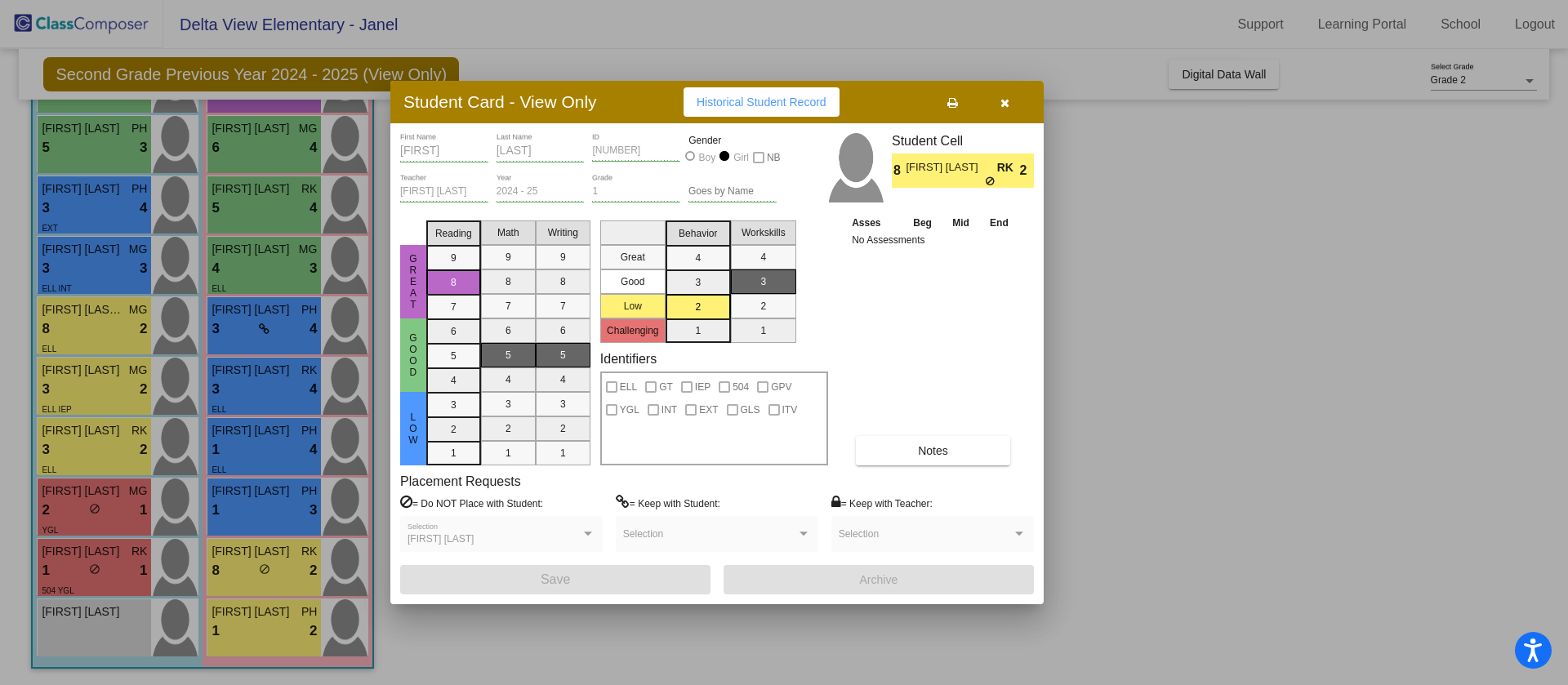 click on "Notes" at bounding box center (933, 451) 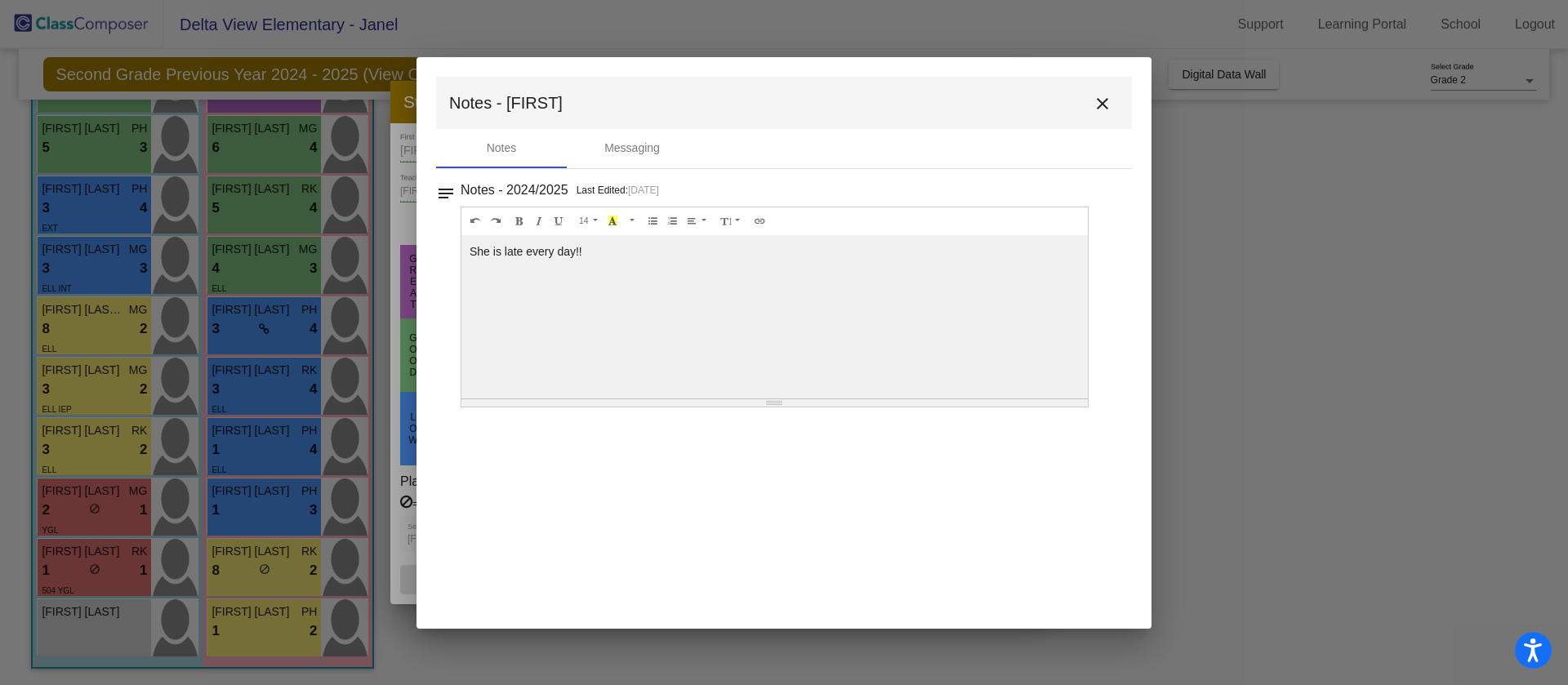 click on "close" at bounding box center (1102, 104) 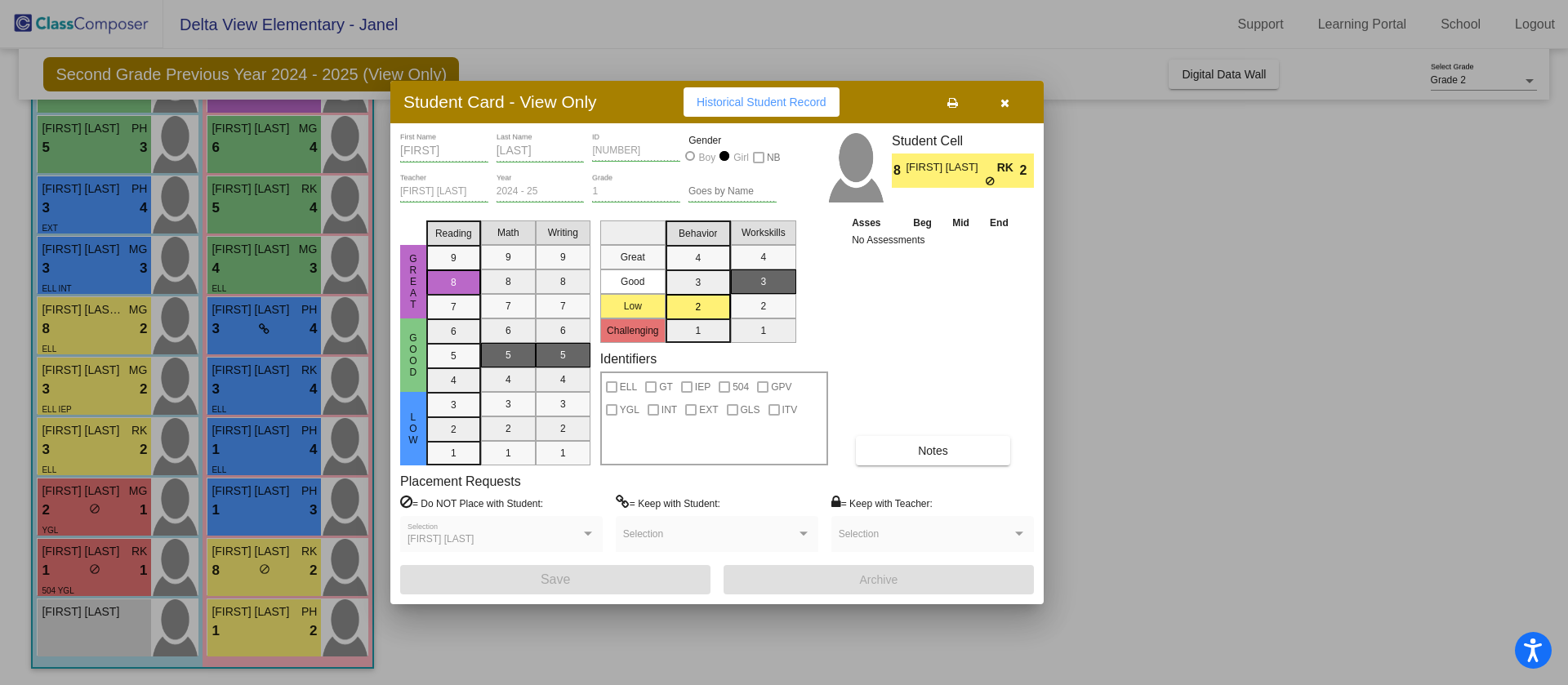 click at bounding box center (784, 342) 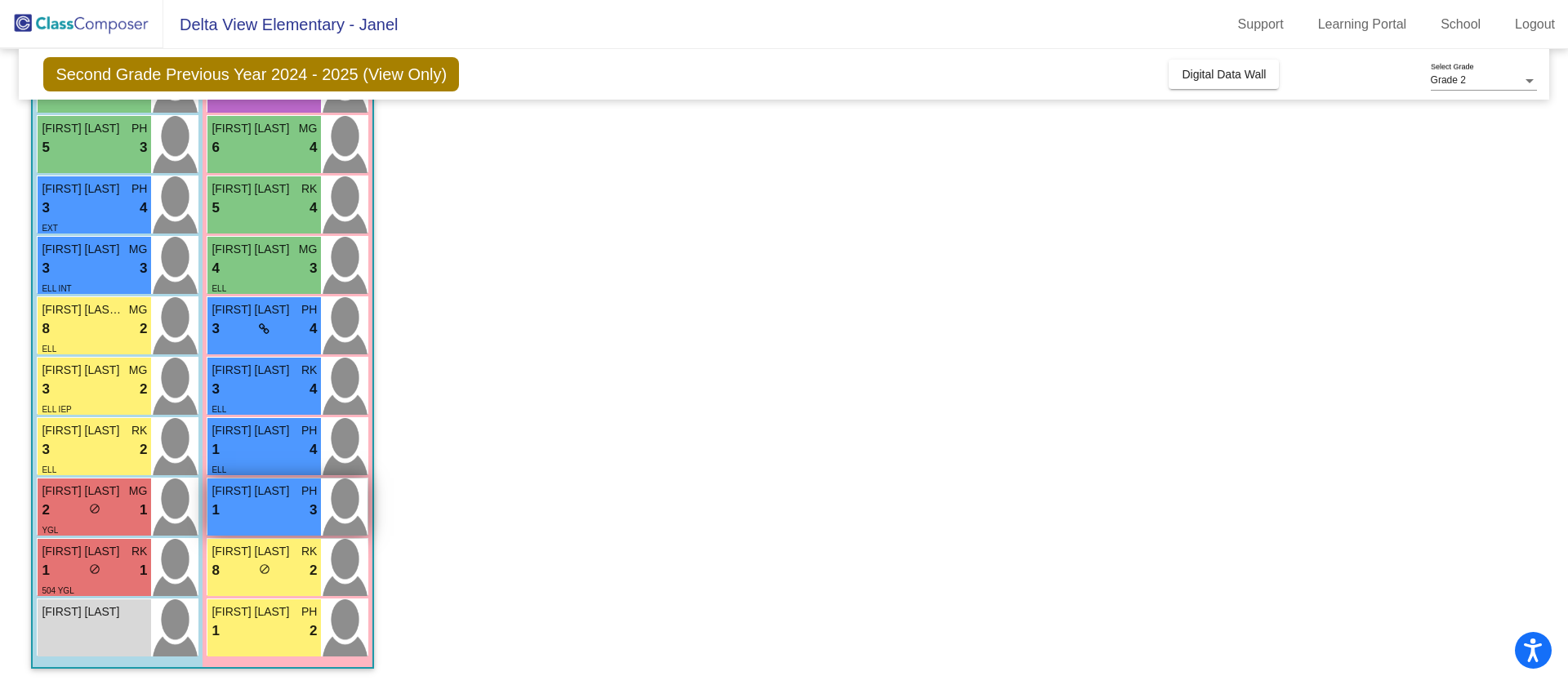 click on "1 lock do_not_disturb_alt 3" at bounding box center (264, 510) 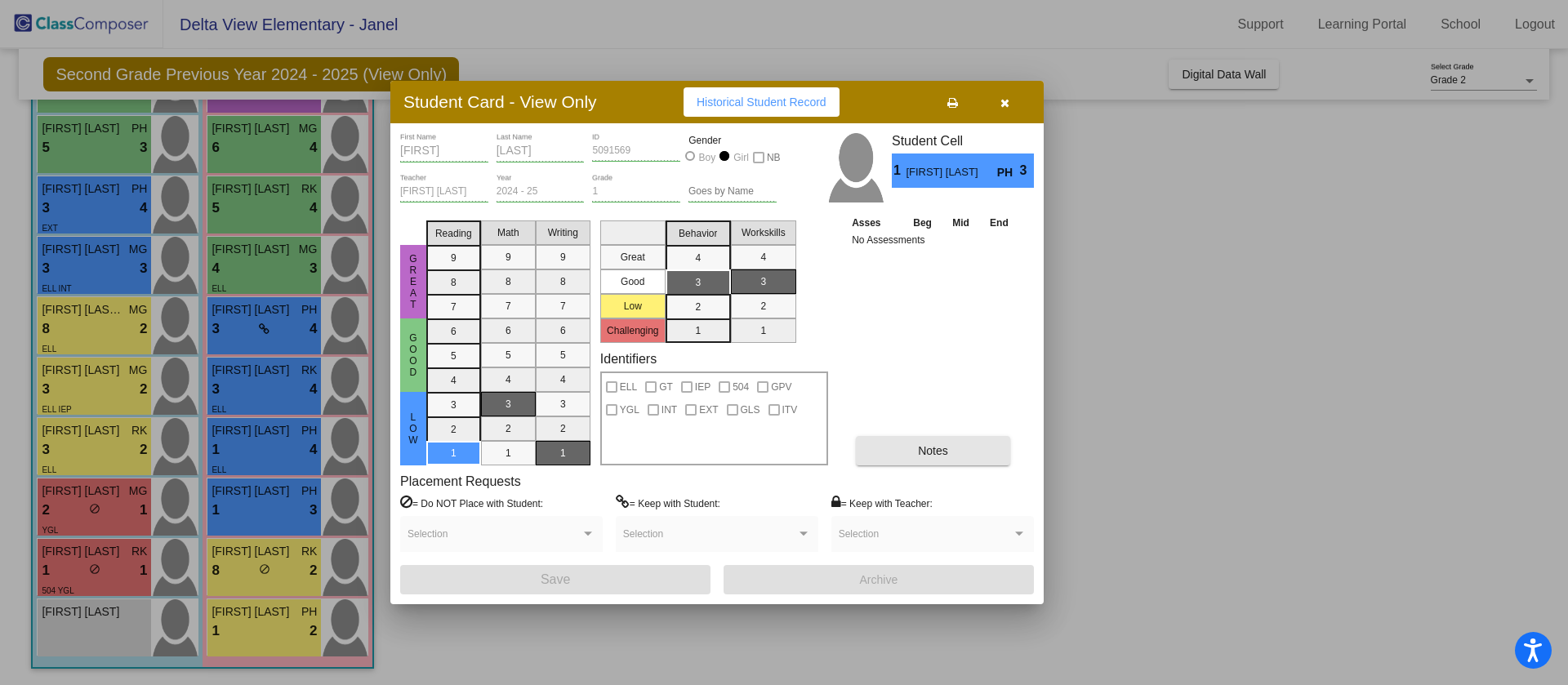 click on "Notes" at bounding box center [933, 451] 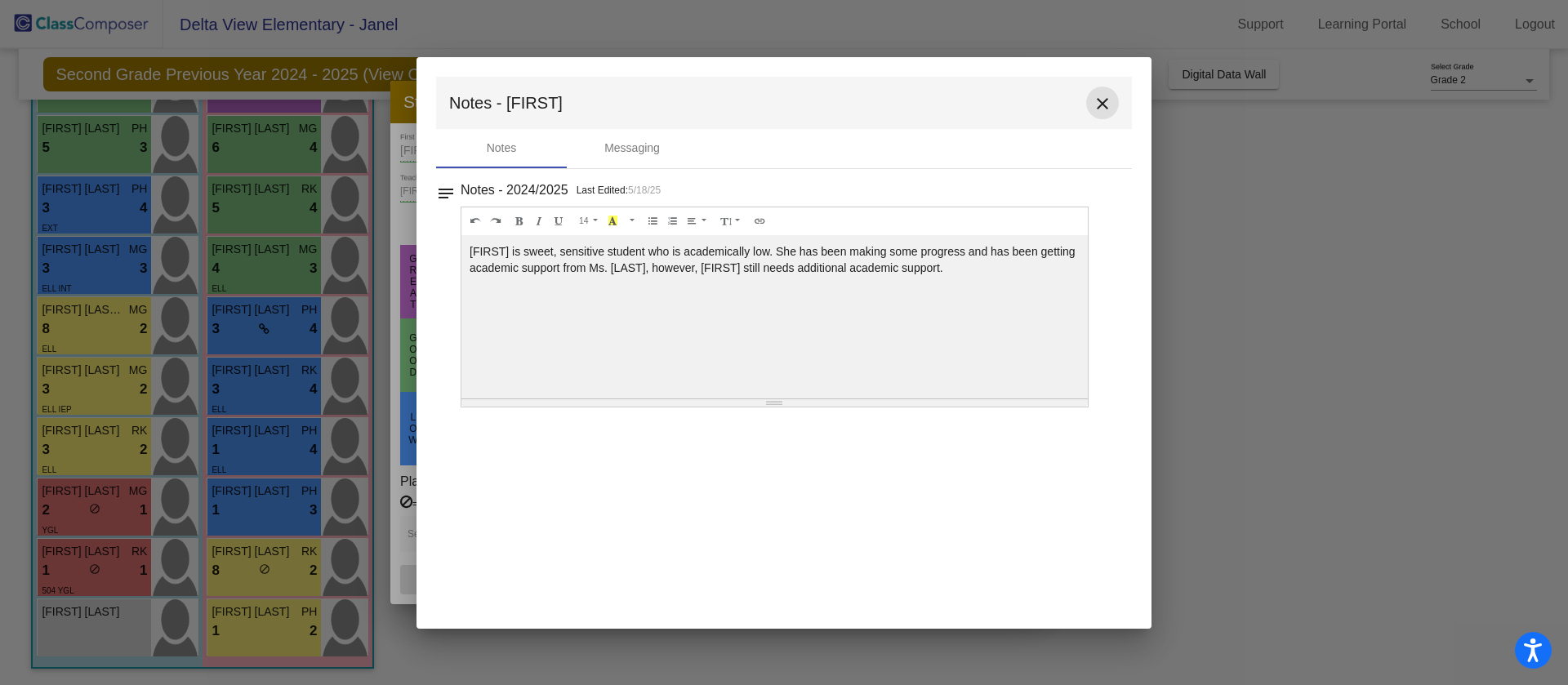 click on "close" at bounding box center [1102, 103] 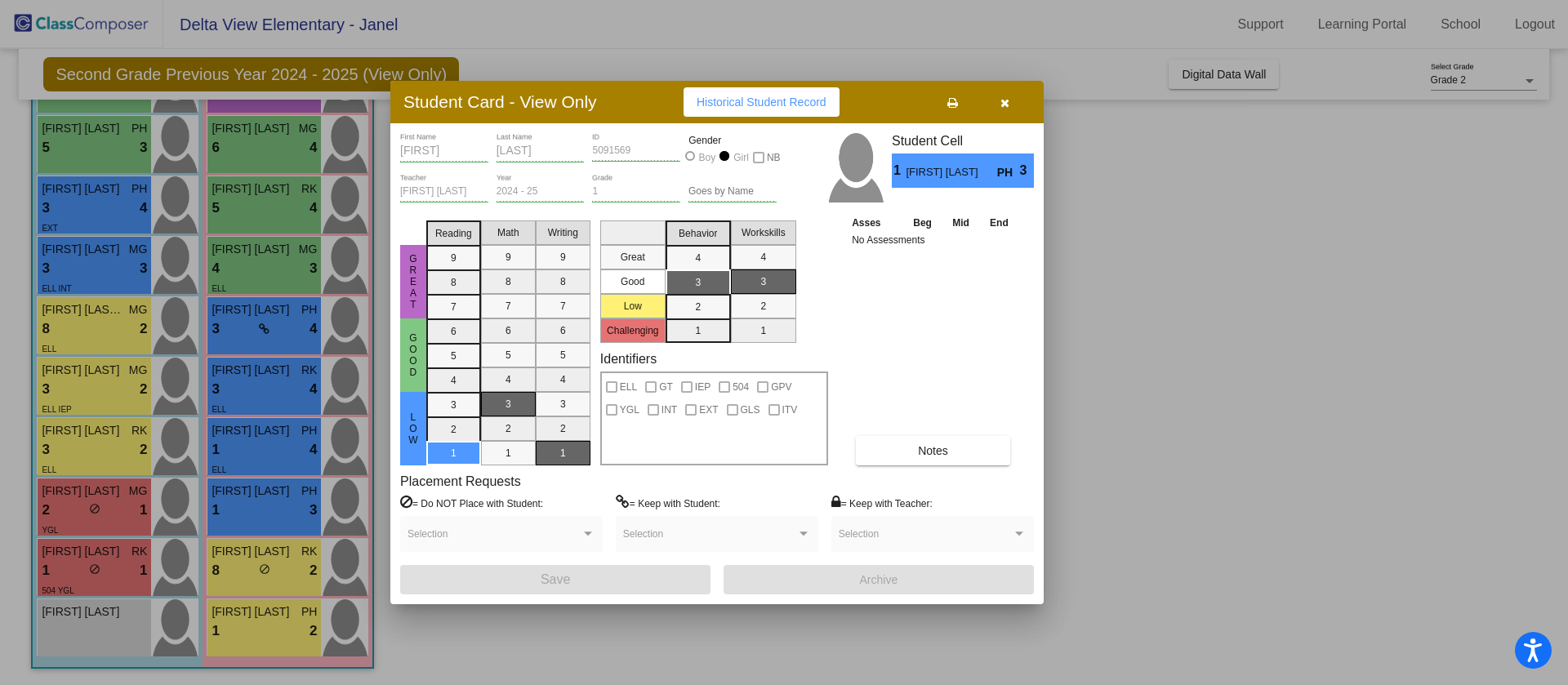 click at bounding box center [784, 342] 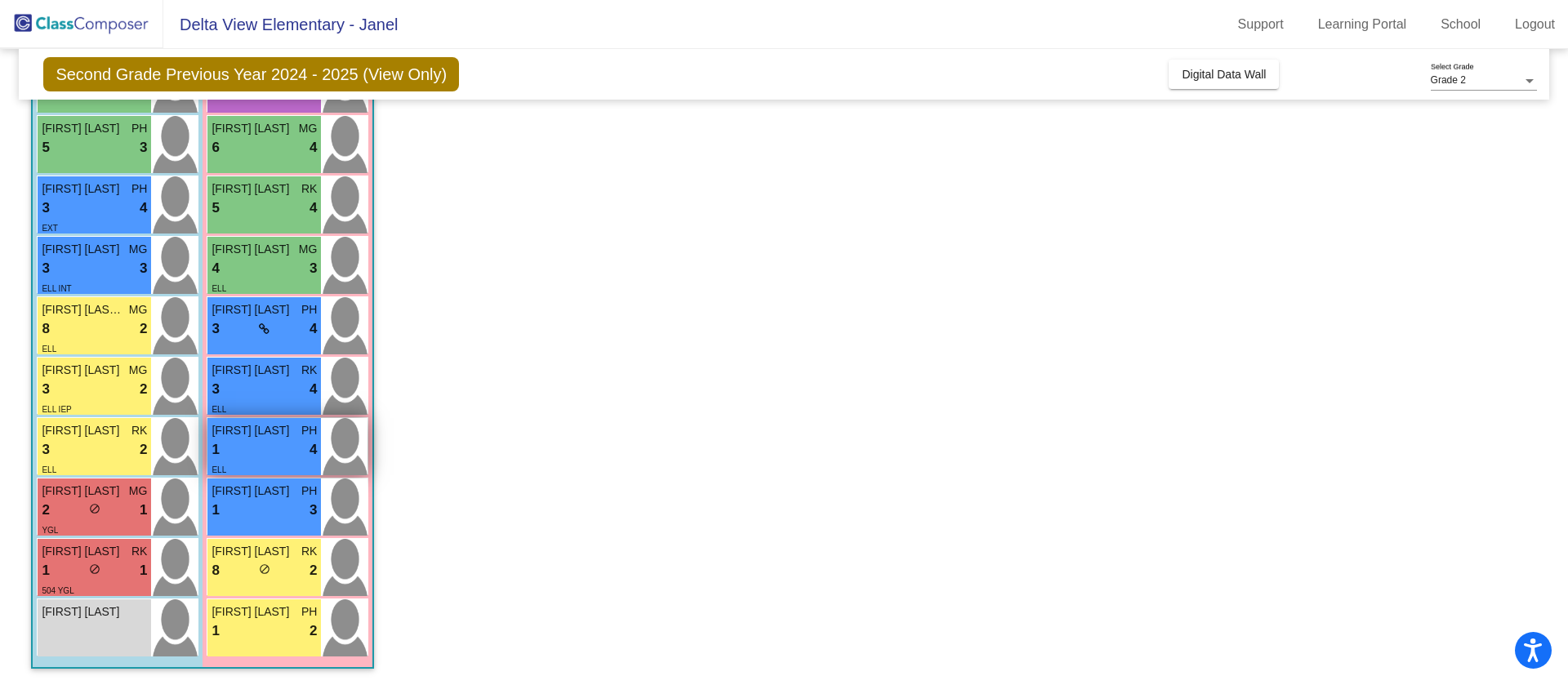 click on "1 lock do_not_disturb_alt 4" at bounding box center (264, 450) 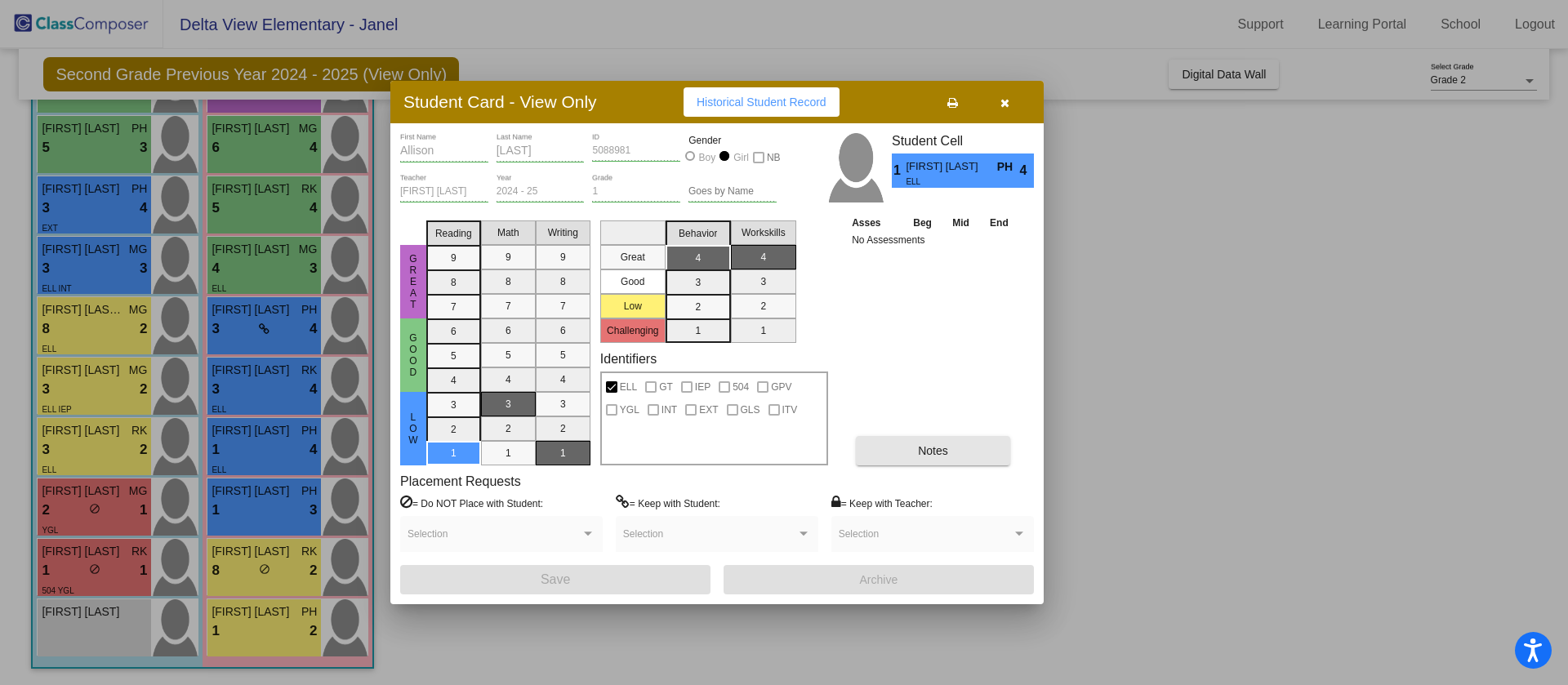 click on "Notes" at bounding box center [933, 451] 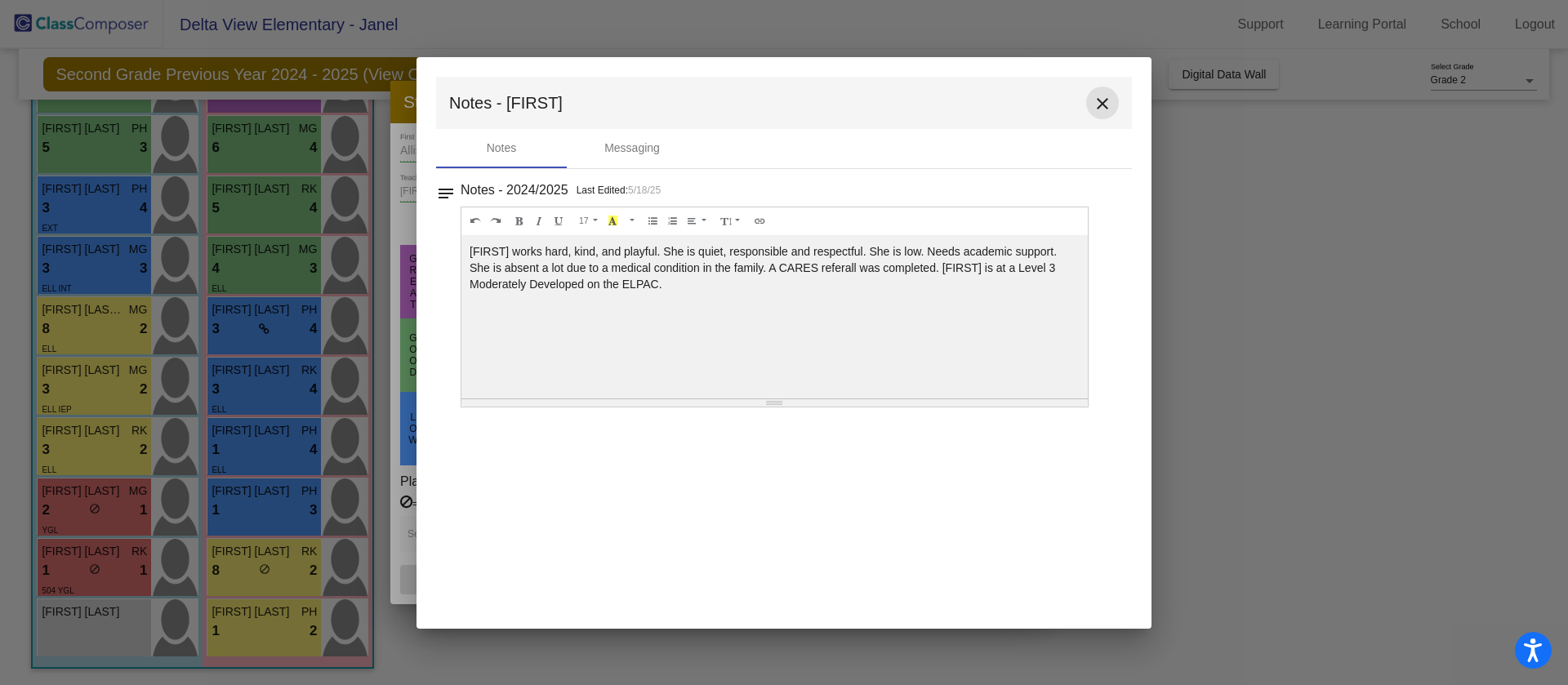 click on "close" at bounding box center [1102, 104] 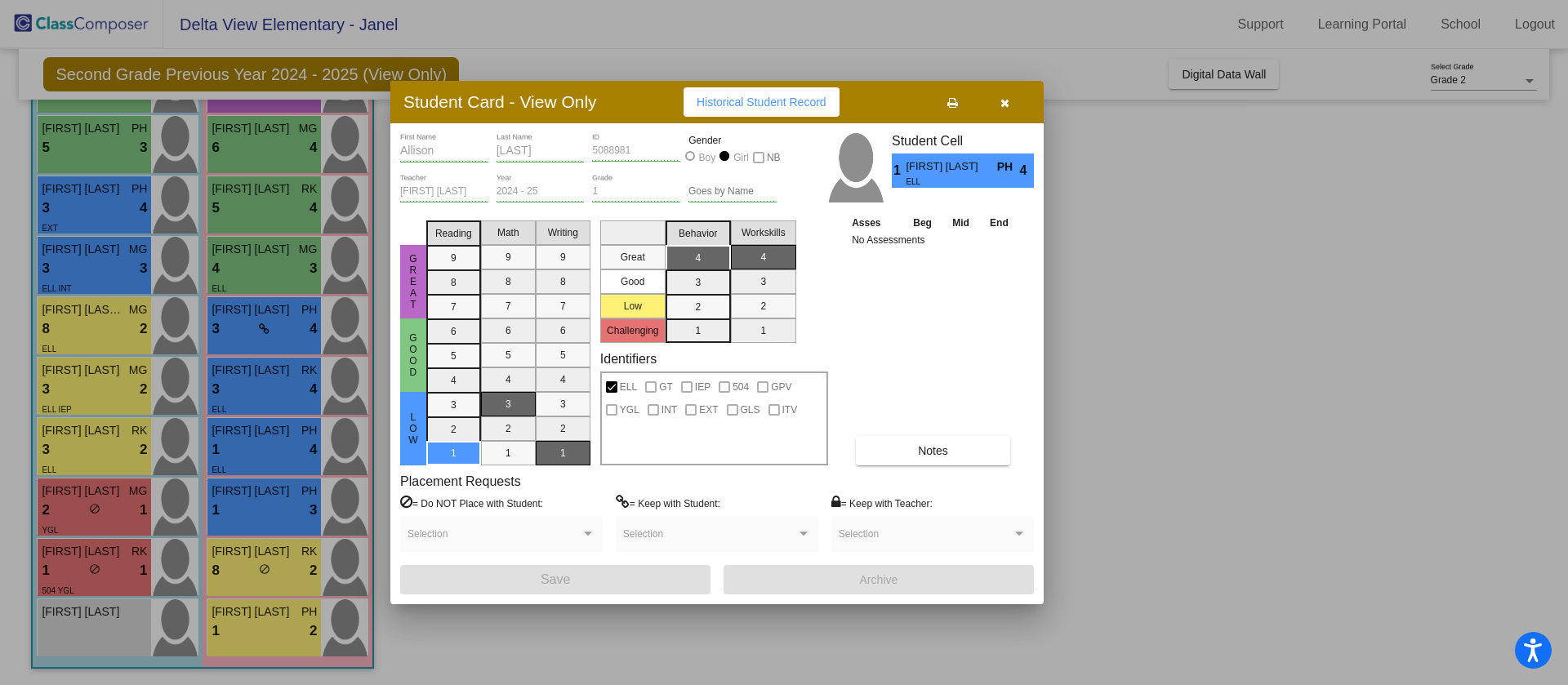 click at bounding box center [784, 342] 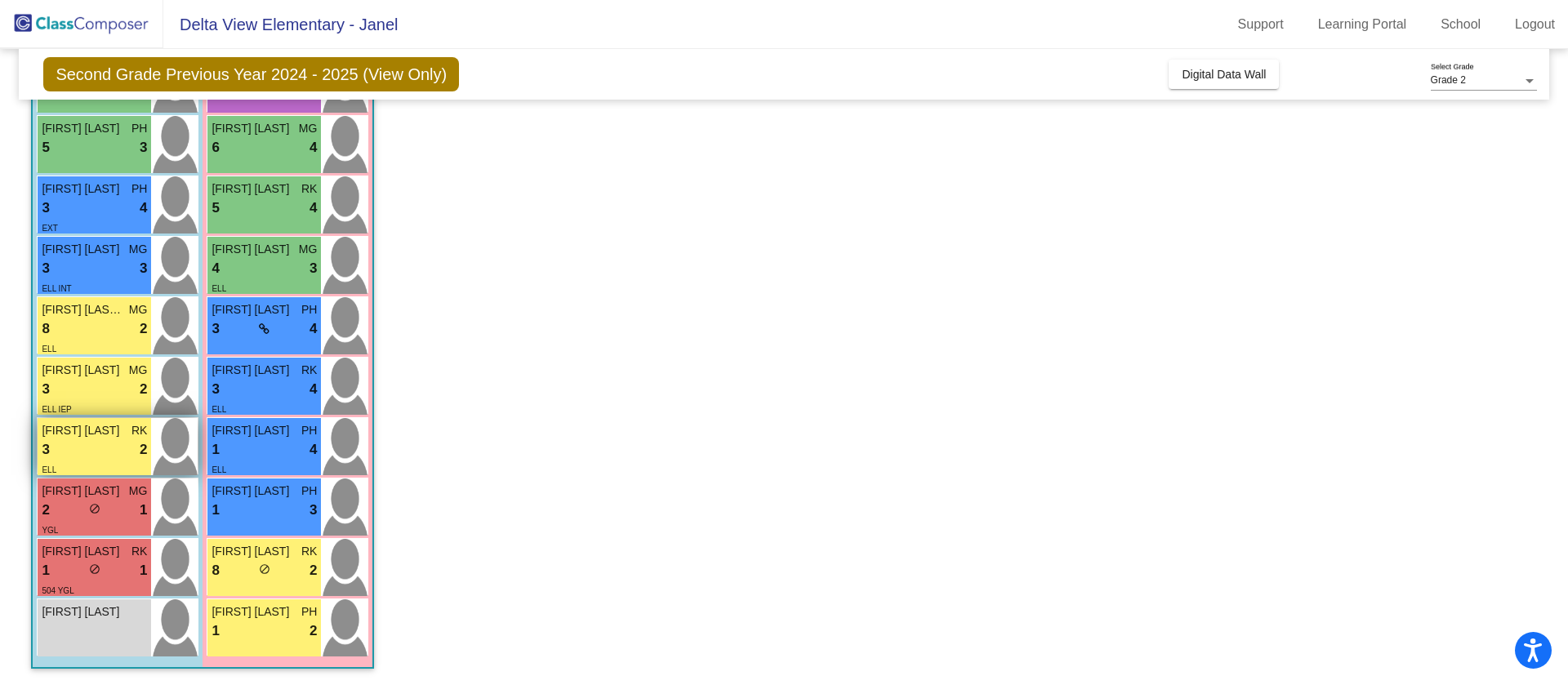 click on "3 lock do_not_disturb_alt 2" at bounding box center [94, 450] 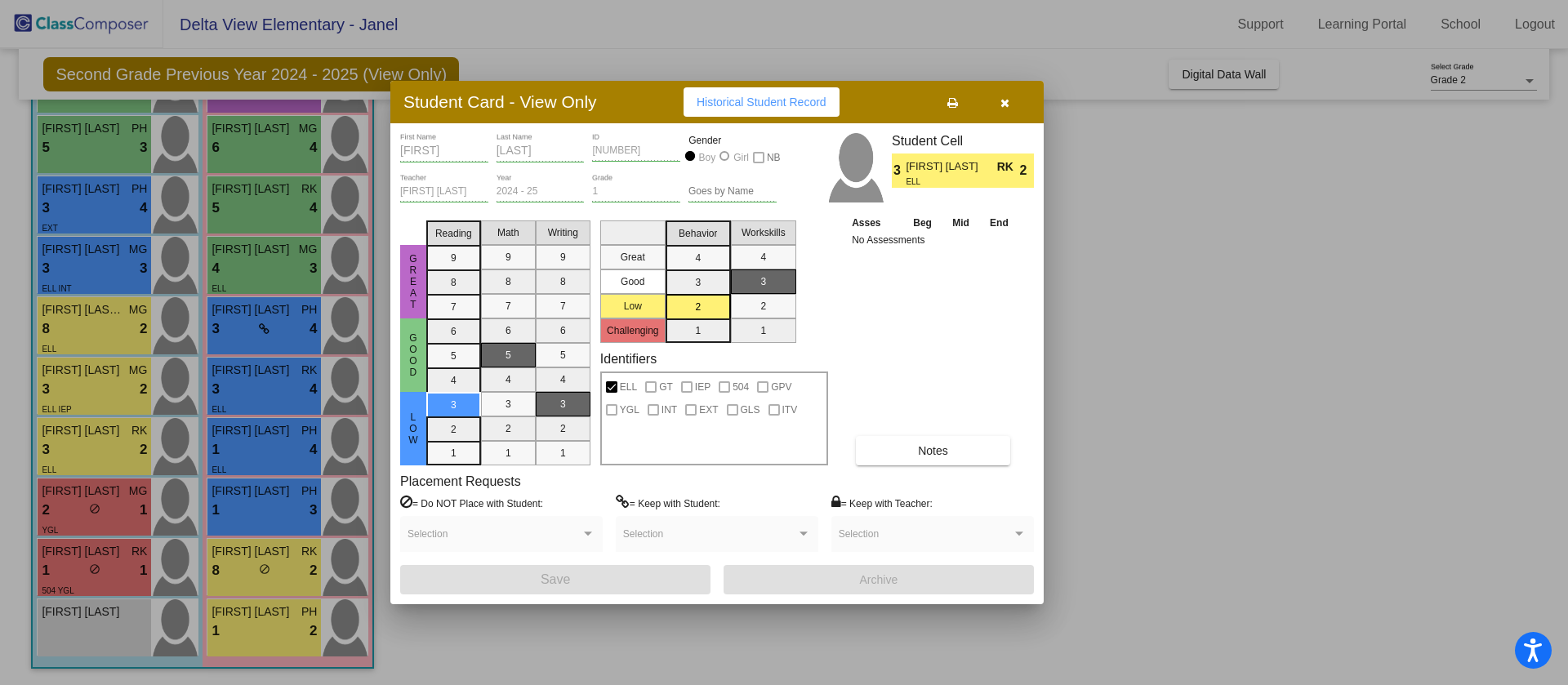 click on "Notes" at bounding box center [933, 451] 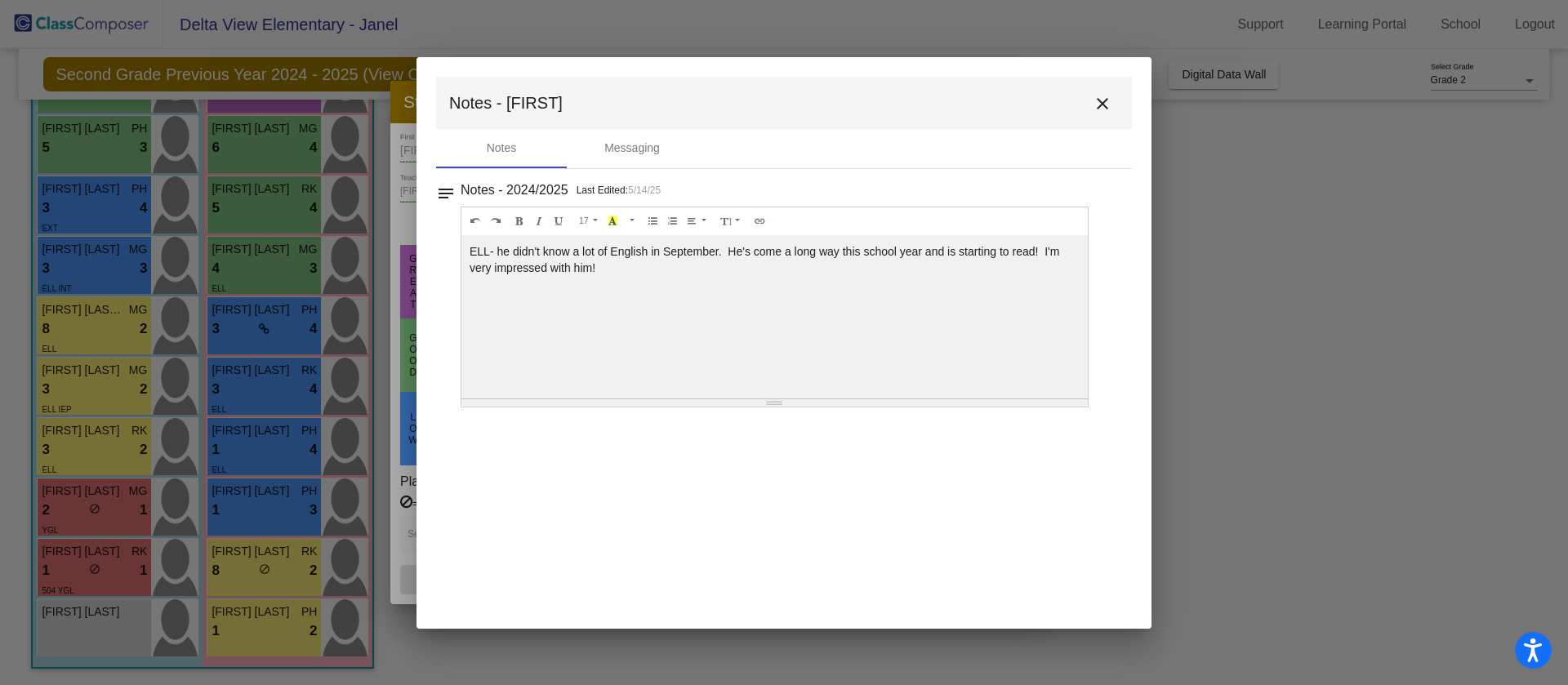 click on "1.0  1.2  1.4  1.5  1.6  1.8  2.0  3.0 ELL- he didn't know a lot of English in September.  He's come a long way this school year and is starting to read!  I'm very impressed with him!   100% 50% 25%" at bounding box center (784, 343) 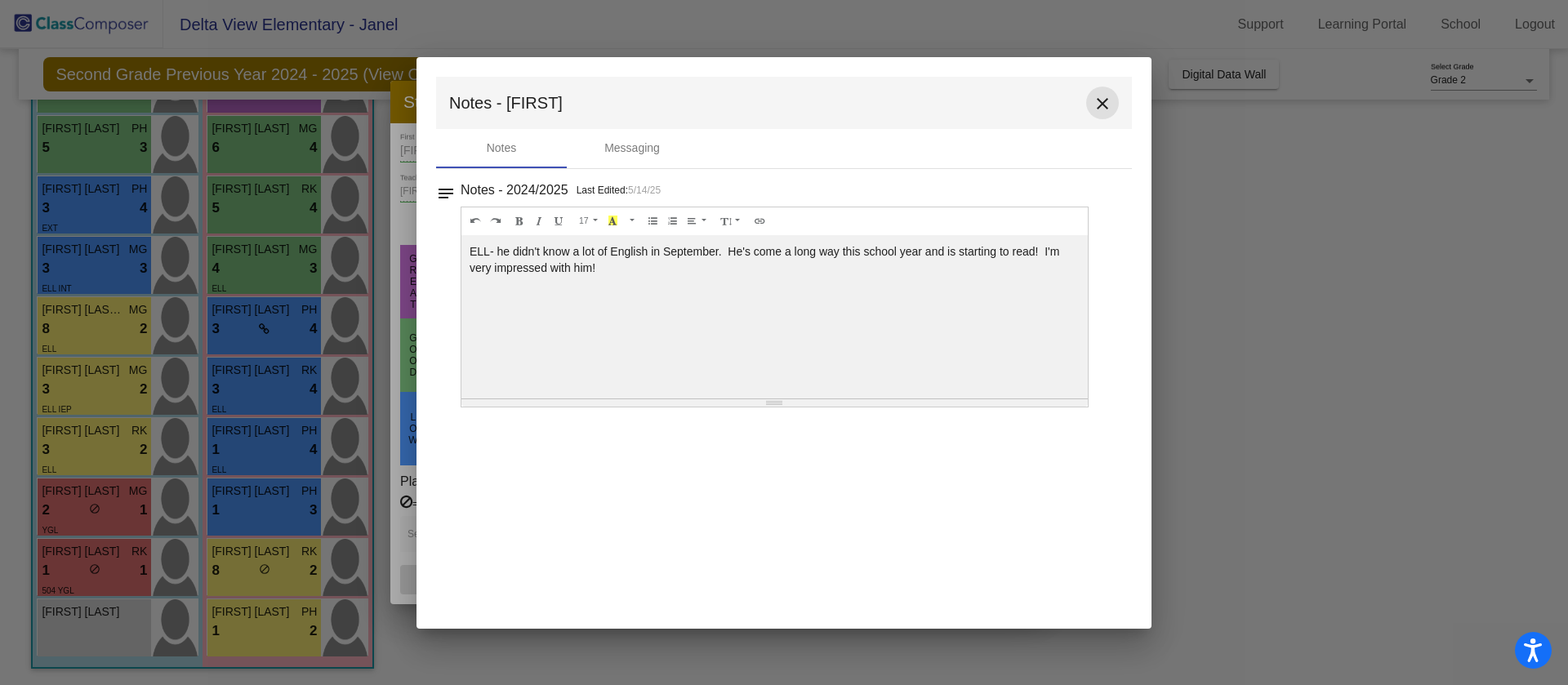 click on "close" at bounding box center [1102, 104] 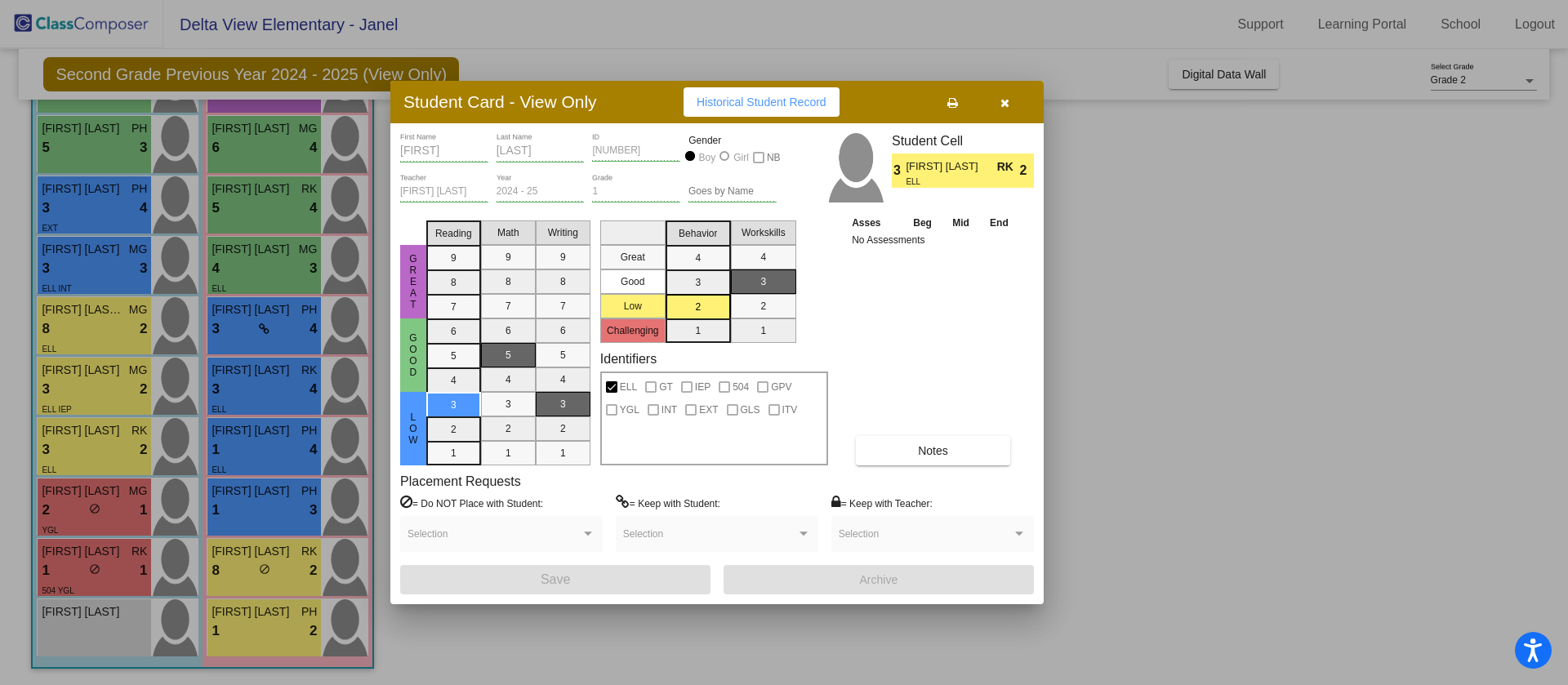 click at bounding box center (784, 342) 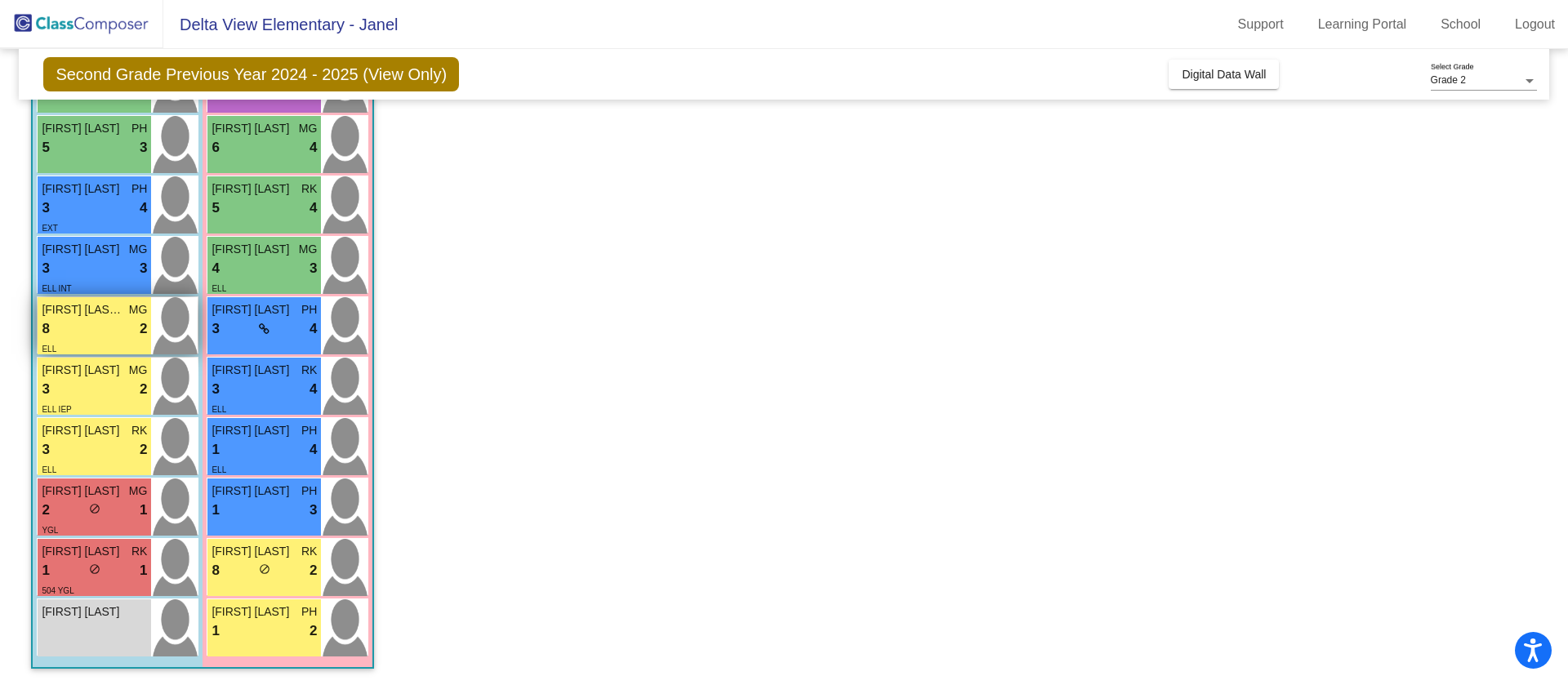 click on "8 lock do_not_disturb_alt 2" at bounding box center [94, 329] 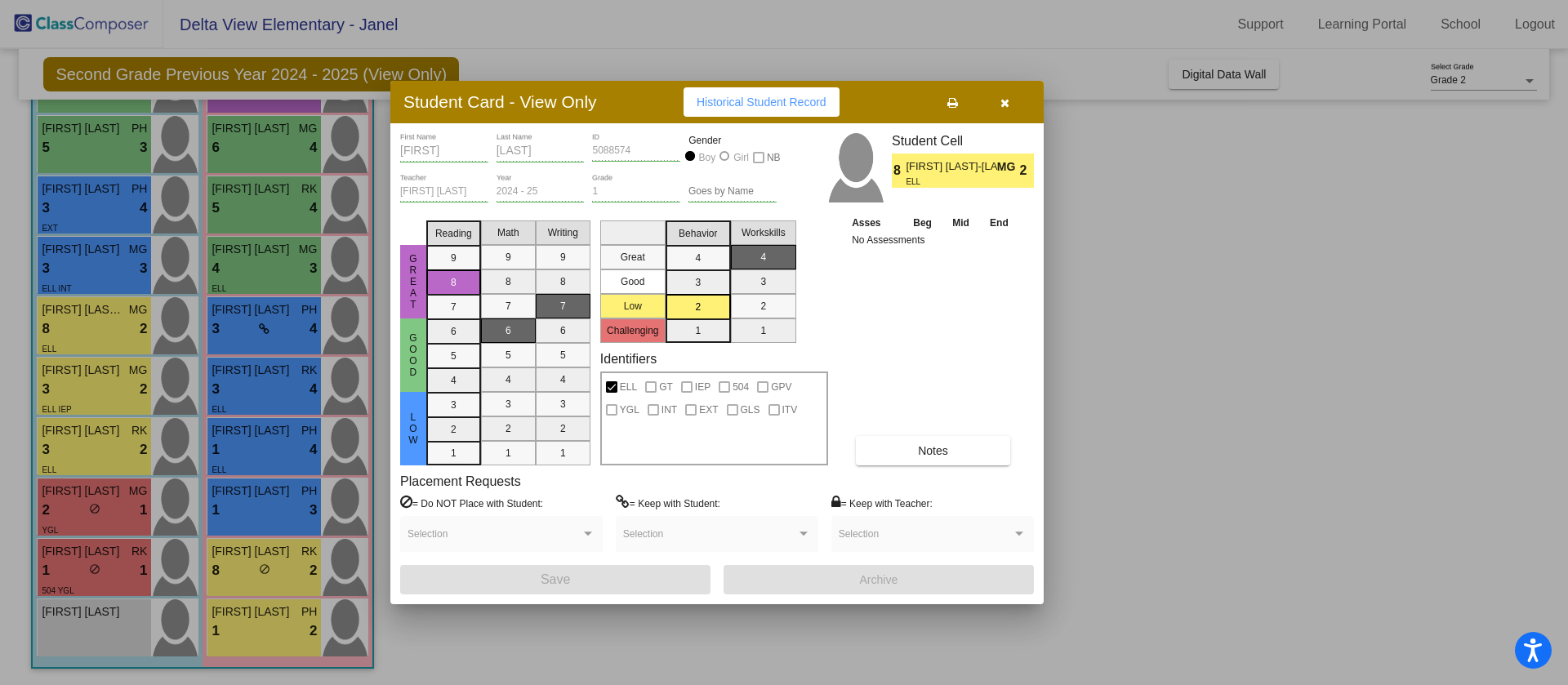 click at bounding box center [784, 342] 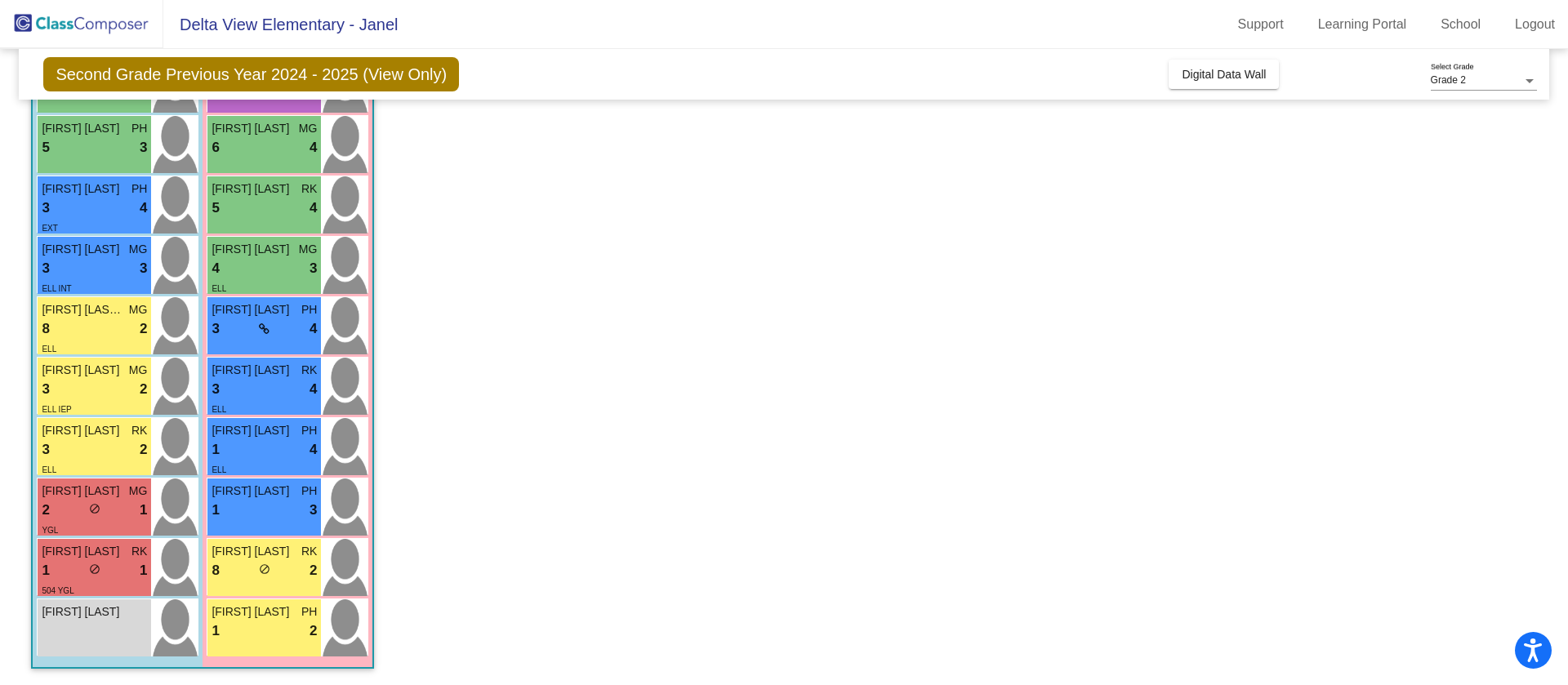 click on "8 lock do_not_disturb_alt 2" at bounding box center (94, 329) 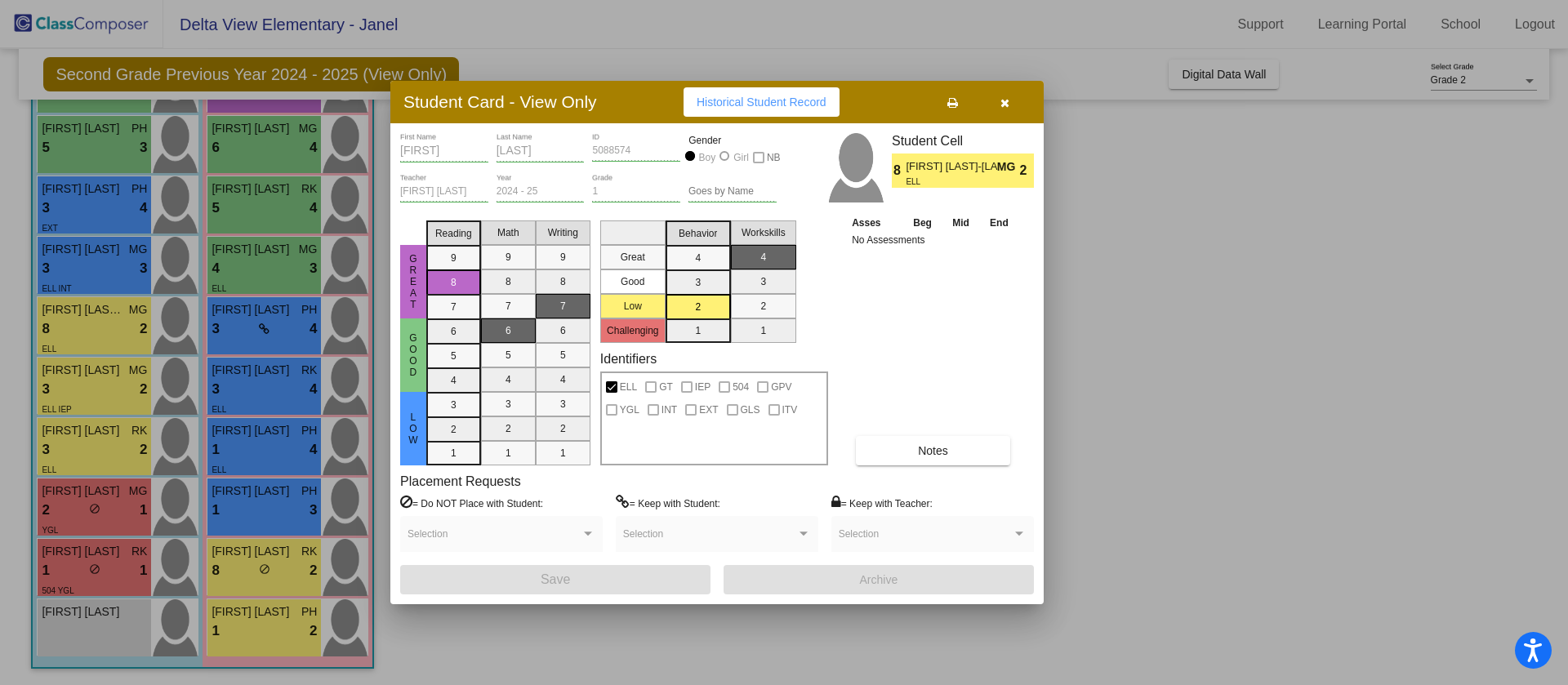 click at bounding box center [784, 342] 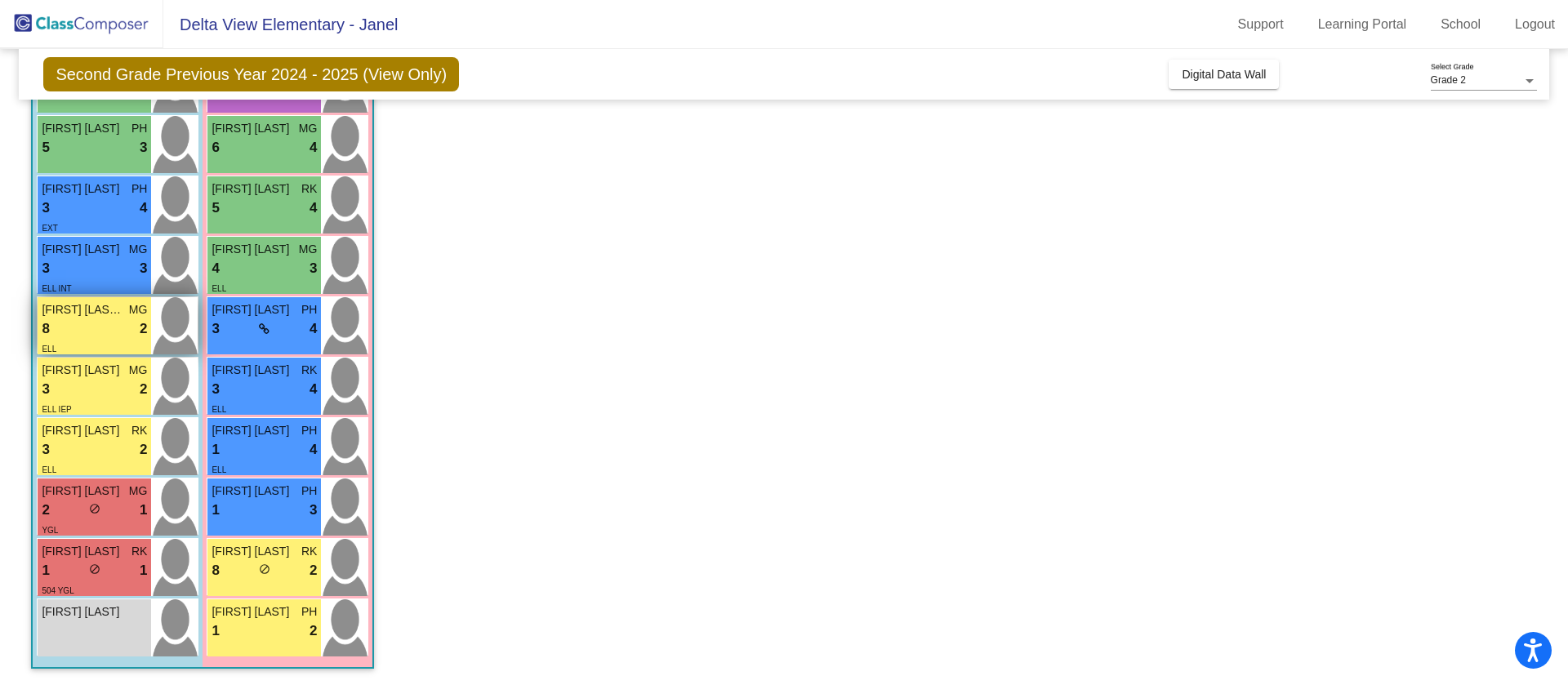 click on "8 lock do_not_disturb_alt 2" at bounding box center (94, 329) 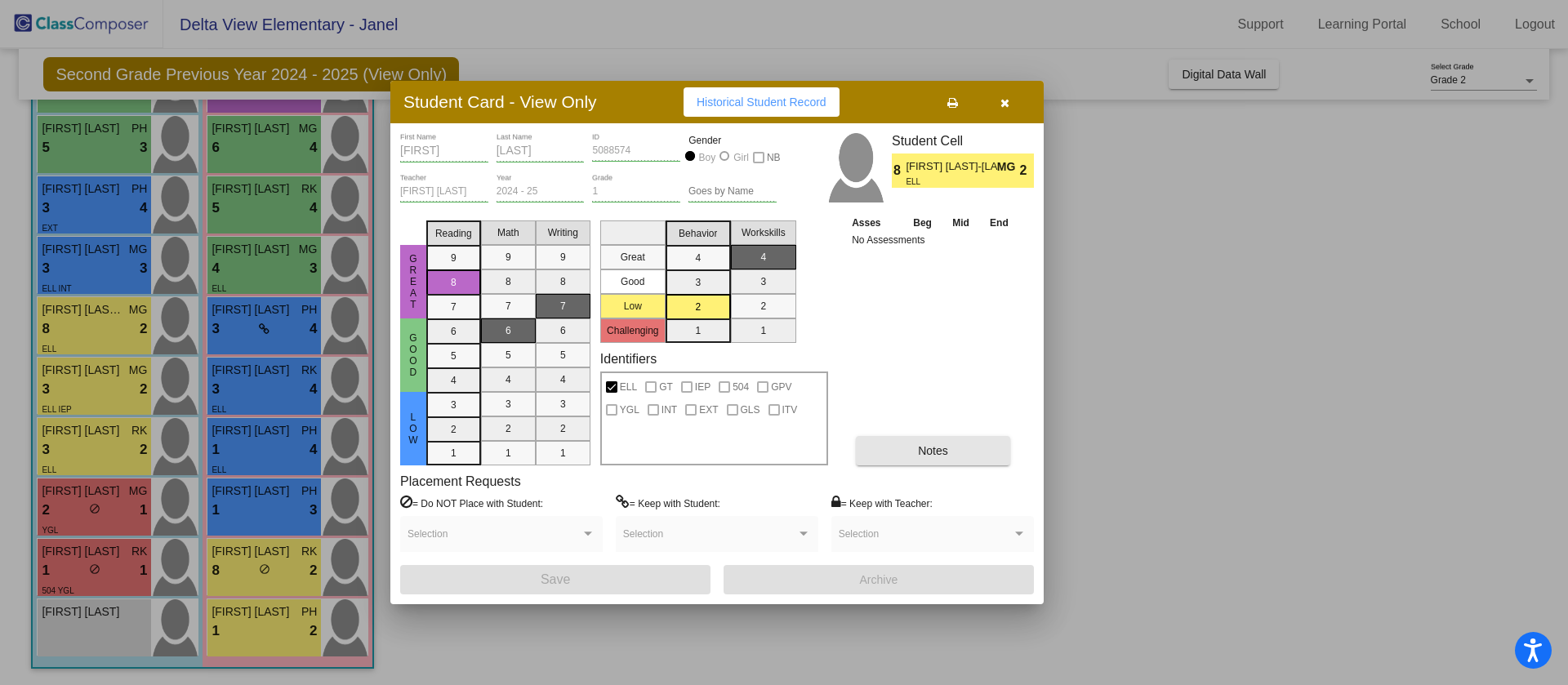 click on "Notes" at bounding box center (933, 451) 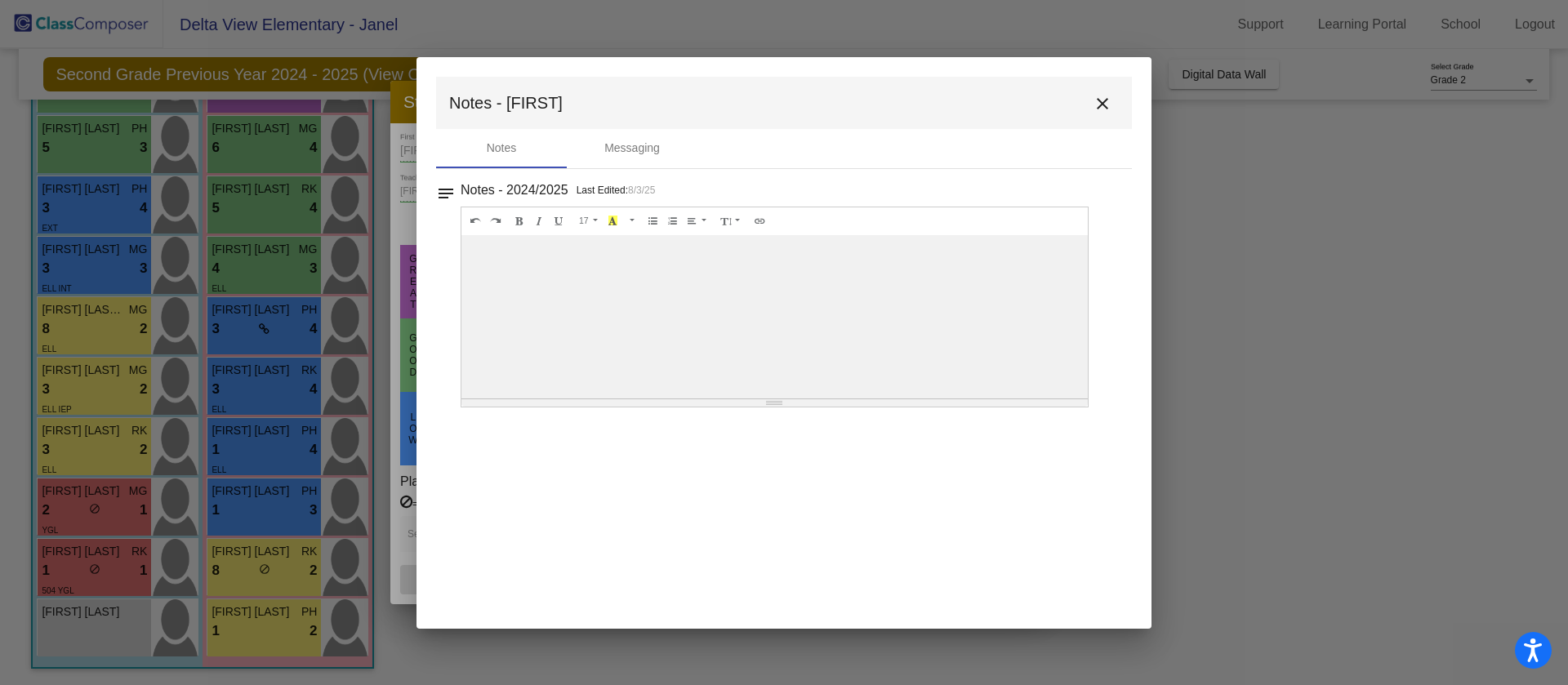 click at bounding box center (774, 317) 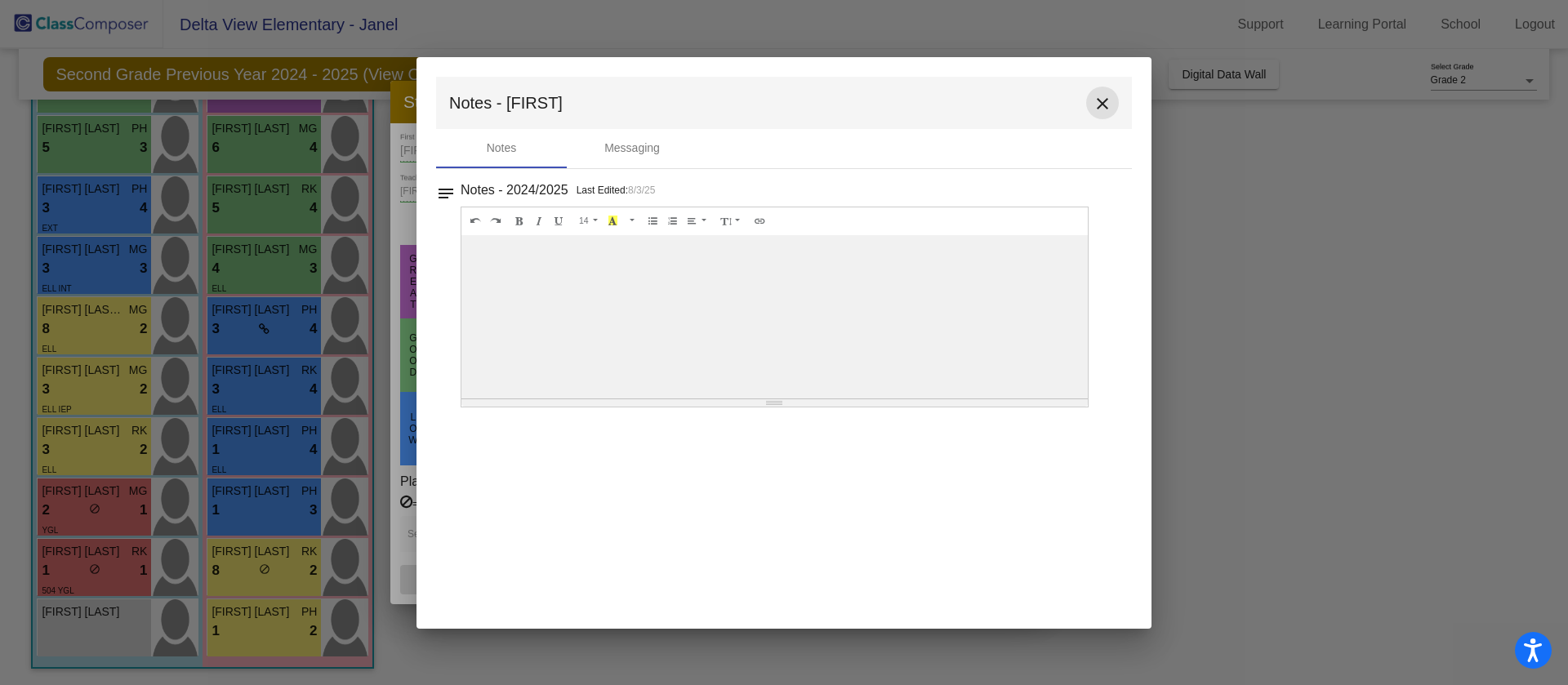 click on "close" at bounding box center [1102, 104] 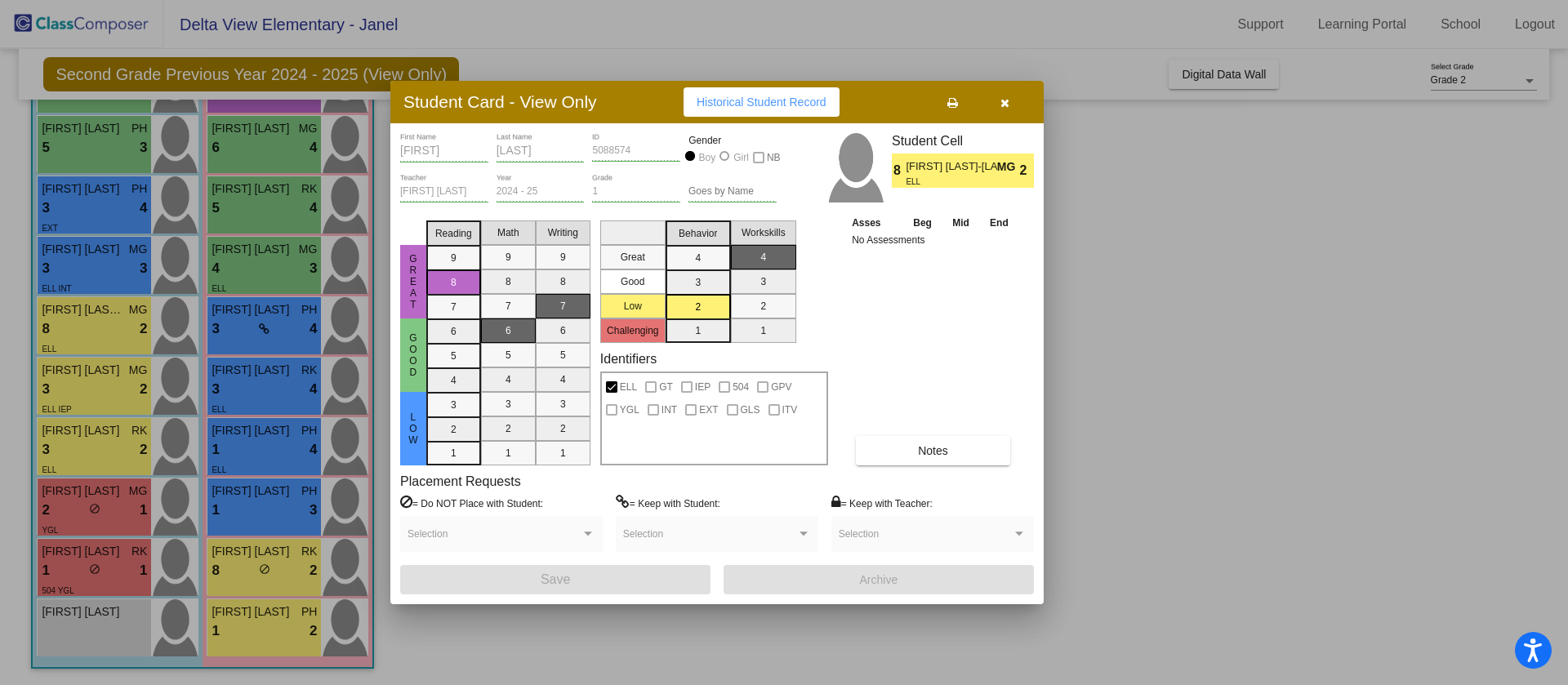 click at bounding box center [784, 342] 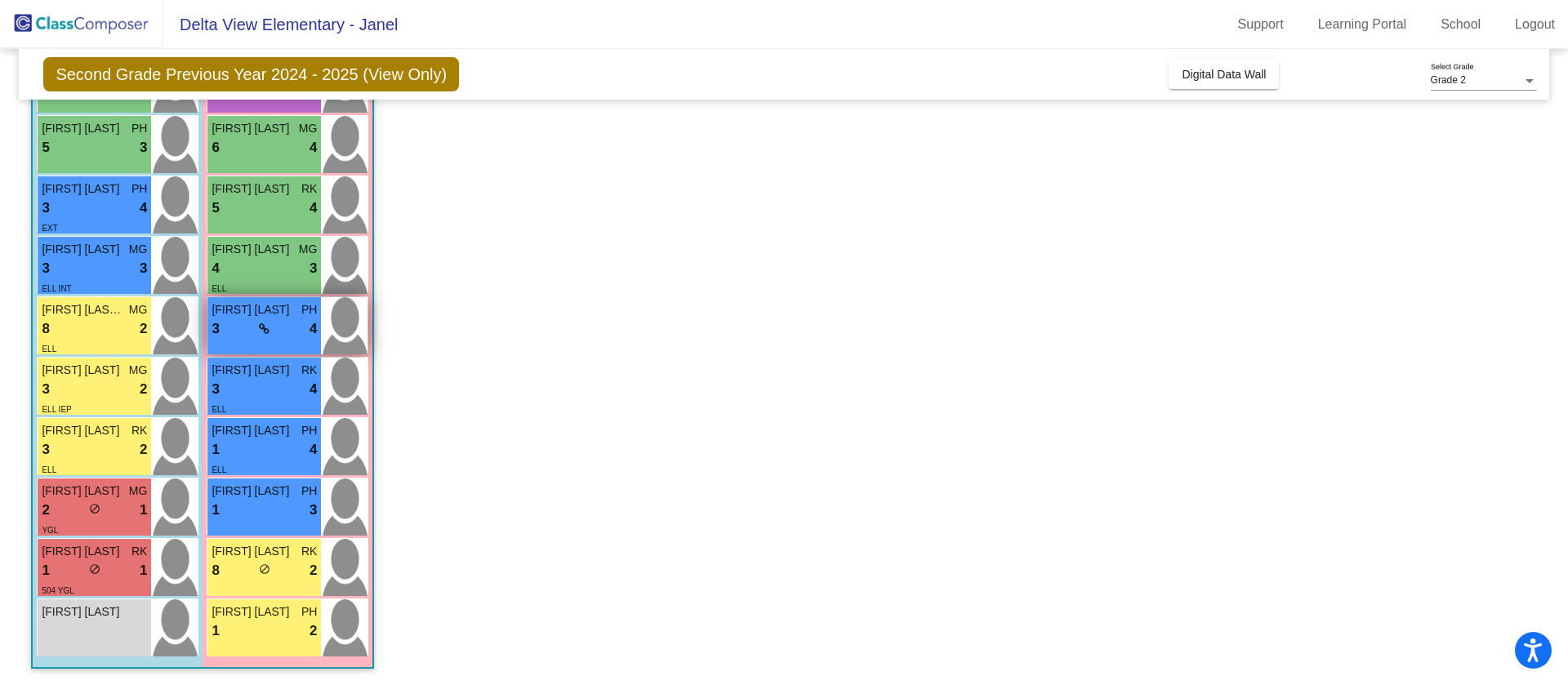 click on "[FIRST] [LAST]" at bounding box center (252, 309) 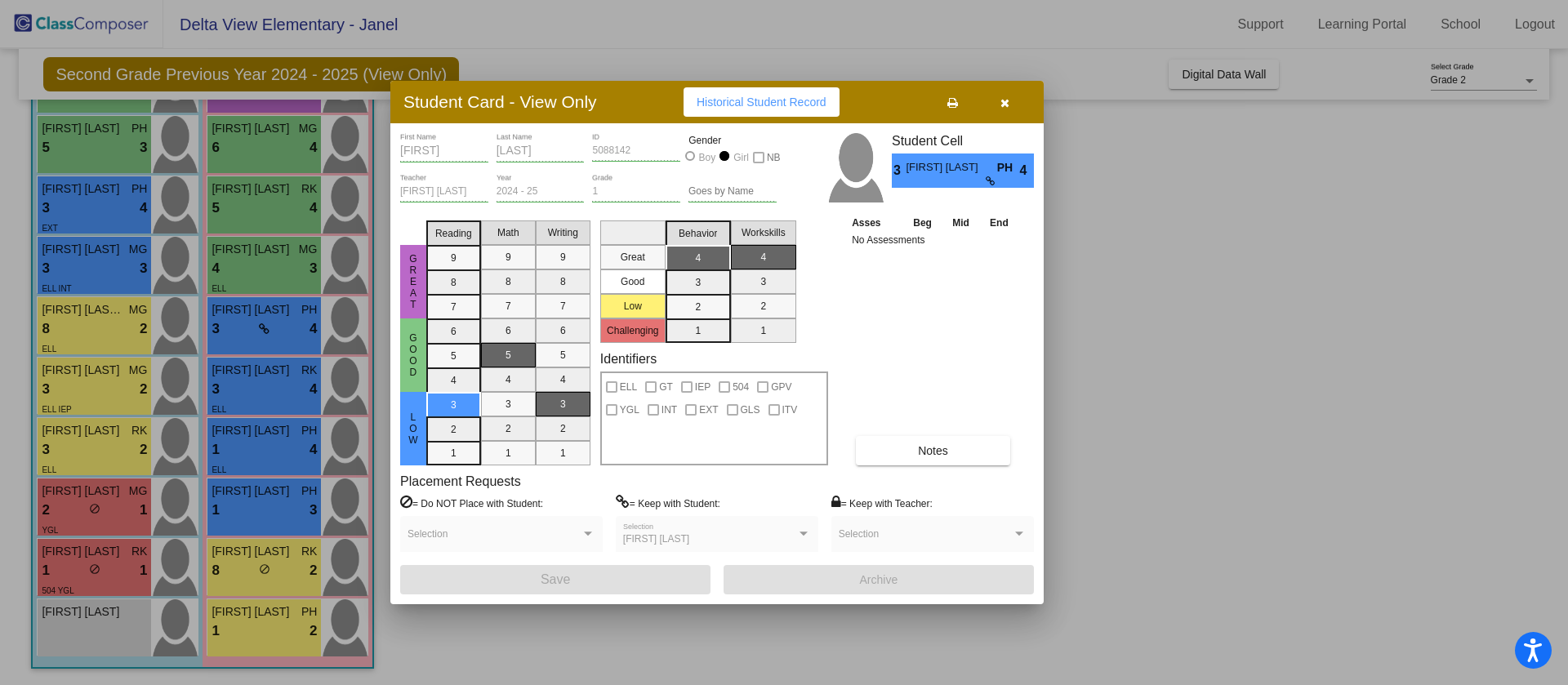 click on "Student Cell 3 [FIRST] [LAST] PH 4" at bounding box center (963, 173) 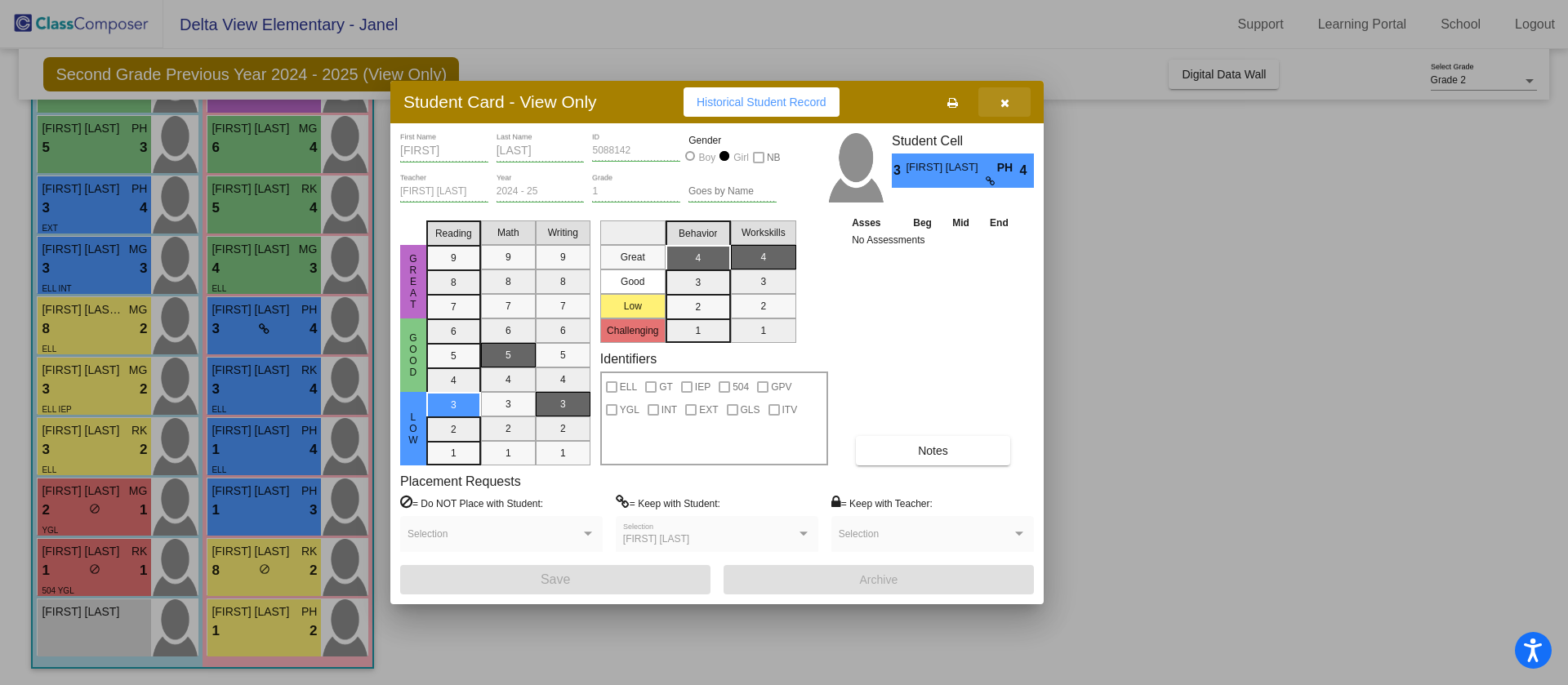 click at bounding box center (1004, 103) 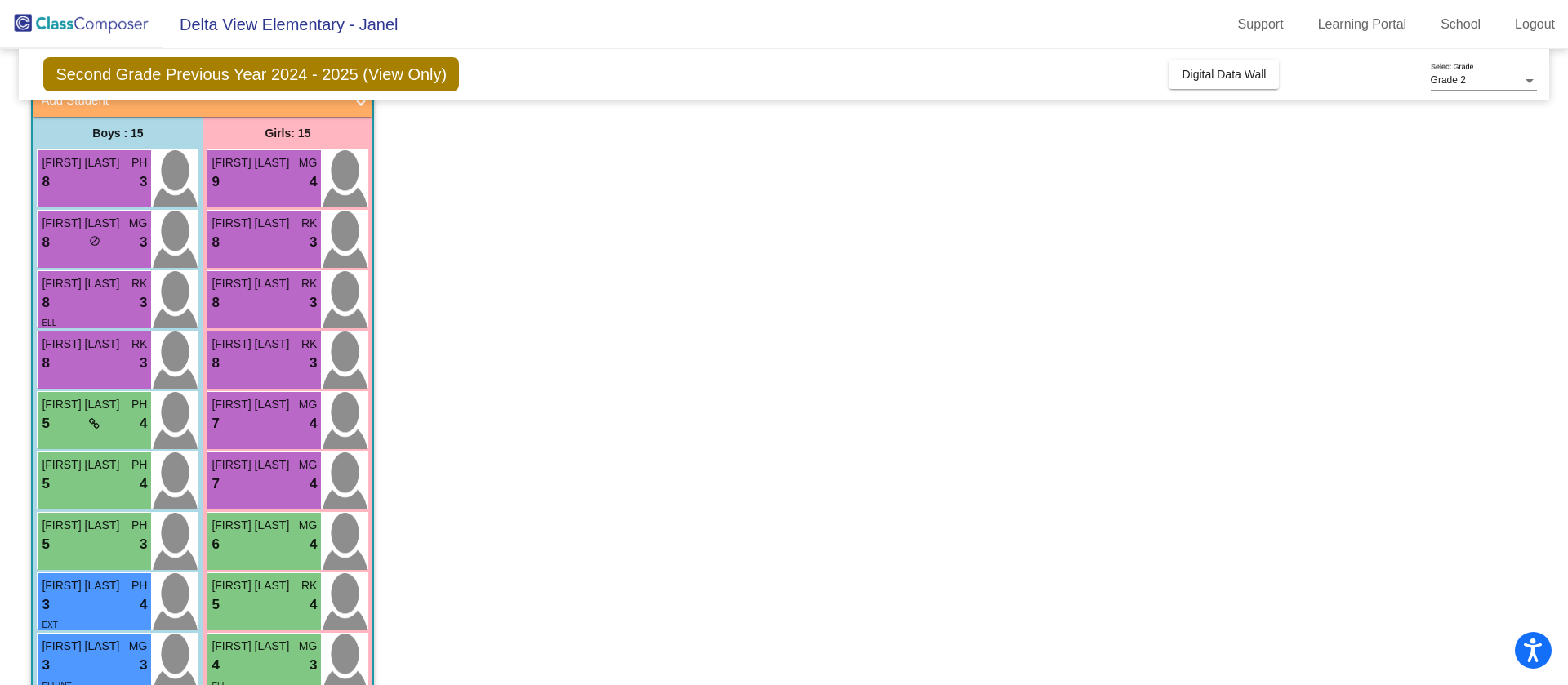 scroll, scrollTop: 116, scrollLeft: 0, axis: vertical 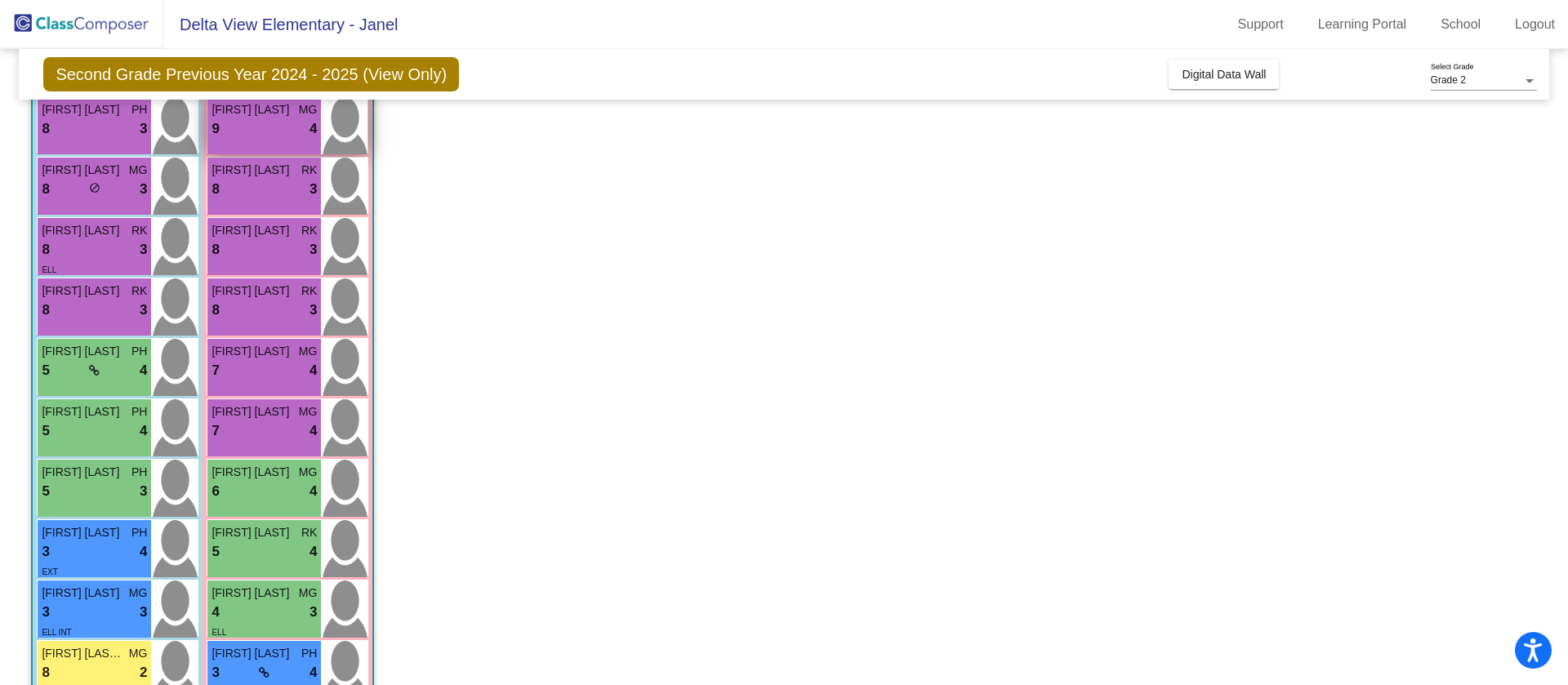 click on "[FIRST] [LAST] MG [NUMBER] lock do_not_disturb_alt [NUMBER]" at bounding box center (264, 126) 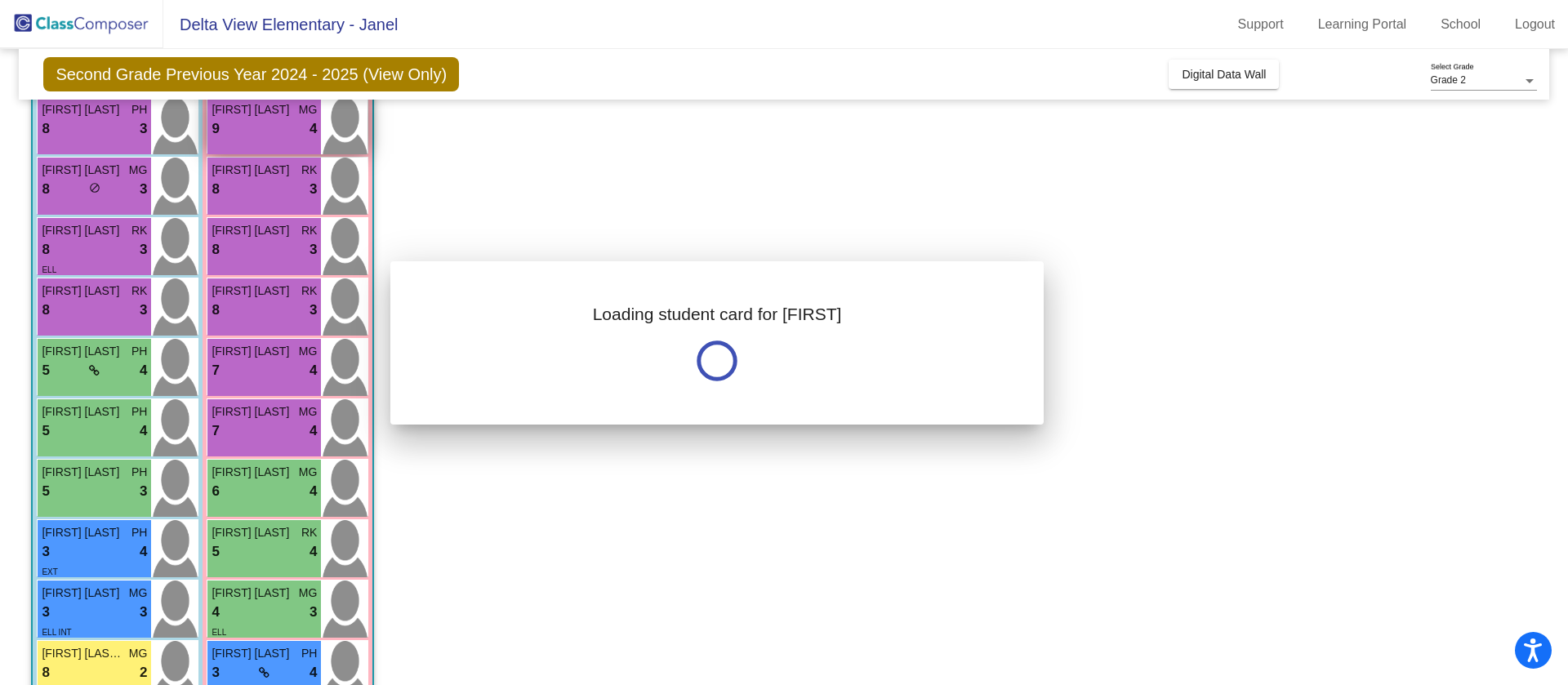 click on "[FIRST] [LAST] MG [NUMBER] lock do_not_disturb_alt [NUMBER]" at bounding box center [264, 126] 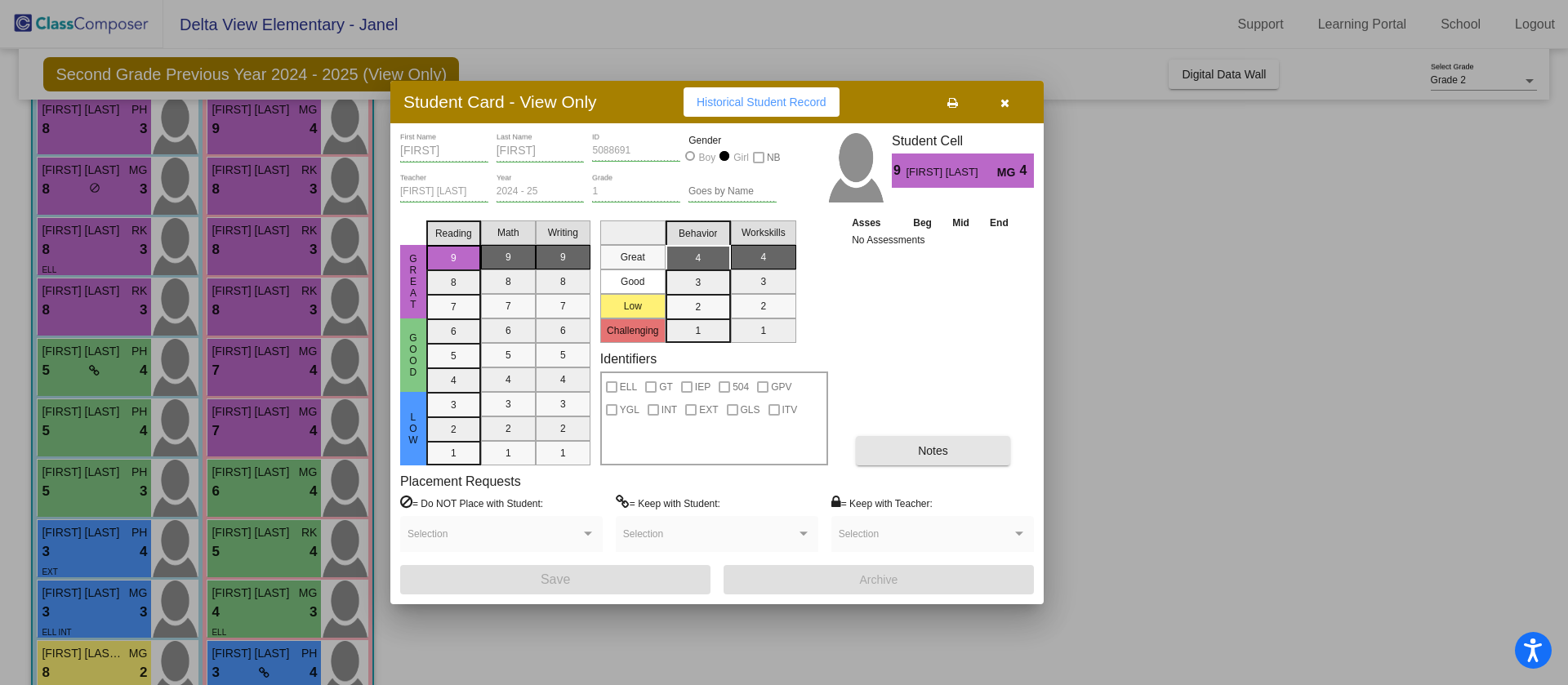 click on "Notes" at bounding box center (933, 451) 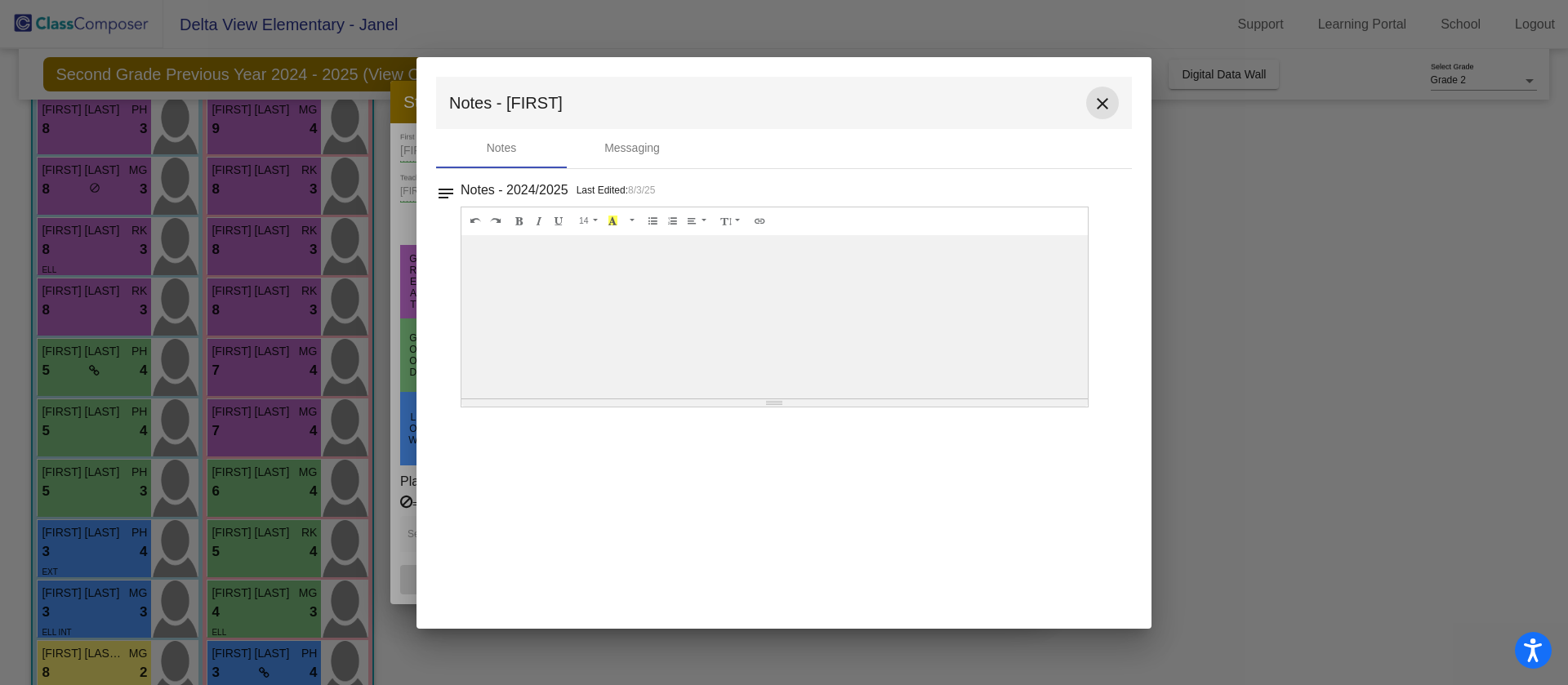 click on "close" at bounding box center [1102, 104] 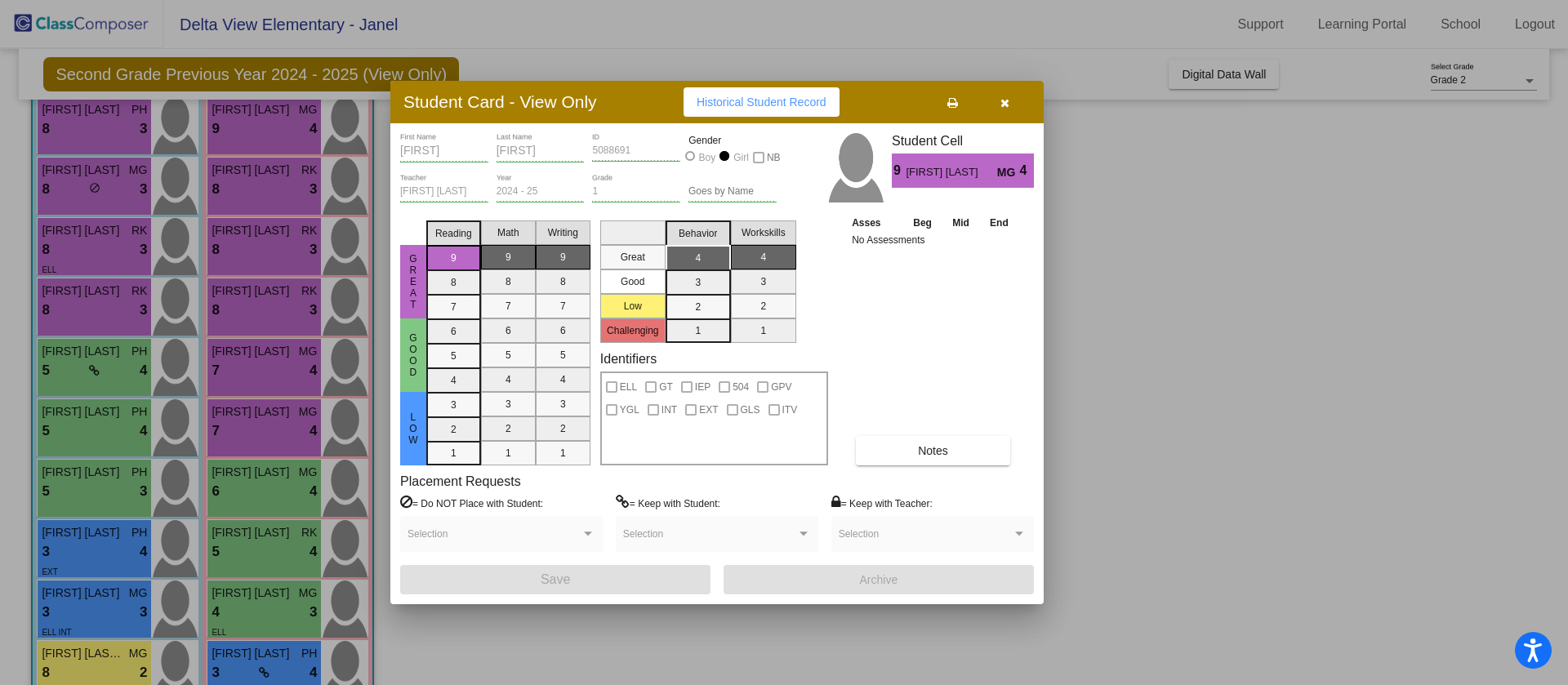 click at bounding box center [784, 342] 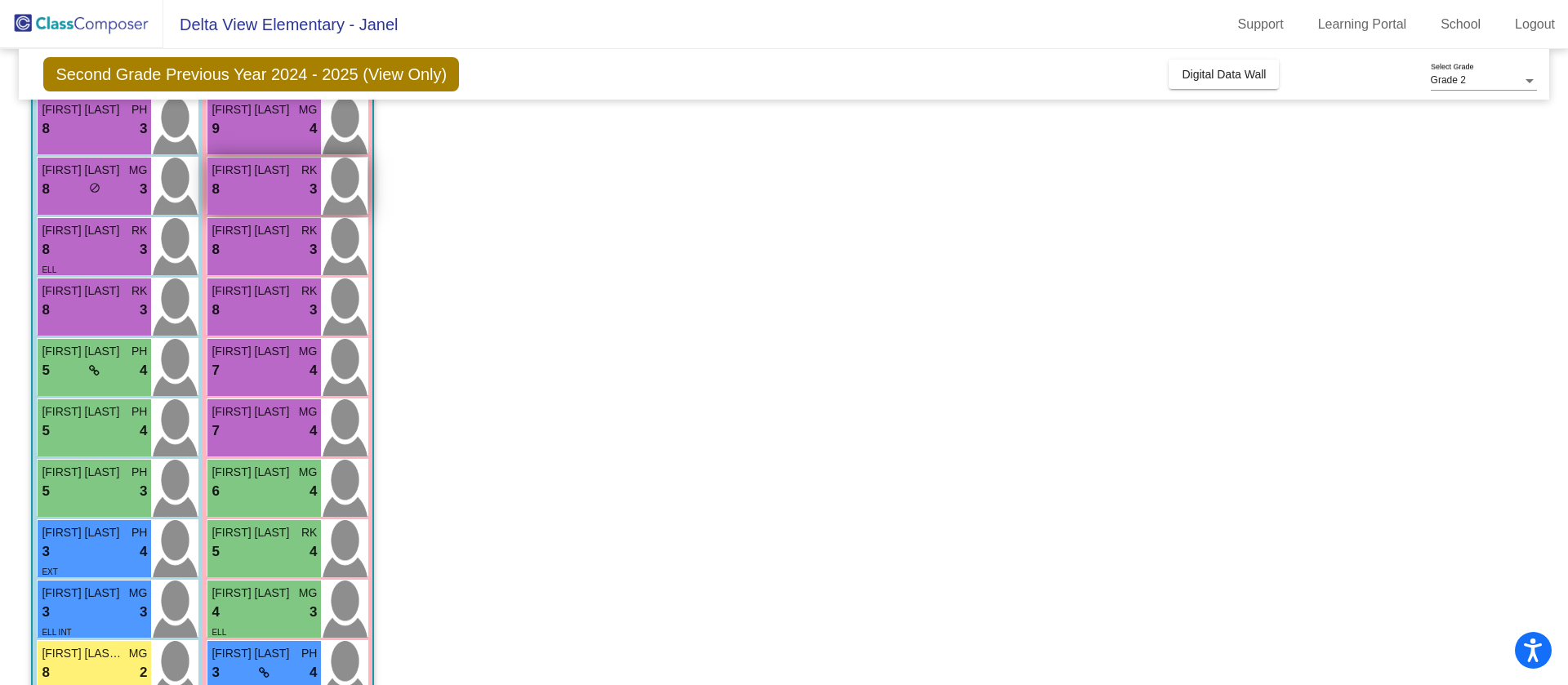 click on "8 lock do_not_disturb_alt 3" at bounding box center (264, 189) 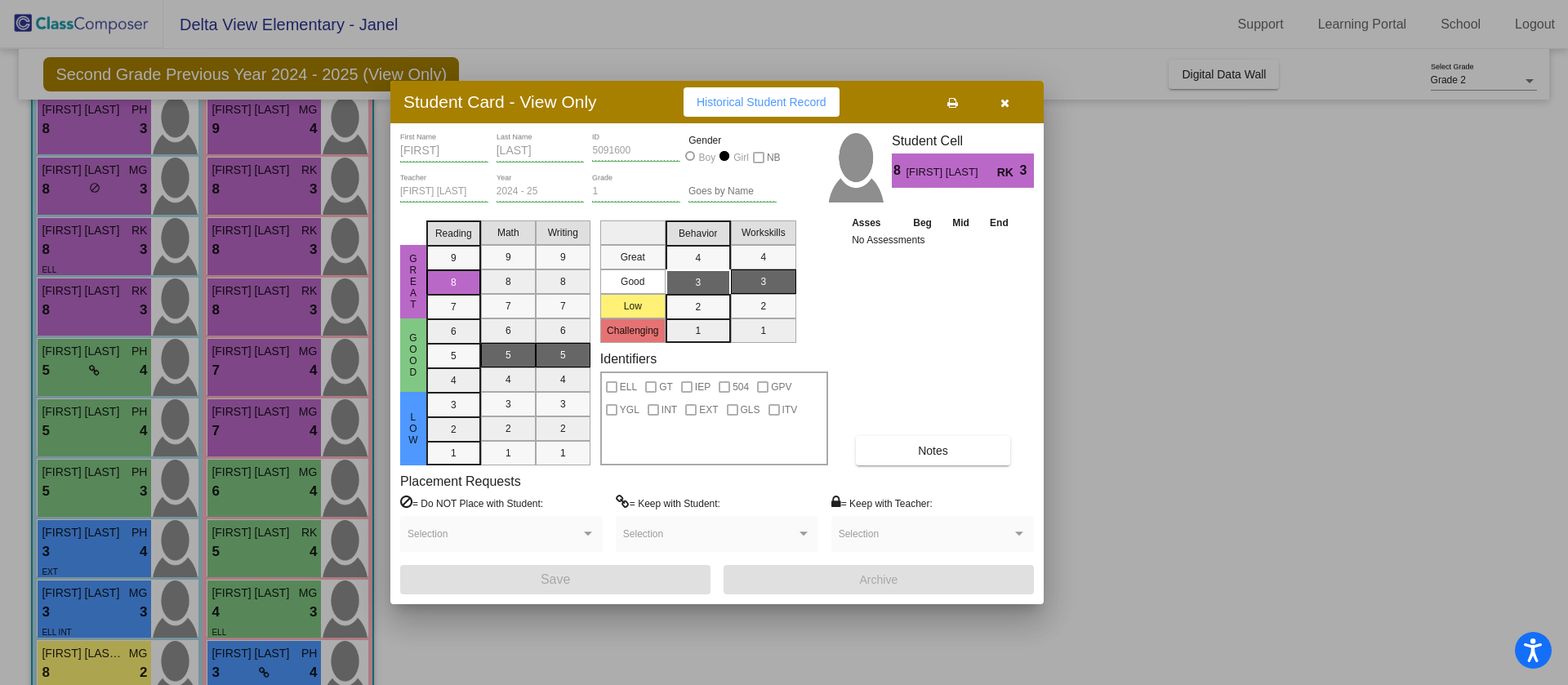 click on "Notes" at bounding box center [933, 451] 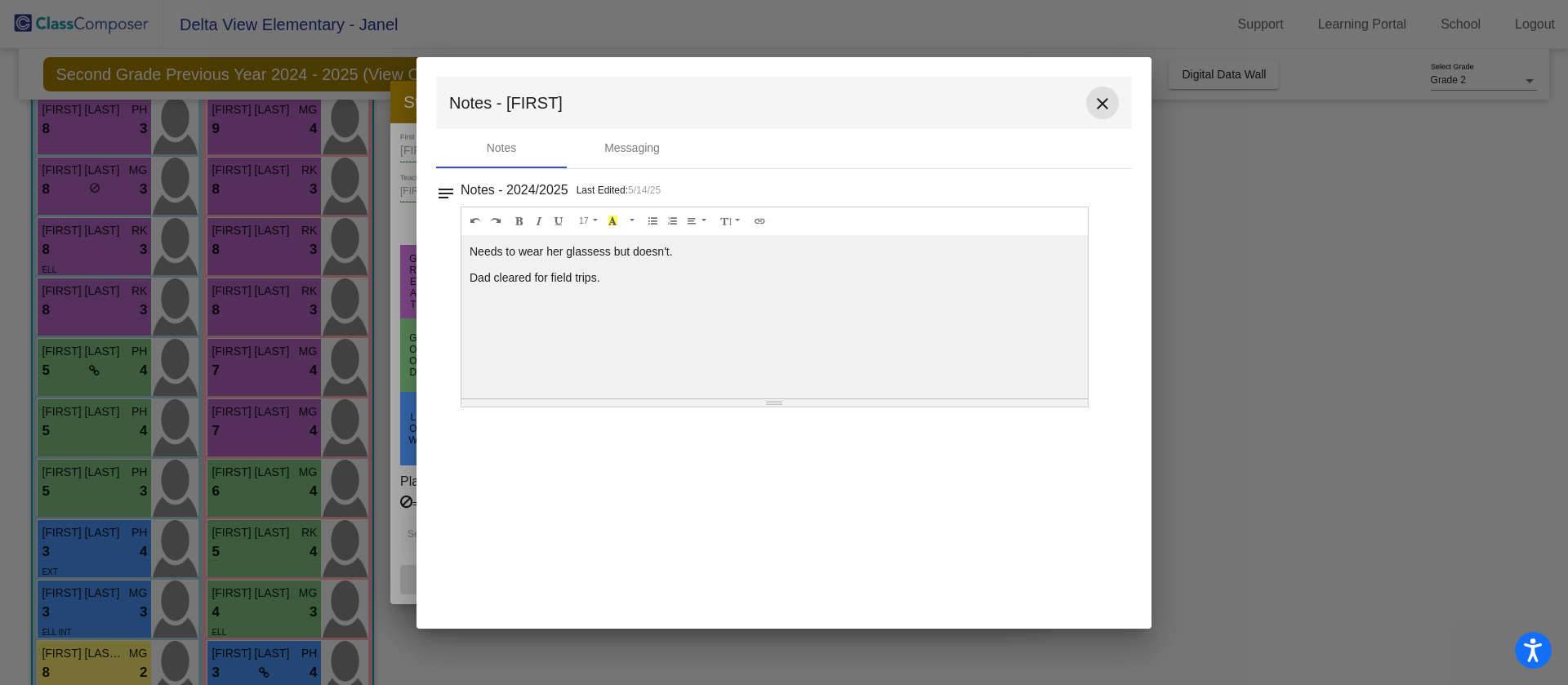 click on "close" at bounding box center (1102, 104) 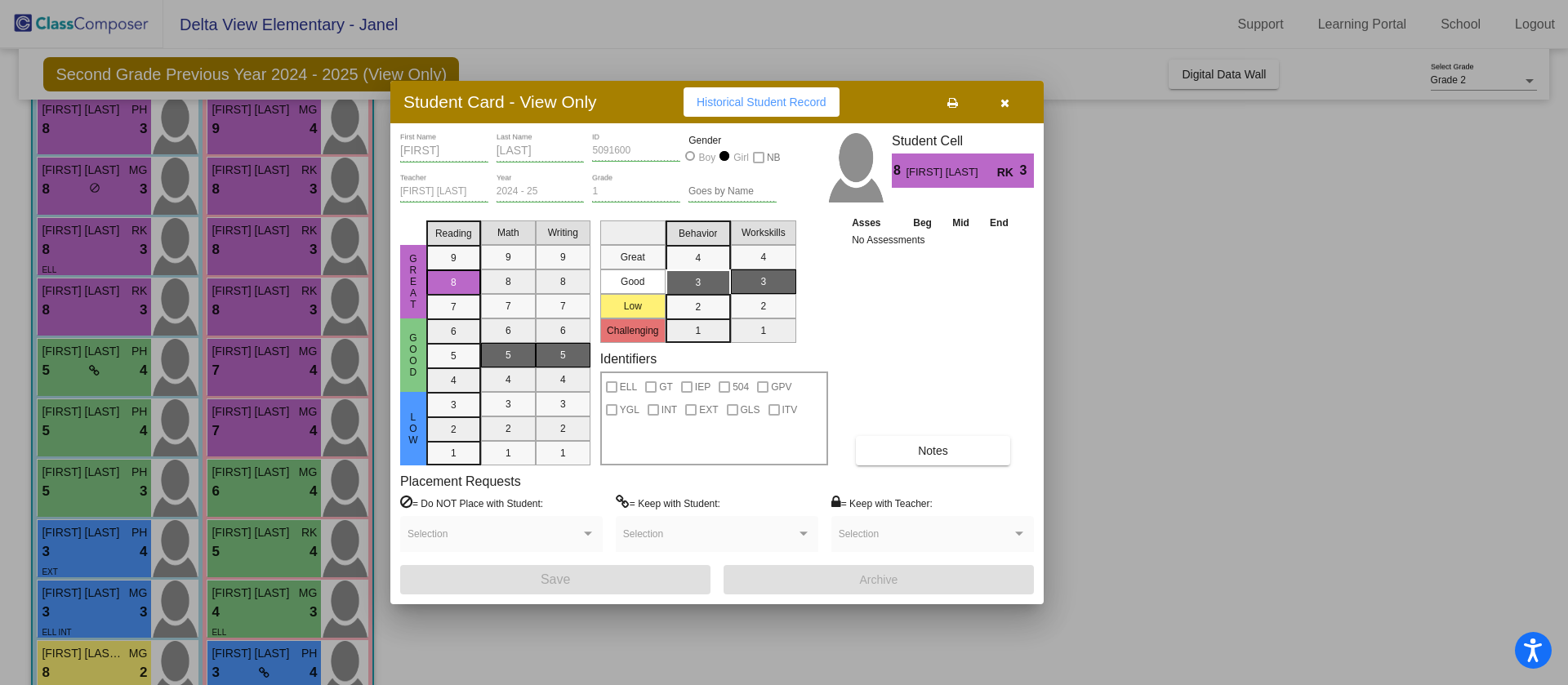 click at bounding box center [784, 342] 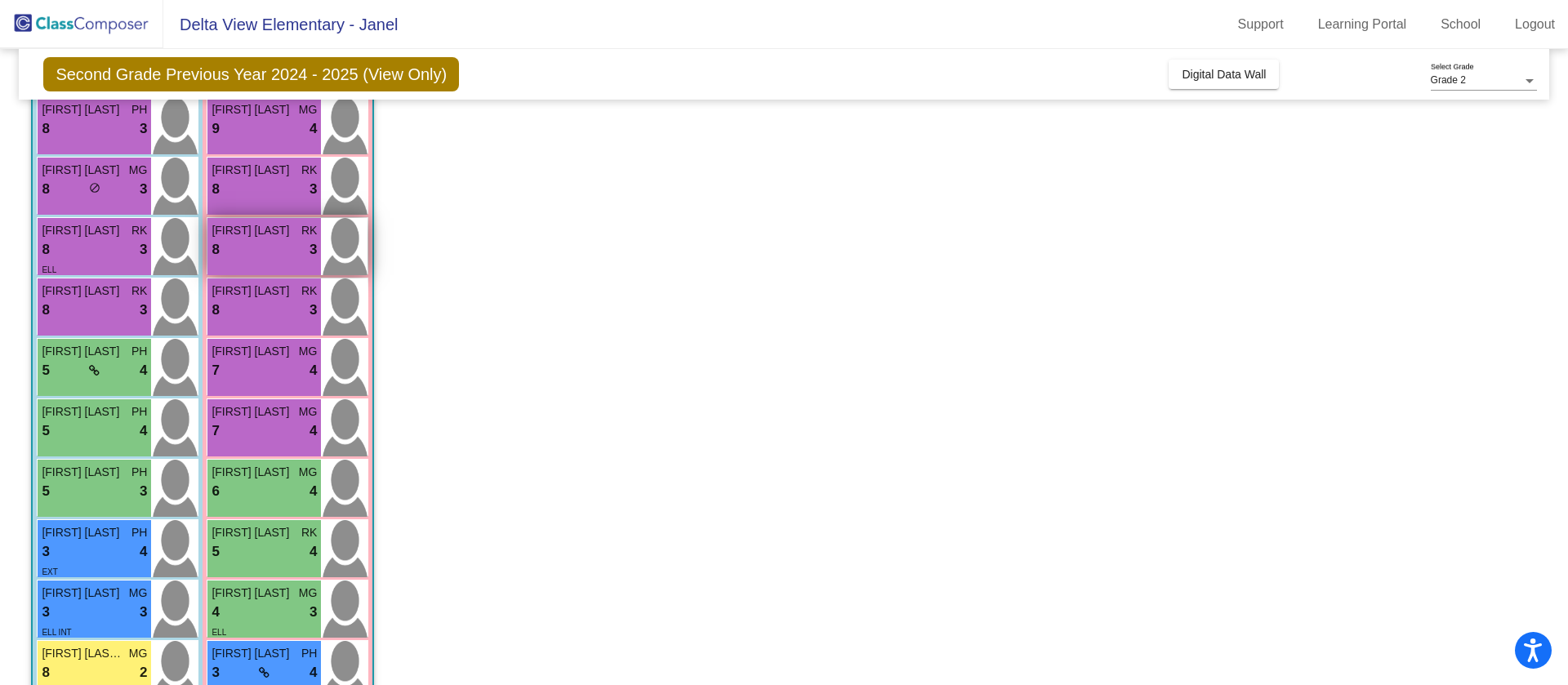 click on "8 lock do_not_disturb_alt 3" at bounding box center [264, 250] 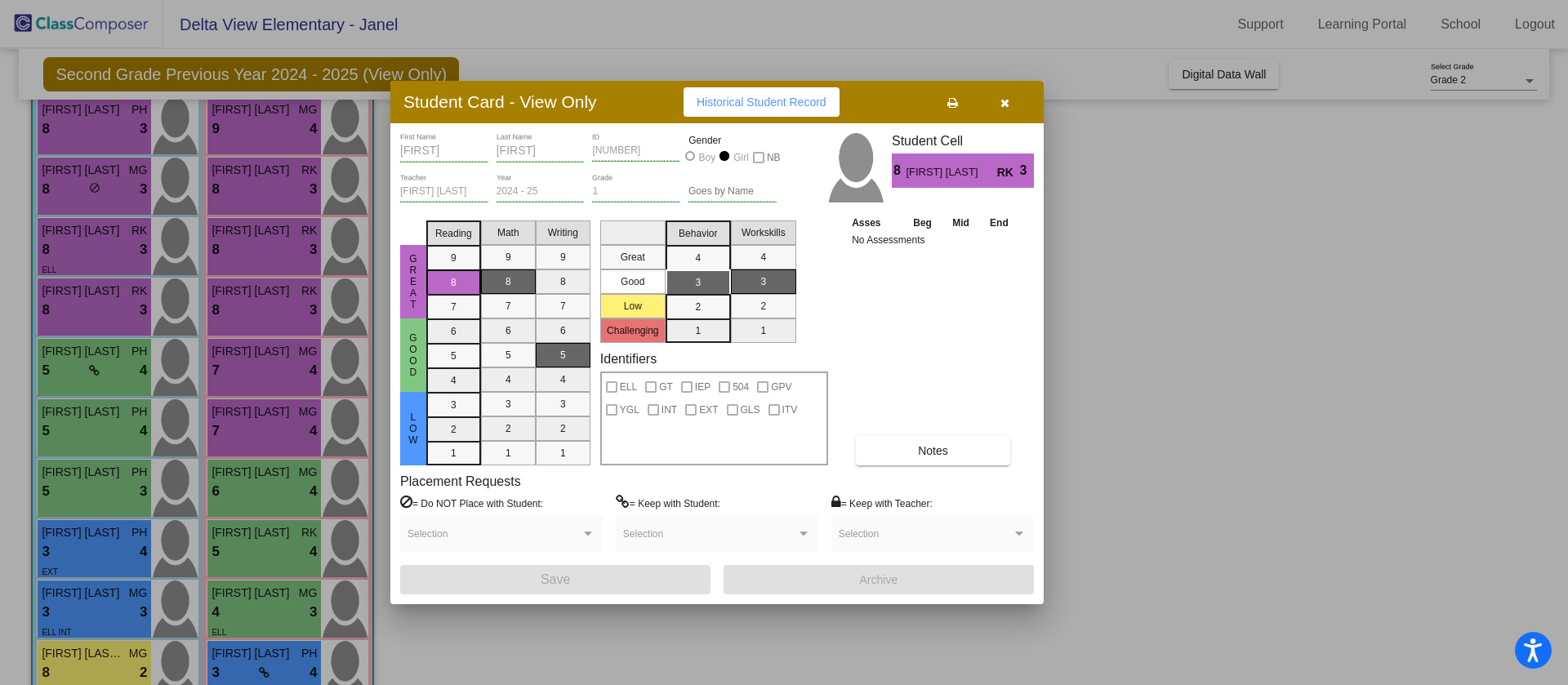 click on "Notes" at bounding box center (933, 451) 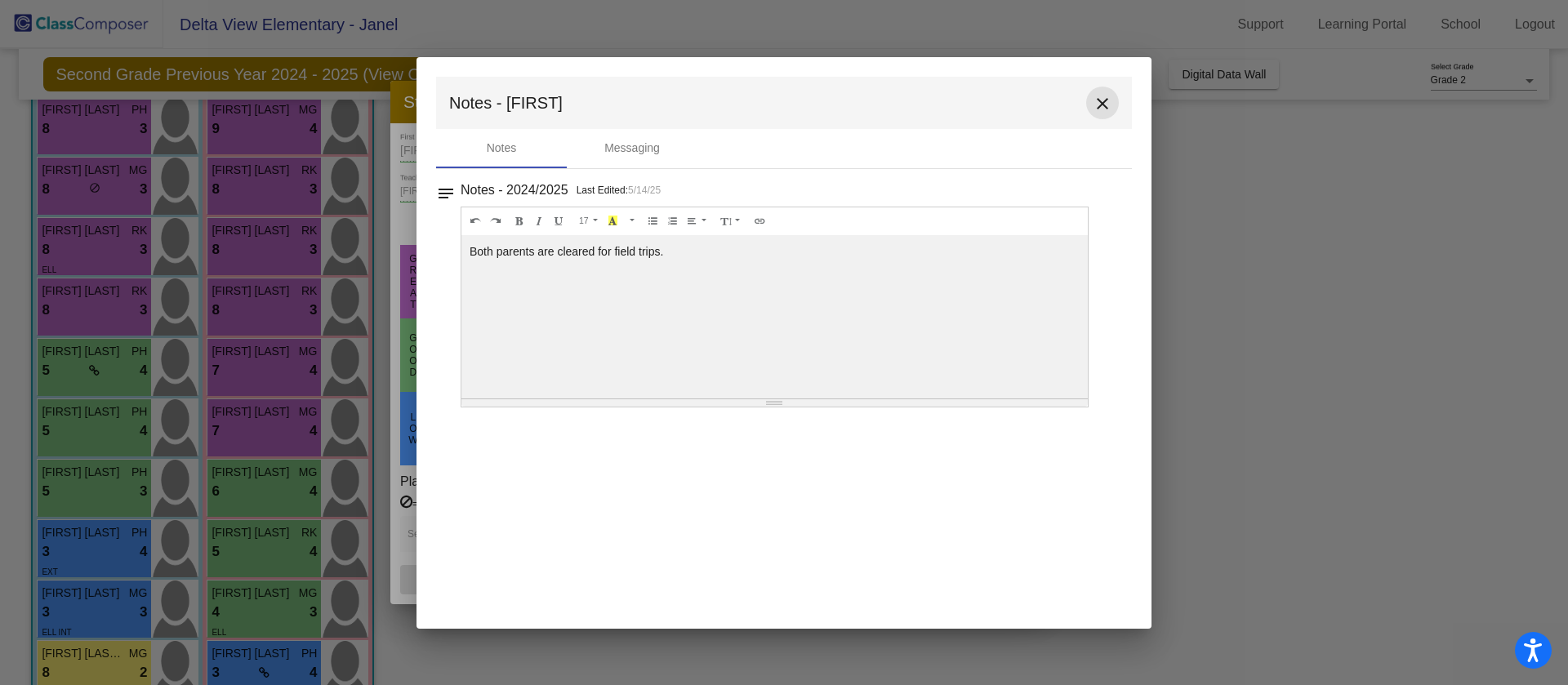 click on "close" at bounding box center [1102, 104] 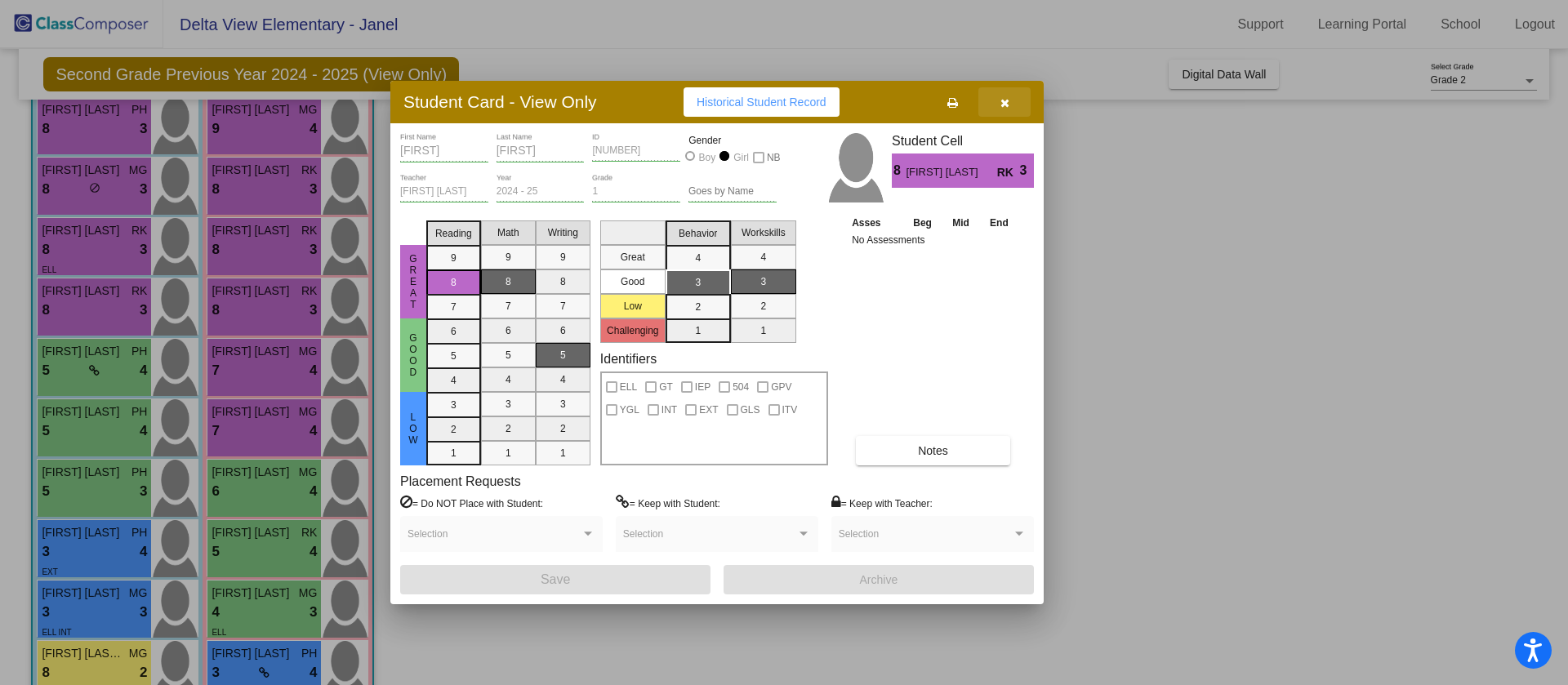 click at bounding box center [1004, 103] 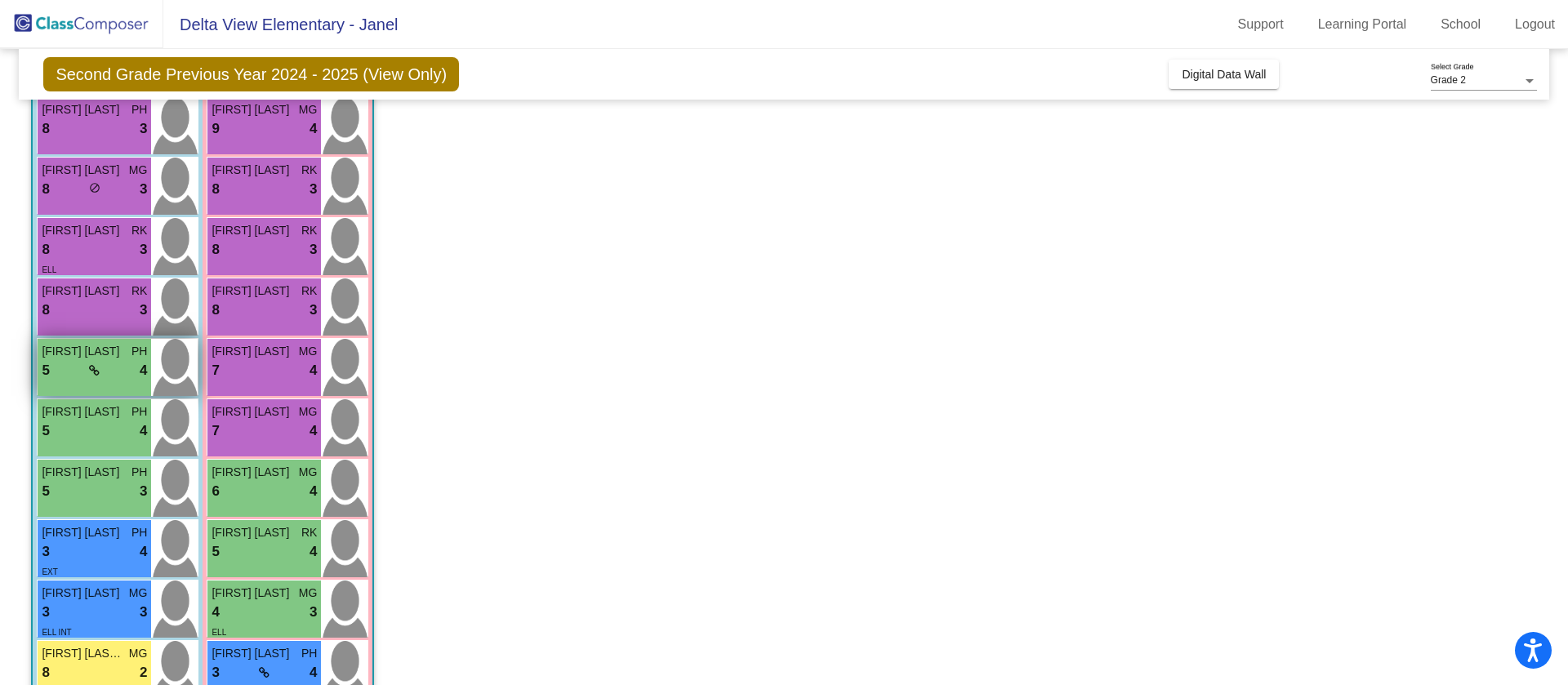 click on "5 lock do_not_disturb_alt 4" at bounding box center (94, 371) 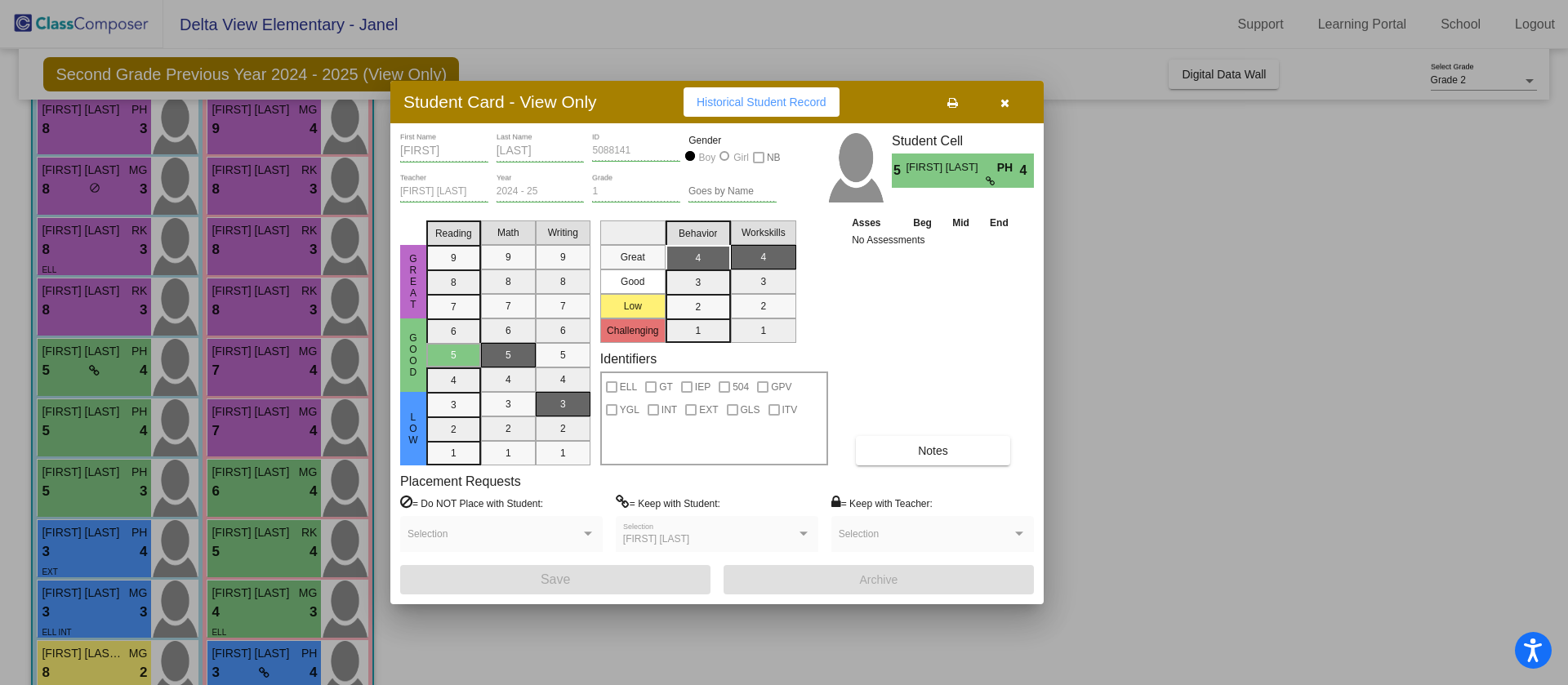 click on "Notes" at bounding box center [933, 451] 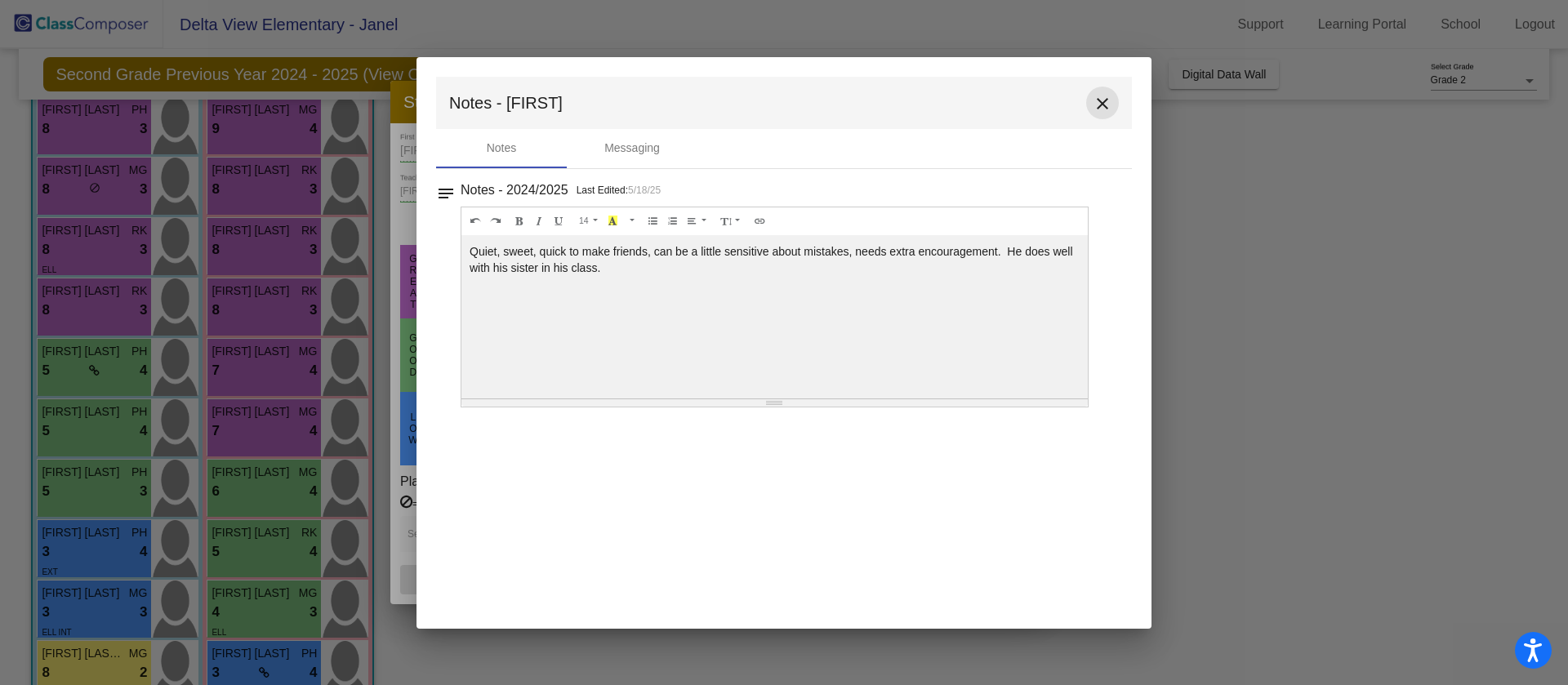 click on "close" at bounding box center [1102, 104] 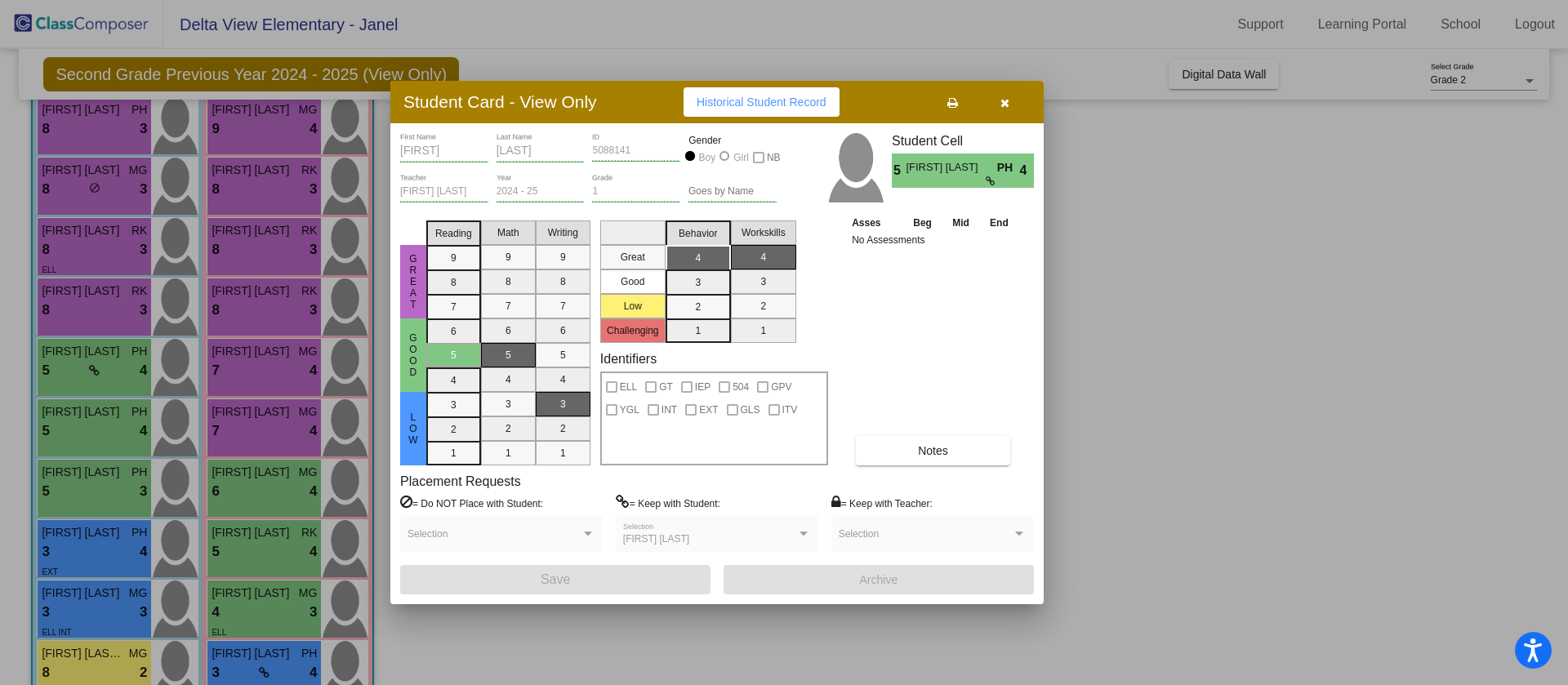 click at bounding box center [1004, 103] 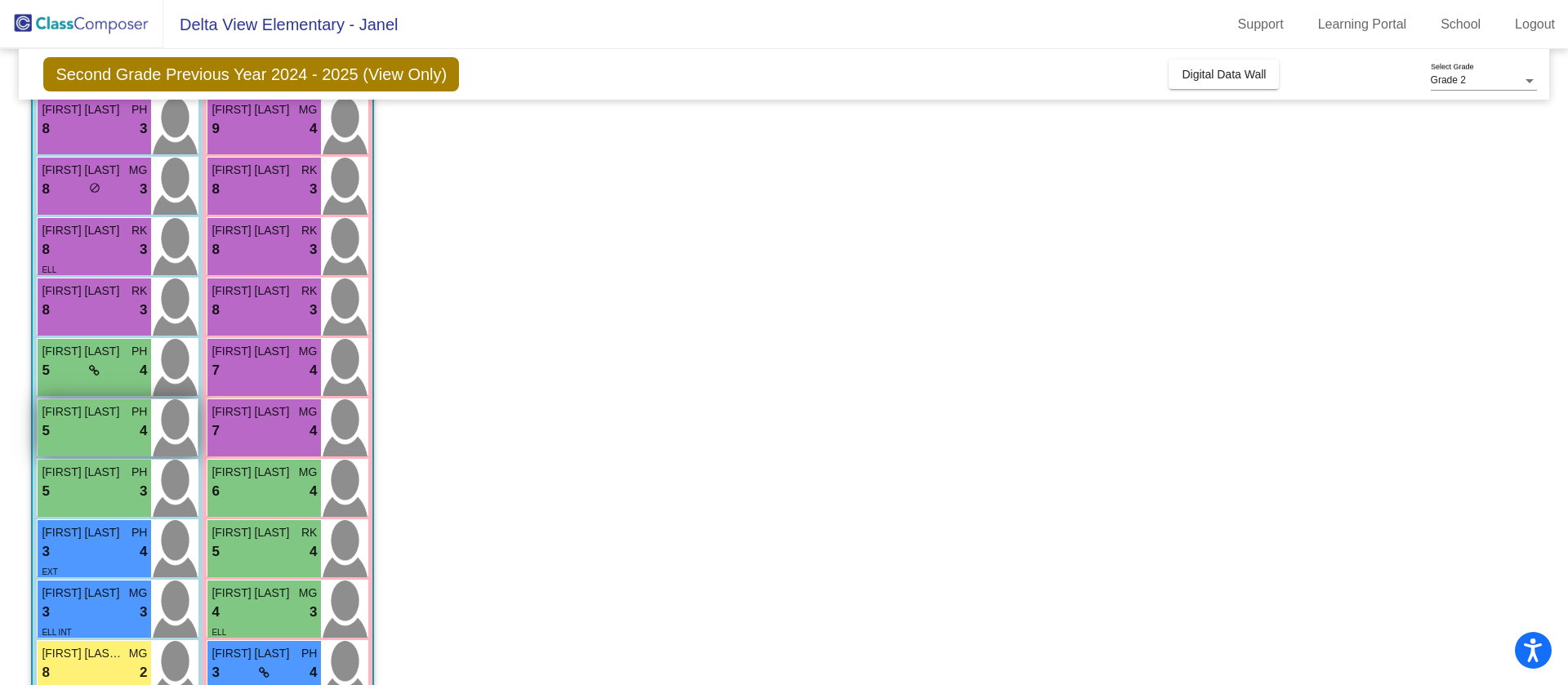click on "5 lock do_not_disturb_alt 4" at bounding box center [94, 431] 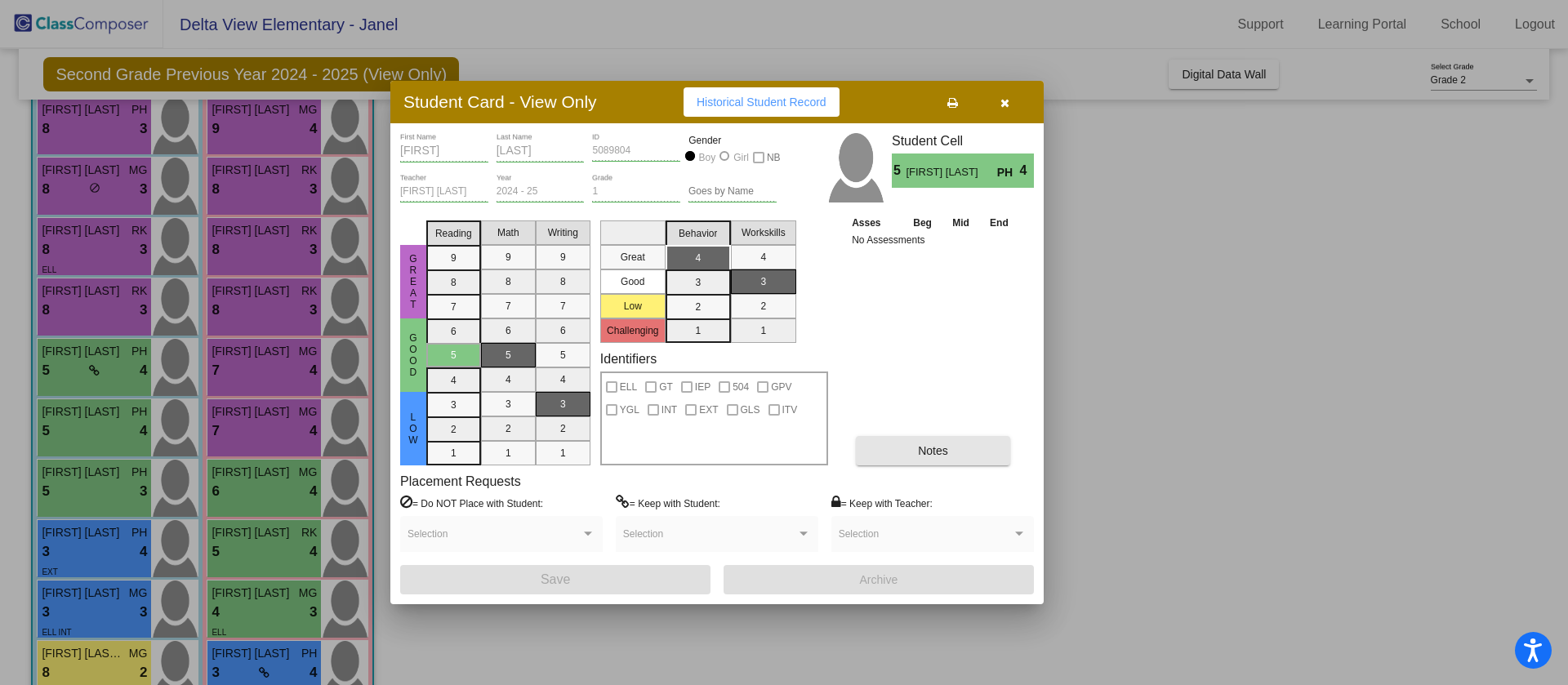 click on "Notes" at bounding box center (933, 451) 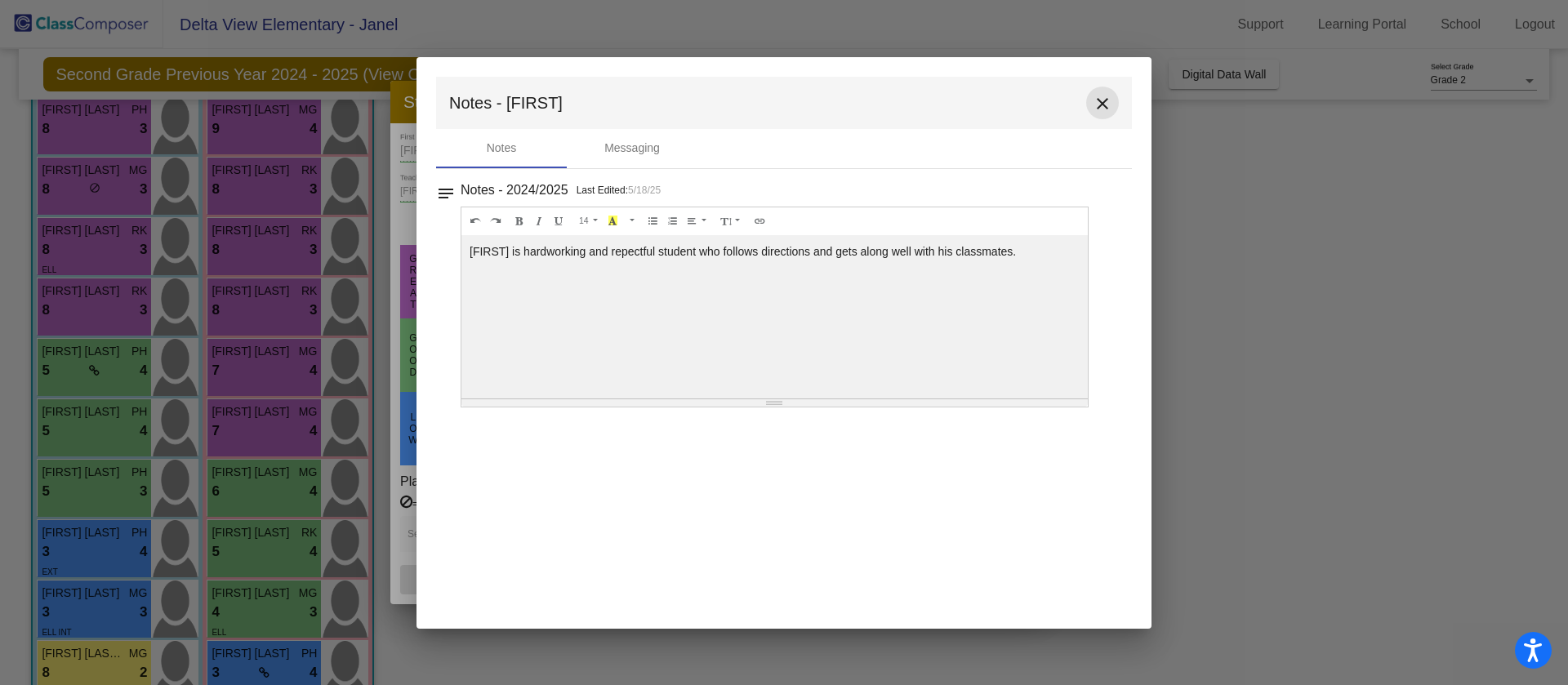click on "close" at bounding box center (1102, 104) 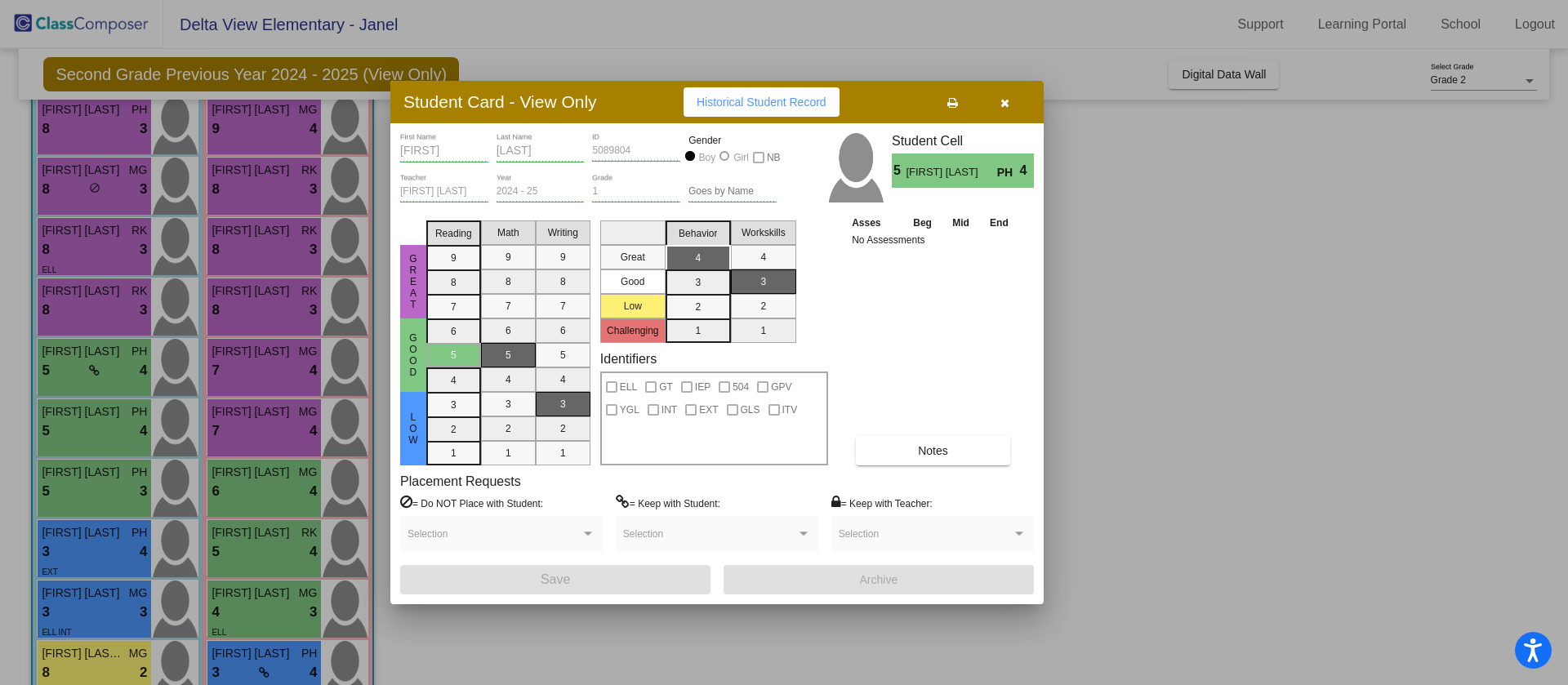 click at bounding box center (784, 342) 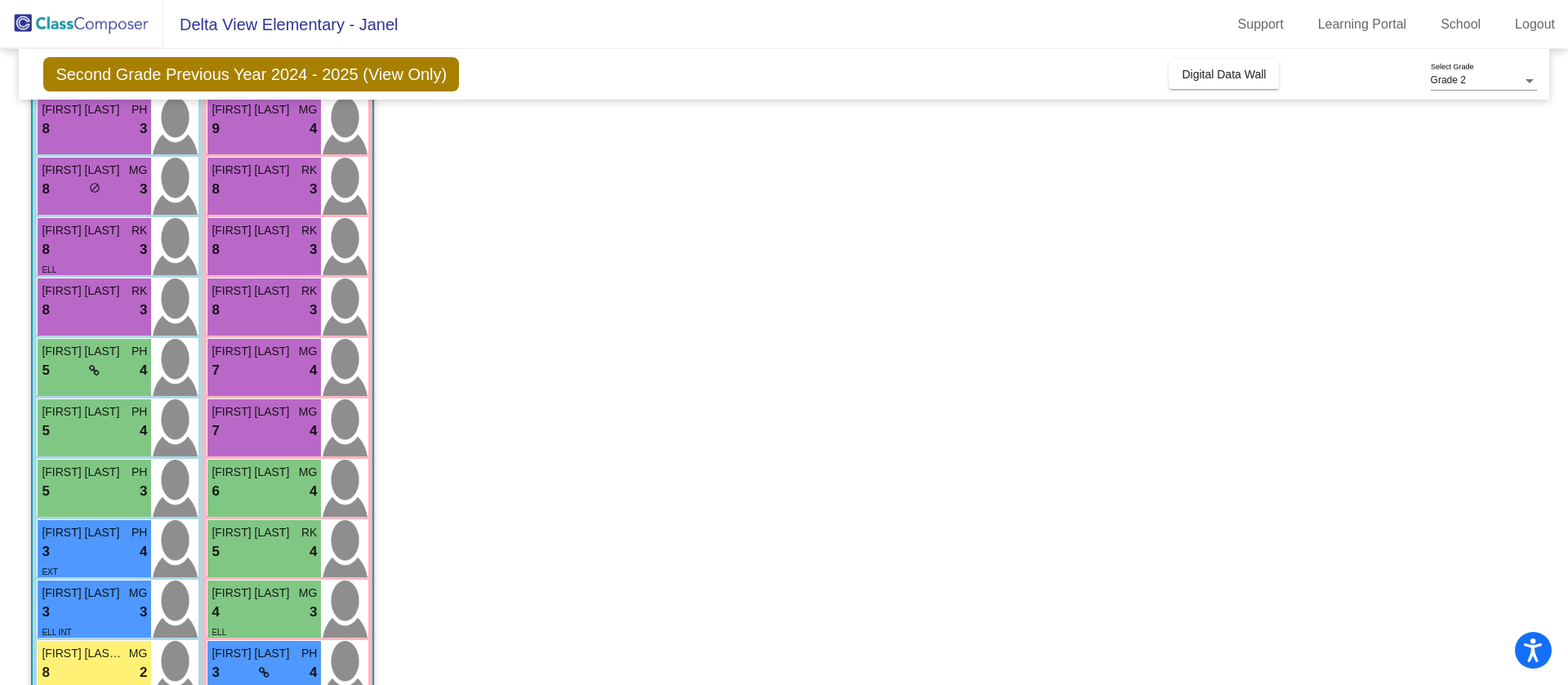click on "5 lock do_not_disturb_alt 3" at bounding box center (94, 492) 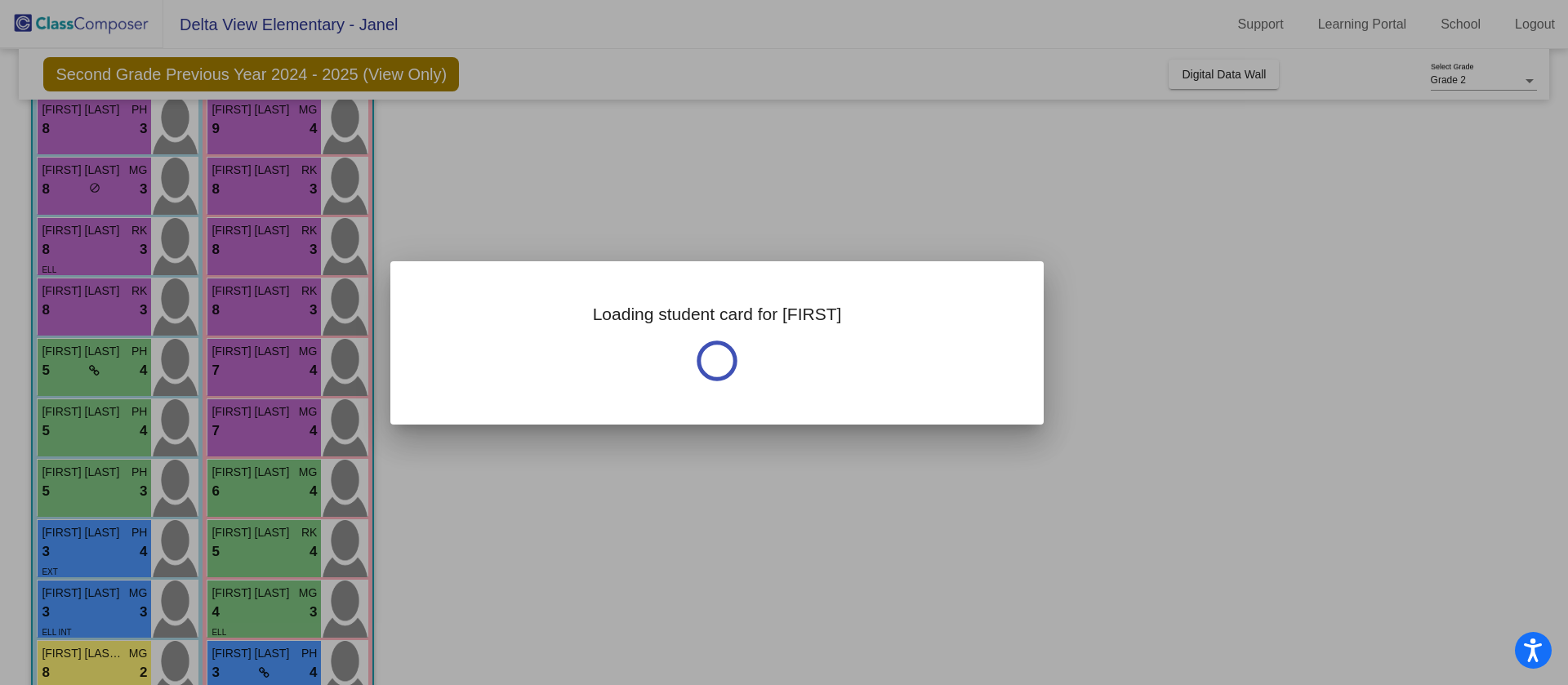click at bounding box center (784, 342) 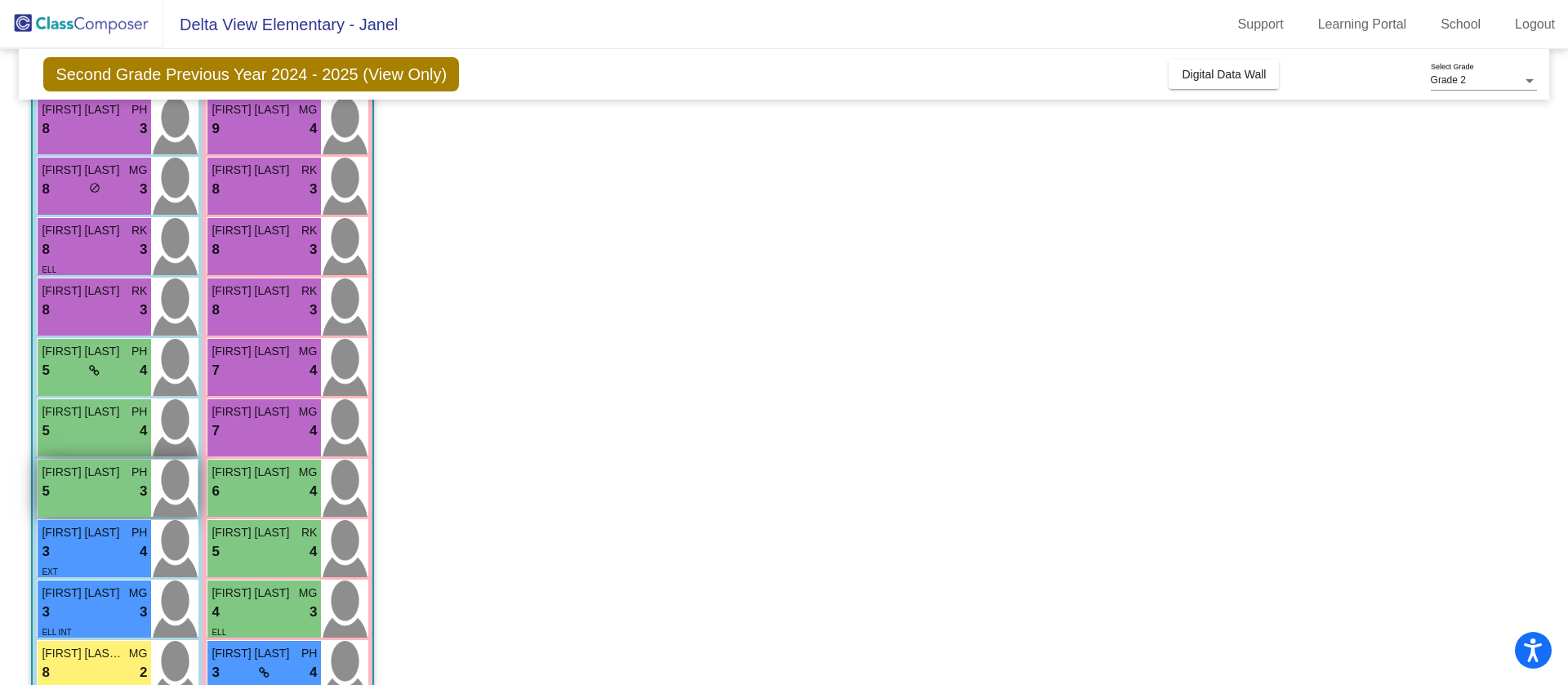 click on "[FIRST] [LAST]" at bounding box center [82, 472] 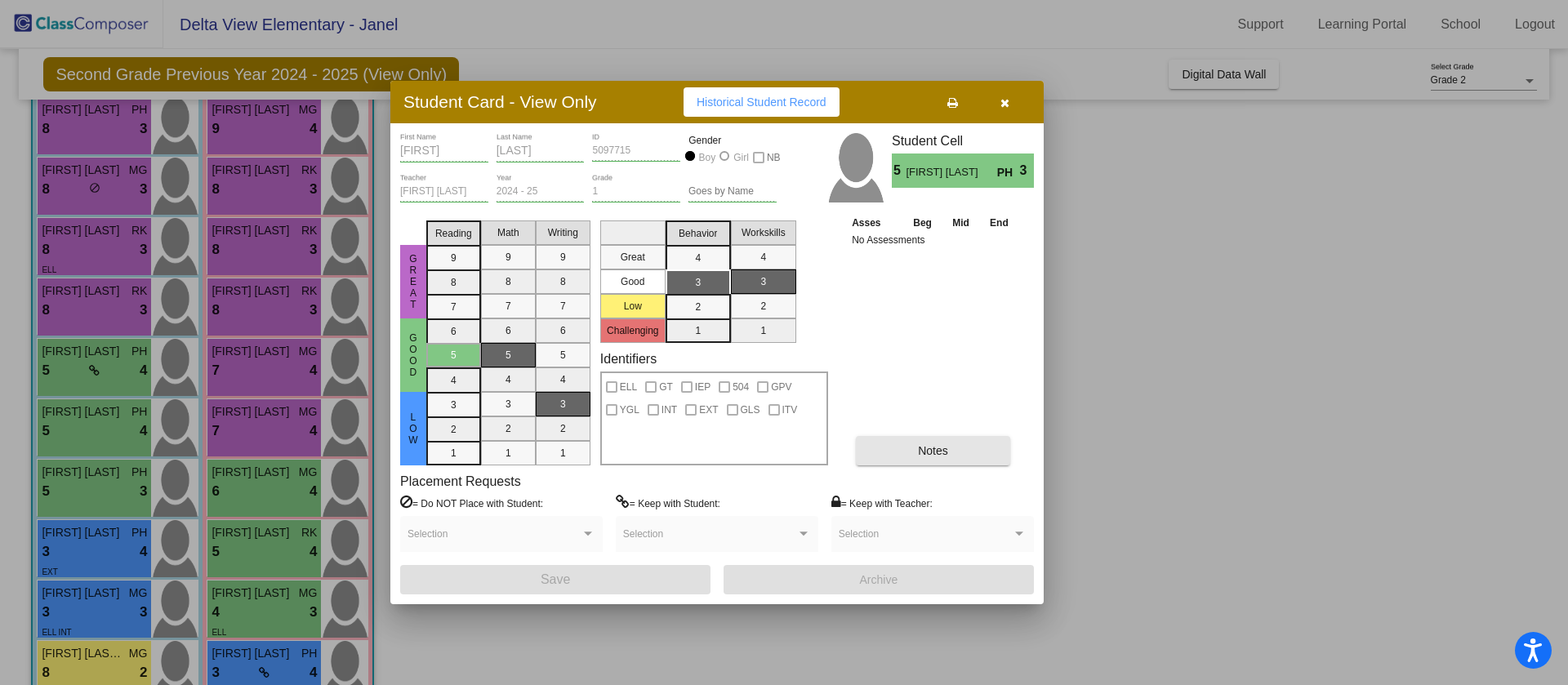 click on "Notes" at bounding box center (933, 451) 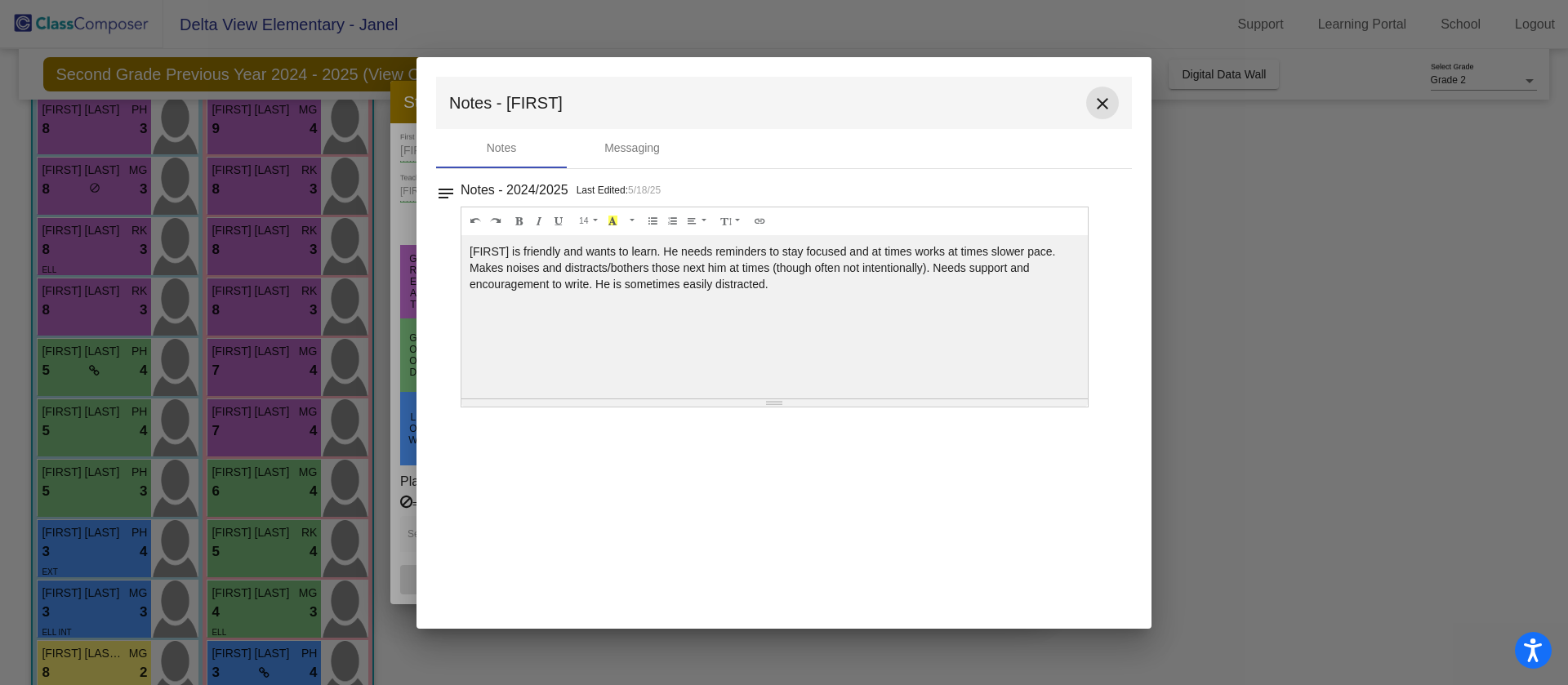 click on "close" at bounding box center (1102, 104) 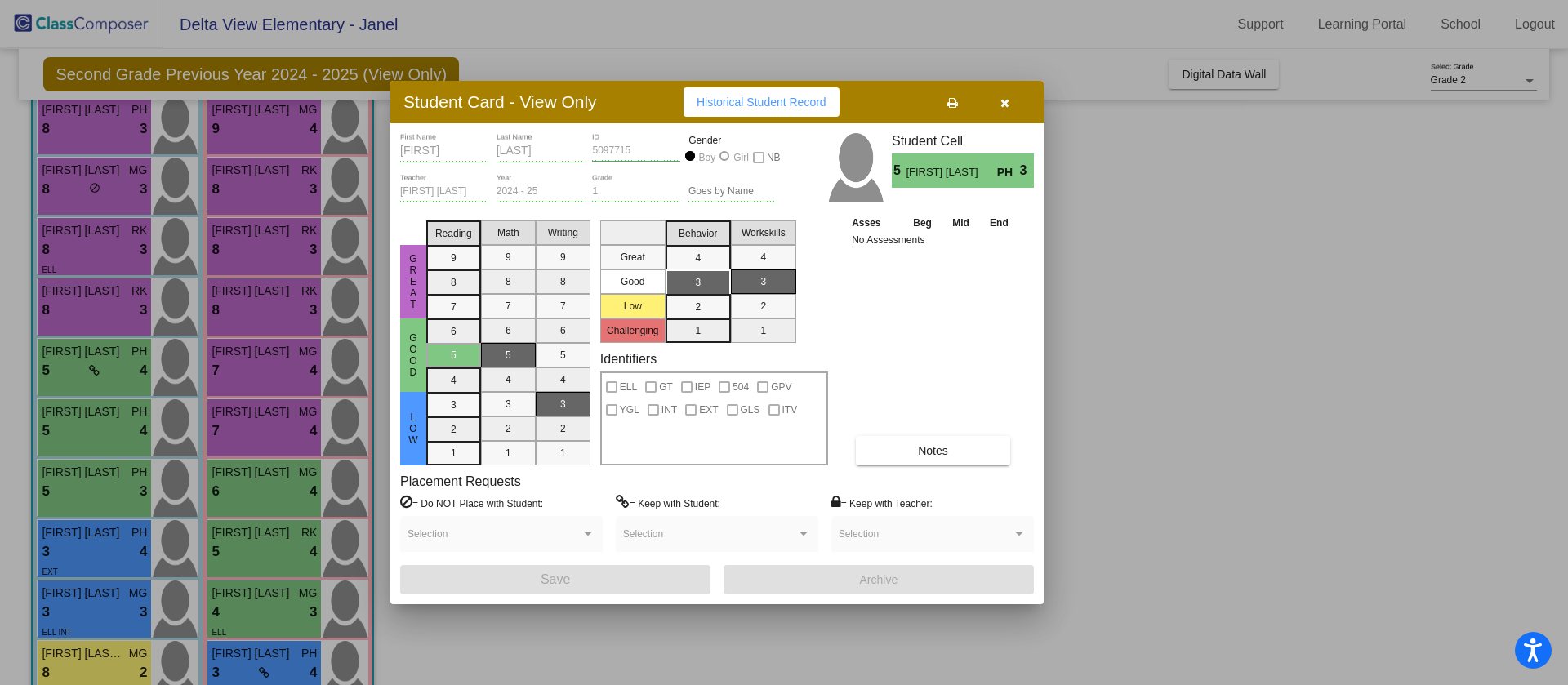click at bounding box center [784, 342] 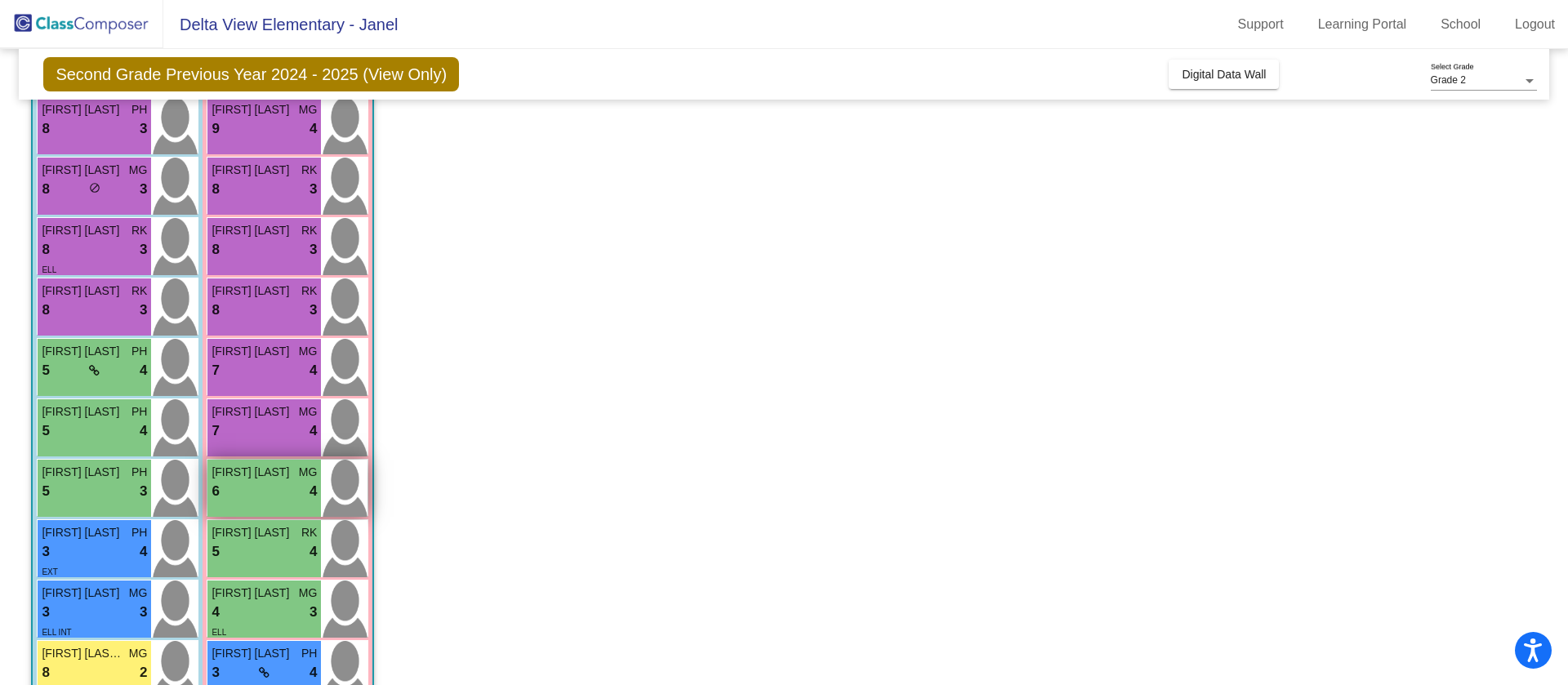 click on "6 lock do_not_disturb_alt 4" at bounding box center [264, 492] 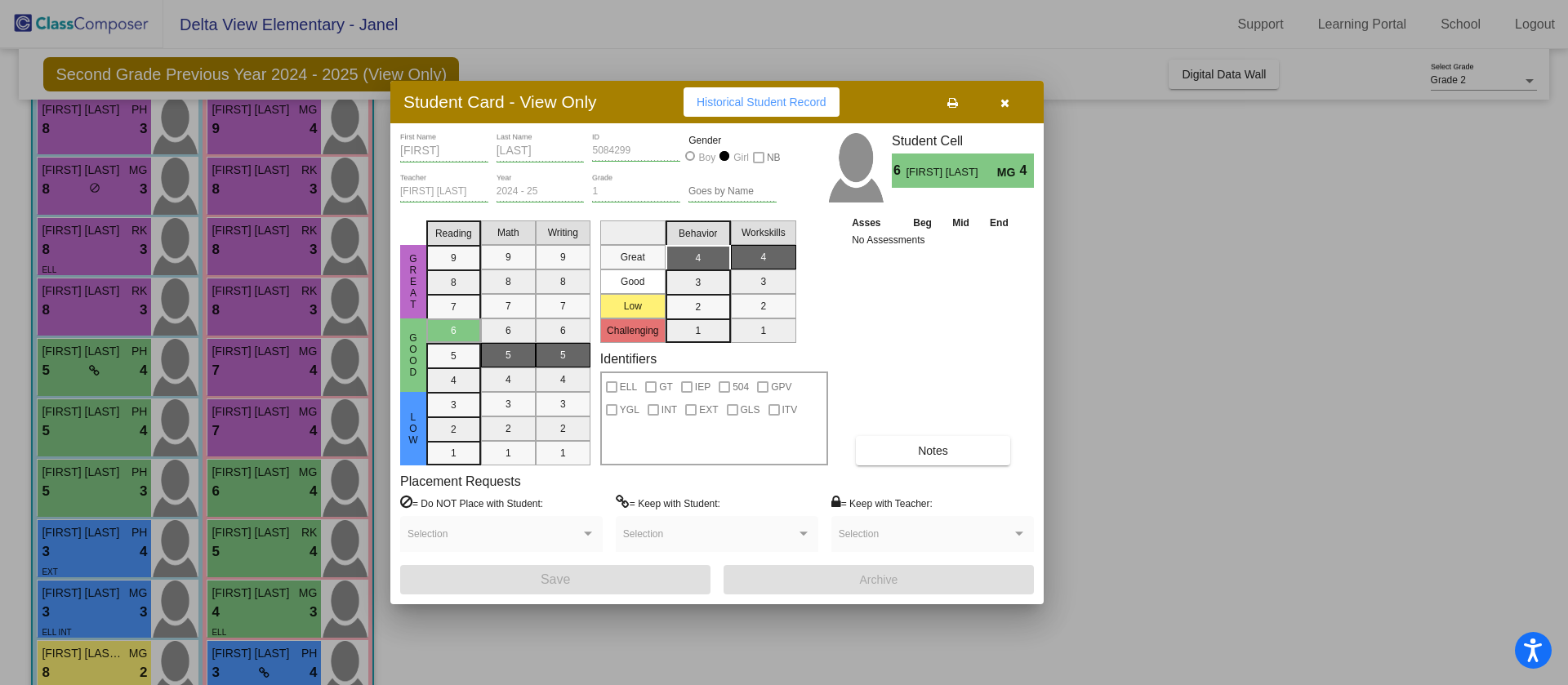 click at bounding box center (784, 342) 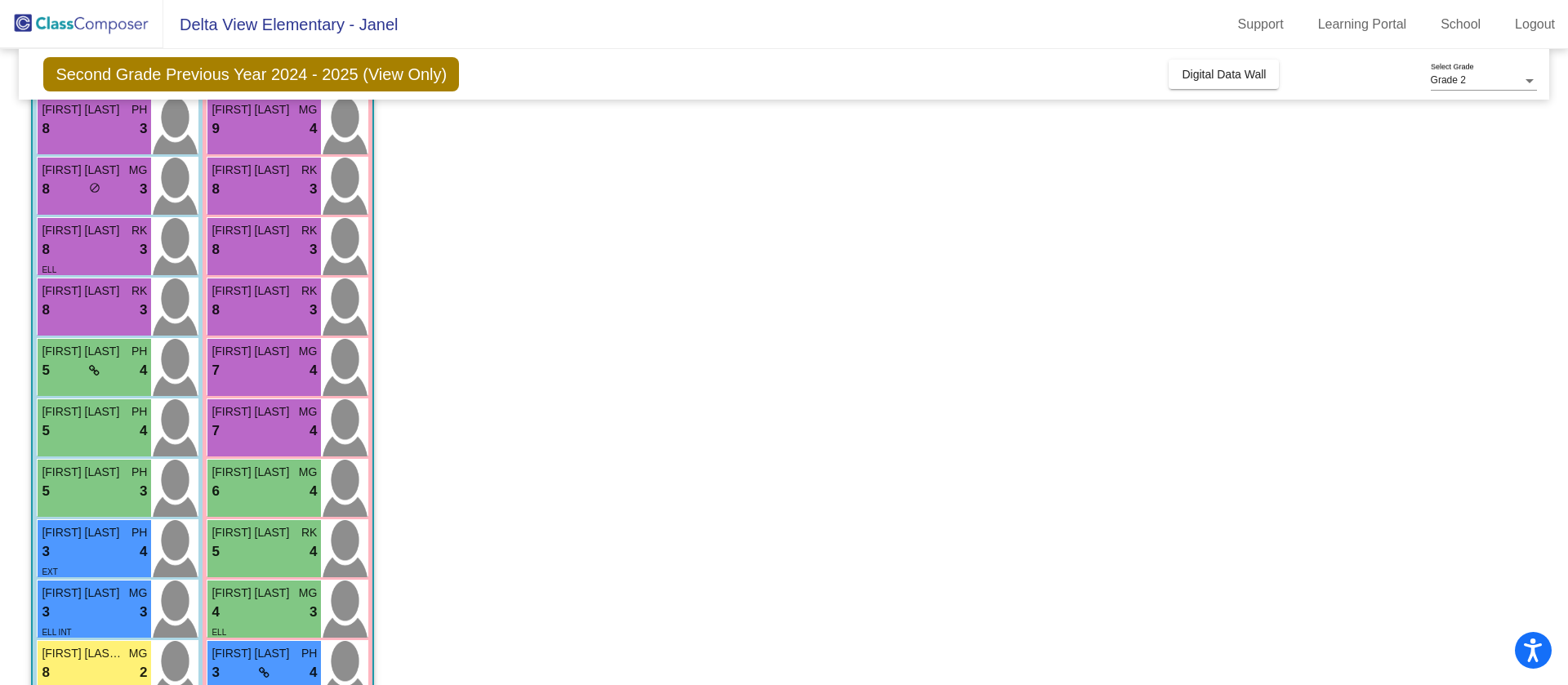 click on "8 lock do_not_disturb_alt 3" at bounding box center [94, 310] 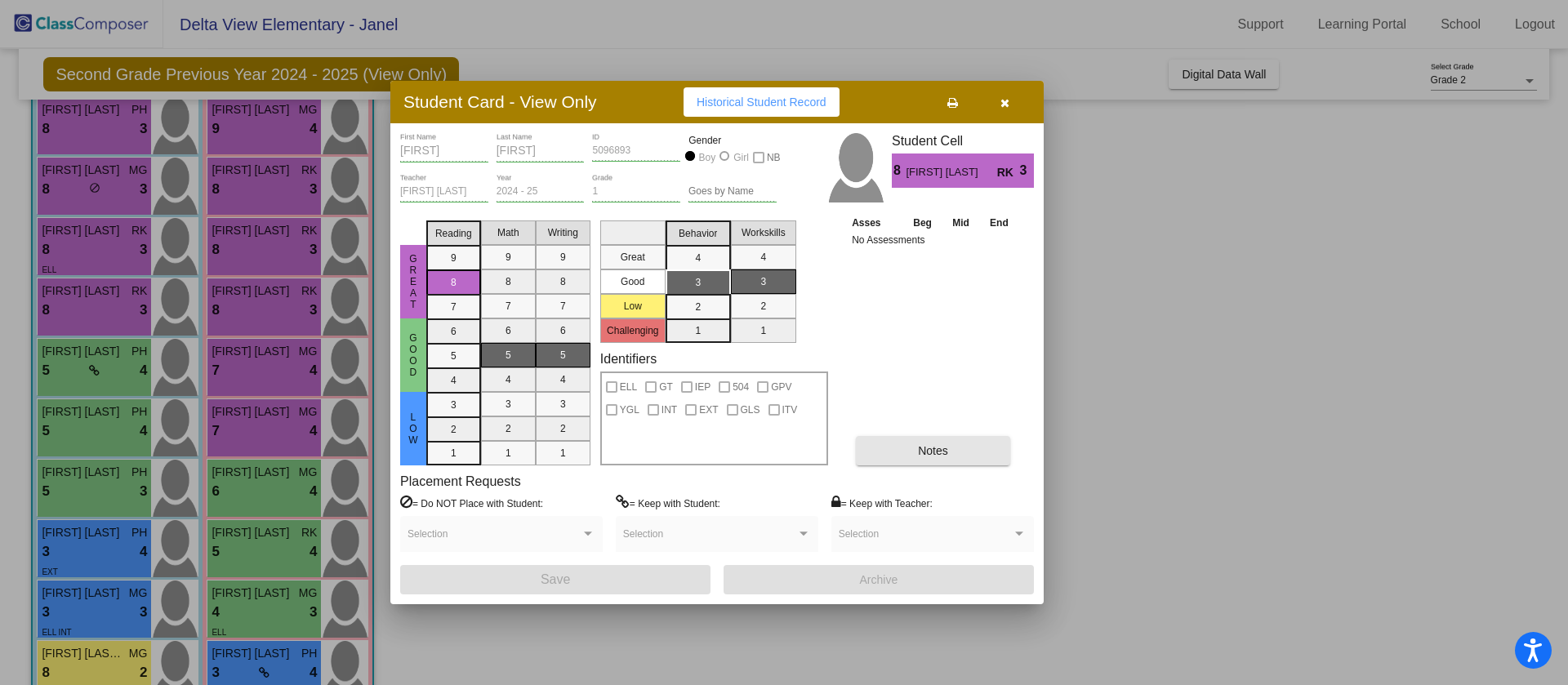 click on "Notes" at bounding box center (933, 451) 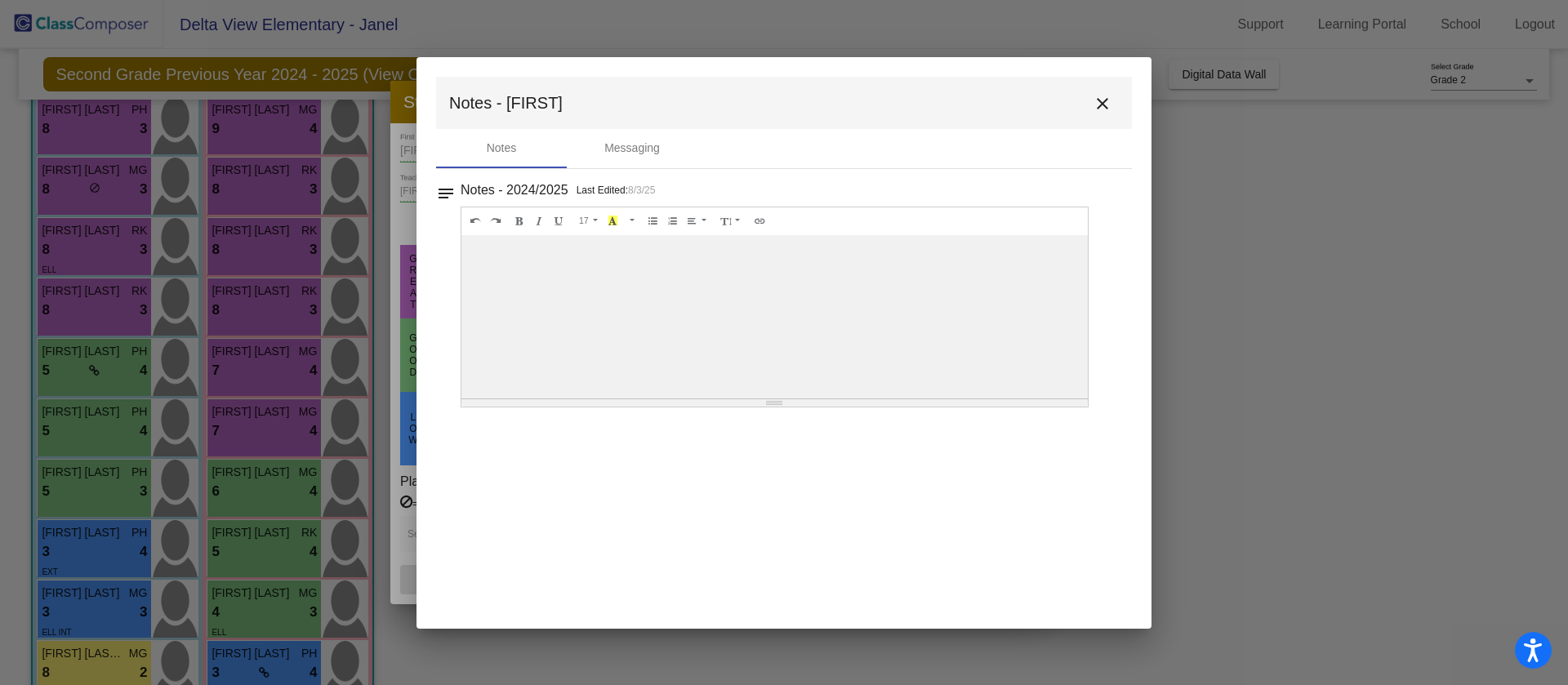 click on "close" at bounding box center (1102, 104) 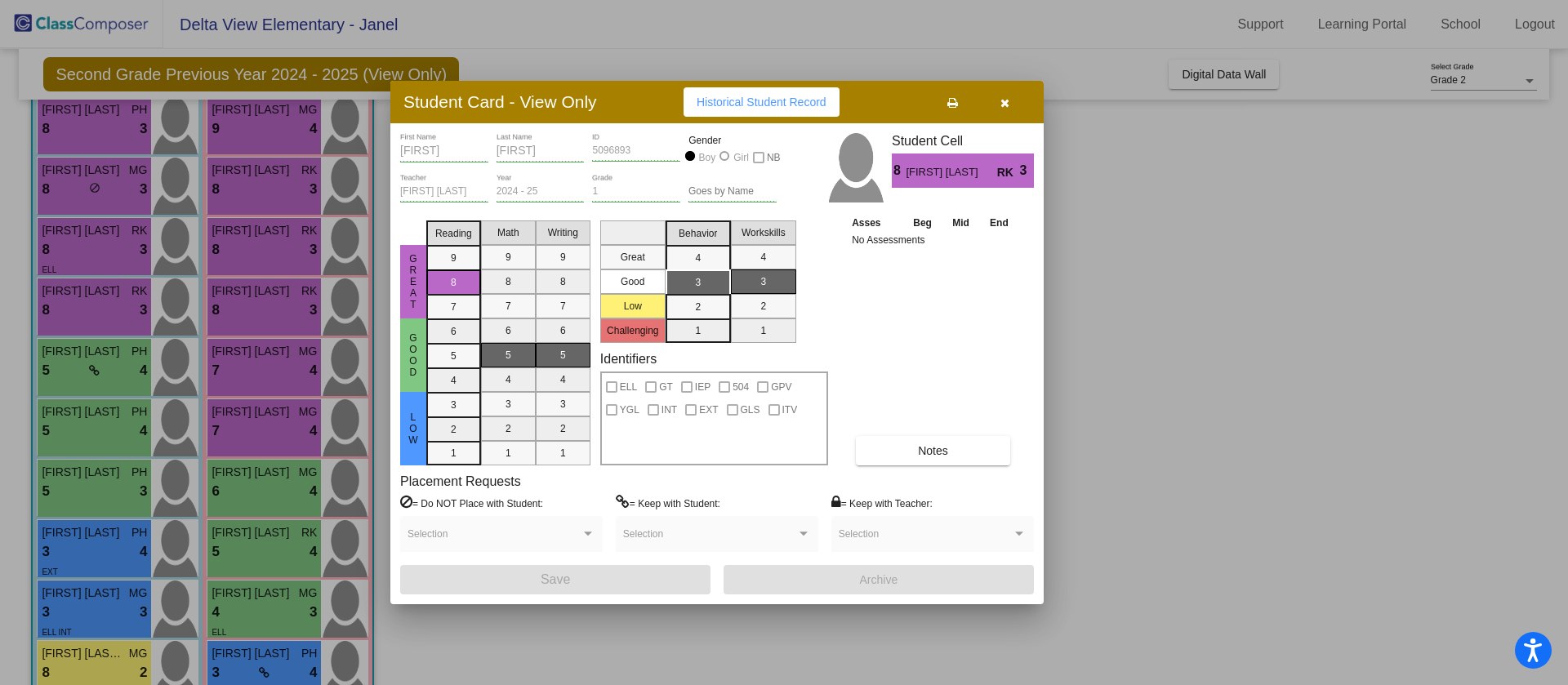 click at bounding box center (784, 342) 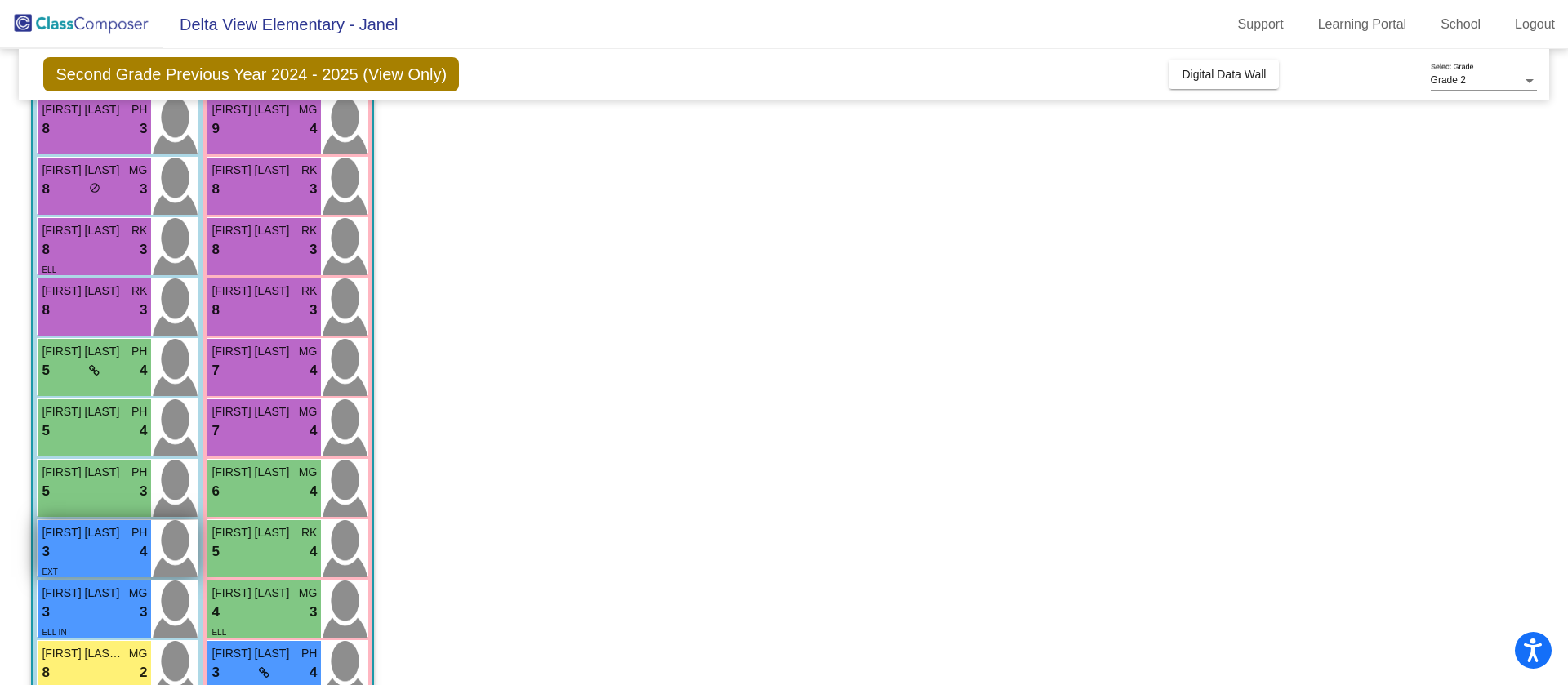 click on "3 lock do_not_disturb_alt 4" at bounding box center (94, 552) 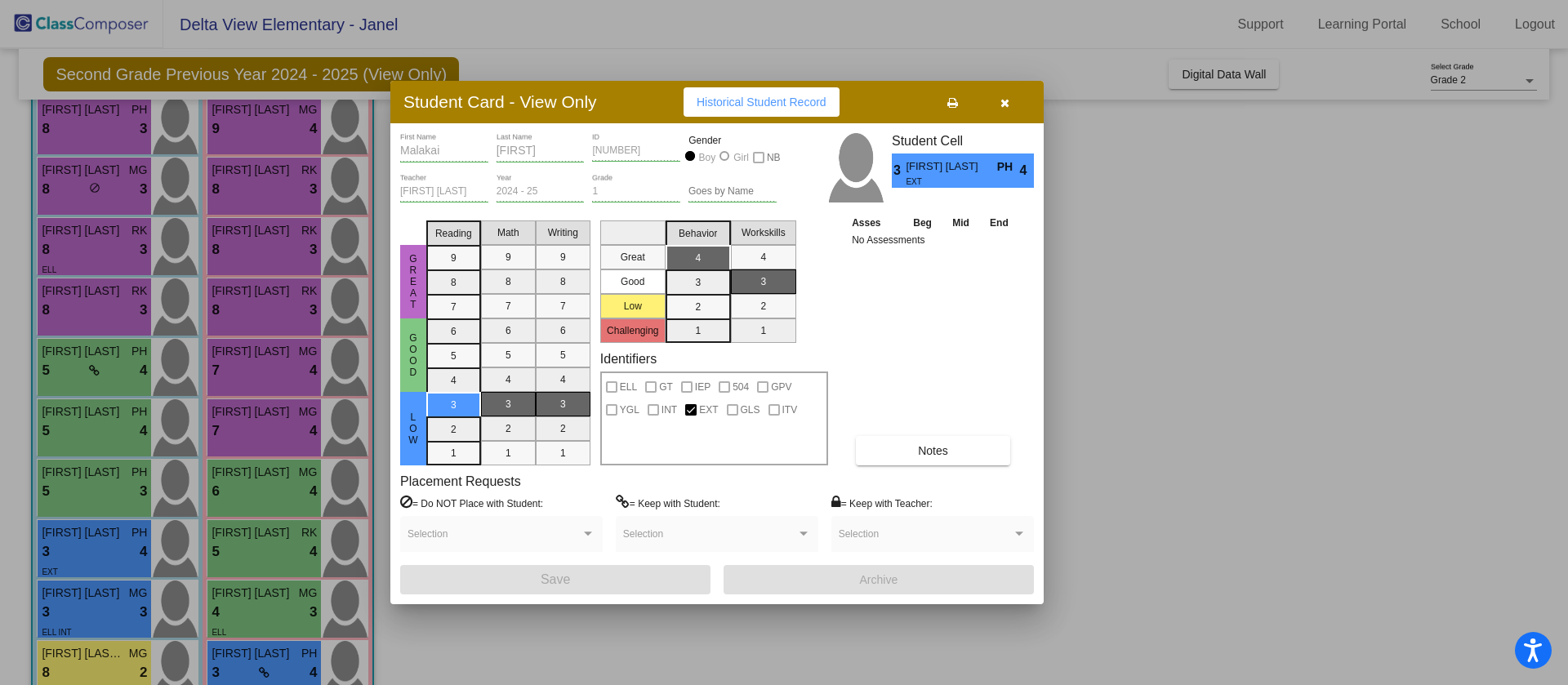 click at bounding box center [1004, 103] 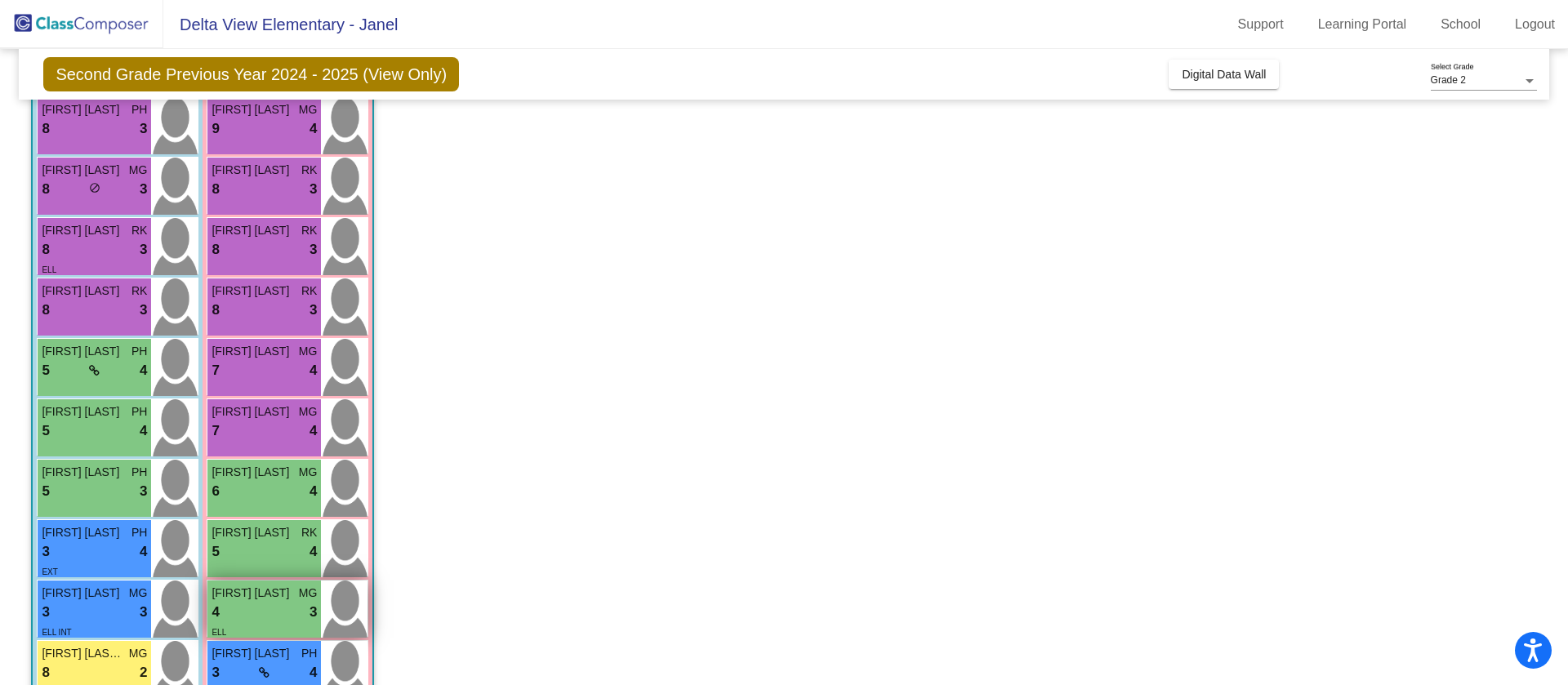 drag, startPoint x: 309, startPoint y: 576, endPoint x: 317, endPoint y: 627, distance: 51.623638 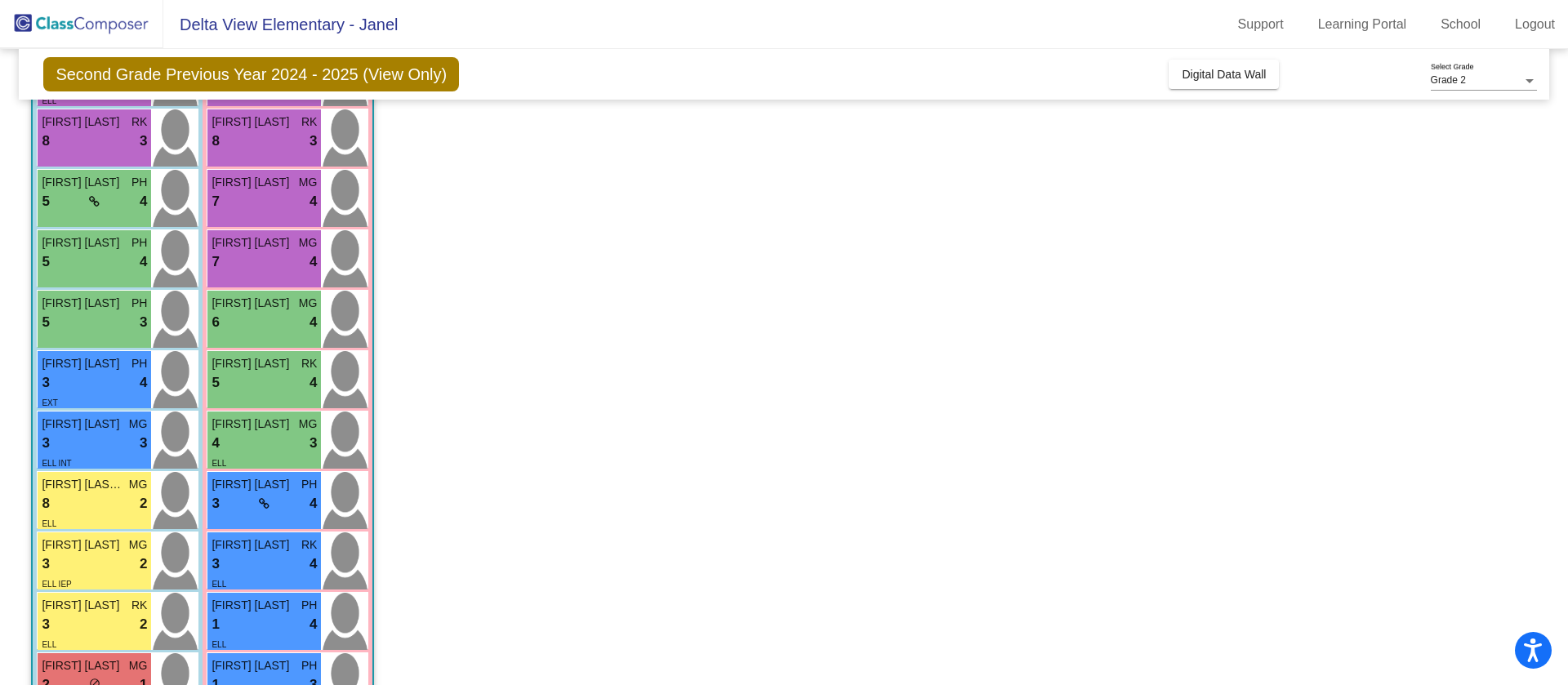scroll, scrollTop: 335, scrollLeft: 0, axis: vertical 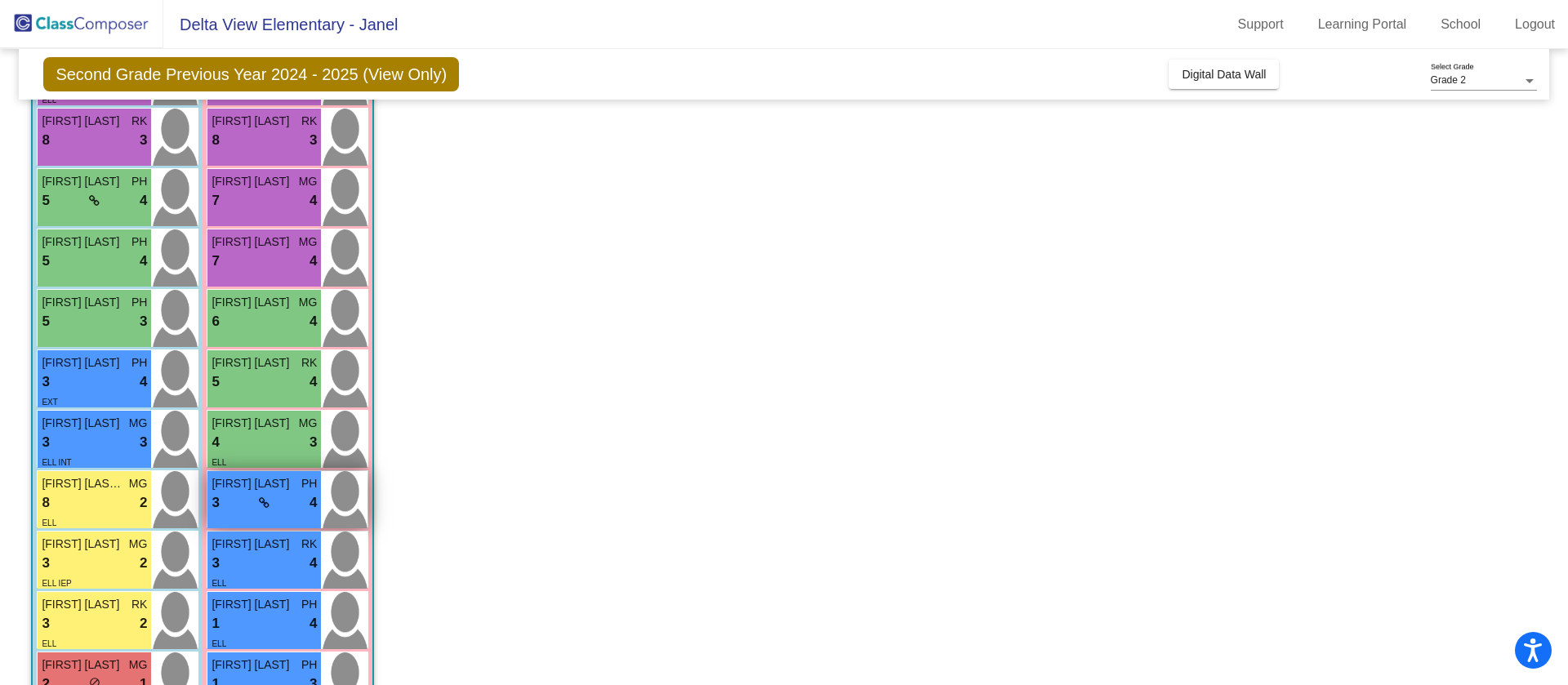 click on "3 lock do_not_disturb_alt 4" at bounding box center [264, 503] 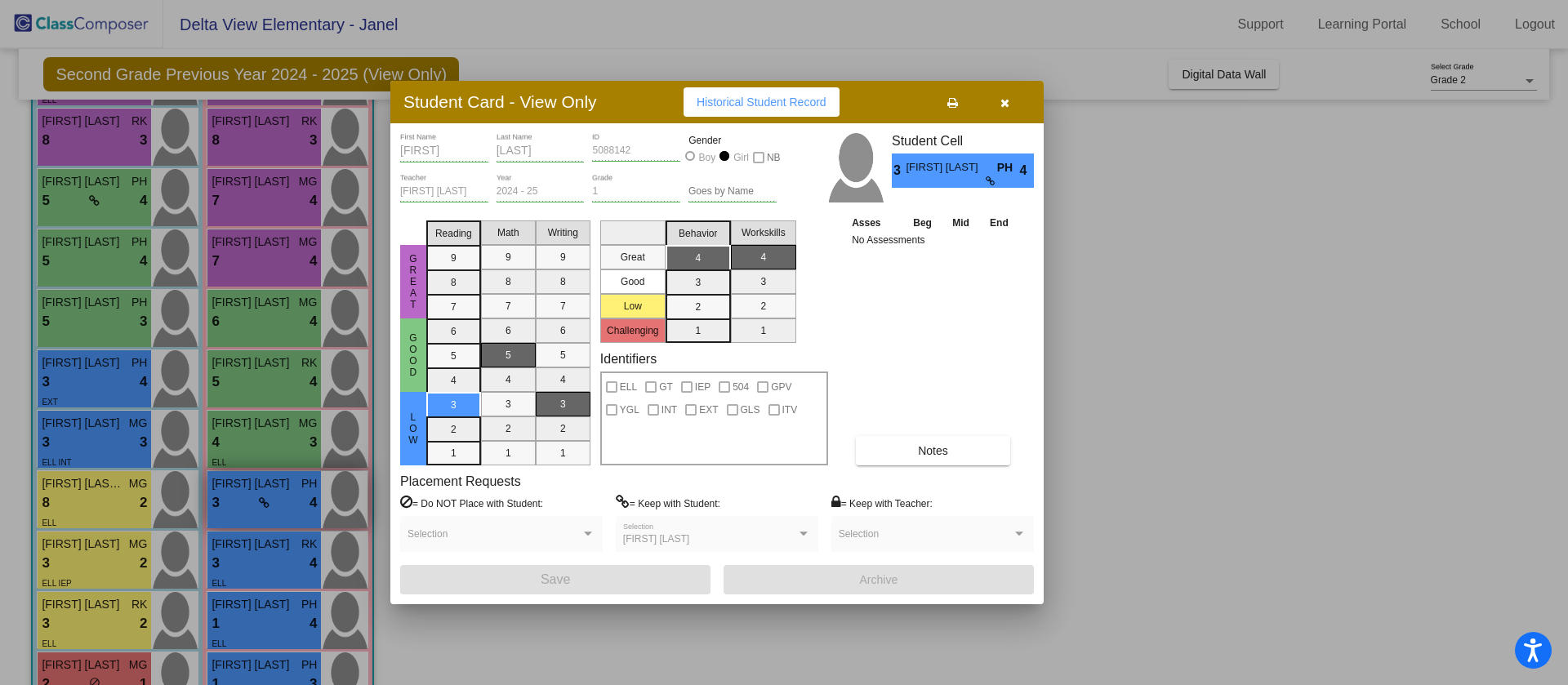 click at bounding box center [784, 342] 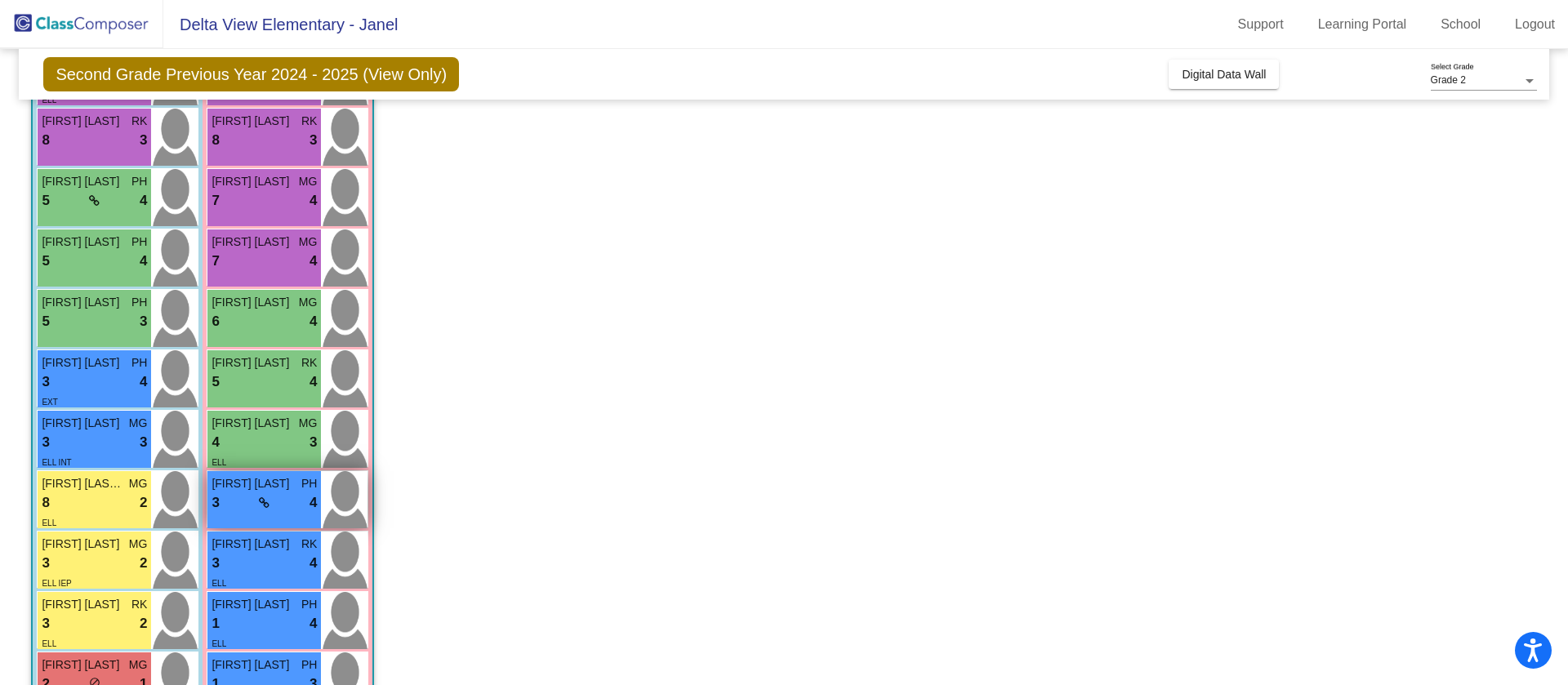 click on "3 lock do_not_disturb_alt 4" at bounding box center (264, 503) 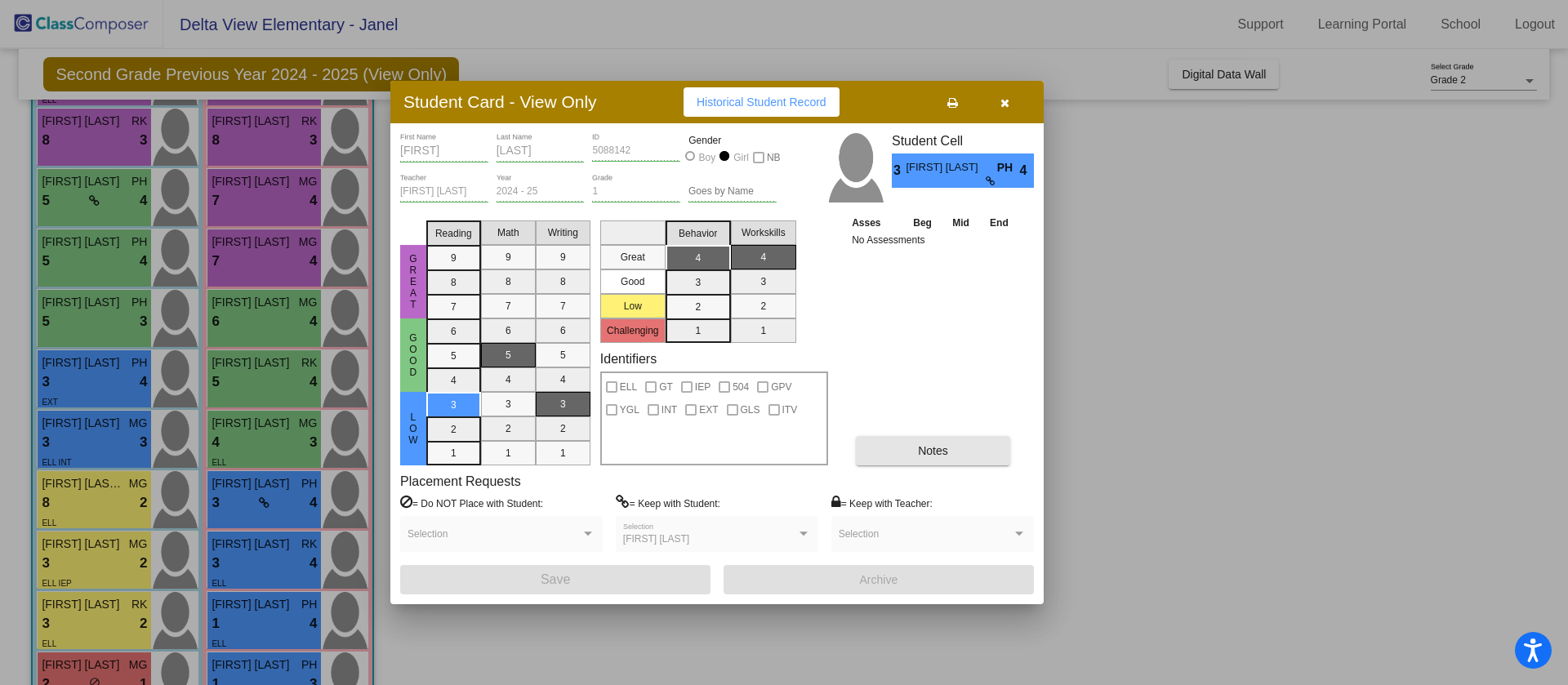 click on "Notes" at bounding box center (933, 451) 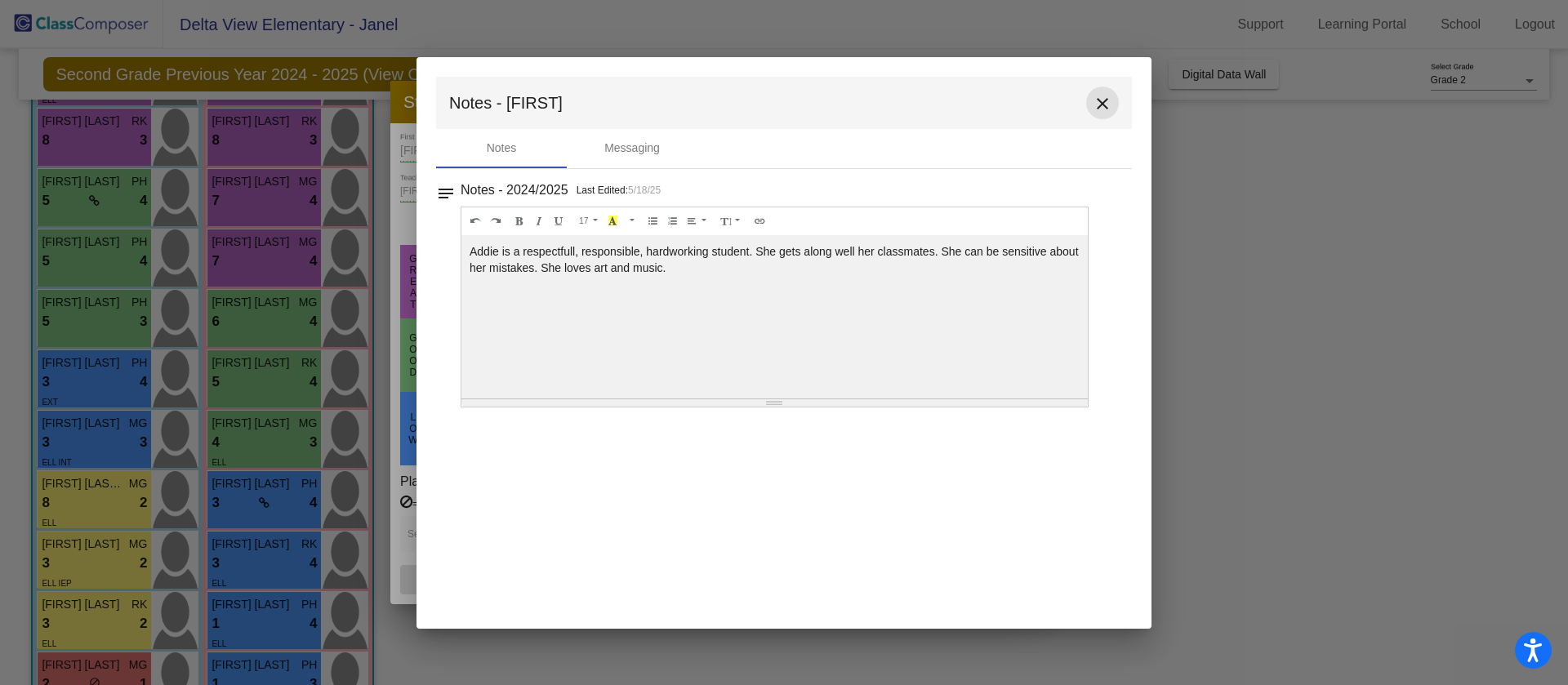 click on "close" at bounding box center [1102, 104] 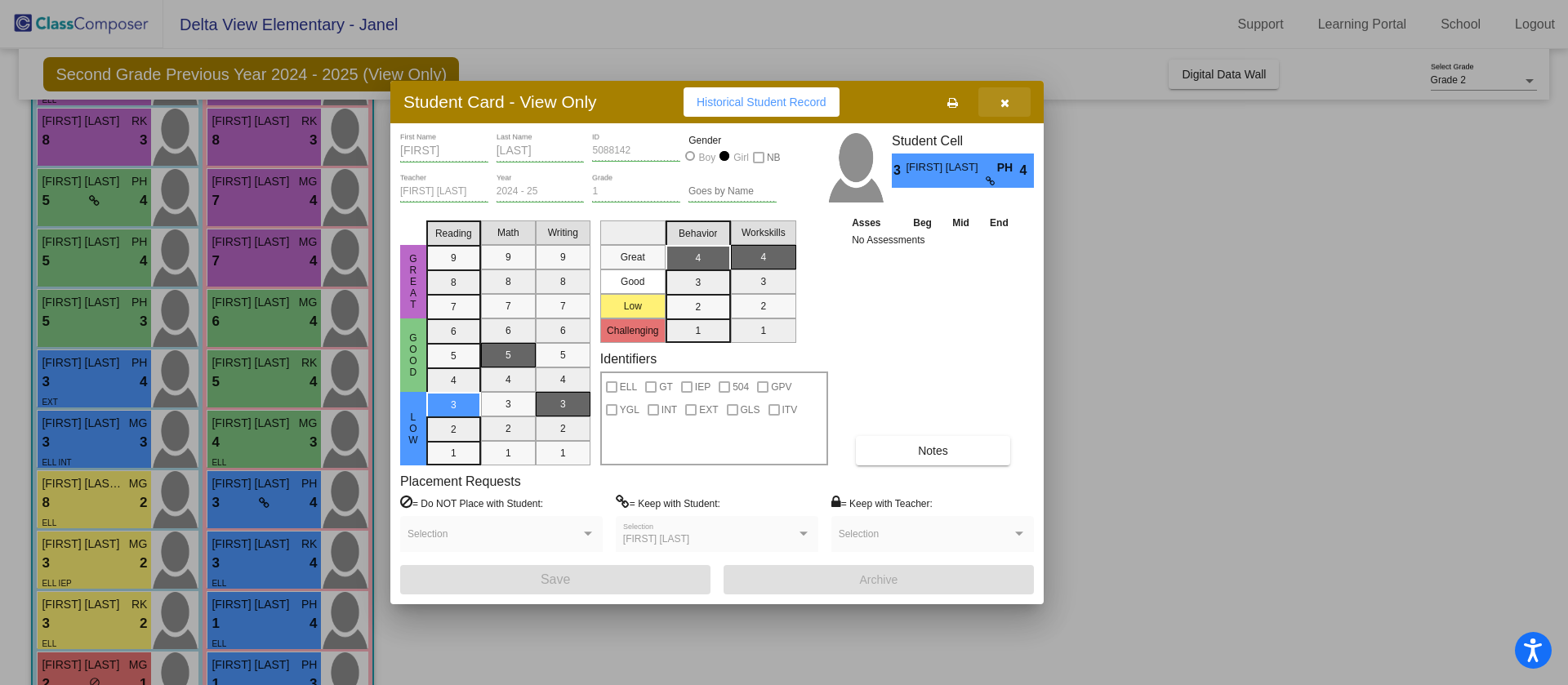 click at bounding box center (1004, 102) 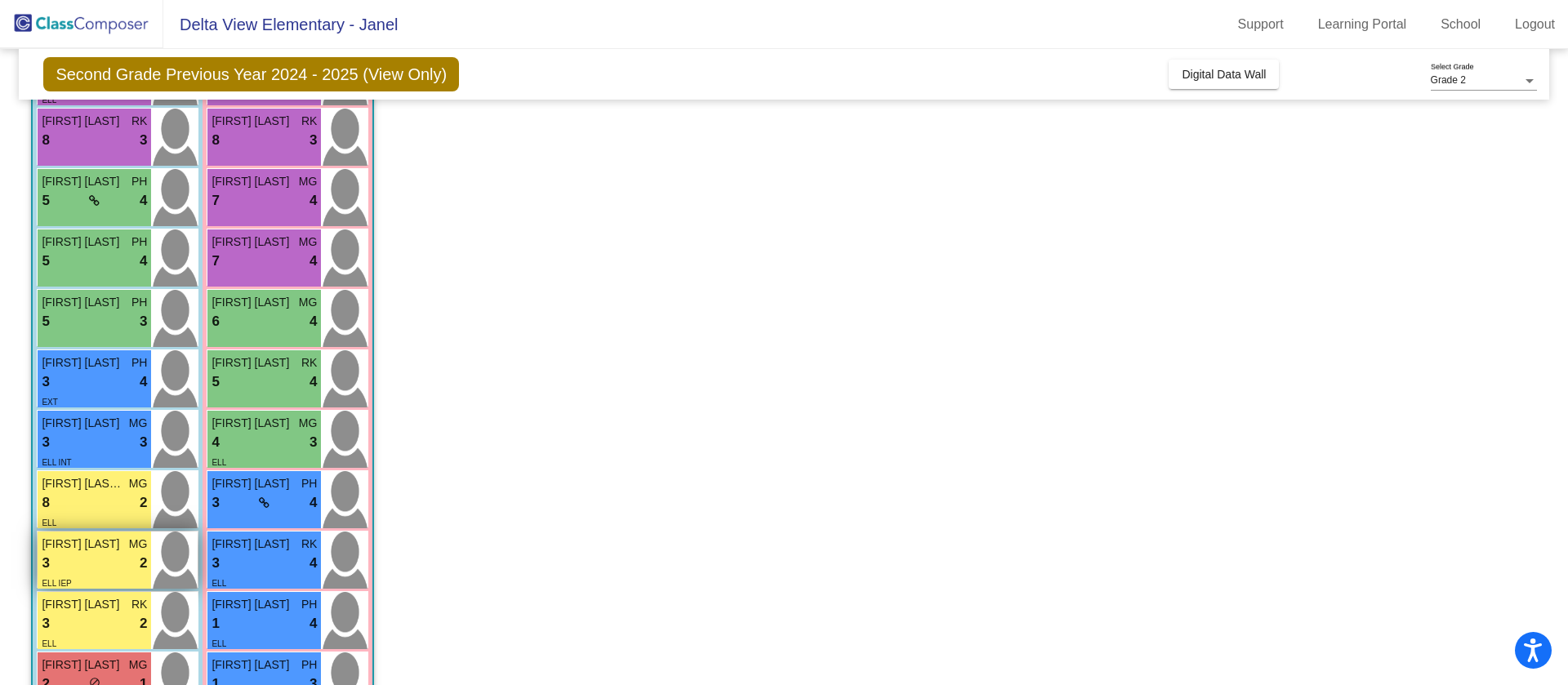 click on "3 lock do_not_disturb_alt 2" at bounding box center (94, 563) 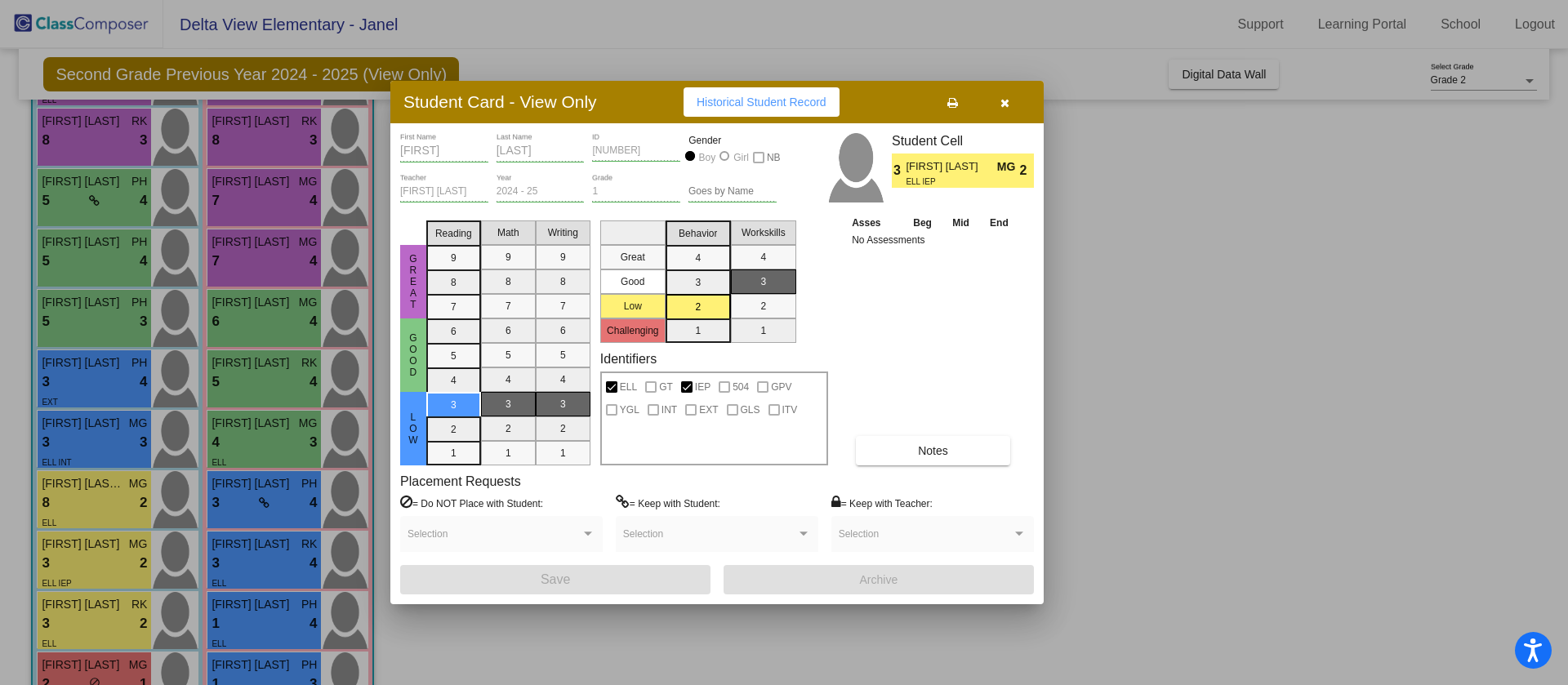 click at bounding box center [784, 342] 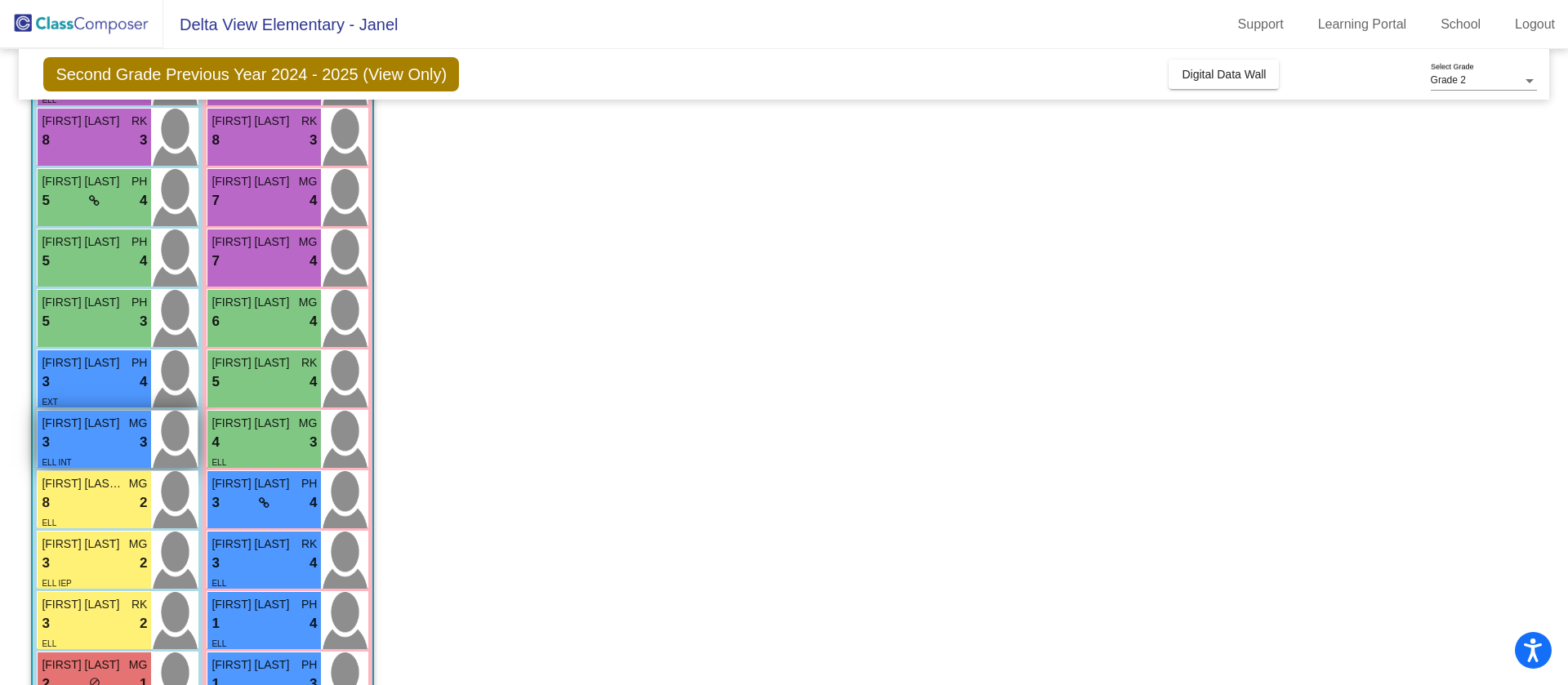 click on "3 lock do_not_disturb_alt 3" at bounding box center (94, 443) 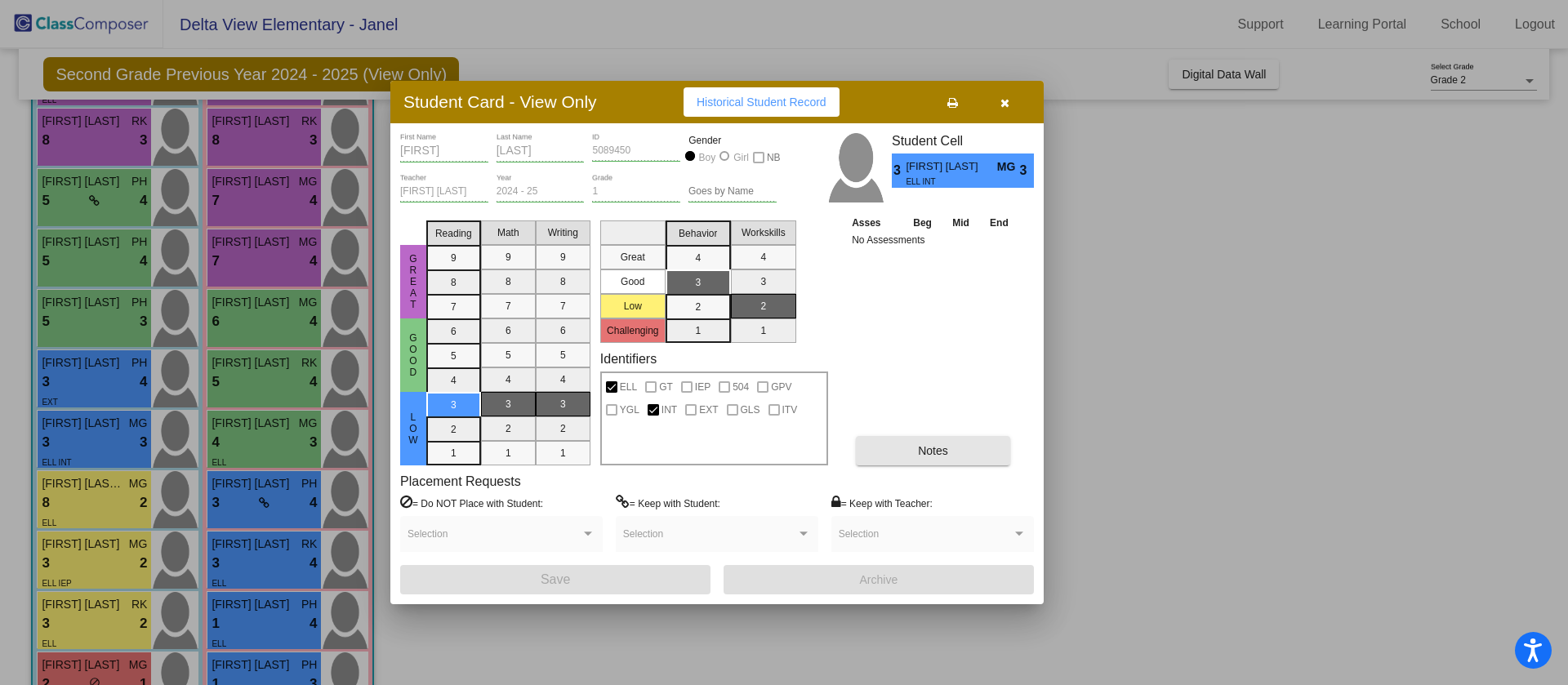 click on "Notes" at bounding box center (933, 451) 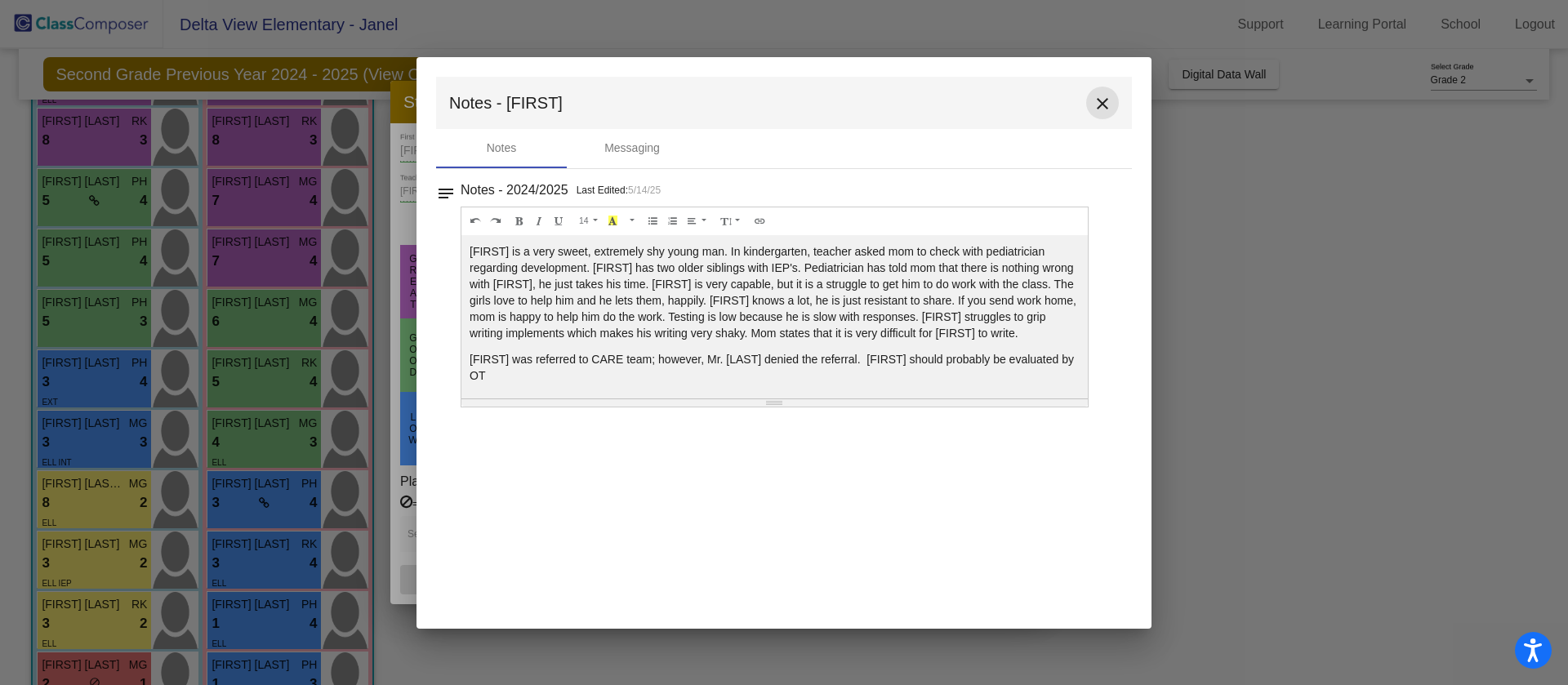 click on "close" at bounding box center (1102, 104) 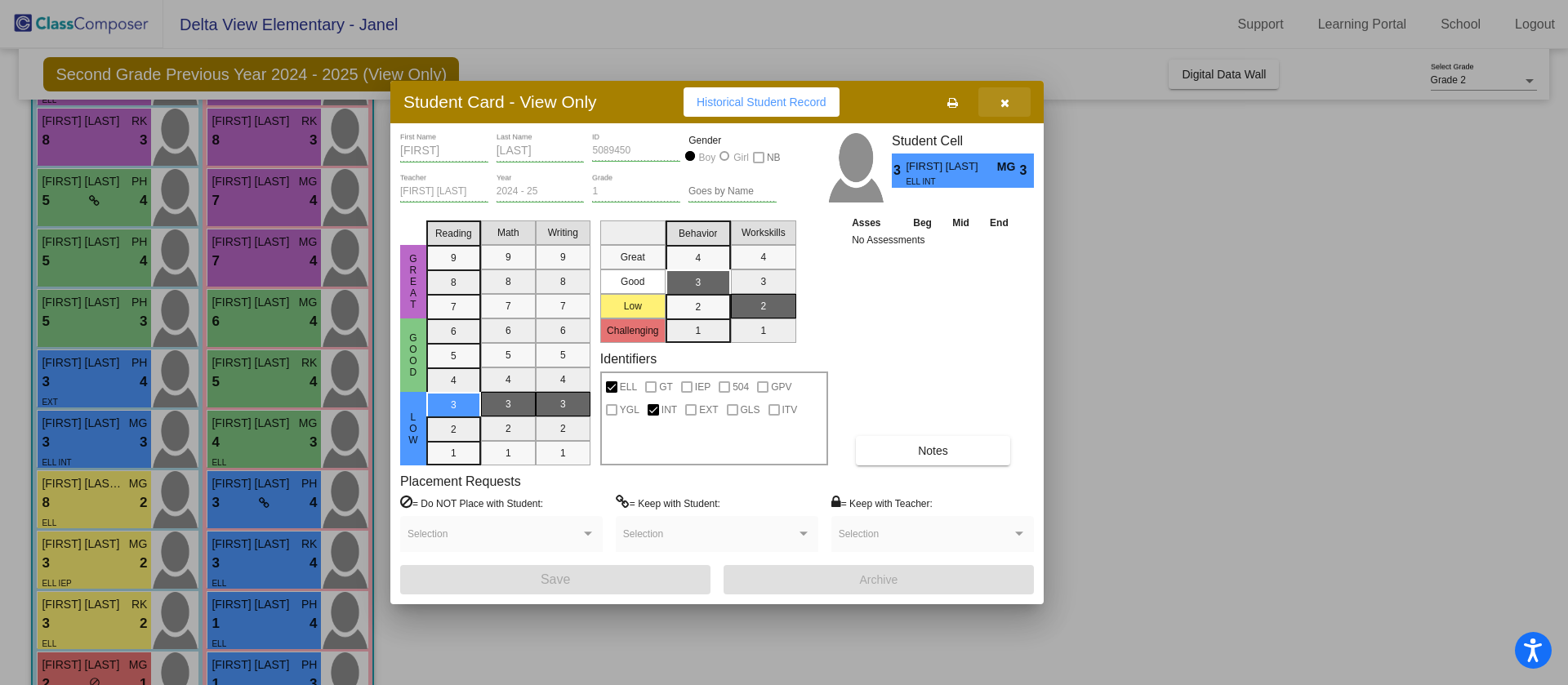 click at bounding box center (1004, 103) 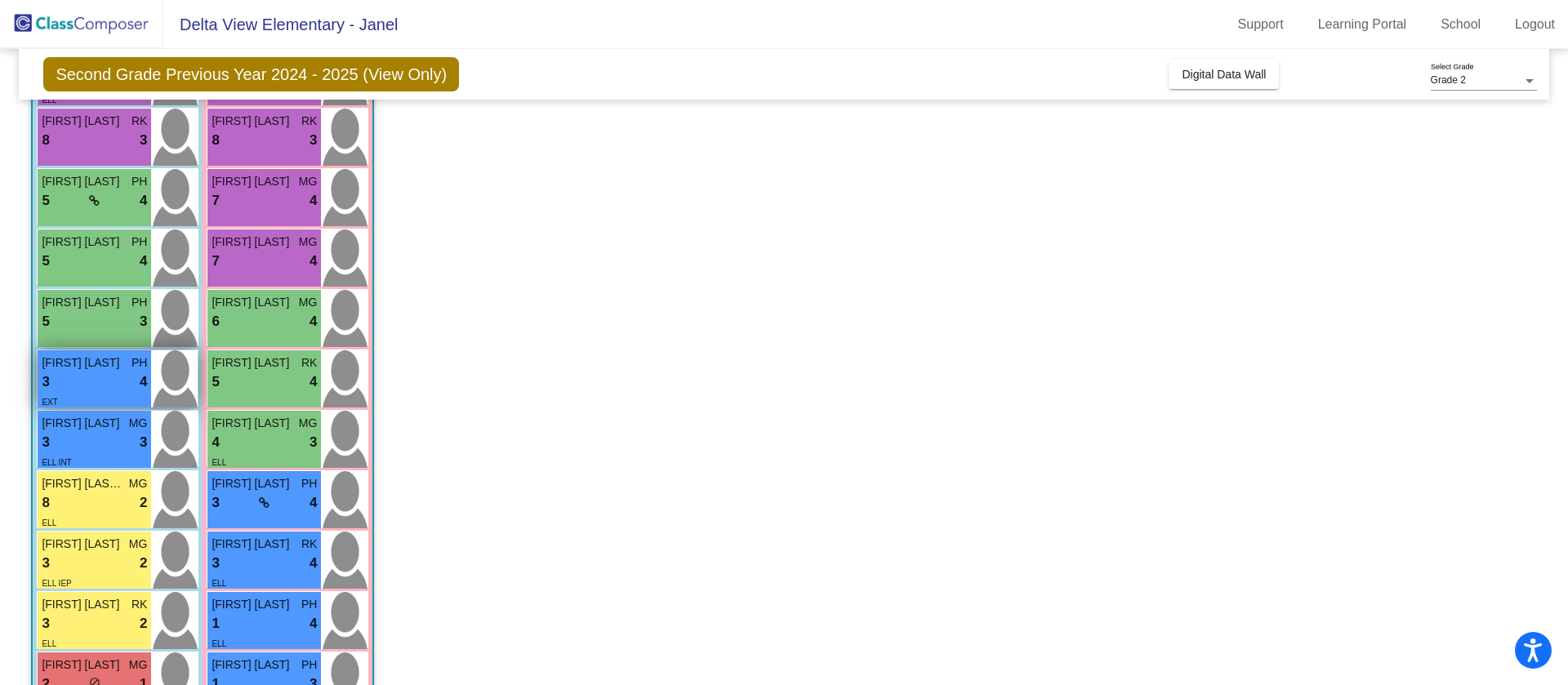 click on "3 lock do_not_disturb_alt 4" at bounding box center (94, 382) 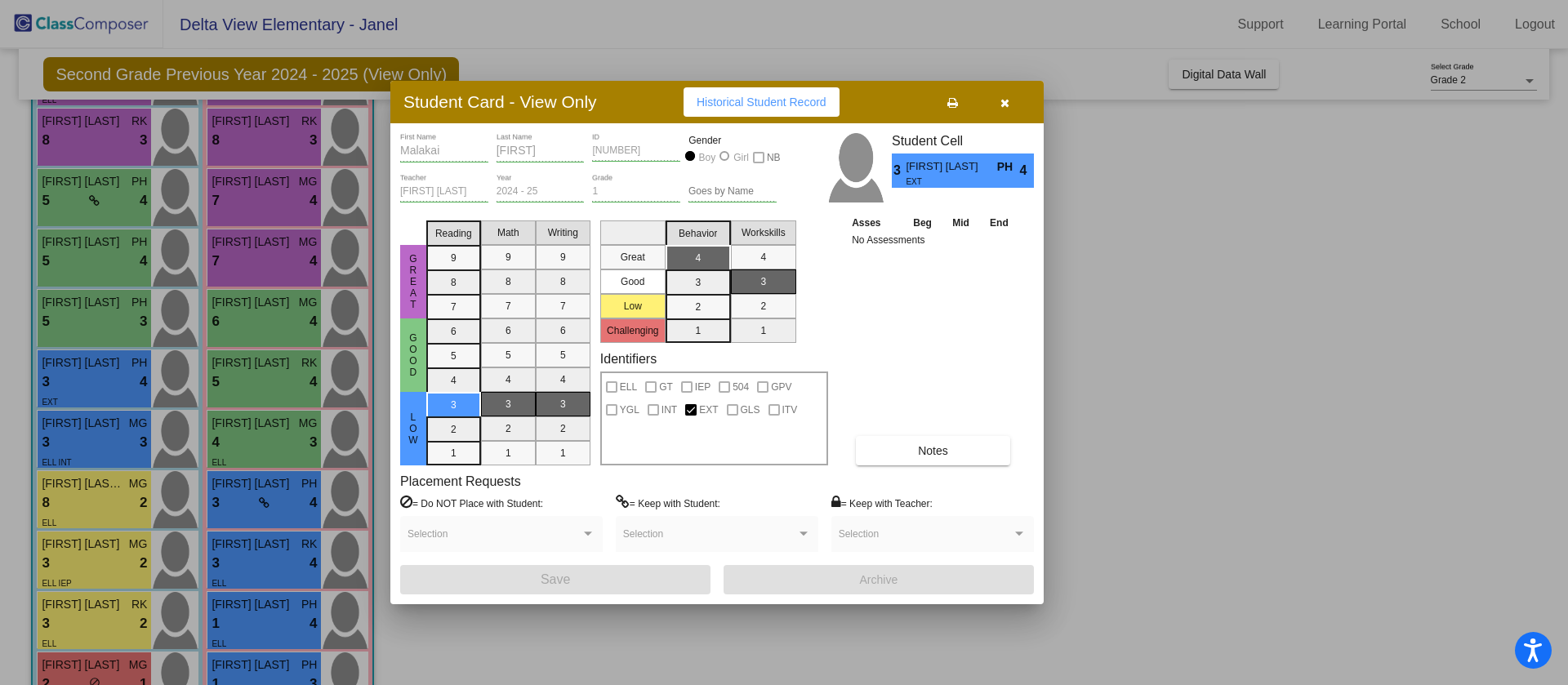 click at bounding box center [784, 342] 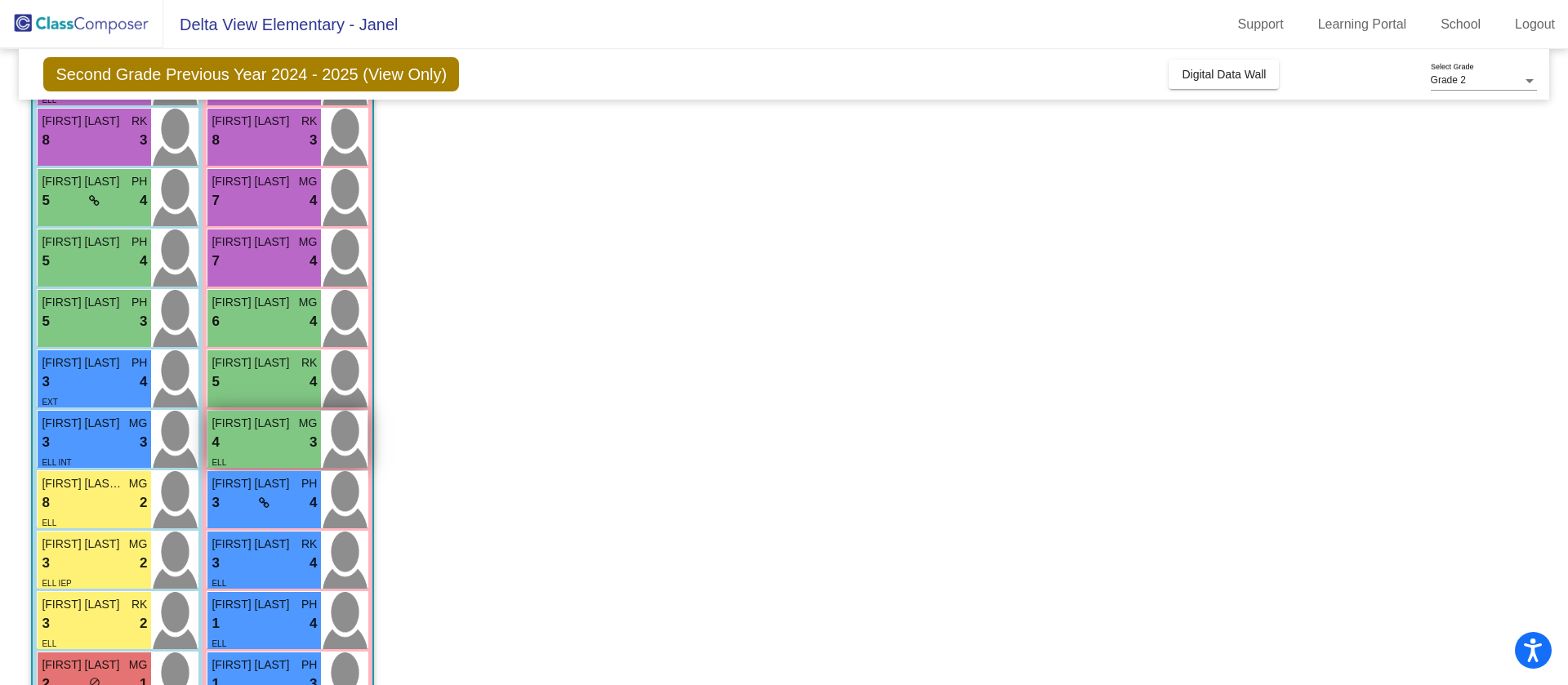 click on "4 lock do_not_disturb_alt 3" at bounding box center [264, 443] 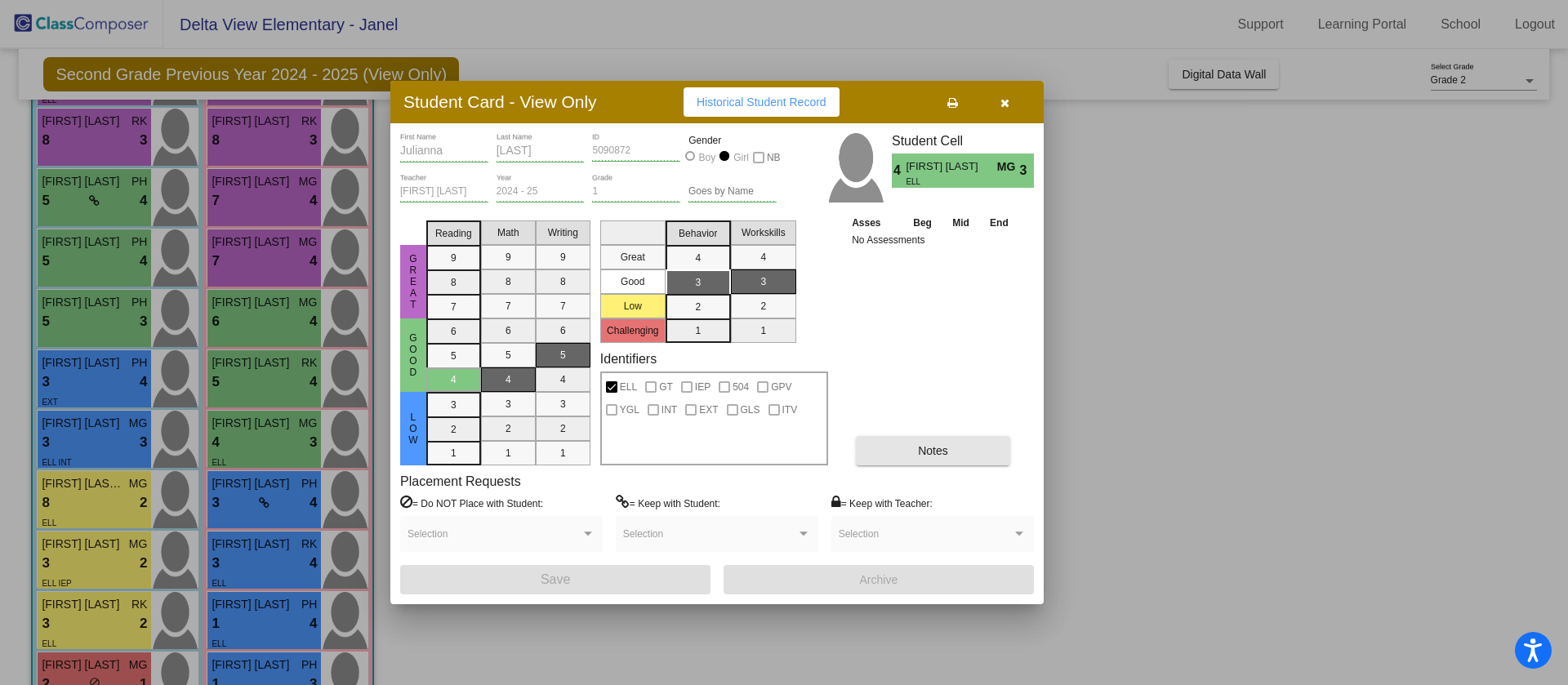 click on "Notes" at bounding box center (933, 451) 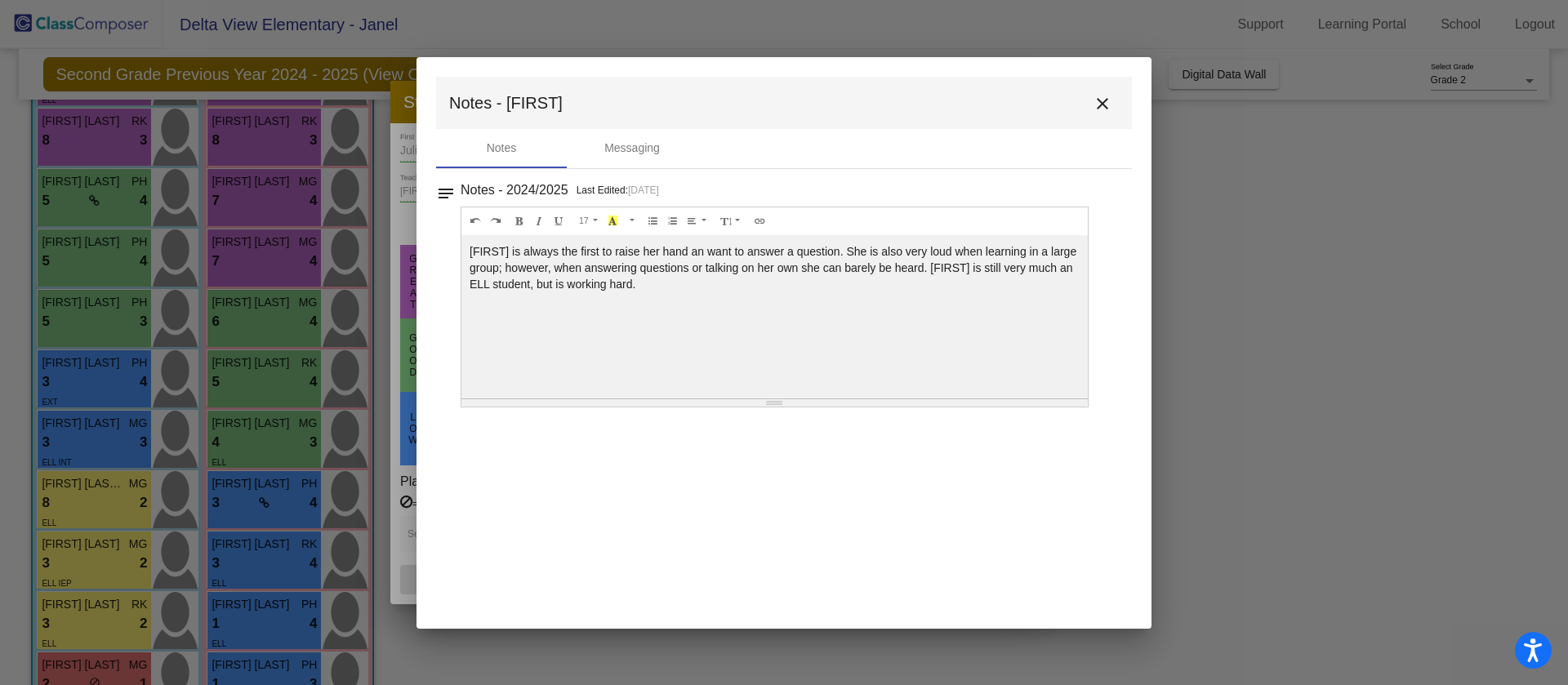 click on "Notes - [YEAR]/[YEAR] Last Edited: [DATE] [NUMBER] [NUMBER] [NUMBER] [NUMBER] [NUMBER] [NUMBER] [NUMBER] [NUMBER] [NUMBER] [NUMBER] [NUMBER] [NUMBER] [NUMBER] [FIRST] is always the first to raise her hand an want to answer a question. She is also very loud when learning in a large group; however, when answering questions or talking on her own she can barely be heard. [FIRST] is still very much an ELL student, but is working hard. [PERCENT] [PERCENT] [PERCENT]" at bounding box center (784, 343) 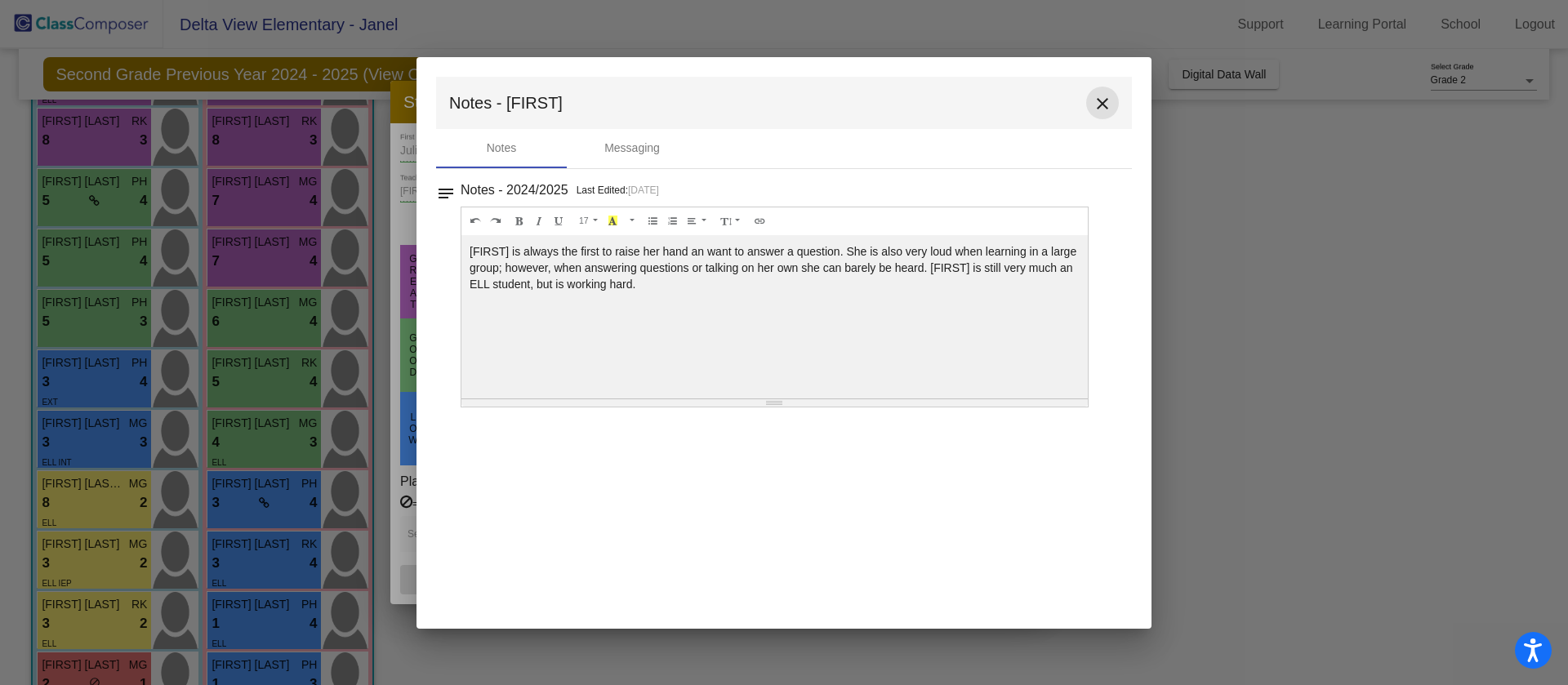 click on "close" at bounding box center (1102, 104) 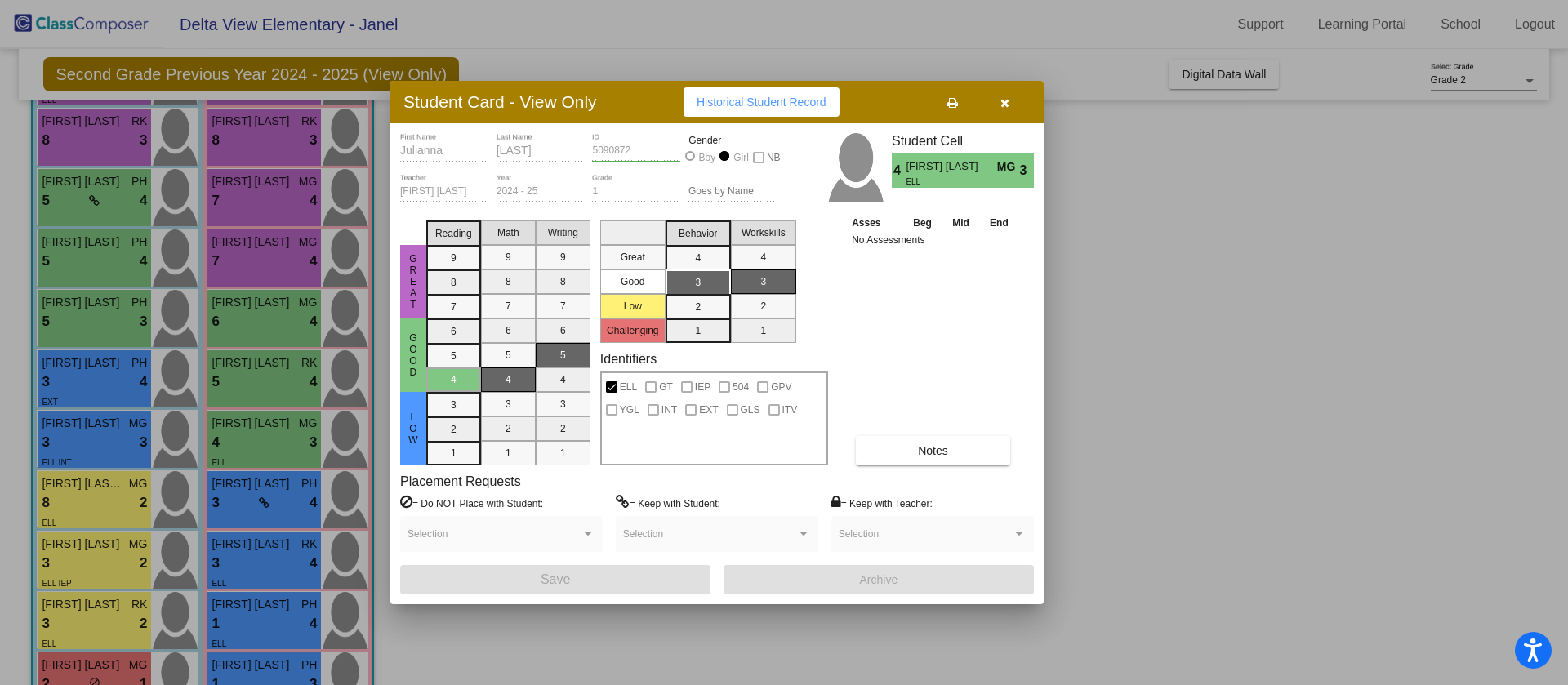 click at bounding box center [784, 342] 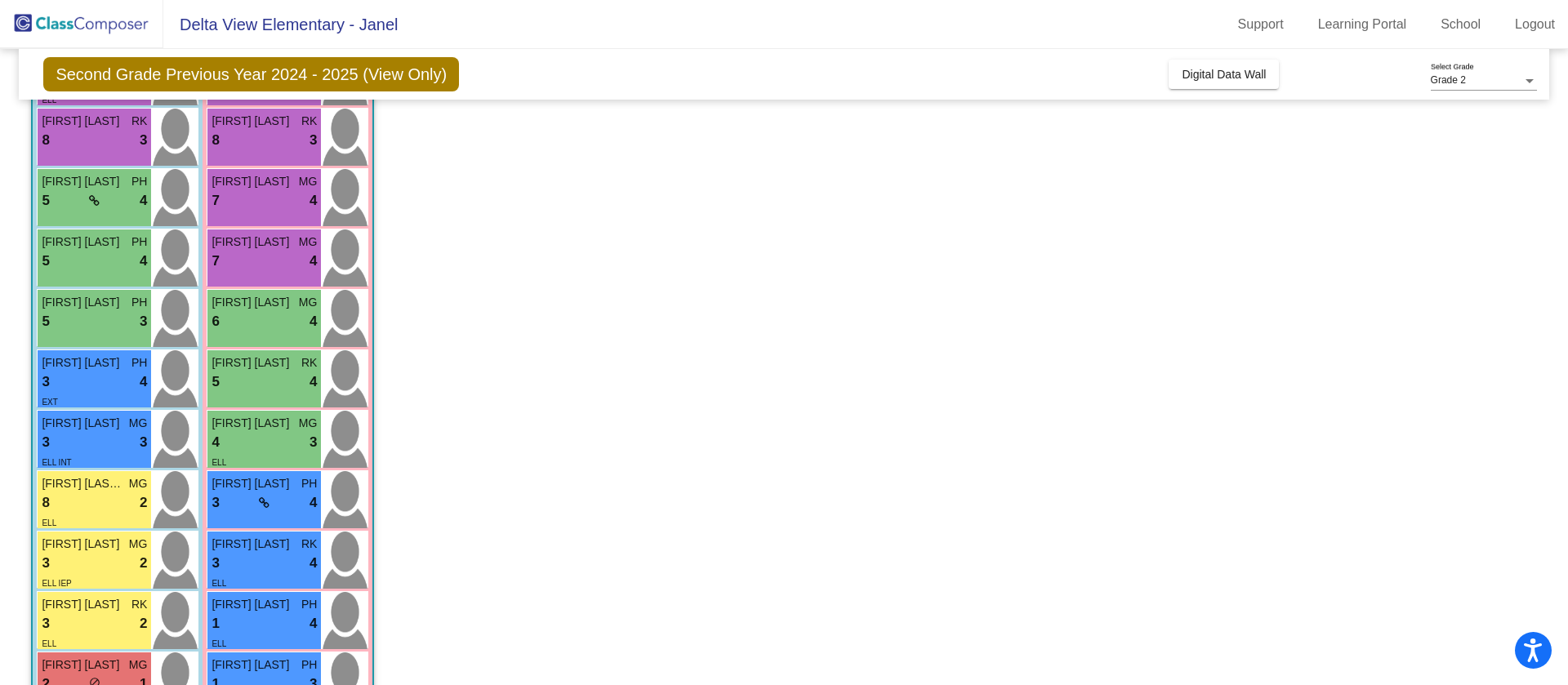 click on "5 lock do_not_disturb_alt 4" at bounding box center (264, 382) 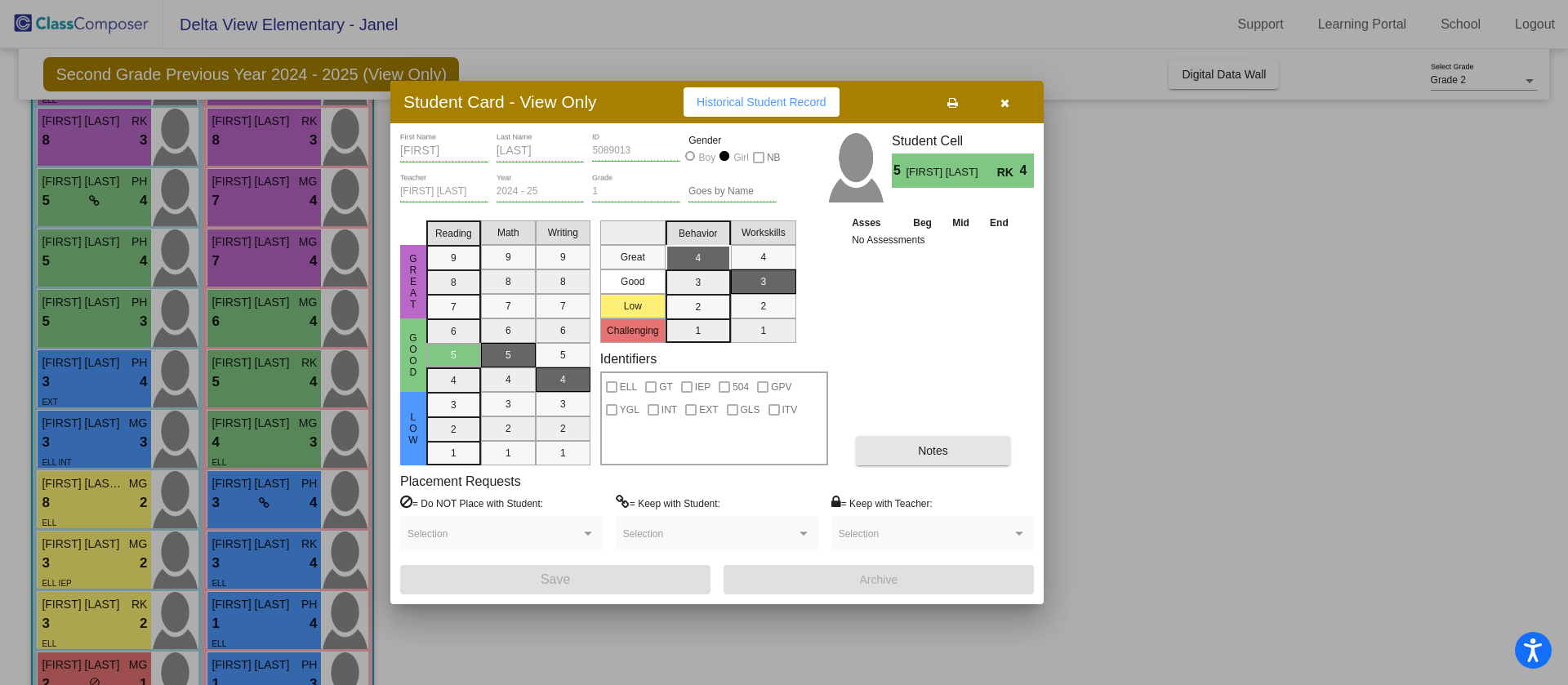 click on "Notes" at bounding box center (933, 451) 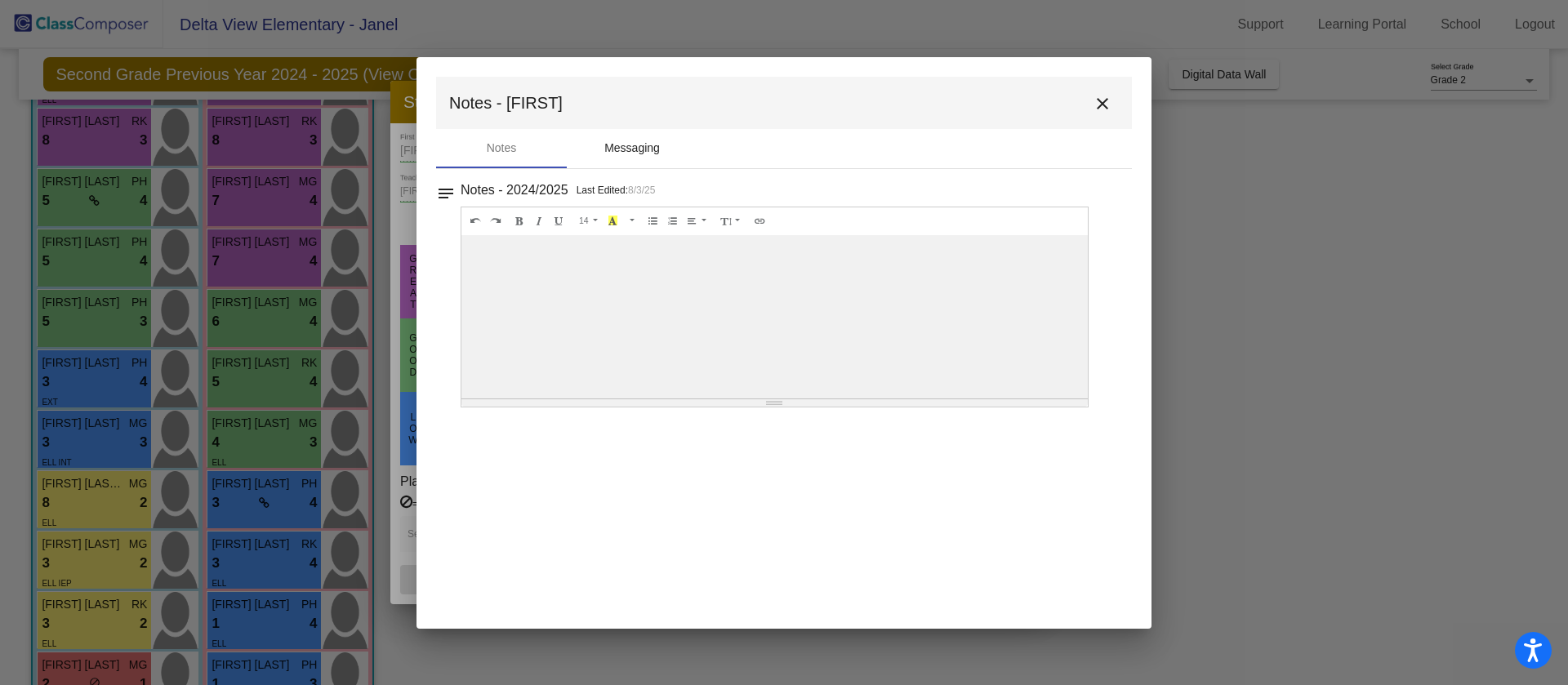 click on "Messaging" at bounding box center [632, 148] 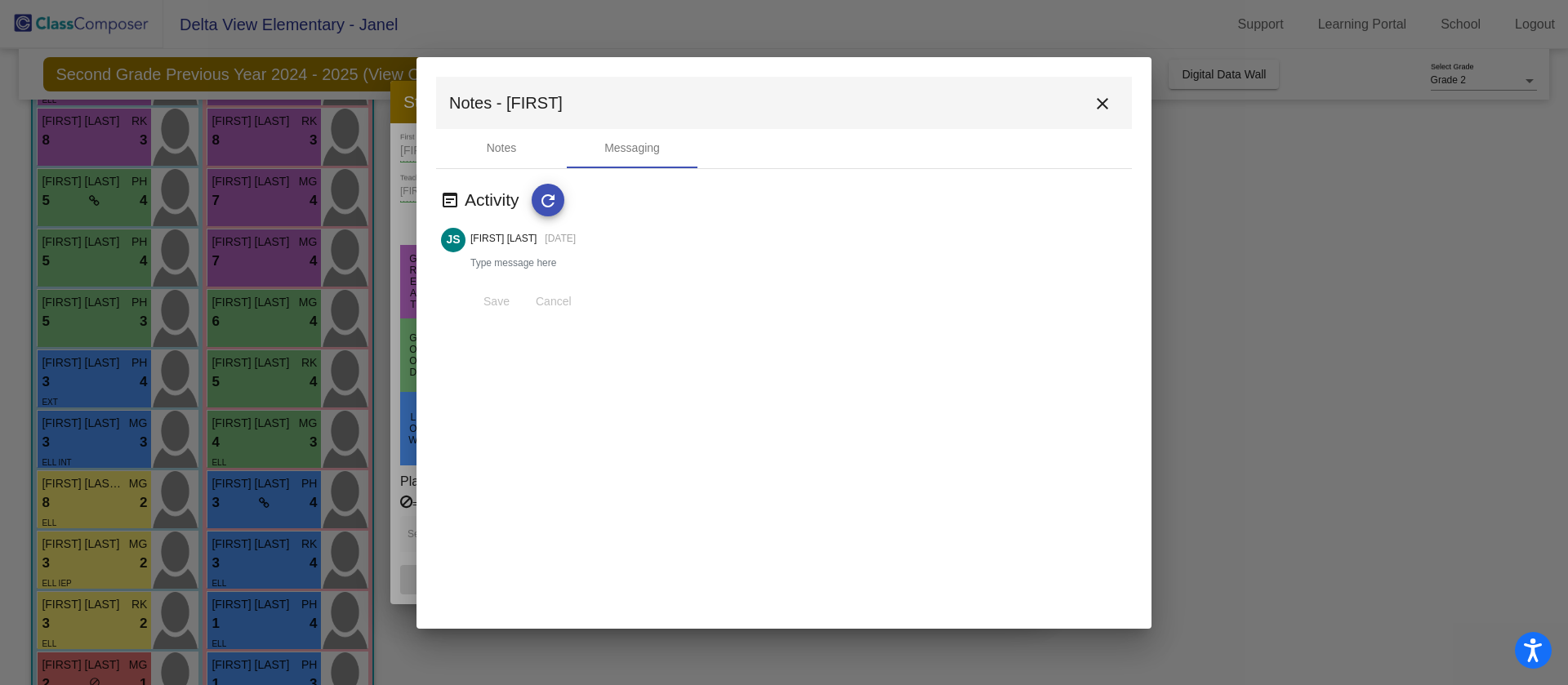 click on "close" at bounding box center [1102, 104] 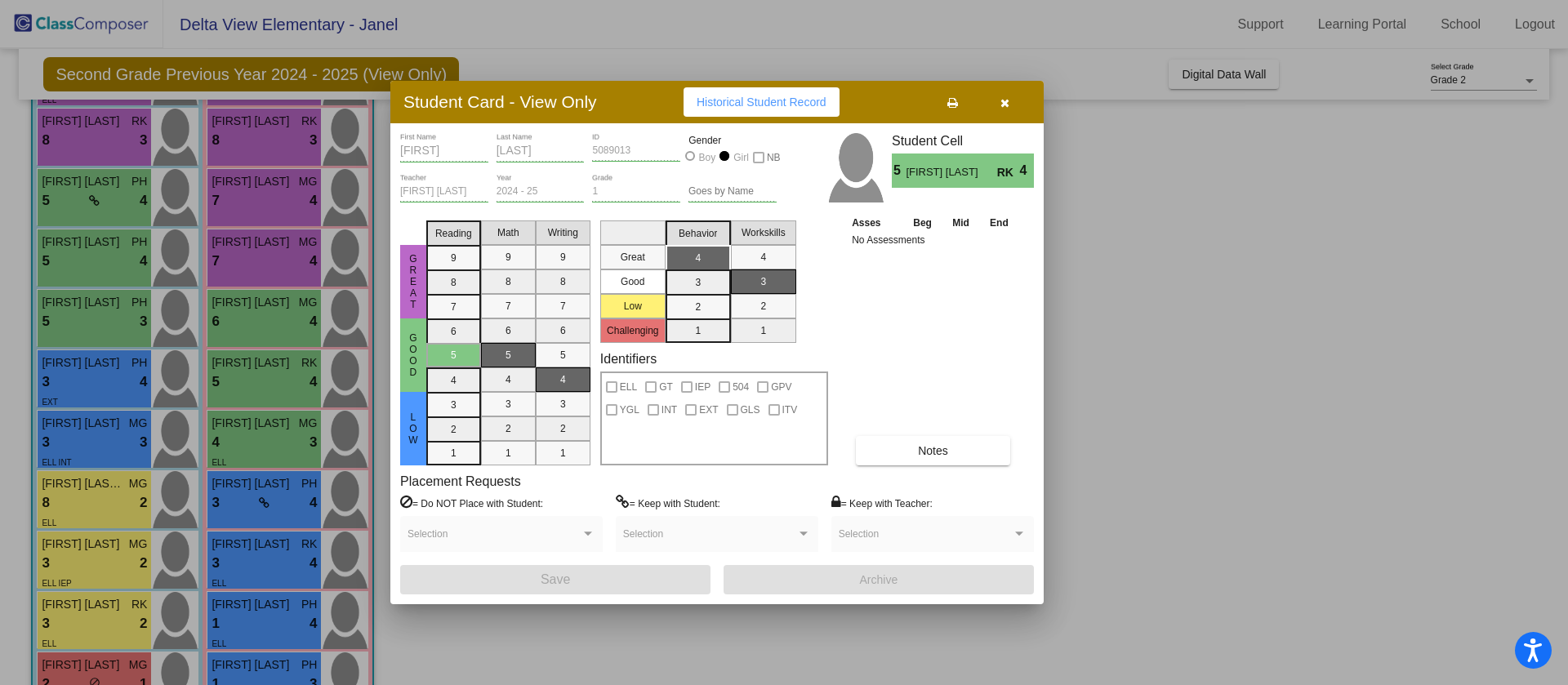 click at bounding box center [784, 342] 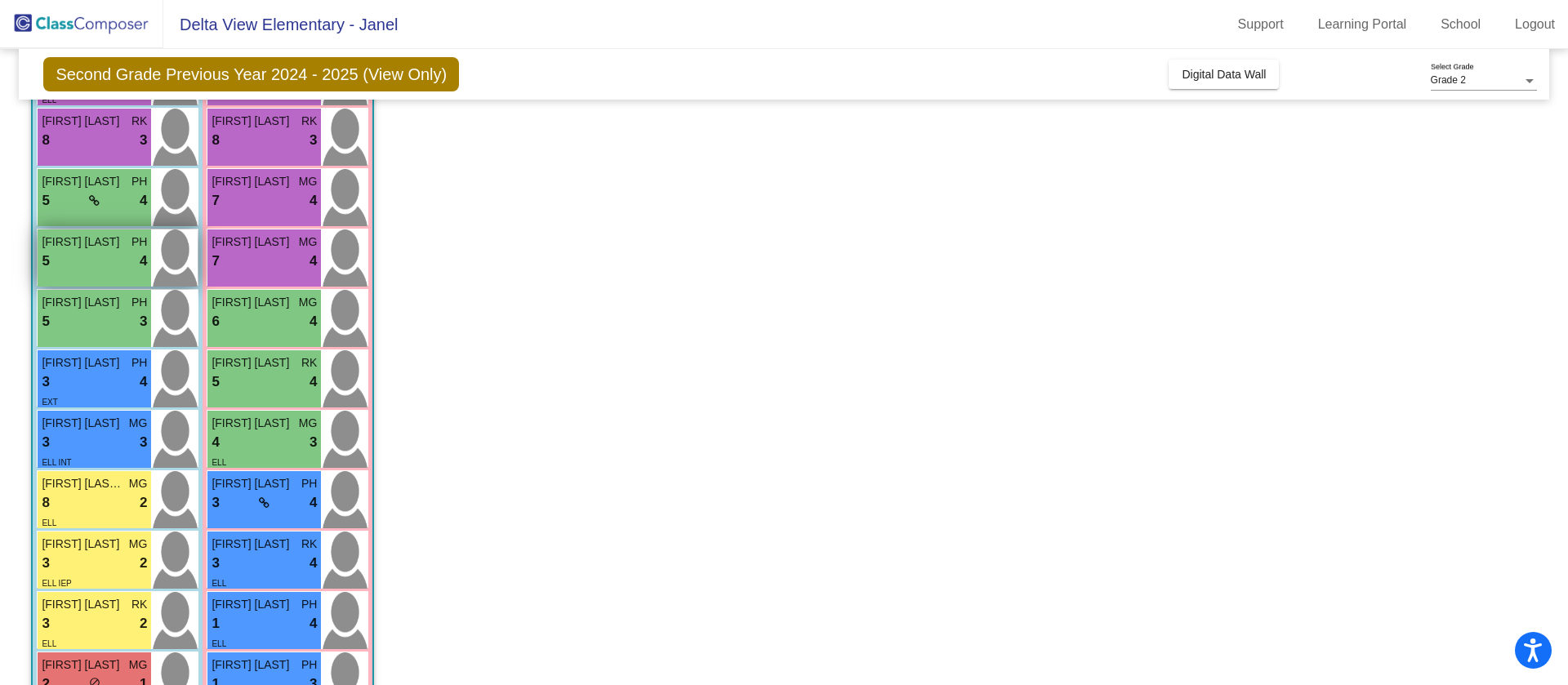 click on "5 lock do_not_disturb_alt 4" at bounding box center (94, 261) 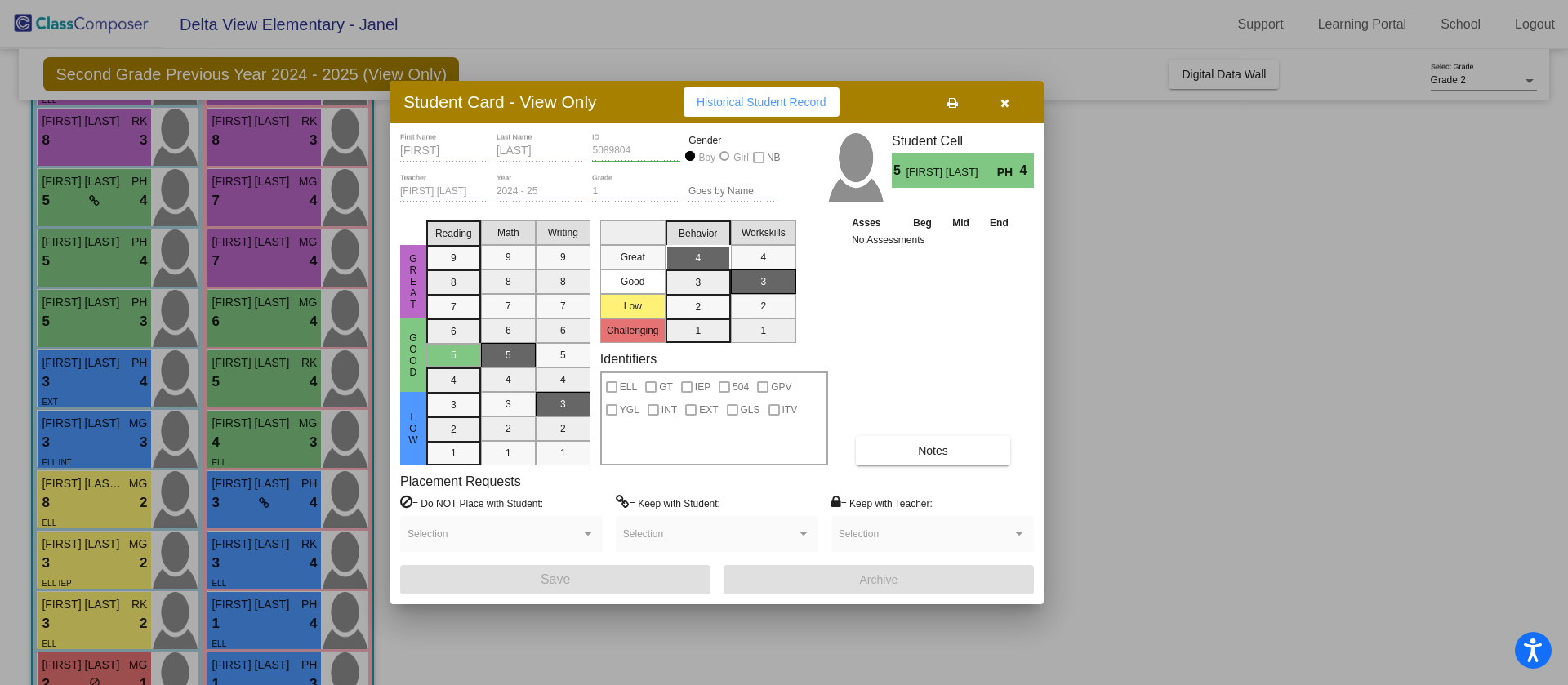 click on "Notes" at bounding box center [933, 451] 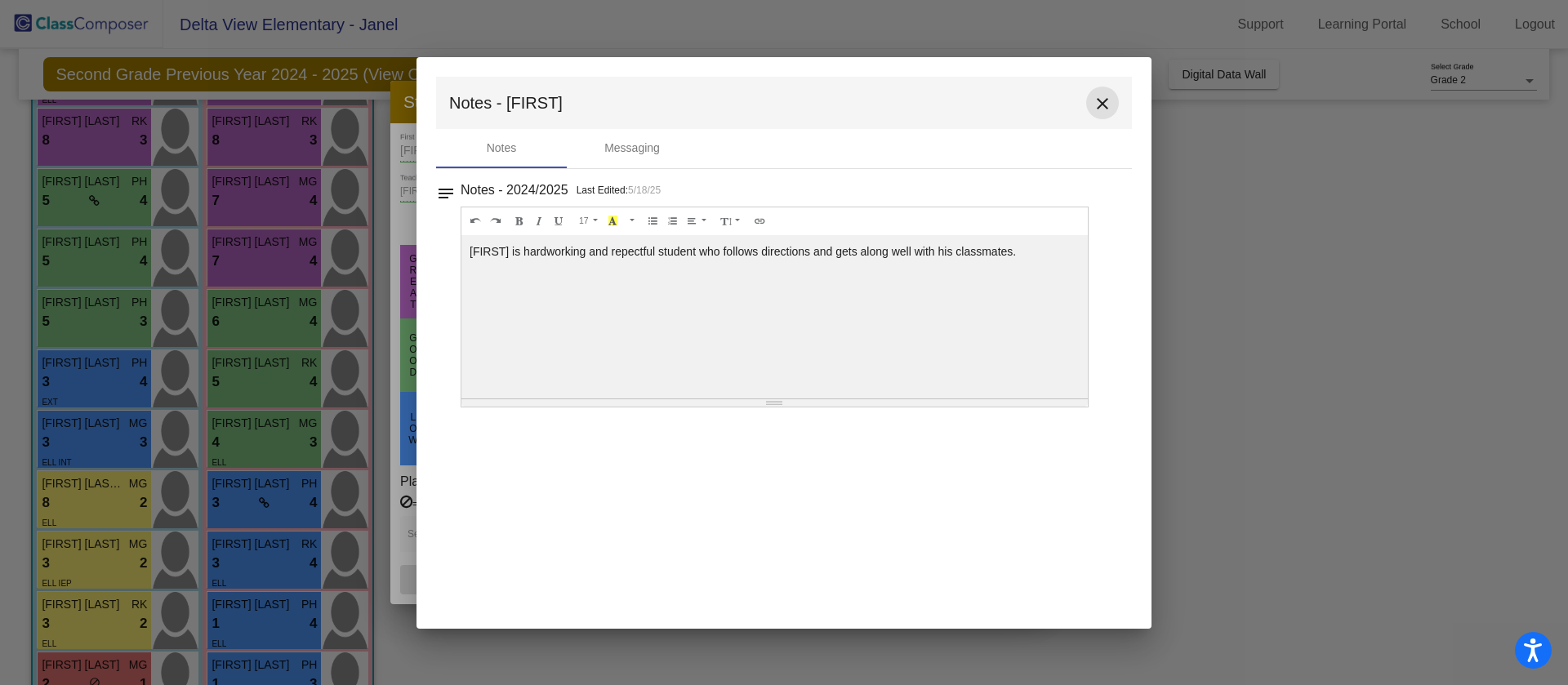 click on "close" at bounding box center (1102, 104) 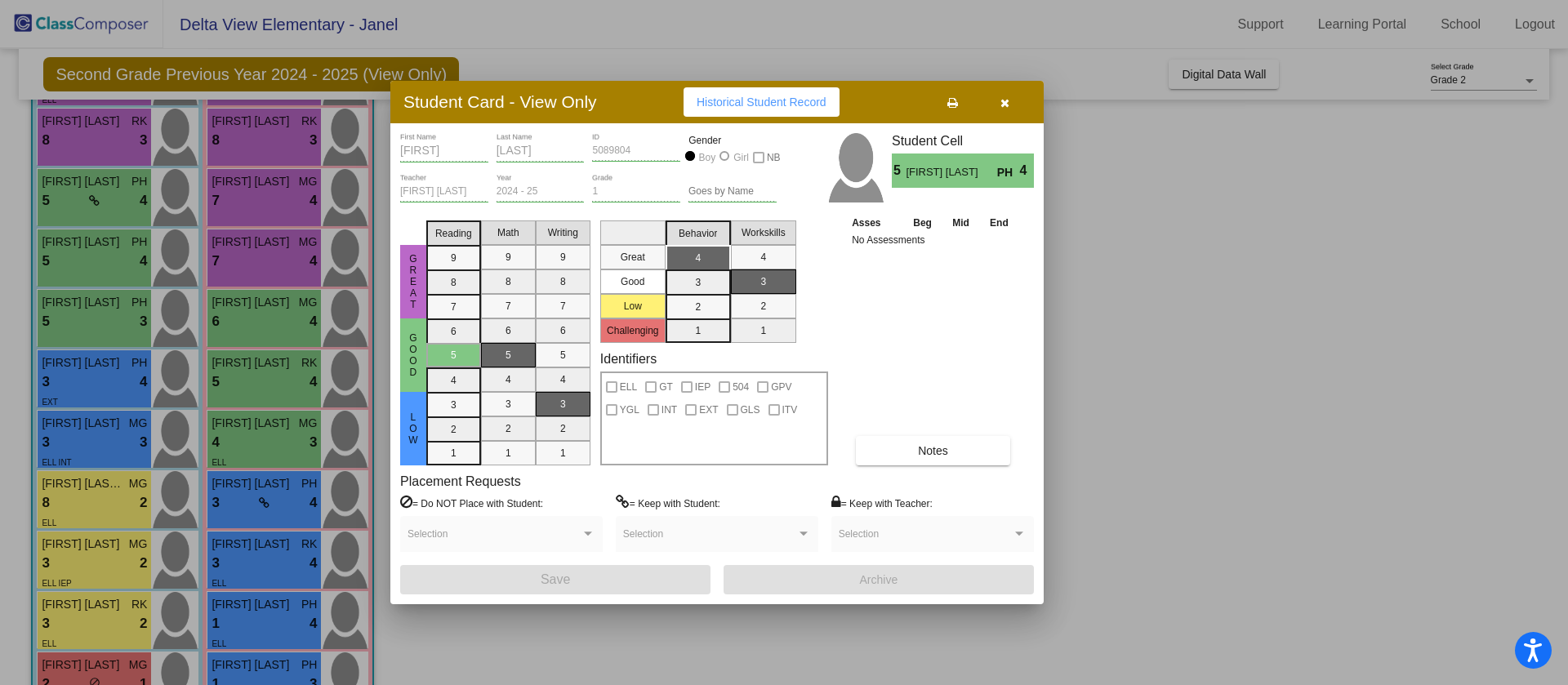 click at bounding box center [784, 342] 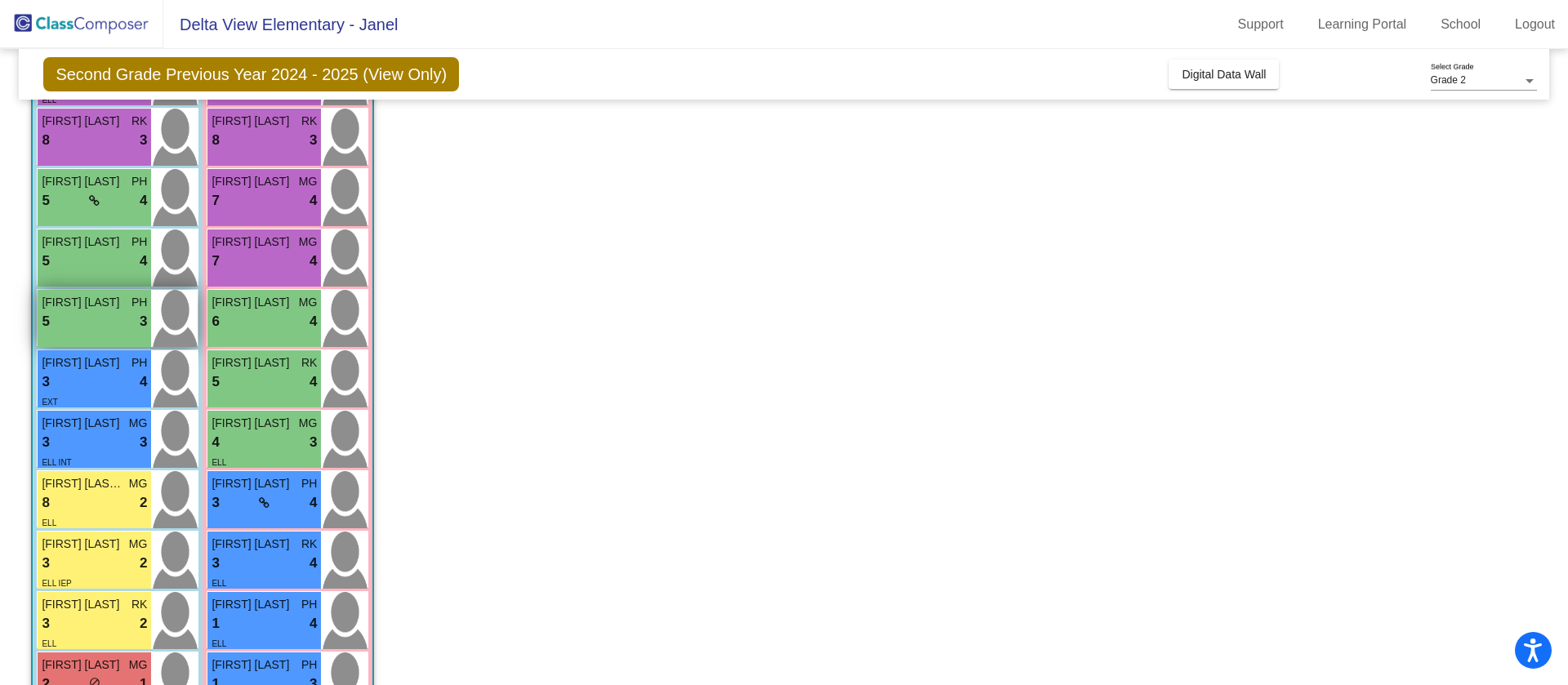 click on "5 lock do_not_disturb_alt 3" at bounding box center [94, 322] 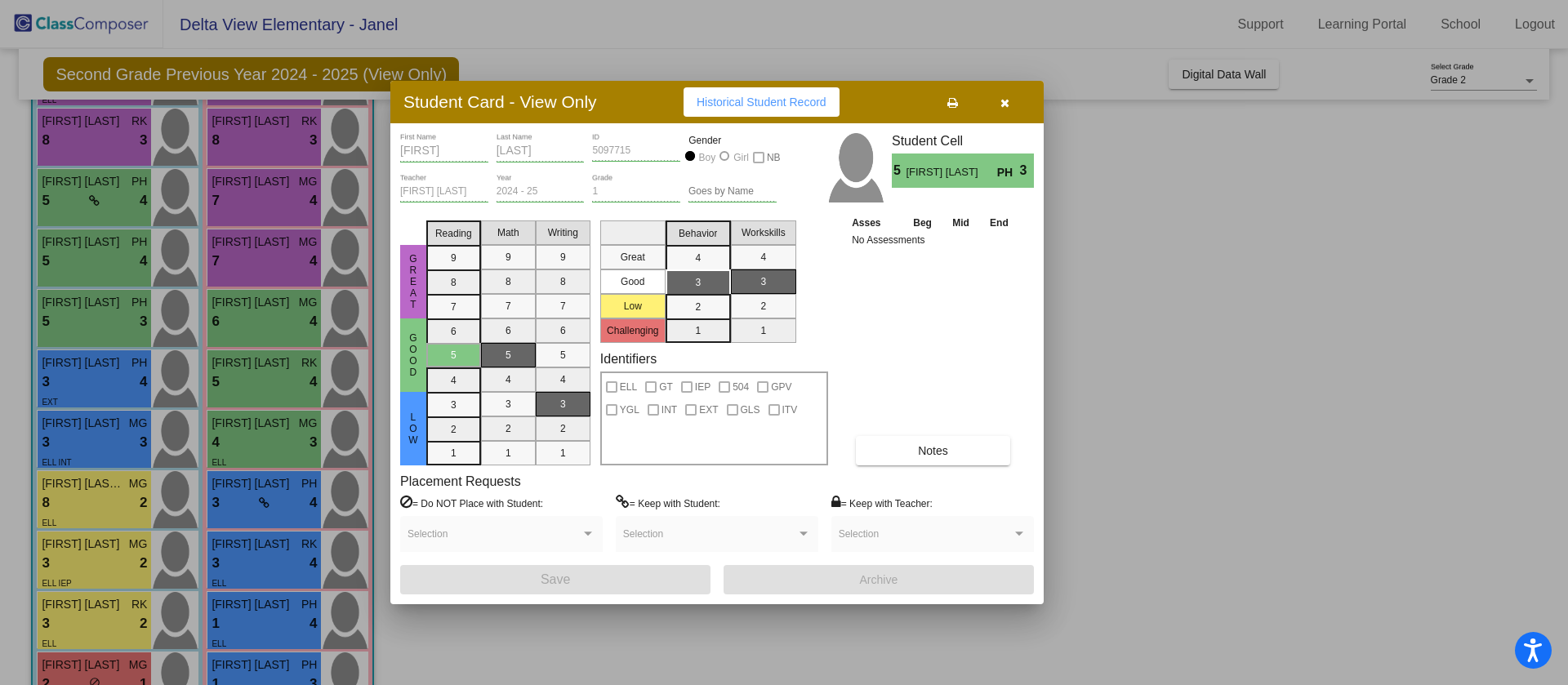 click at bounding box center (784, 342) 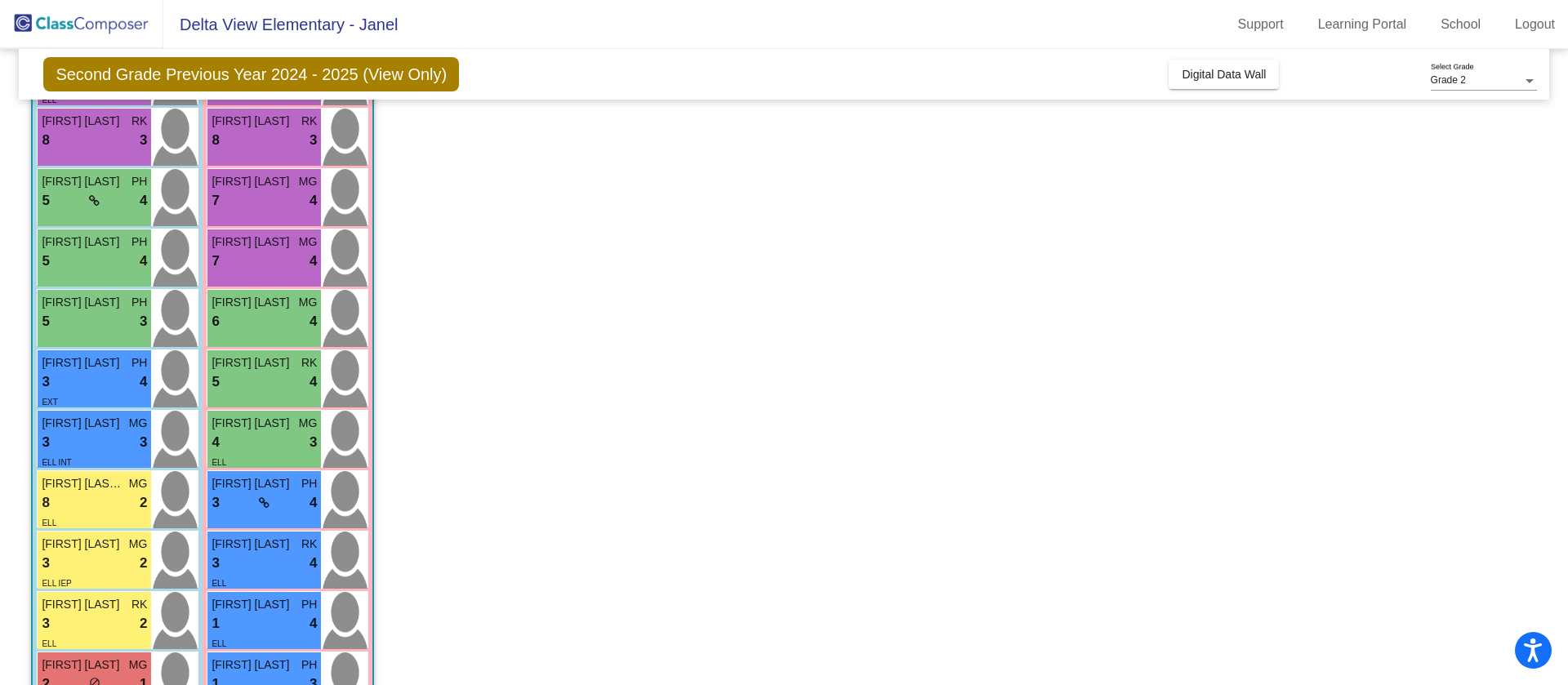 click on "6 lock do_not_disturb_alt 4" at bounding box center [264, 322] 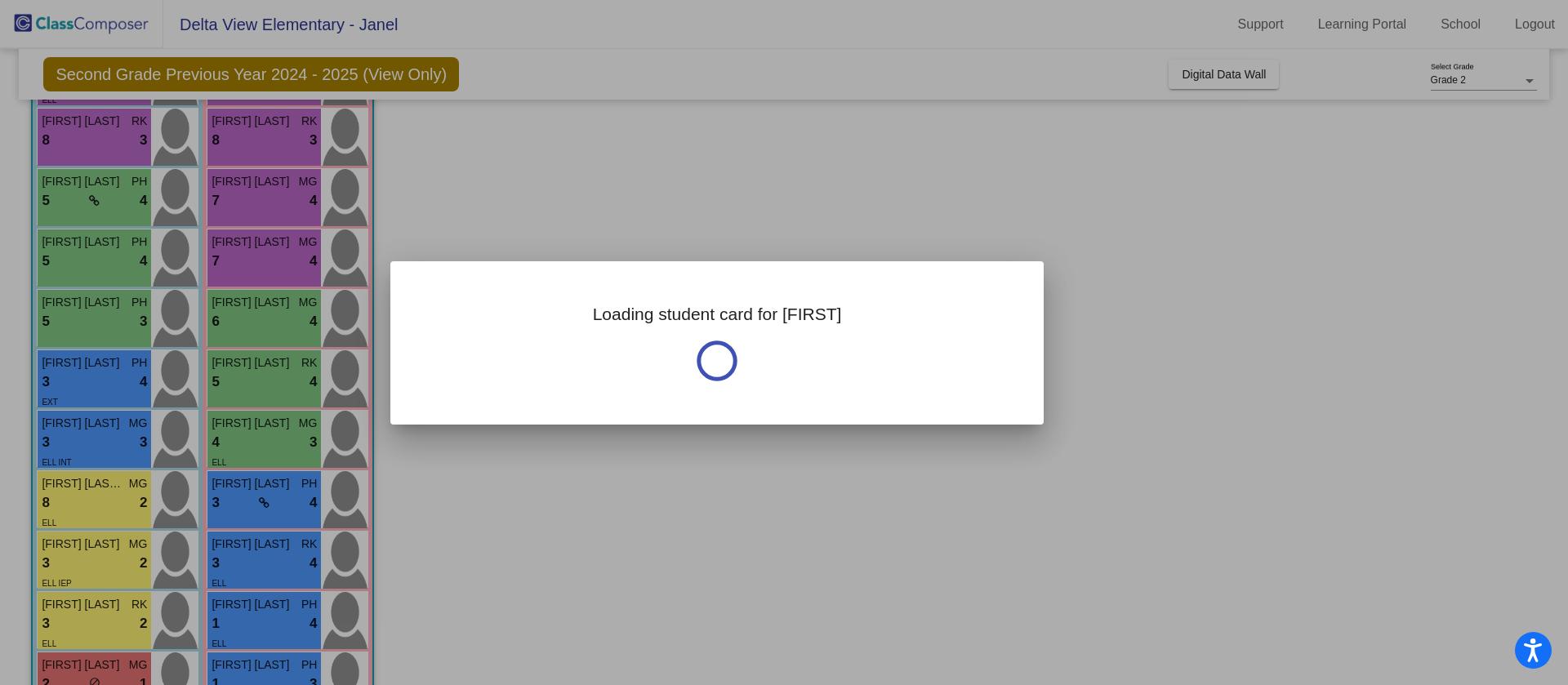 click at bounding box center [784, 342] 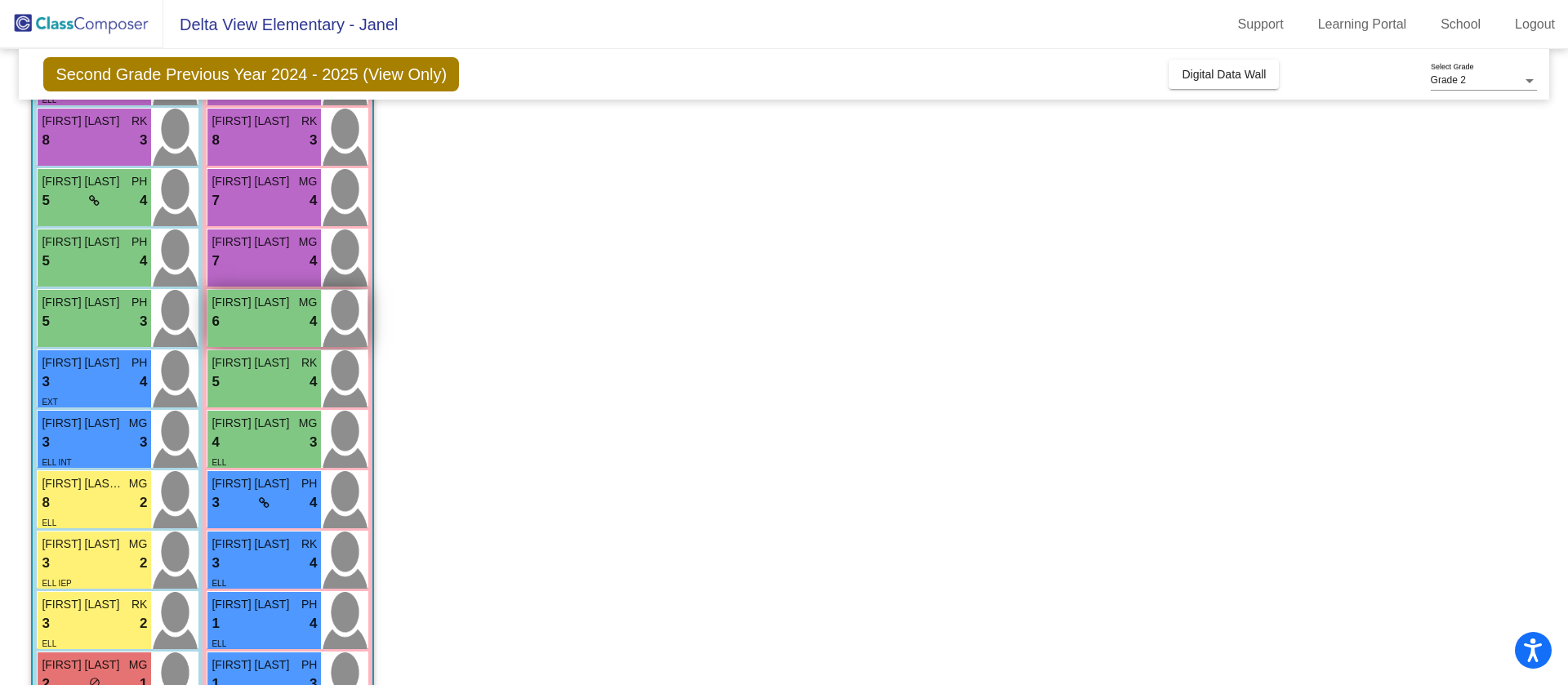 click on "6 lock do_not_disturb_alt 4" at bounding box center [264, 322] 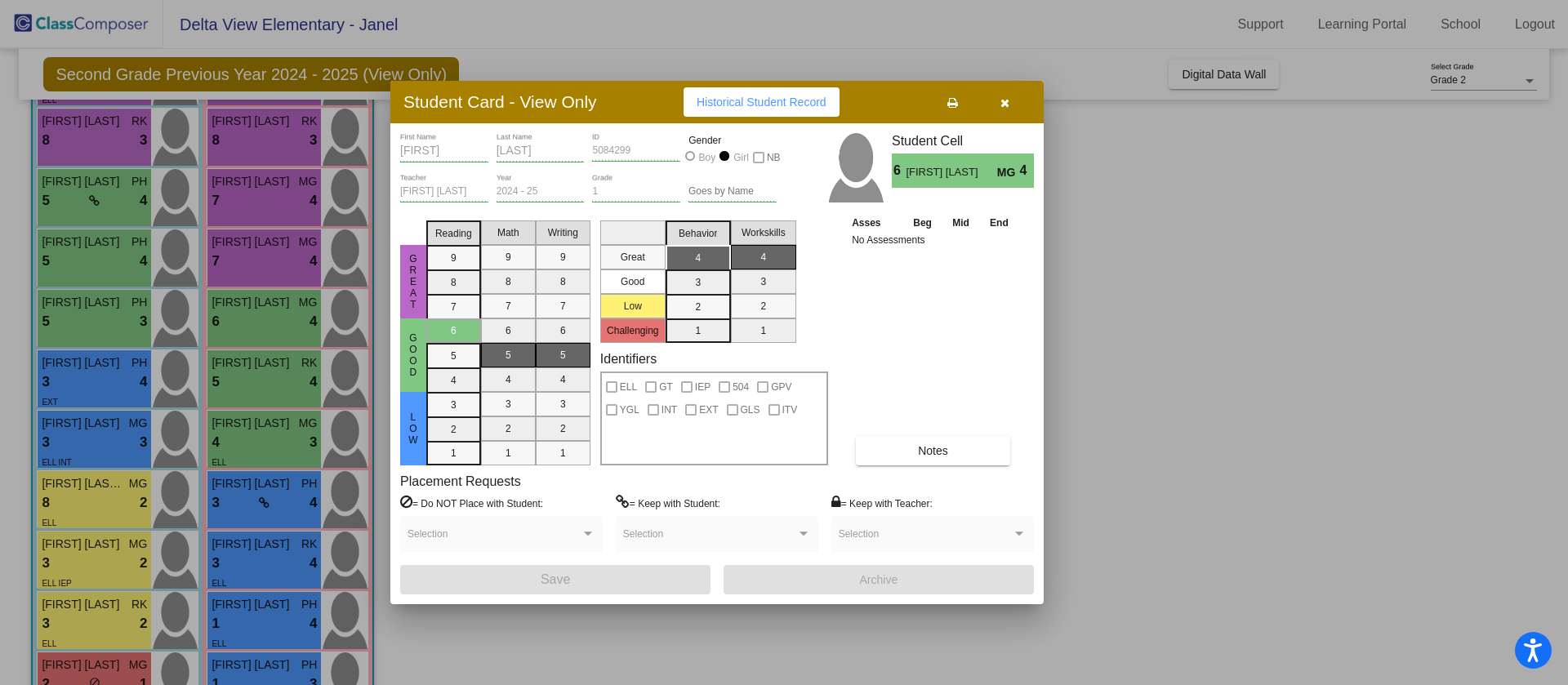 click at bounding box center [784, 342] 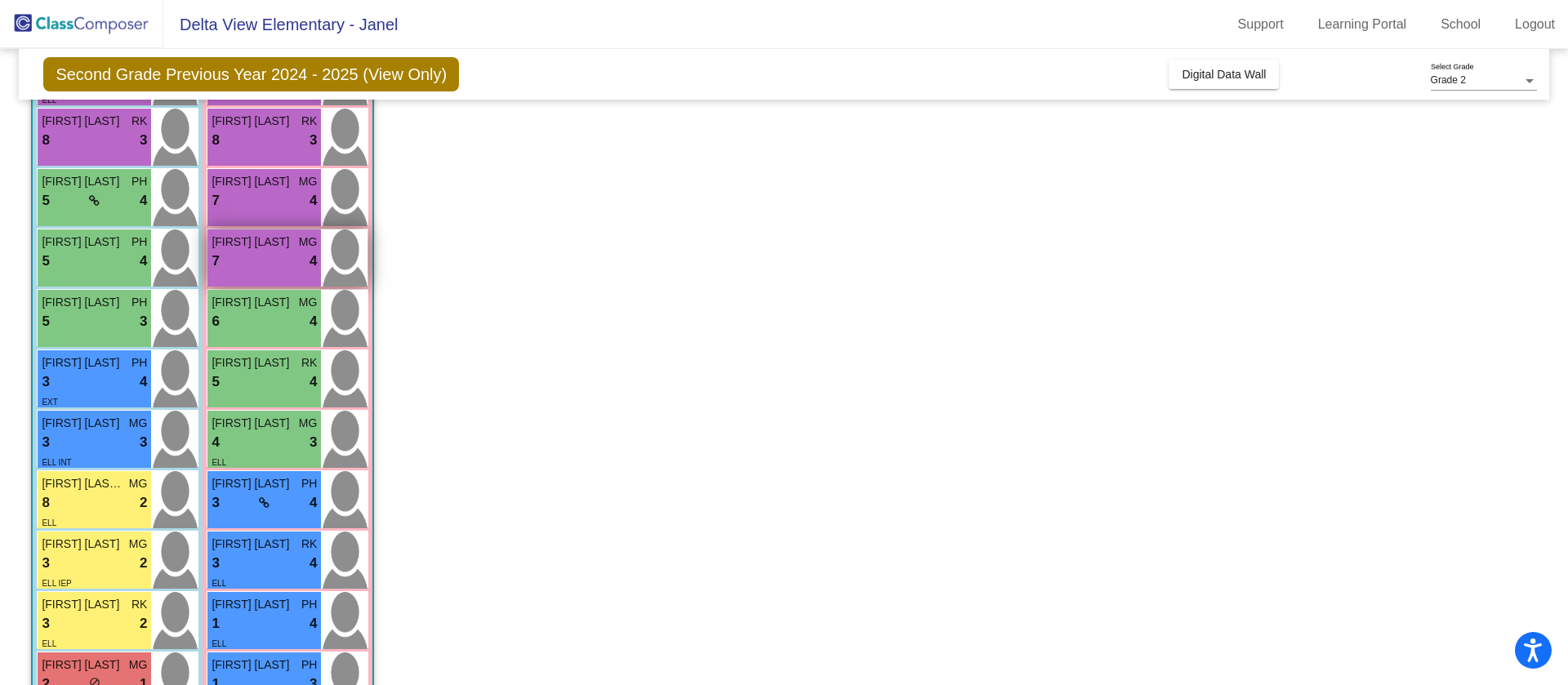 click on "7 lock do_not_disturb_alt 4" at bounding box center [264, 261] 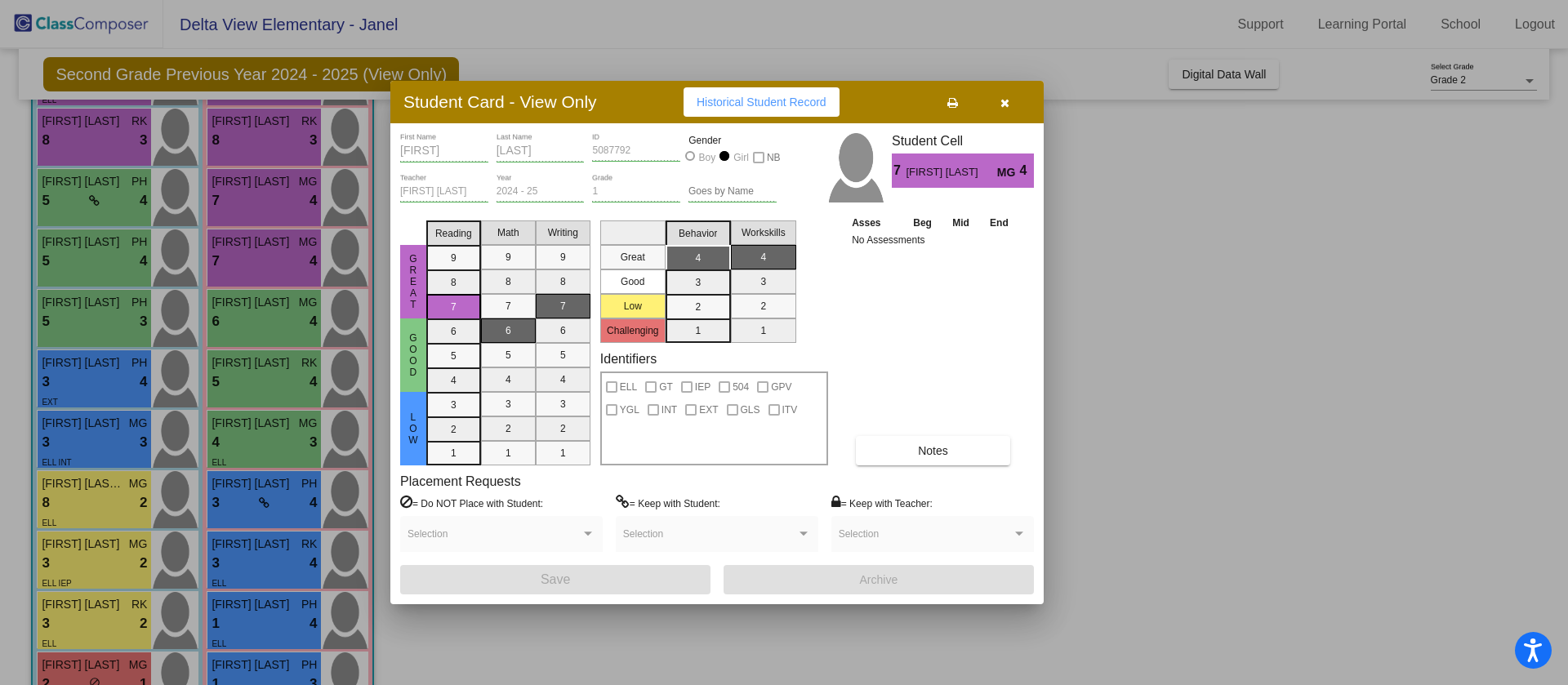 drag, startPoint x: 1562, startPoint y: 262, endPoint x: 1561, endPoint y: 171, distance: 91.00549 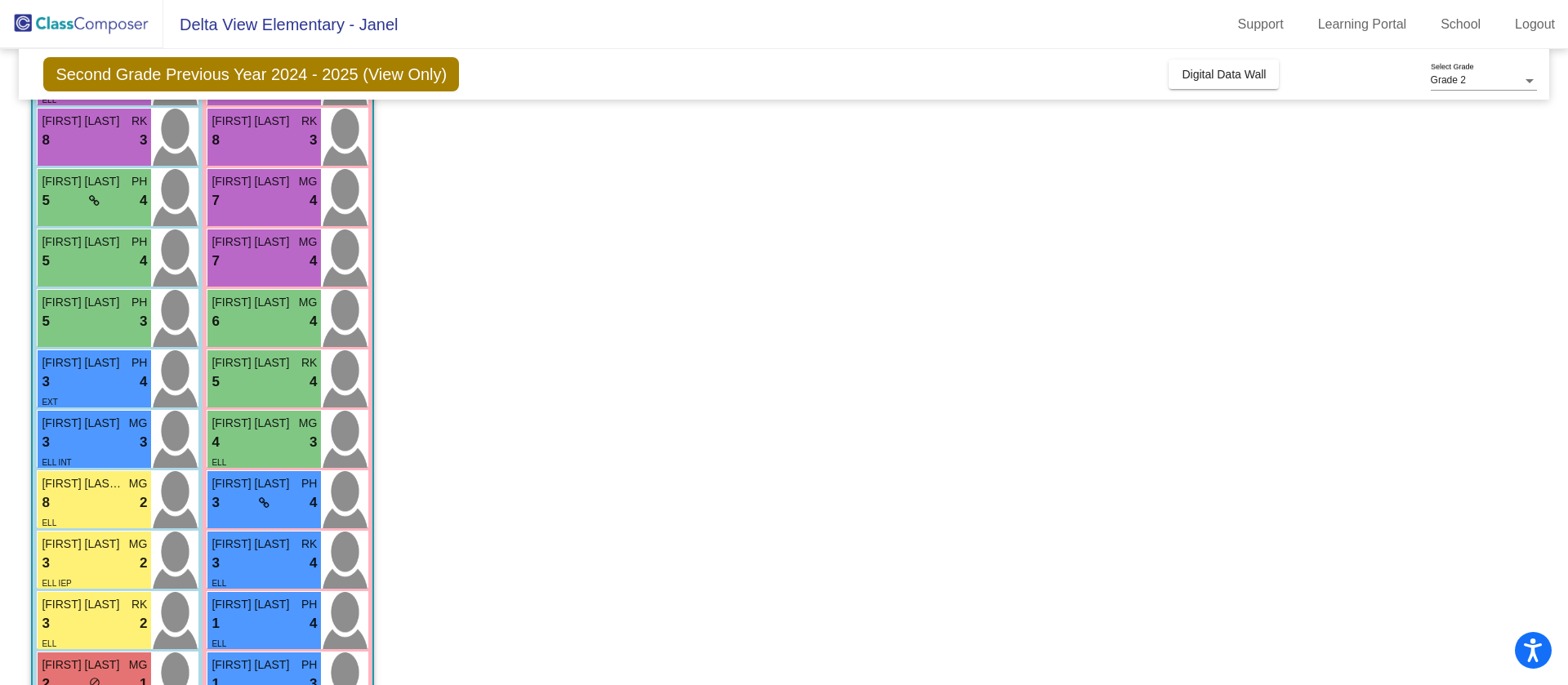 scroll, scrollTop: 0, scrollLeft: 0, axis: both 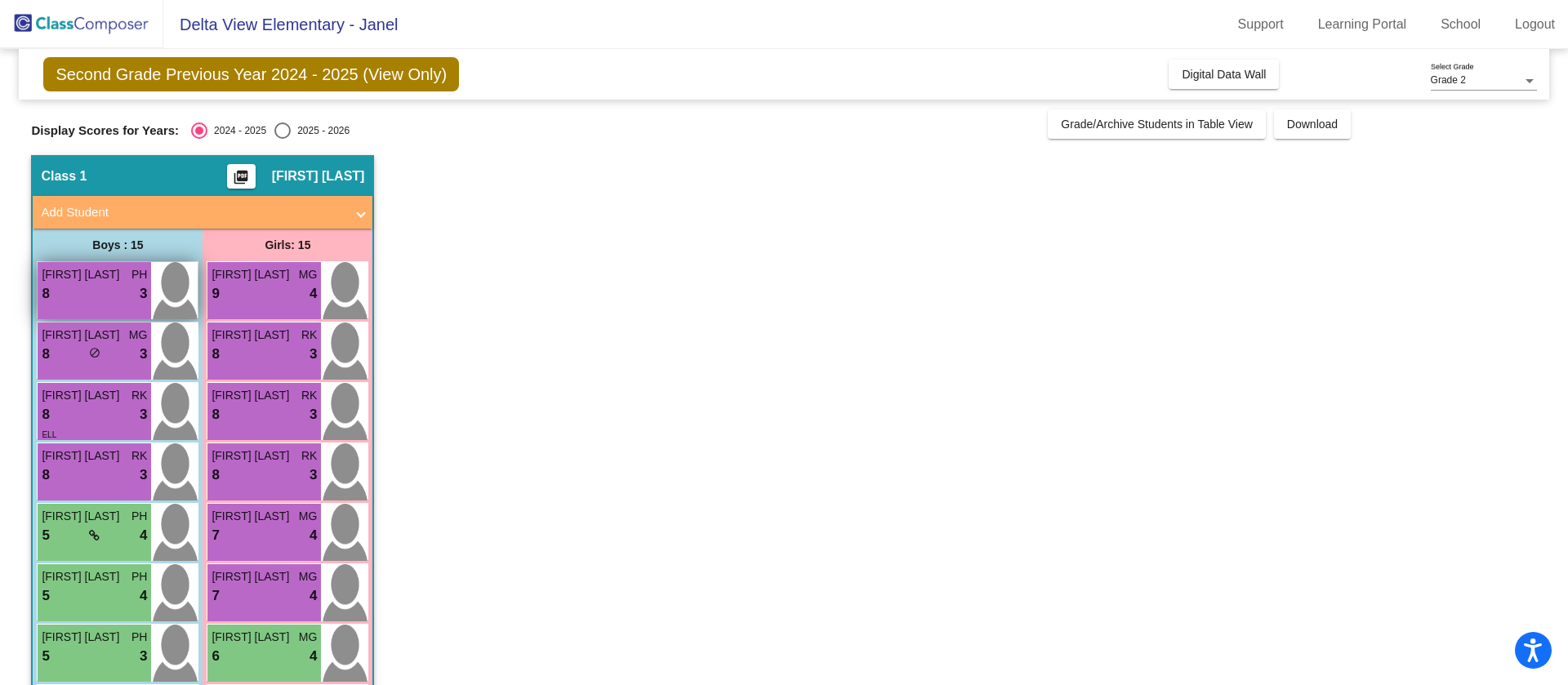 click on "8 lock do_not_disturb_alt 3" at bounding box center [94, 294] 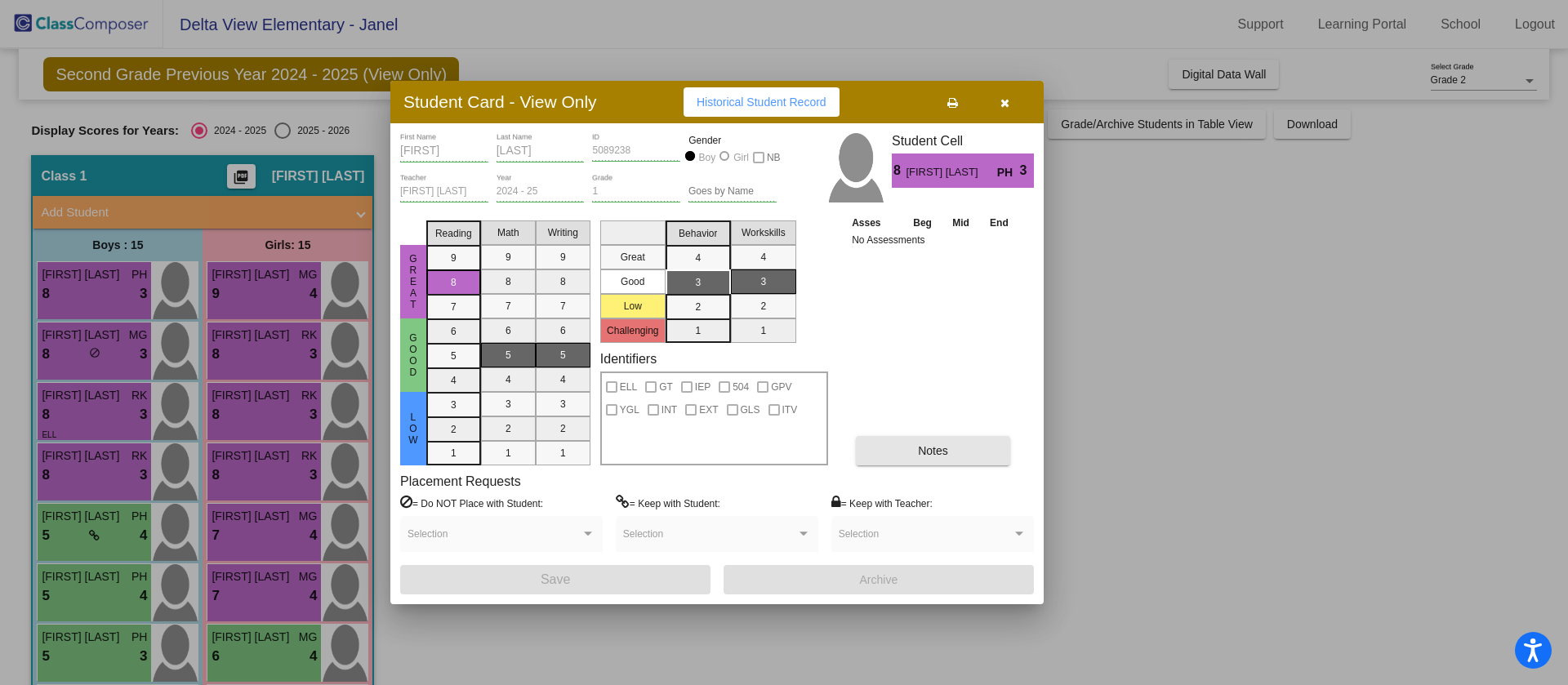 click on "Notes" at bounding box center [933, 451] 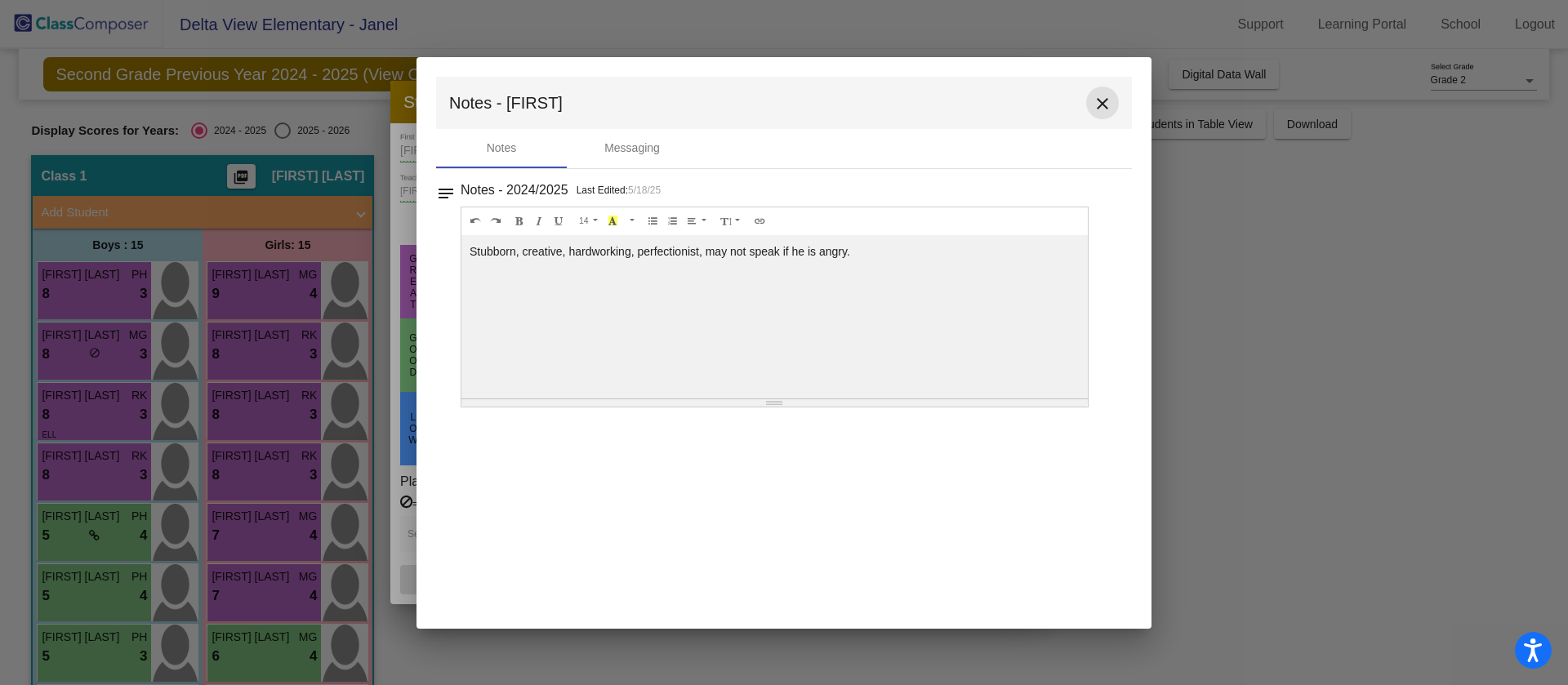 click on "close" at bounding box center [1102, 104] 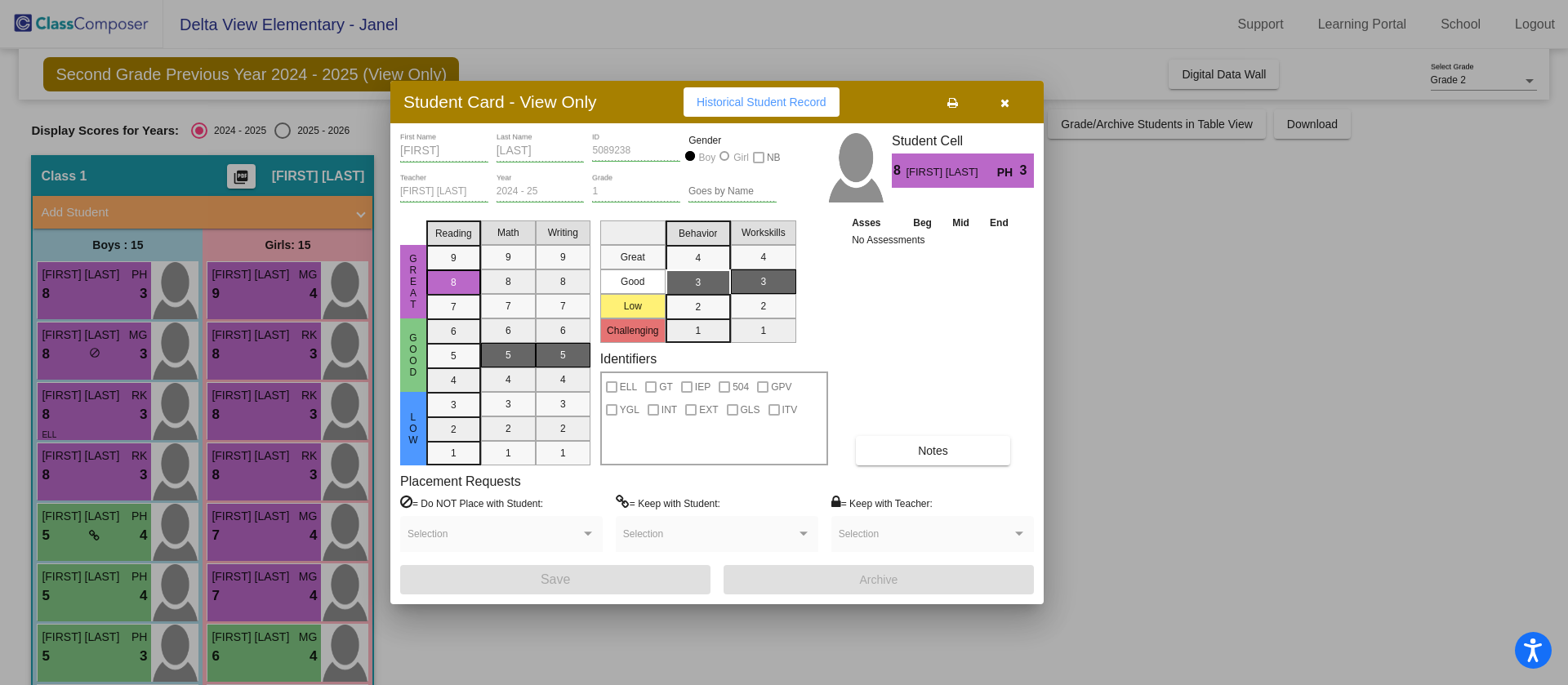click at bounding box center [784, 342] 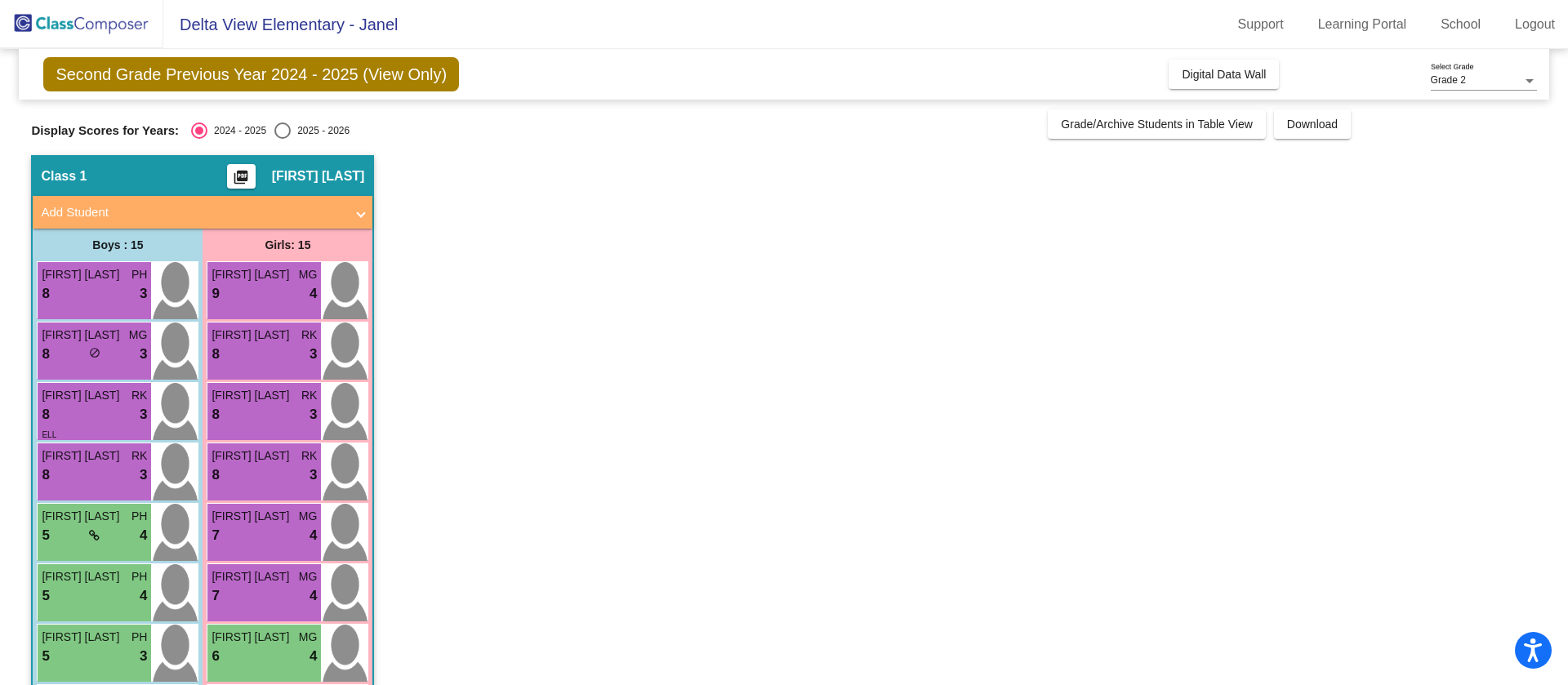 click on "9 lock do_not_disturb_alt 4" at bounding box center [264, 294] 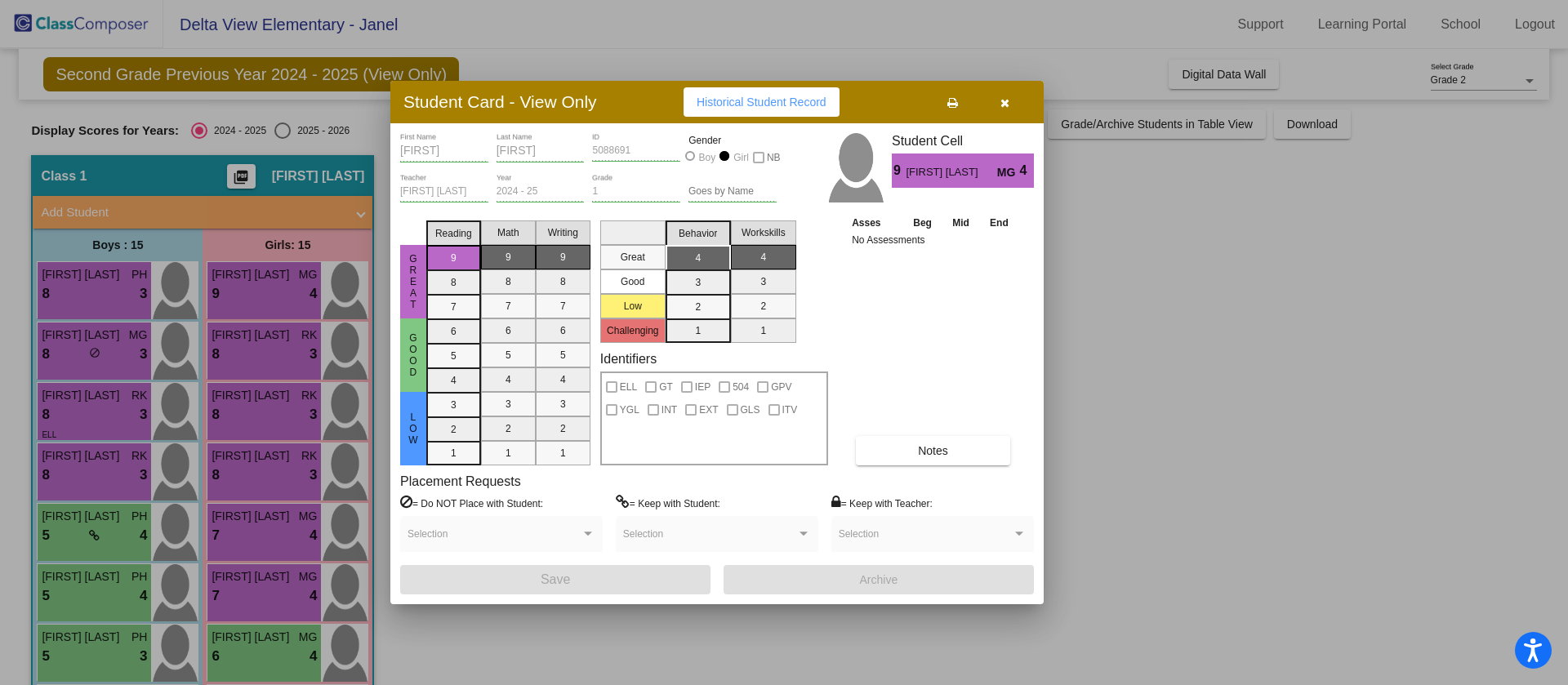 click at bounding box center (784, 342) 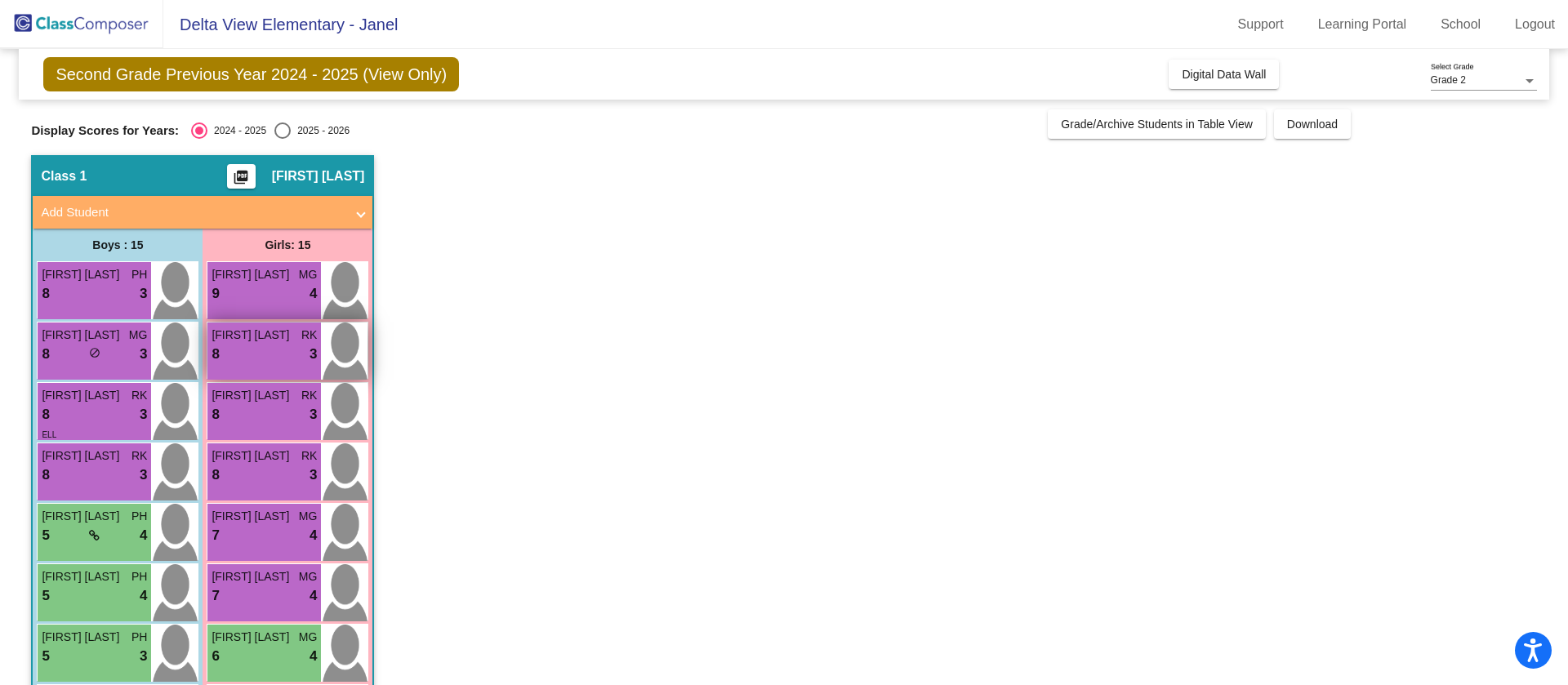 click on "8 lock do_not_disturb_alt 3" at bounding box center (264, 354) 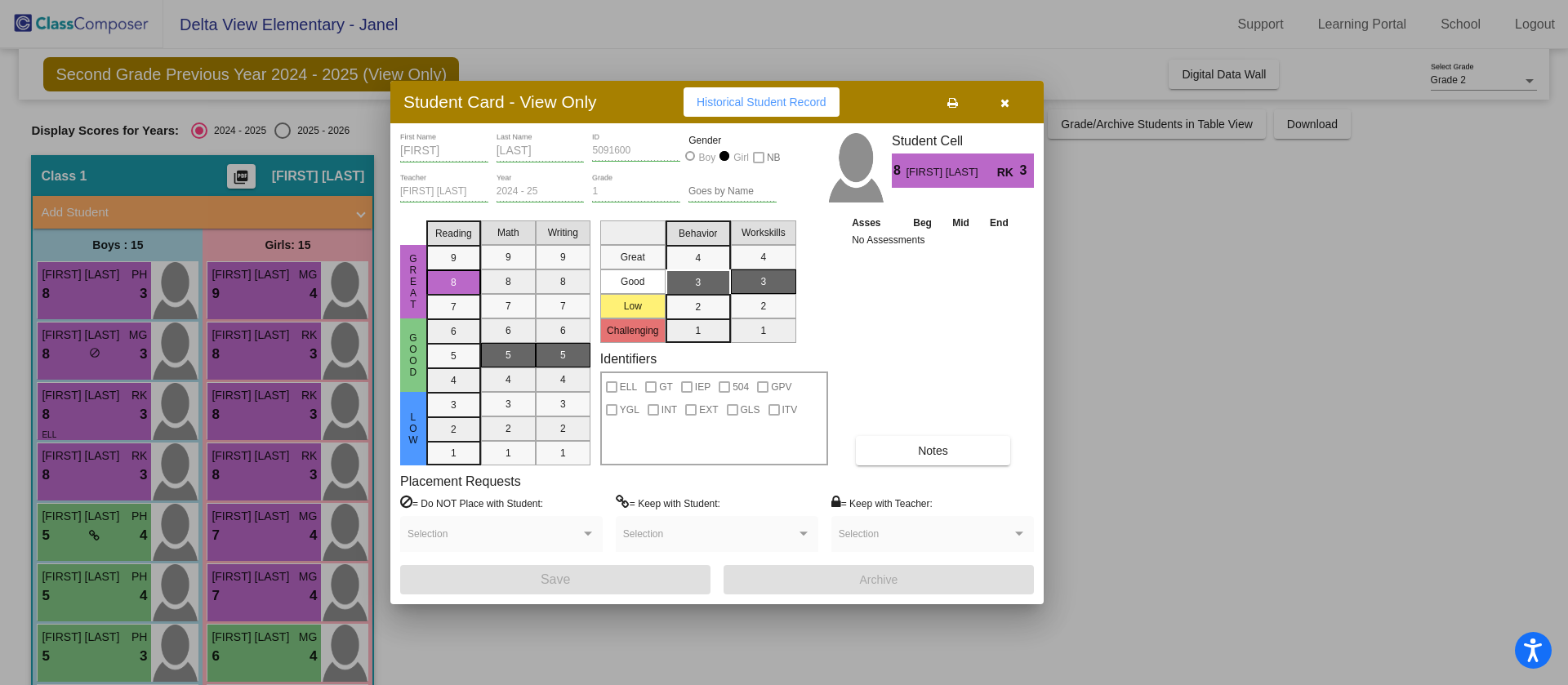 click at bounding box center [784, 342] 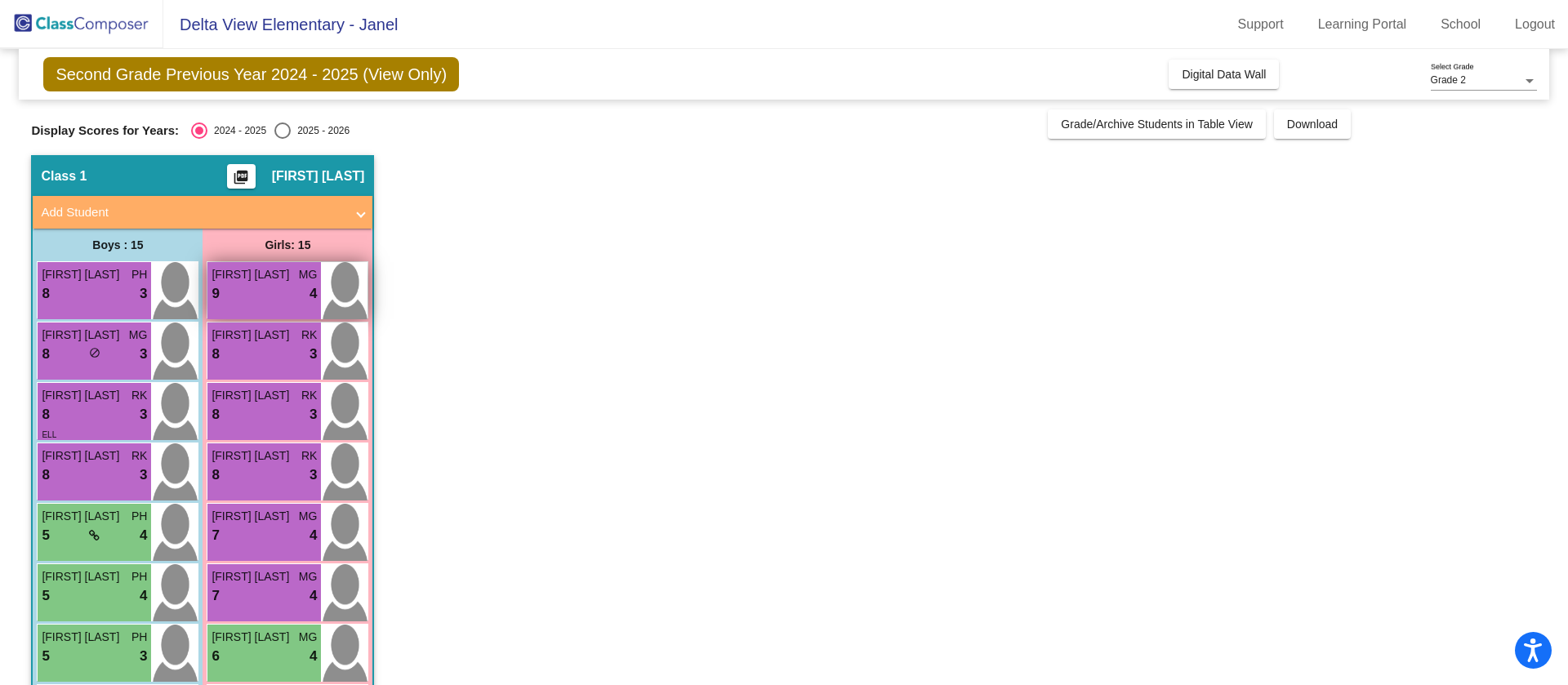 click on "9 lock do_not_disturb_alt 4" at bounding box center [264, 294] 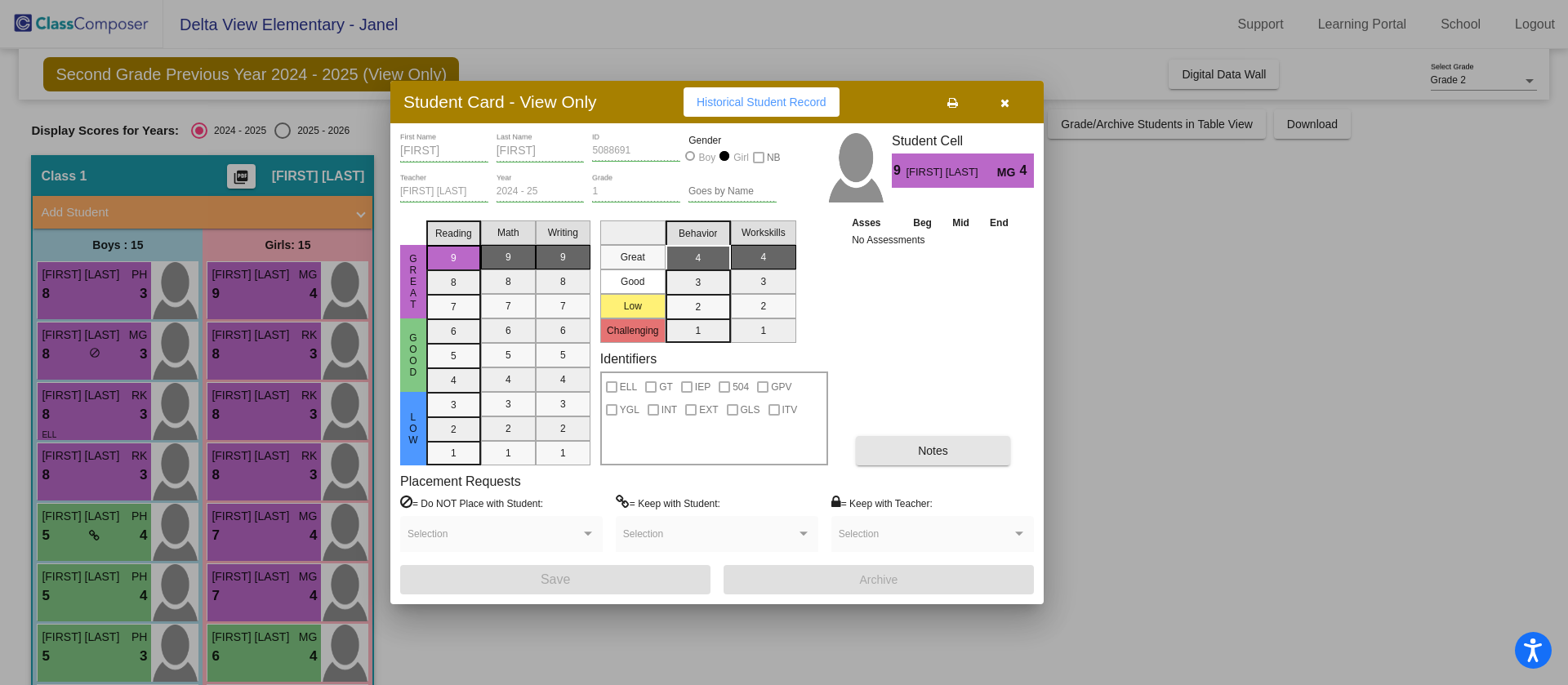click on "Notes" at bounding box center (933, 451) 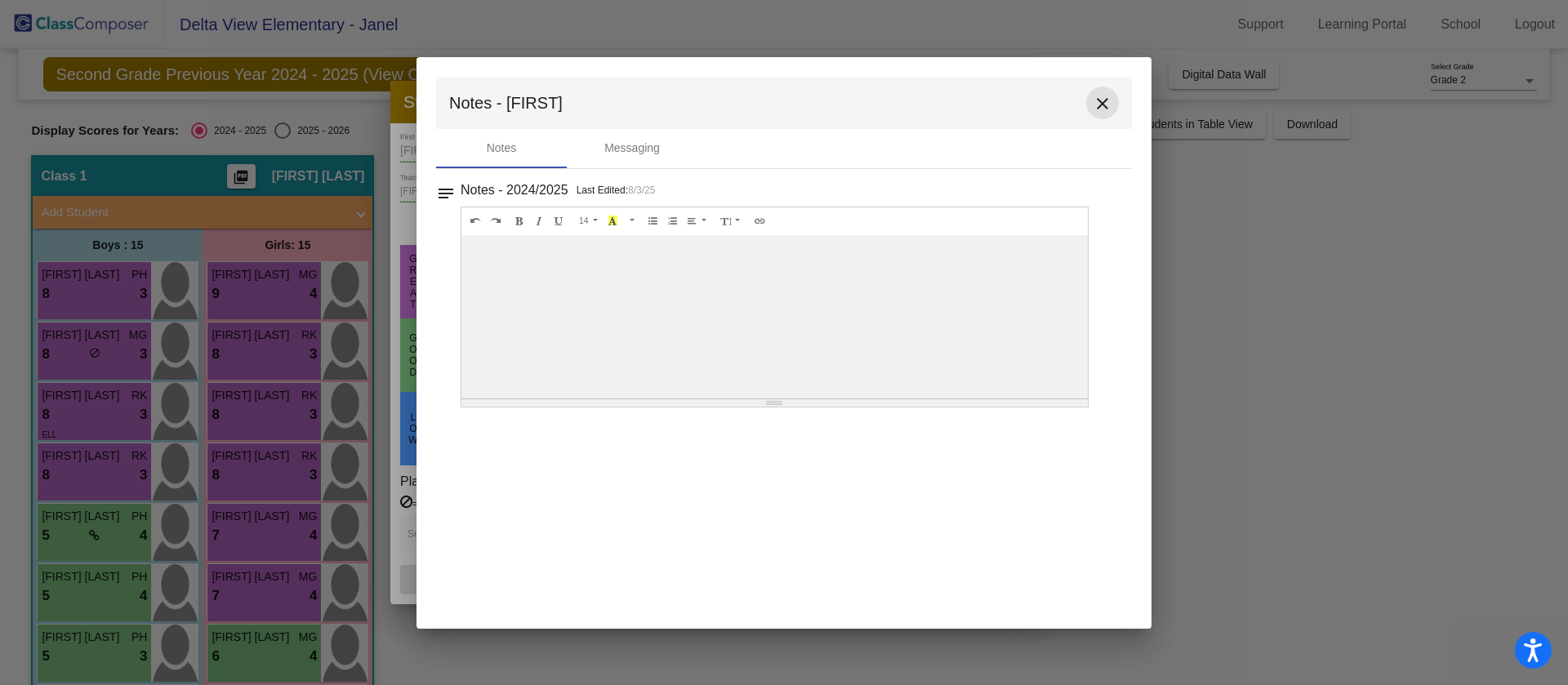 click on "close" at bounding box center [1102, 104] 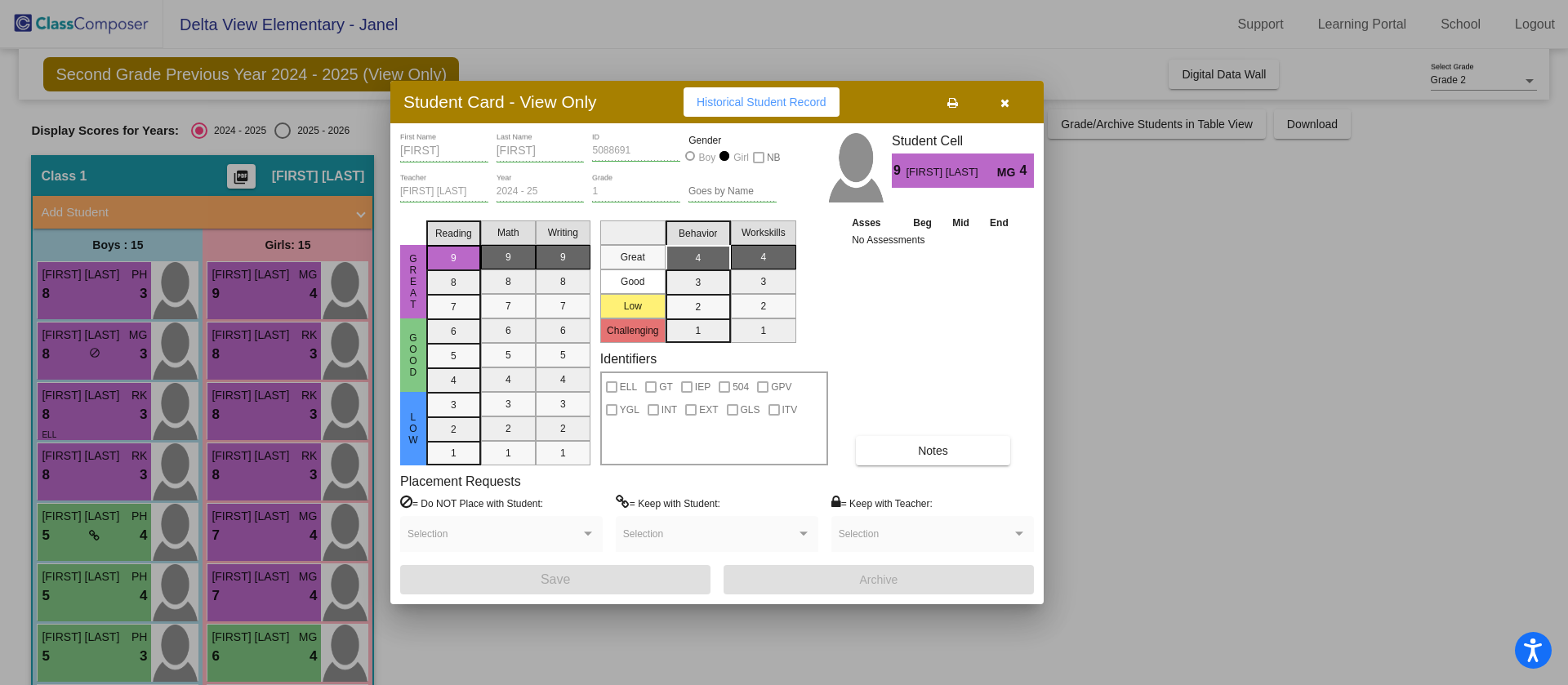 click at bounding box center (784, 342) 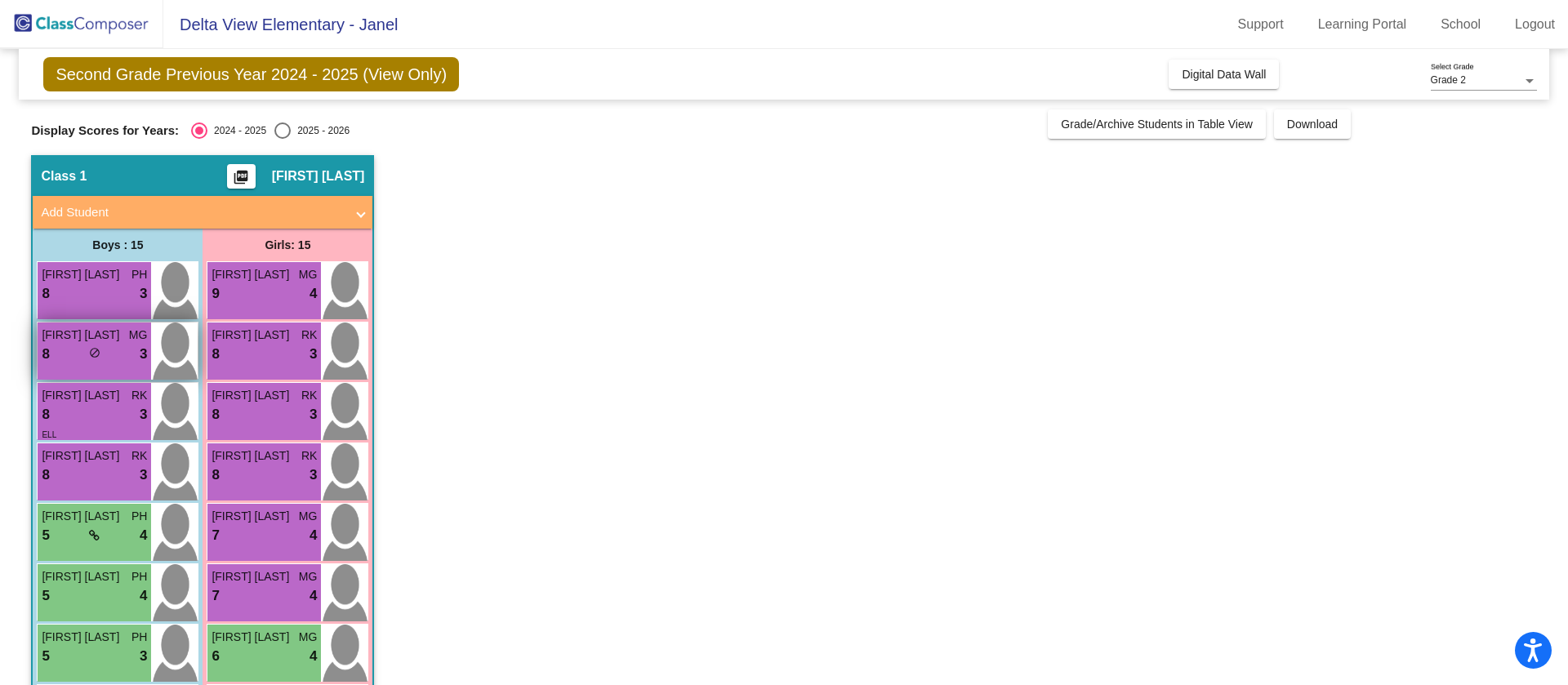 click on "do_not_disturb_alt" at bounding box center [95, 353] 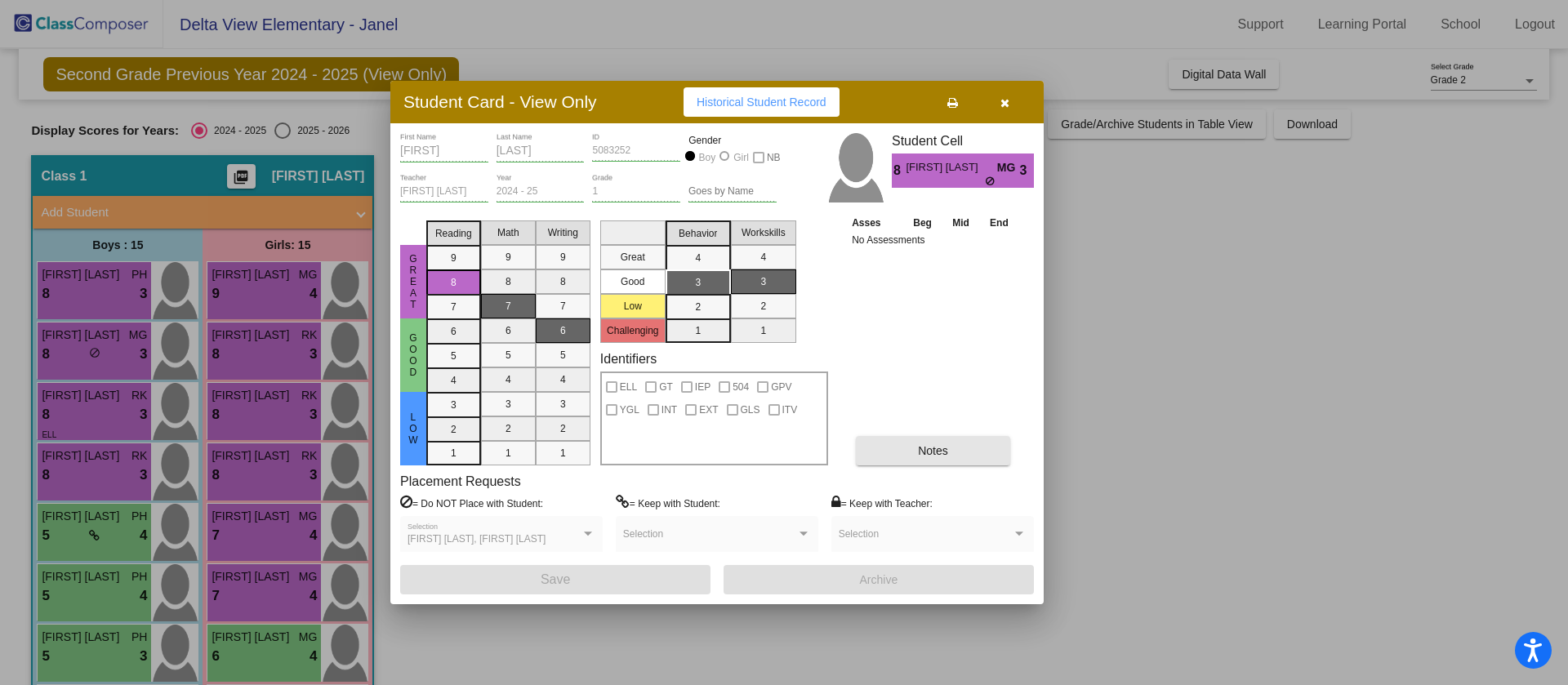 click on "Notes" at bounding box center (933, 451) 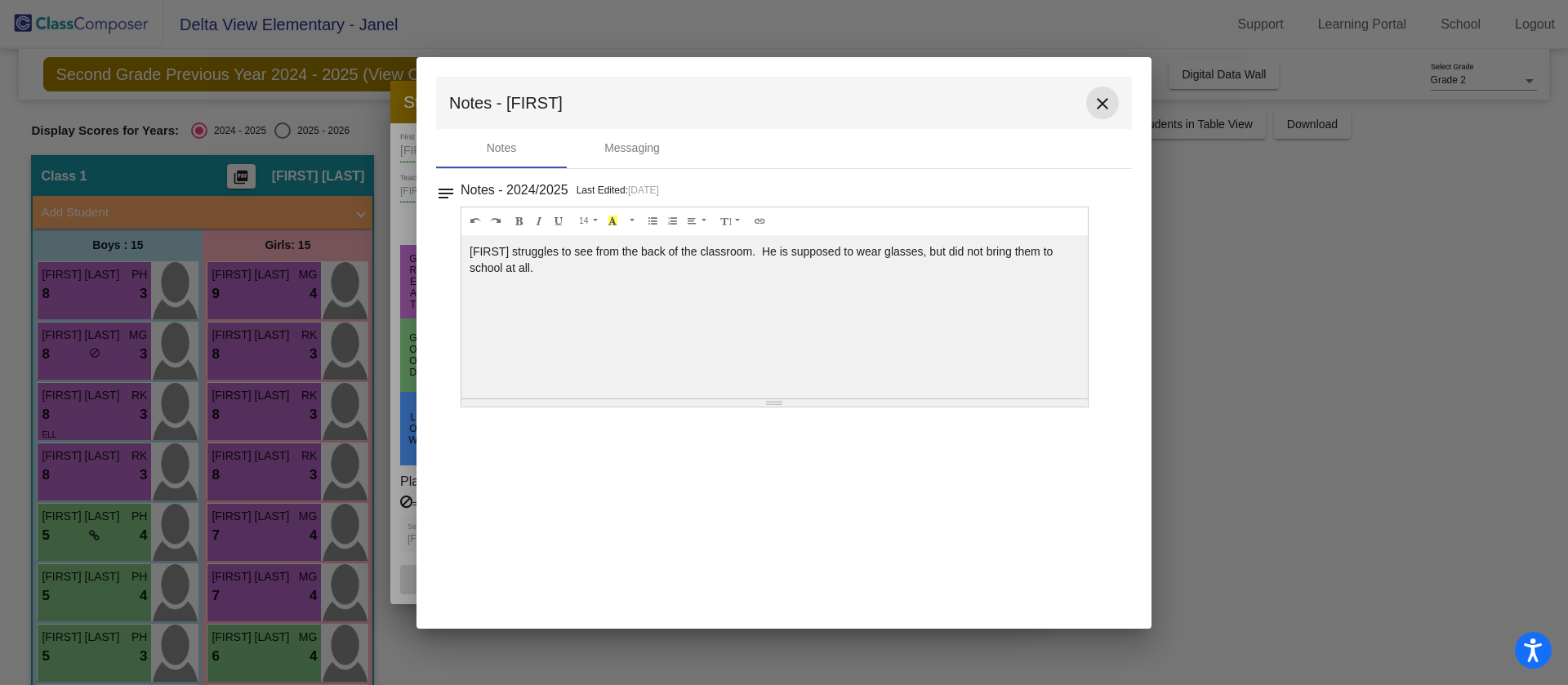 click on "close" at bounding box center (1102, 103) 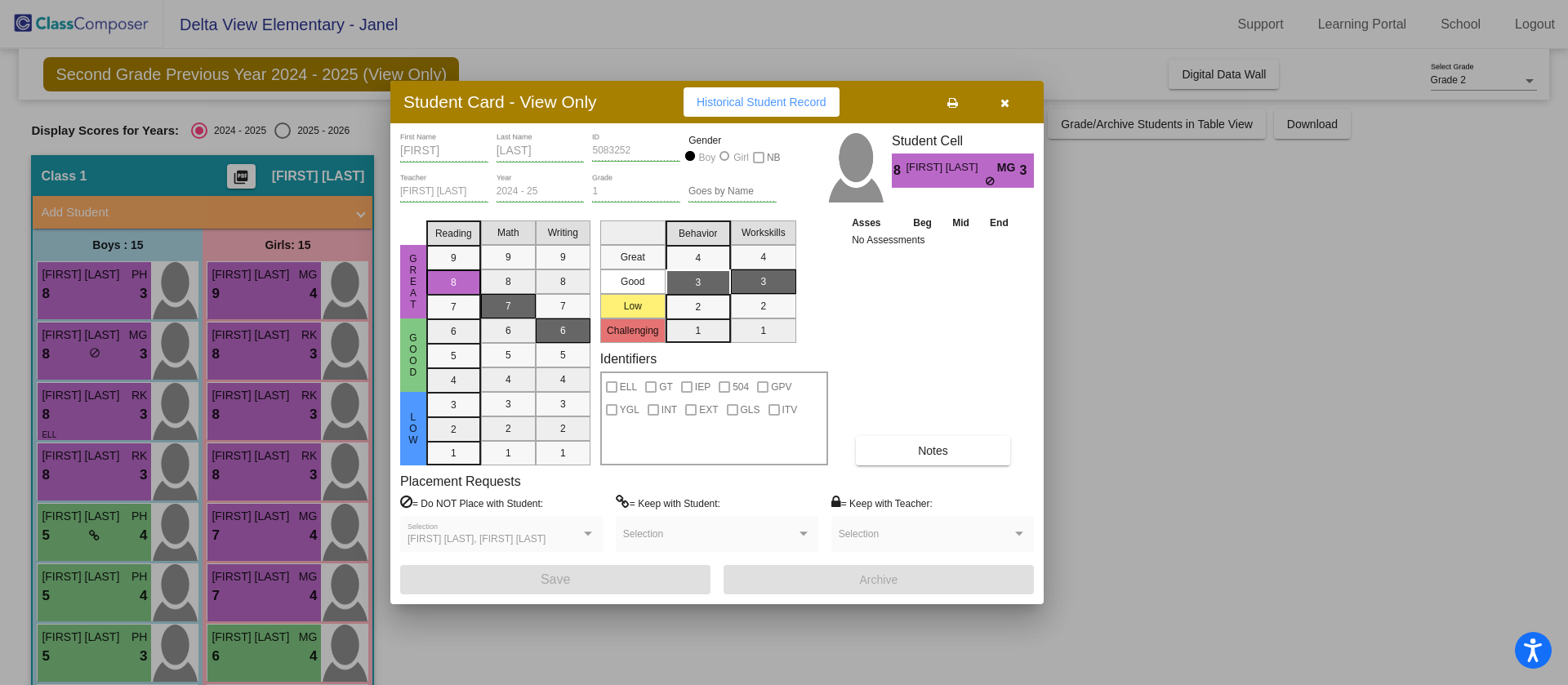 click at bounding box center (784, 342) 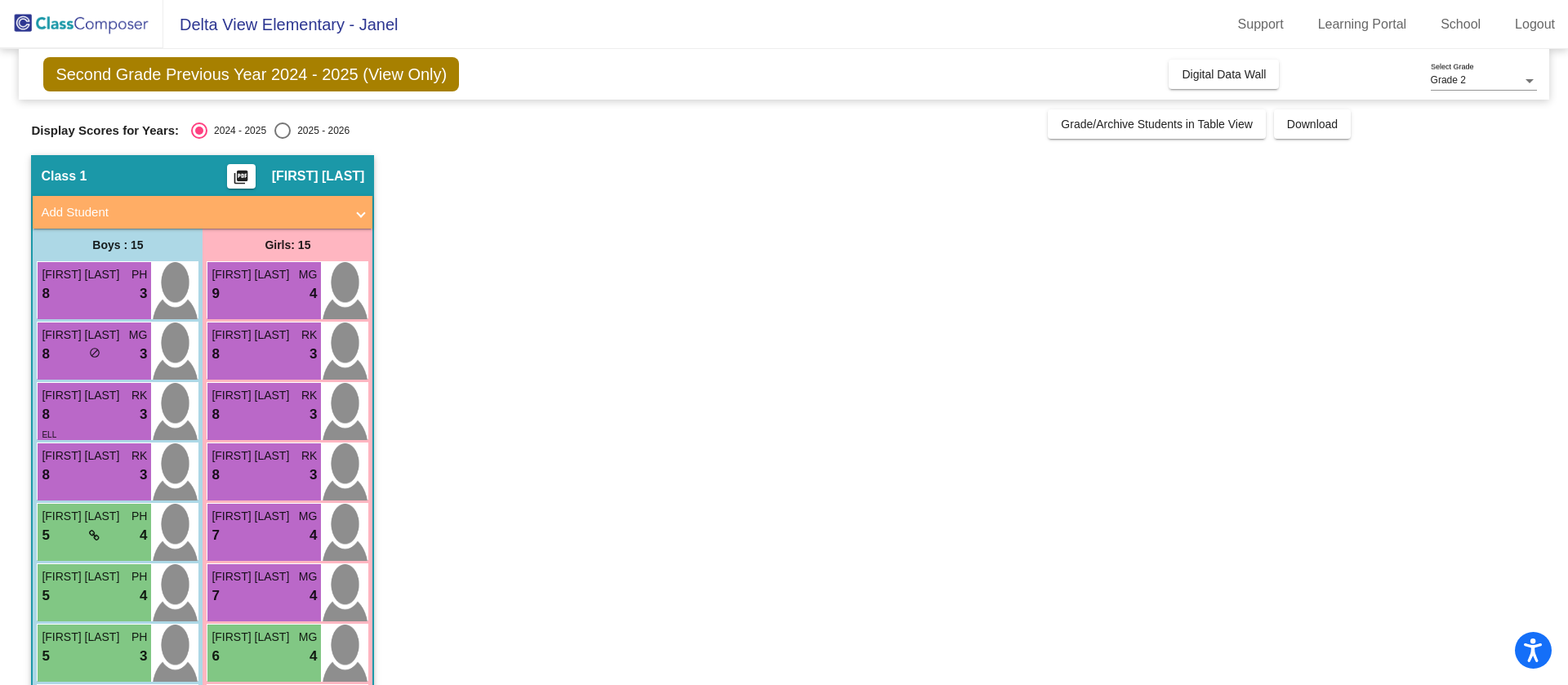 click on "8 lock do_not_disturb_alt 3" at bounding box center [94, 415] 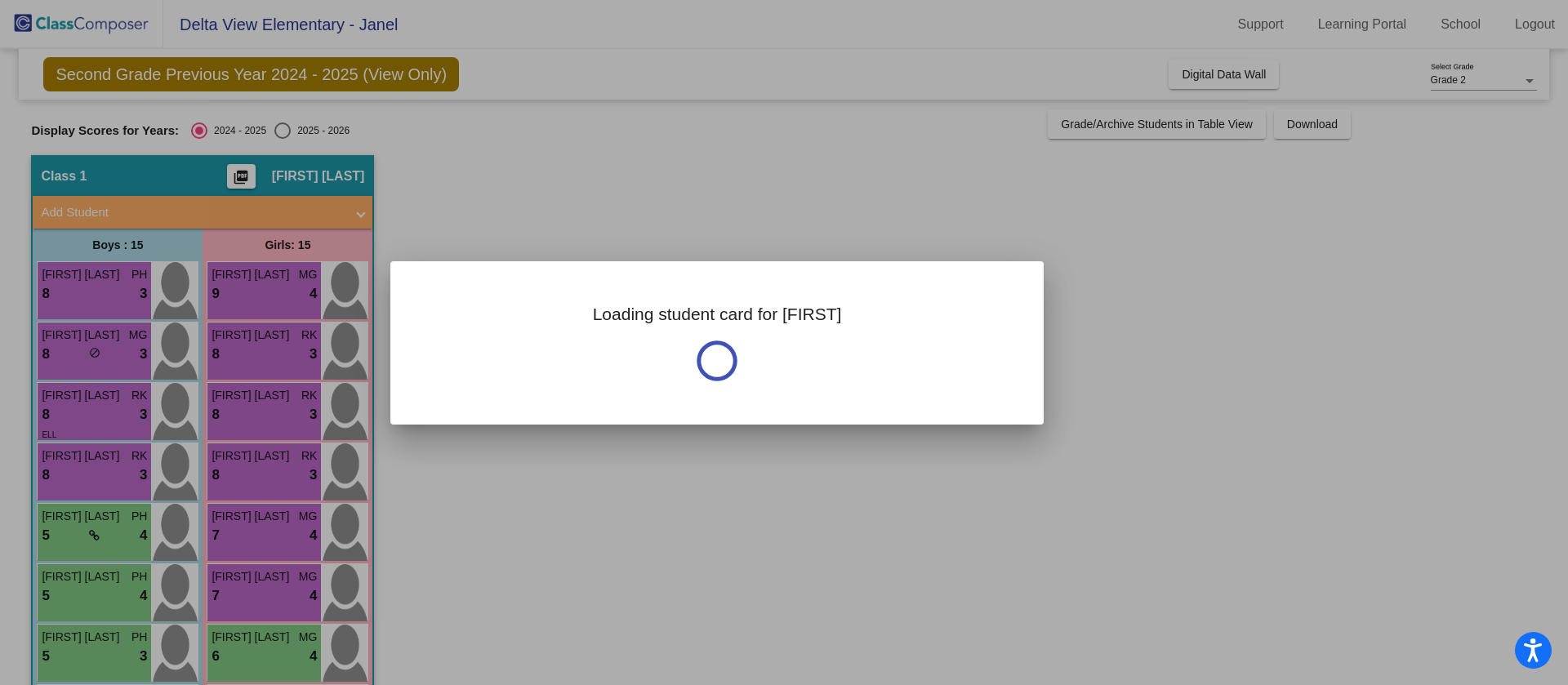 click at bounding box center (784, 342) 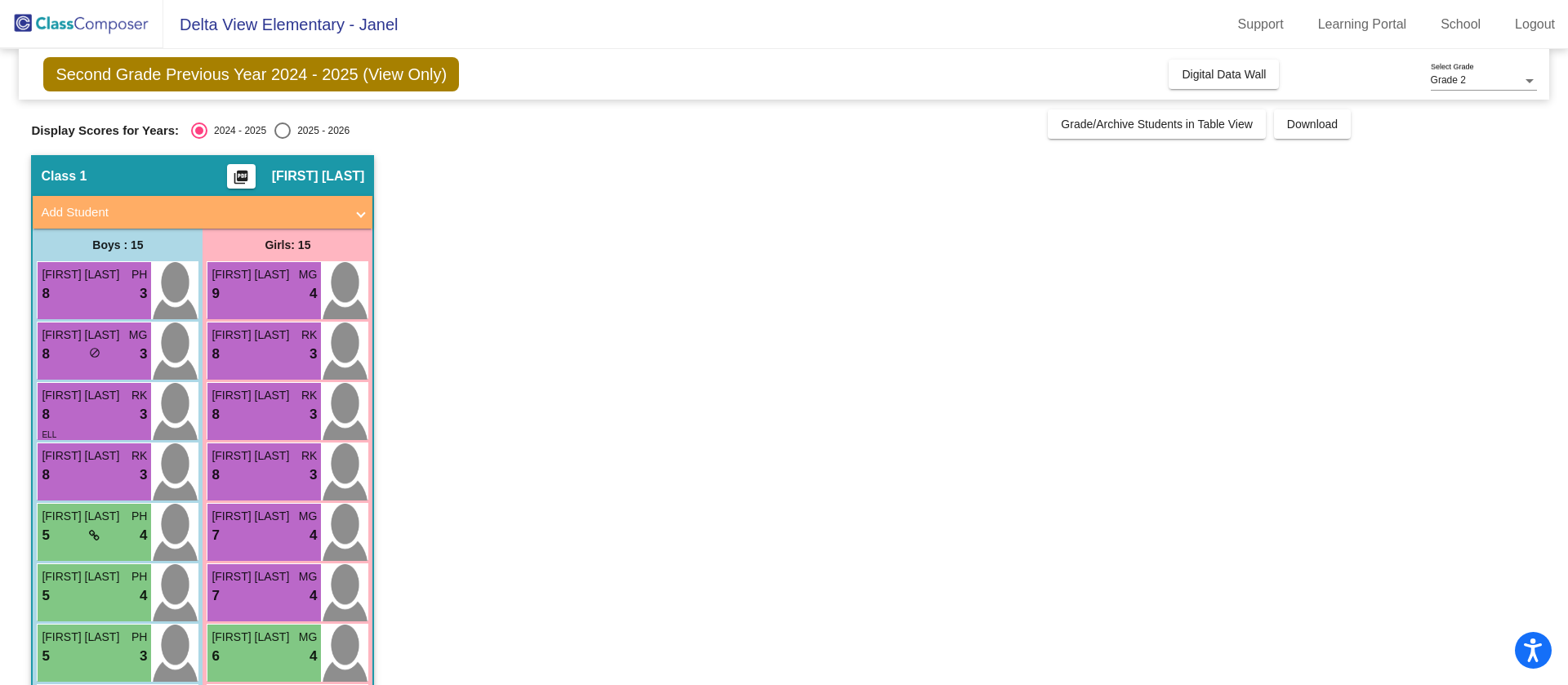 click on "8 lock do_not_disturb_alt 3" at bounding box center (94, 415) 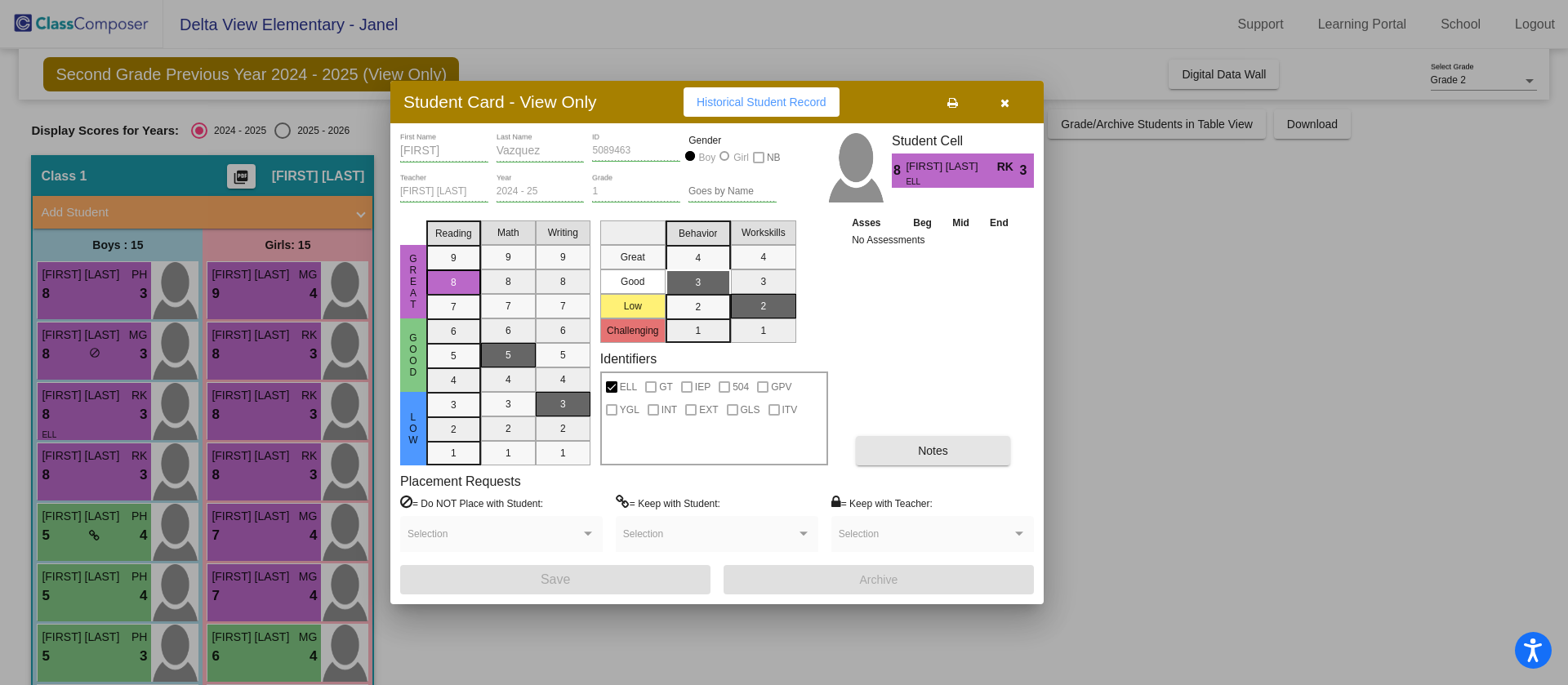 click on "Notes" at bounding box center [933, 451] 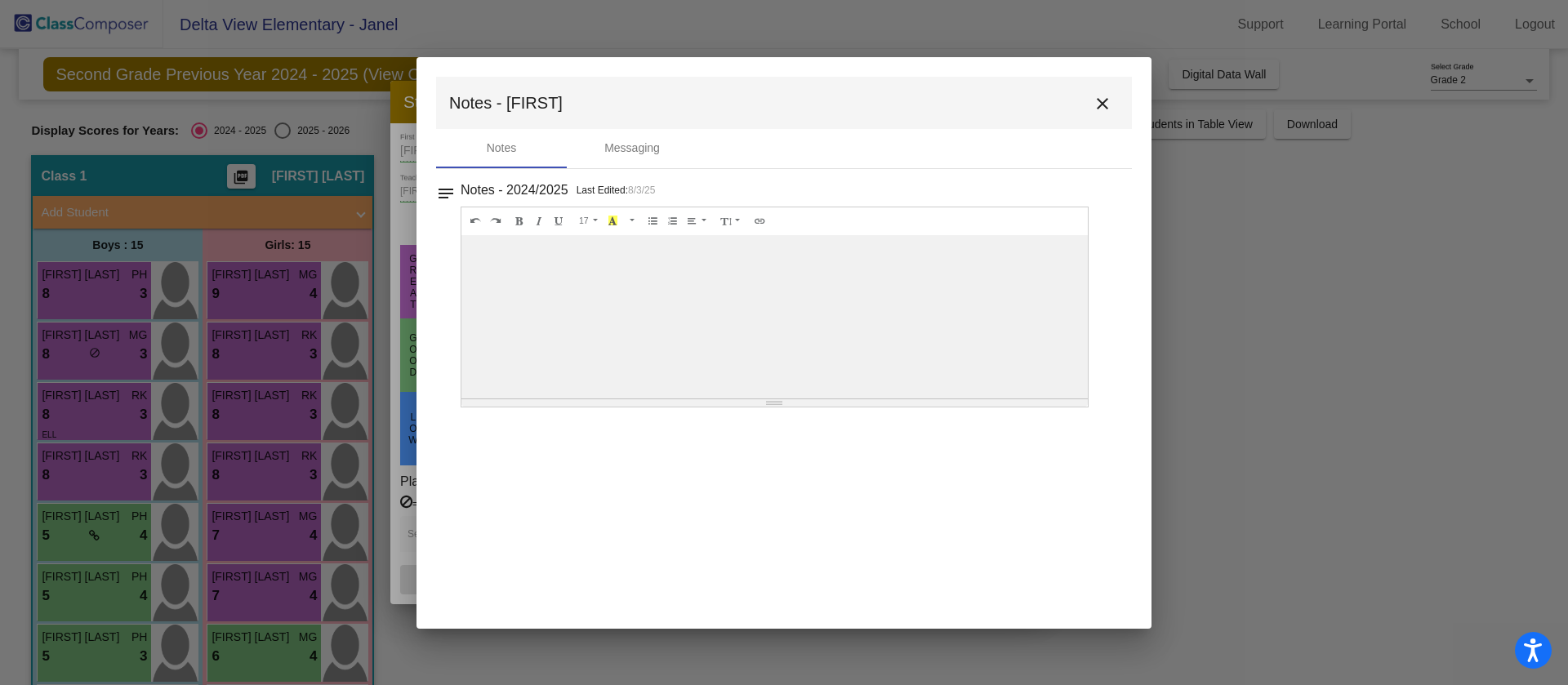 click on "close" at bounding box center (1102, 103) 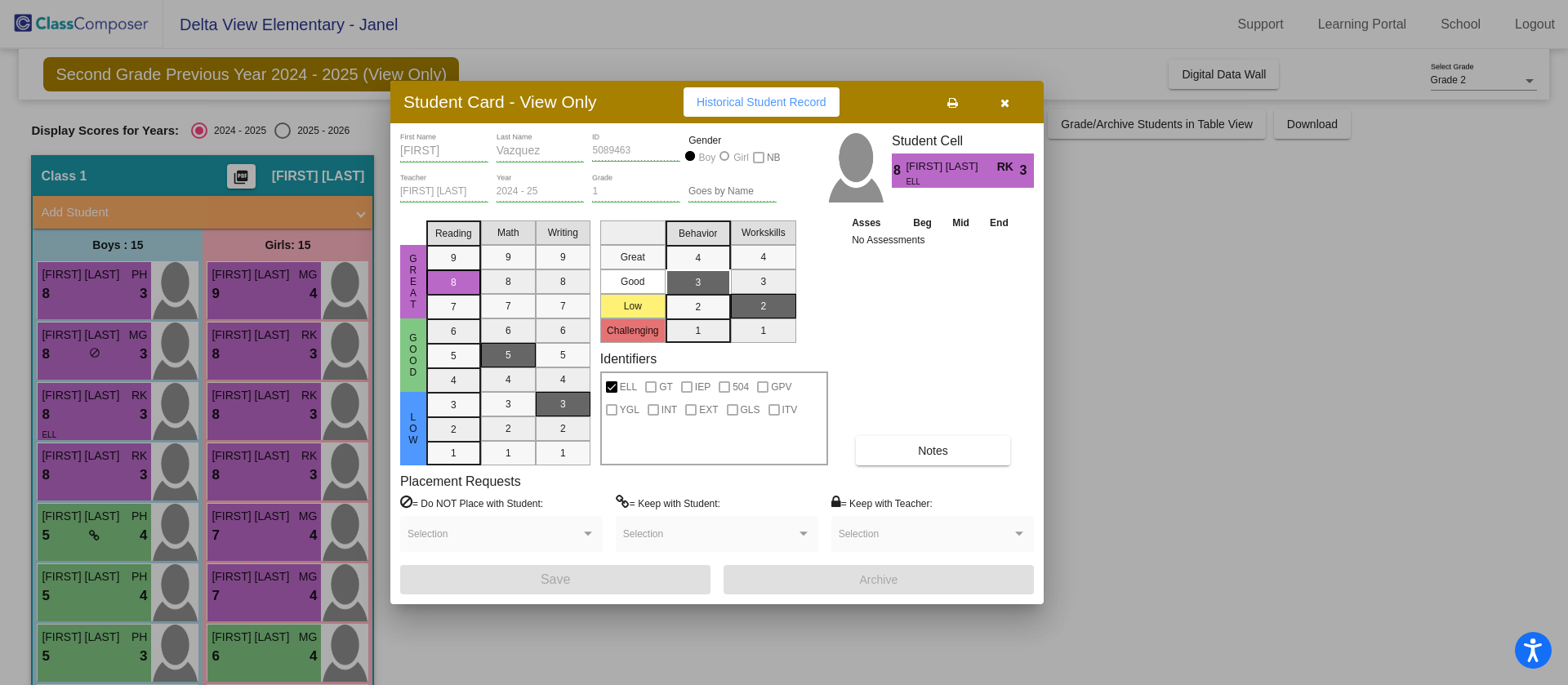 click at bounding box center [784, 342] 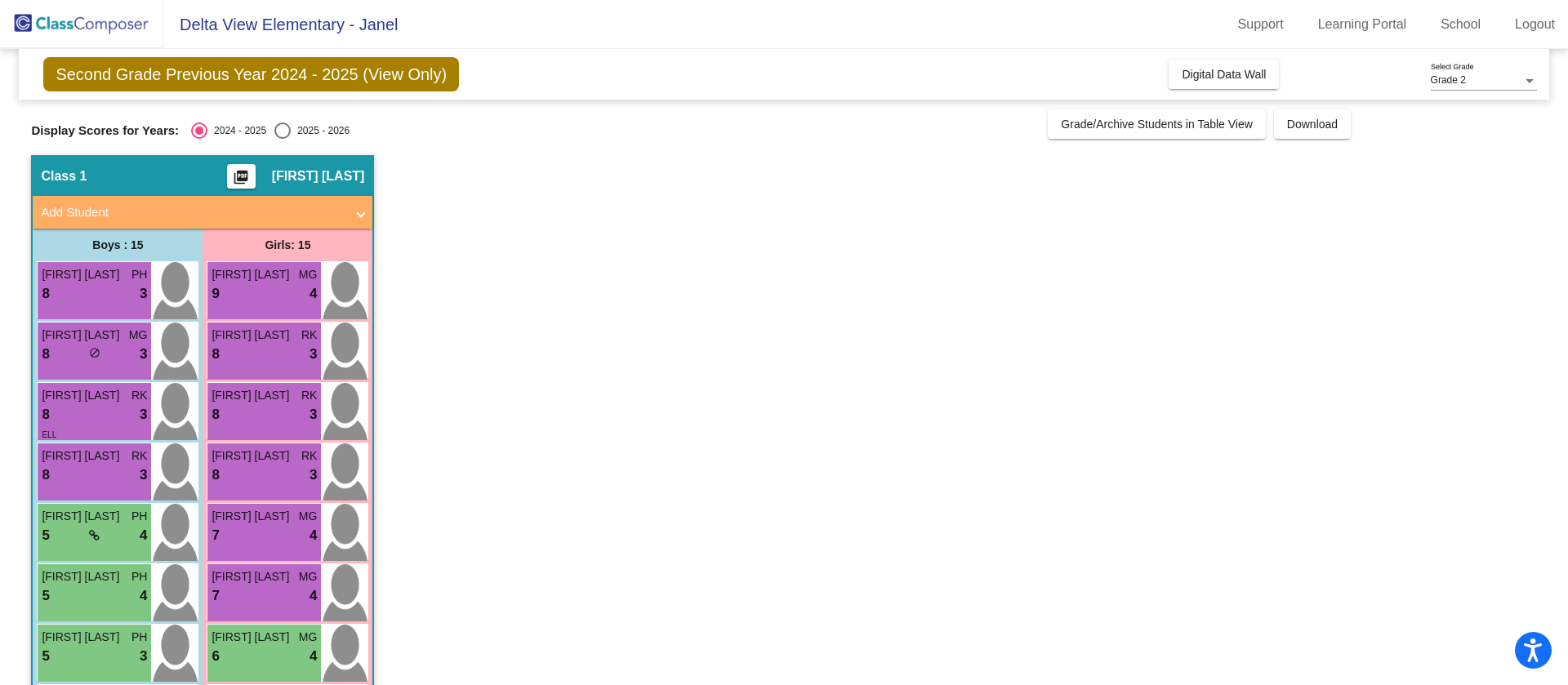 click on "8 lock do_not_disturb_alt 3" at bounding box center [264, 475] 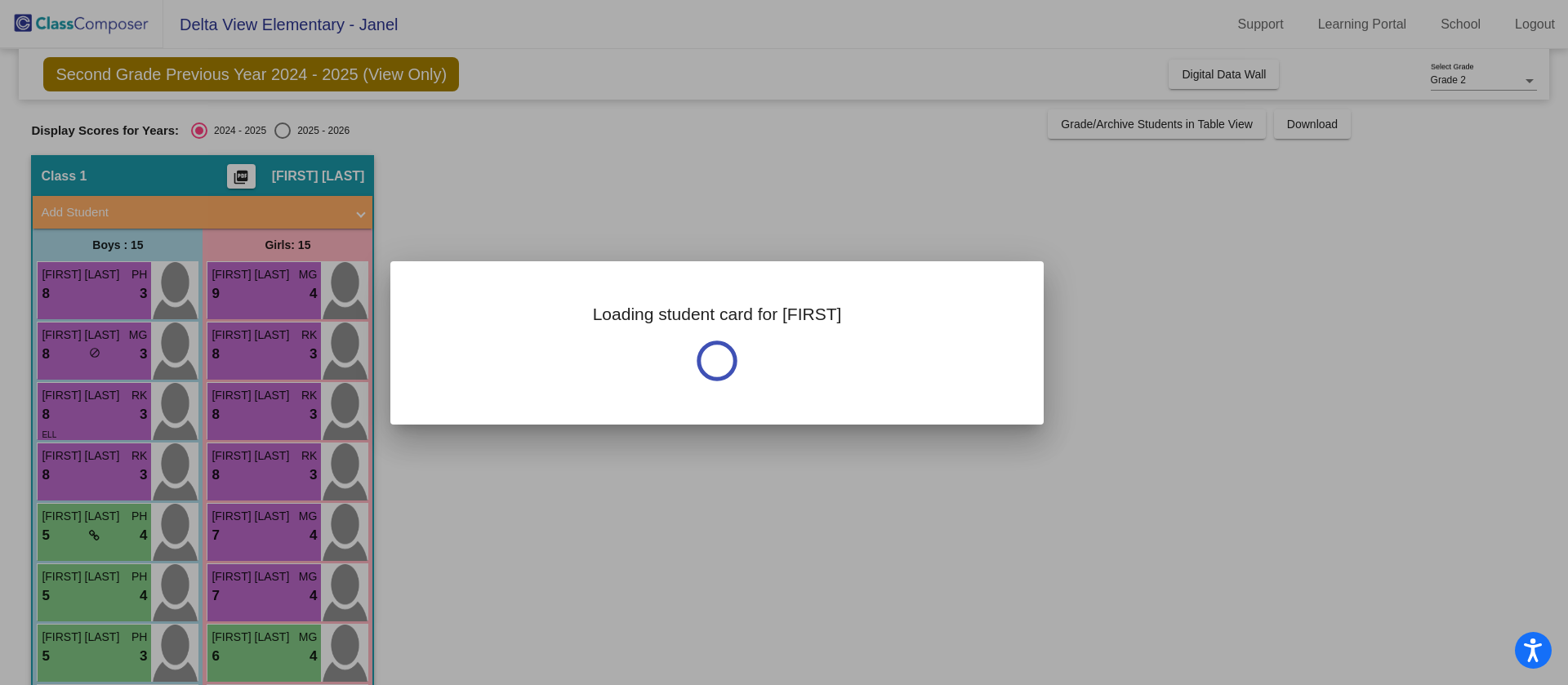 click at bounding box center [784, 342] 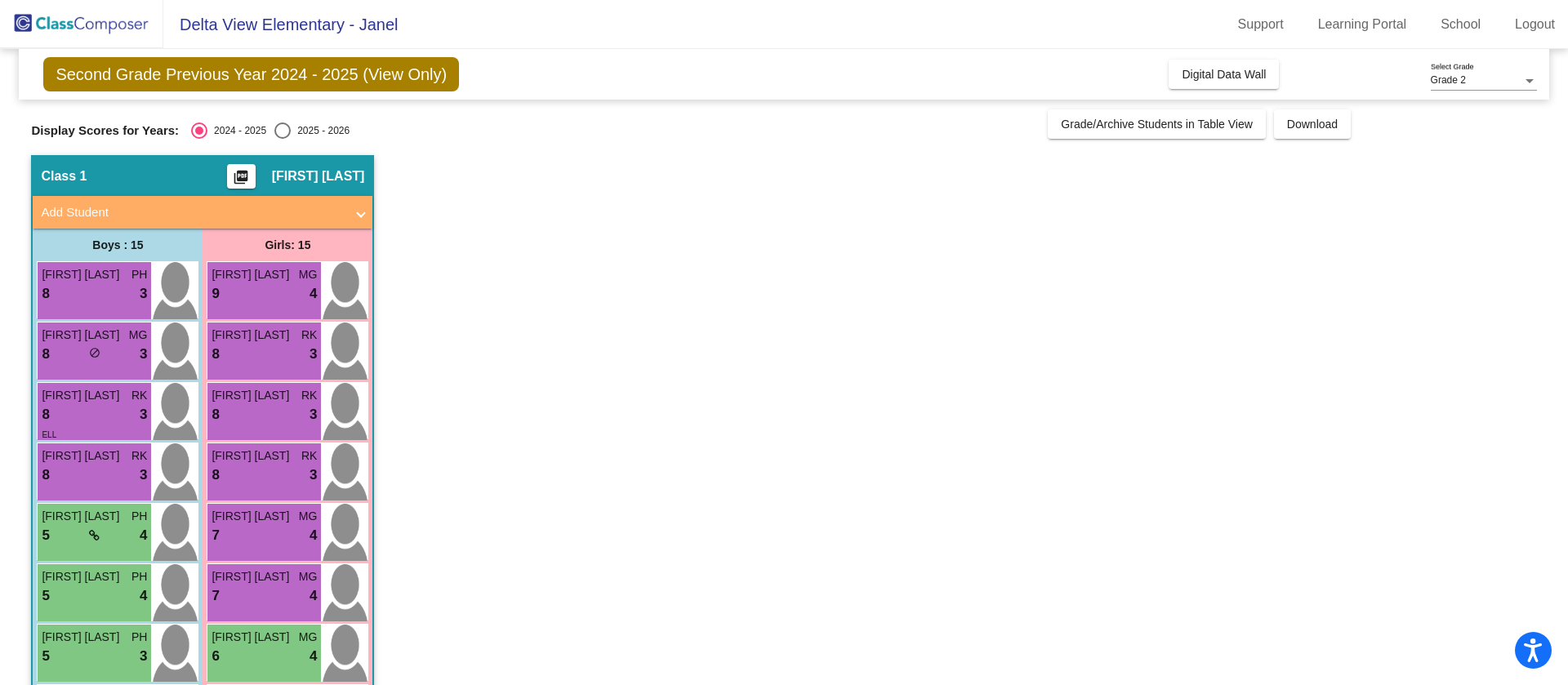 click on "8 lock do_not_disturb_alt 3" at bounding box center [264, 475] 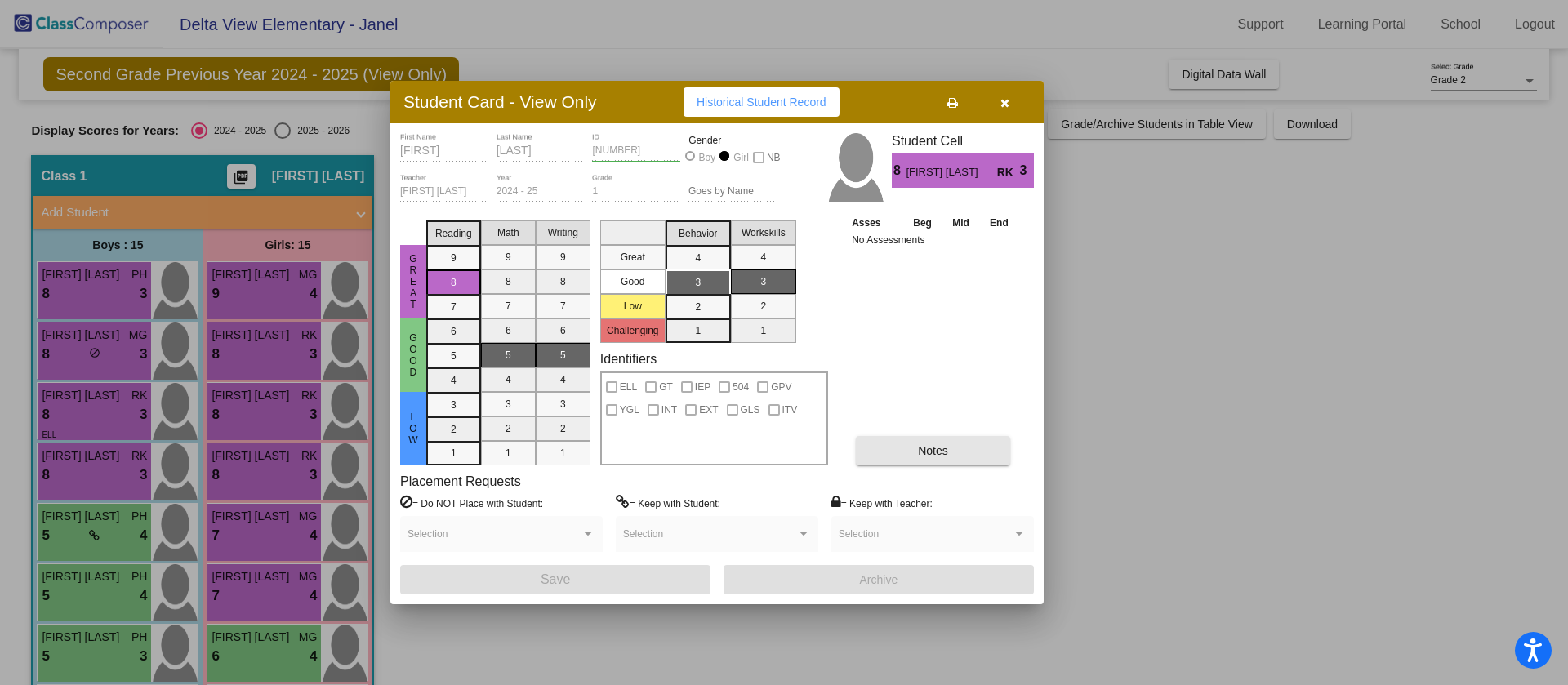 click on "Notes" at bounding box center (933, 451) 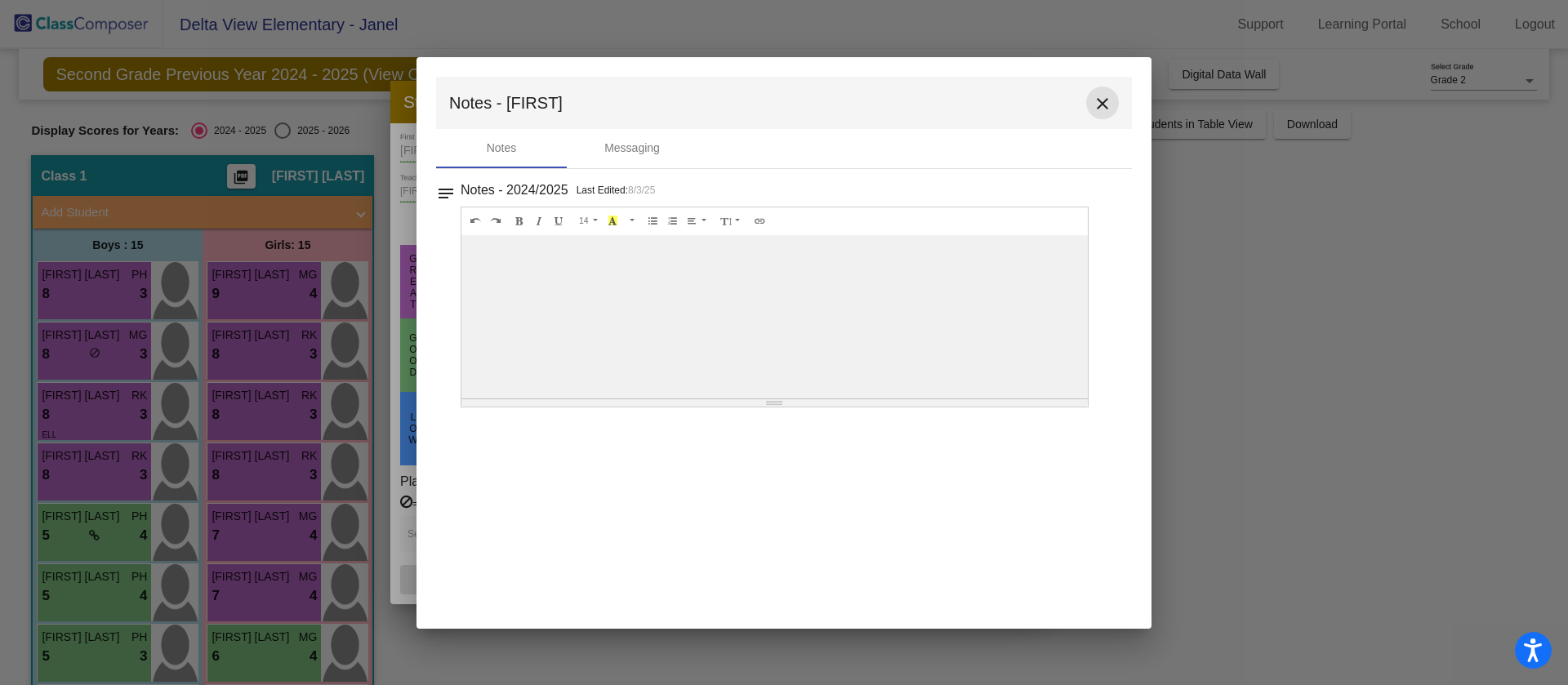 click on "close" at bounding box center (1102, 104) 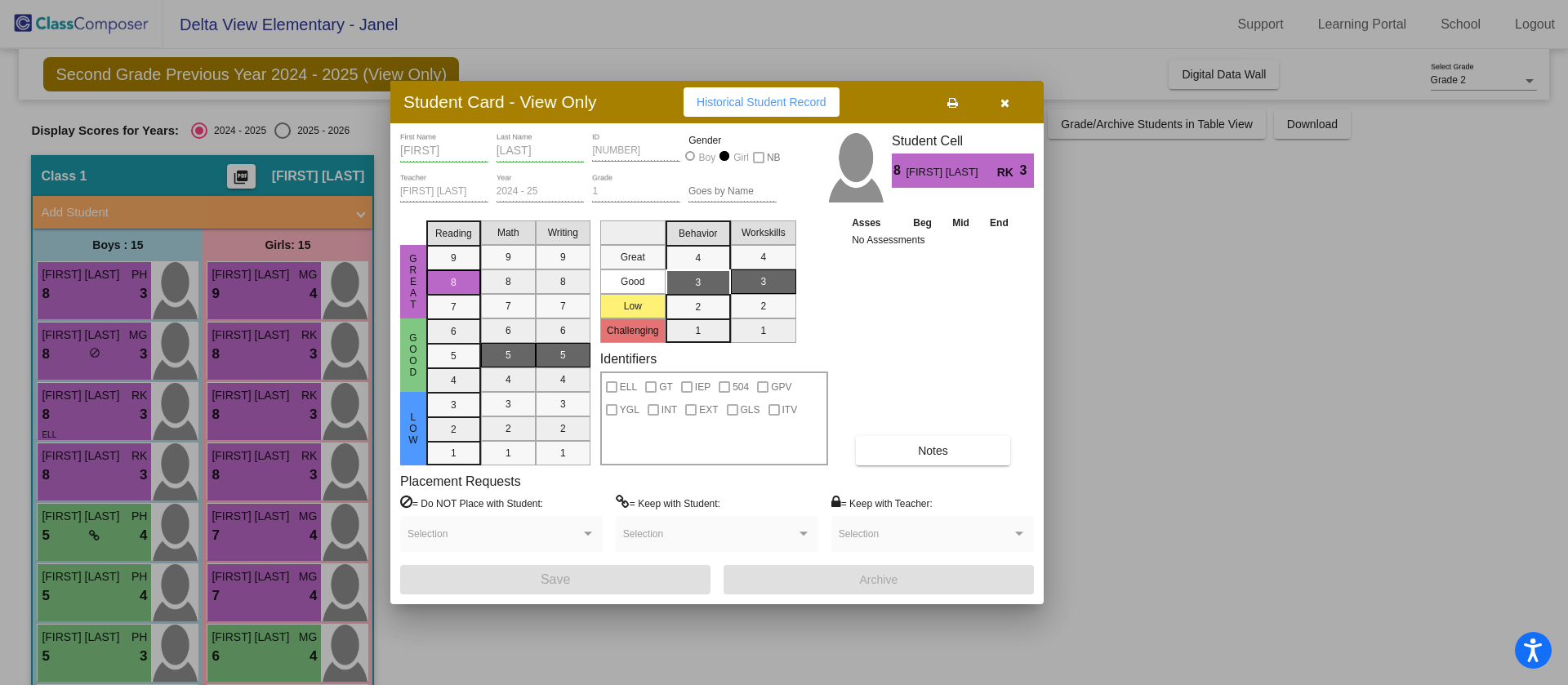 click at bounding box center [784, 342] 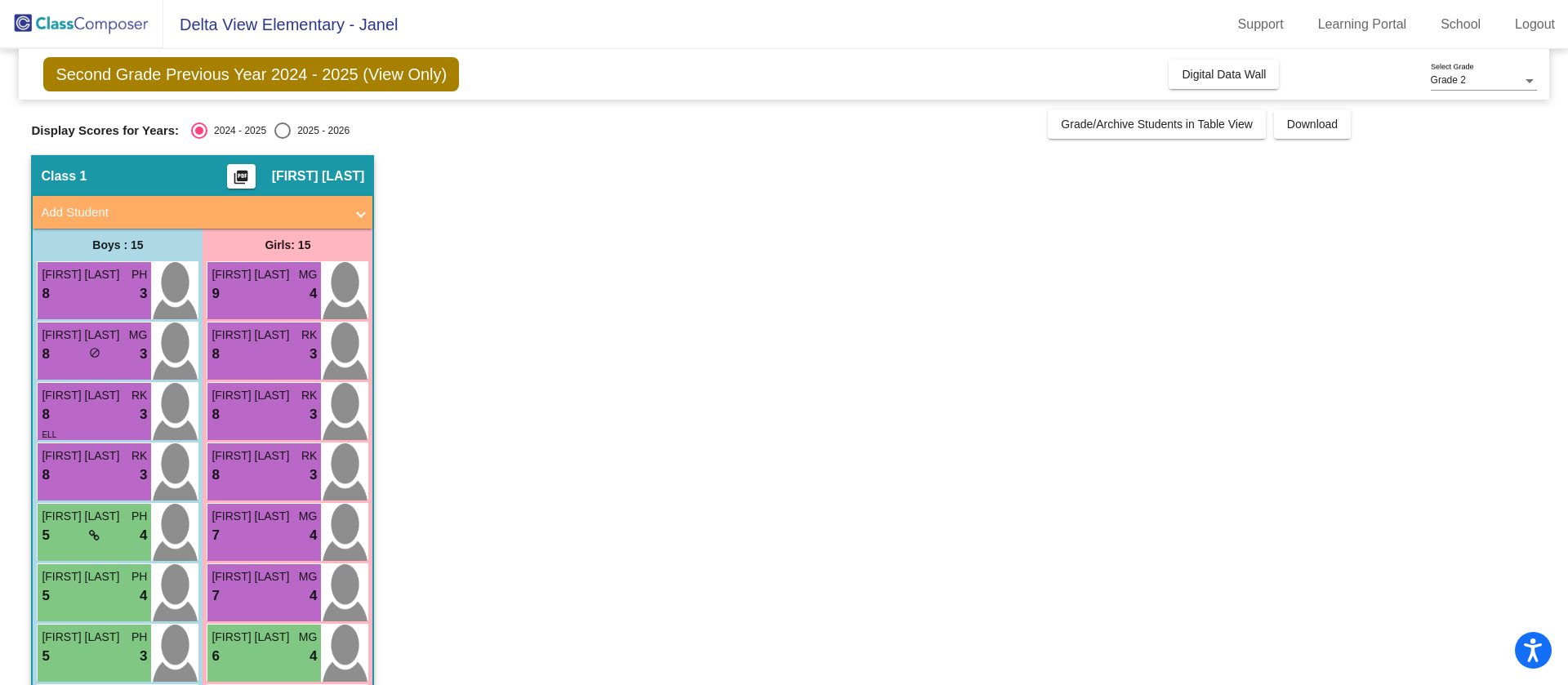 click on "[FIRST] [LAST]" at bounding box center [252, 516] 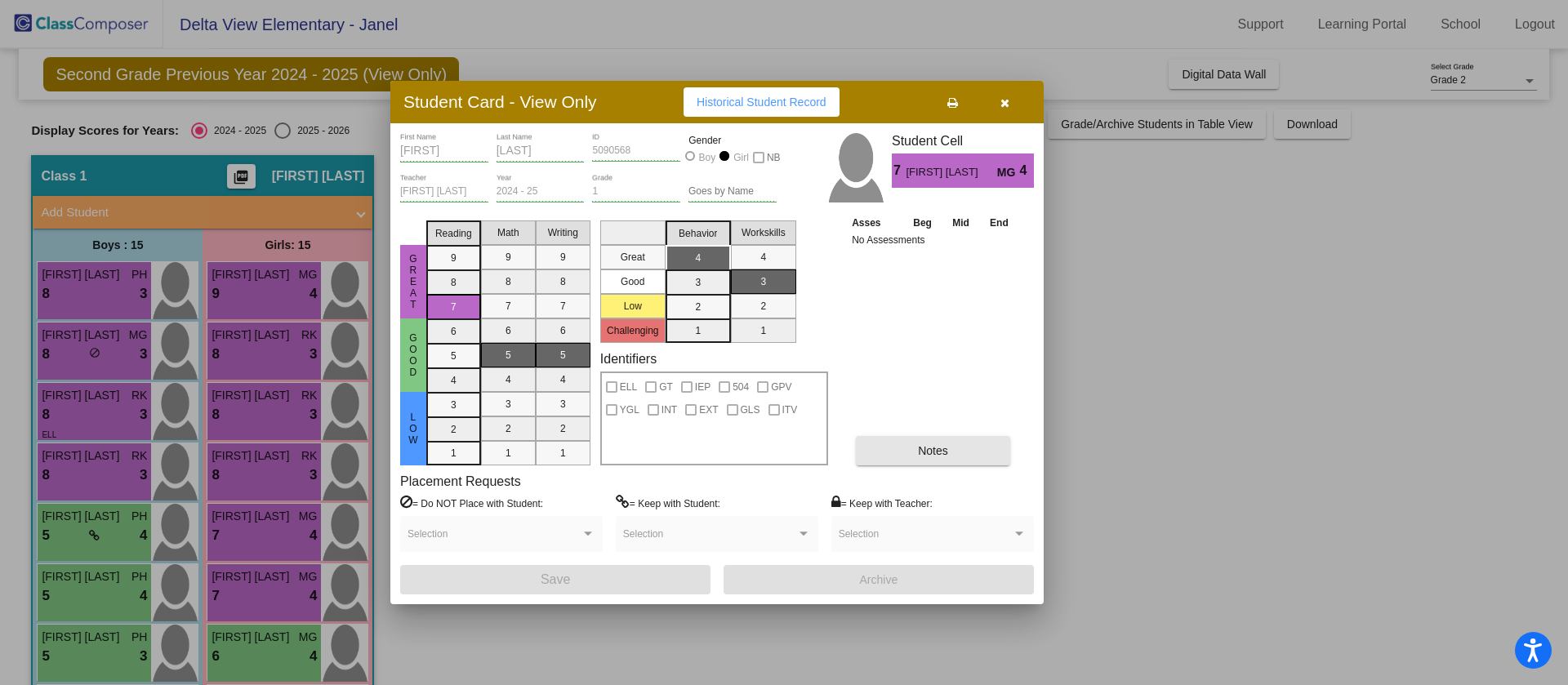 click on "Notes" at bounding box center (933, 451) 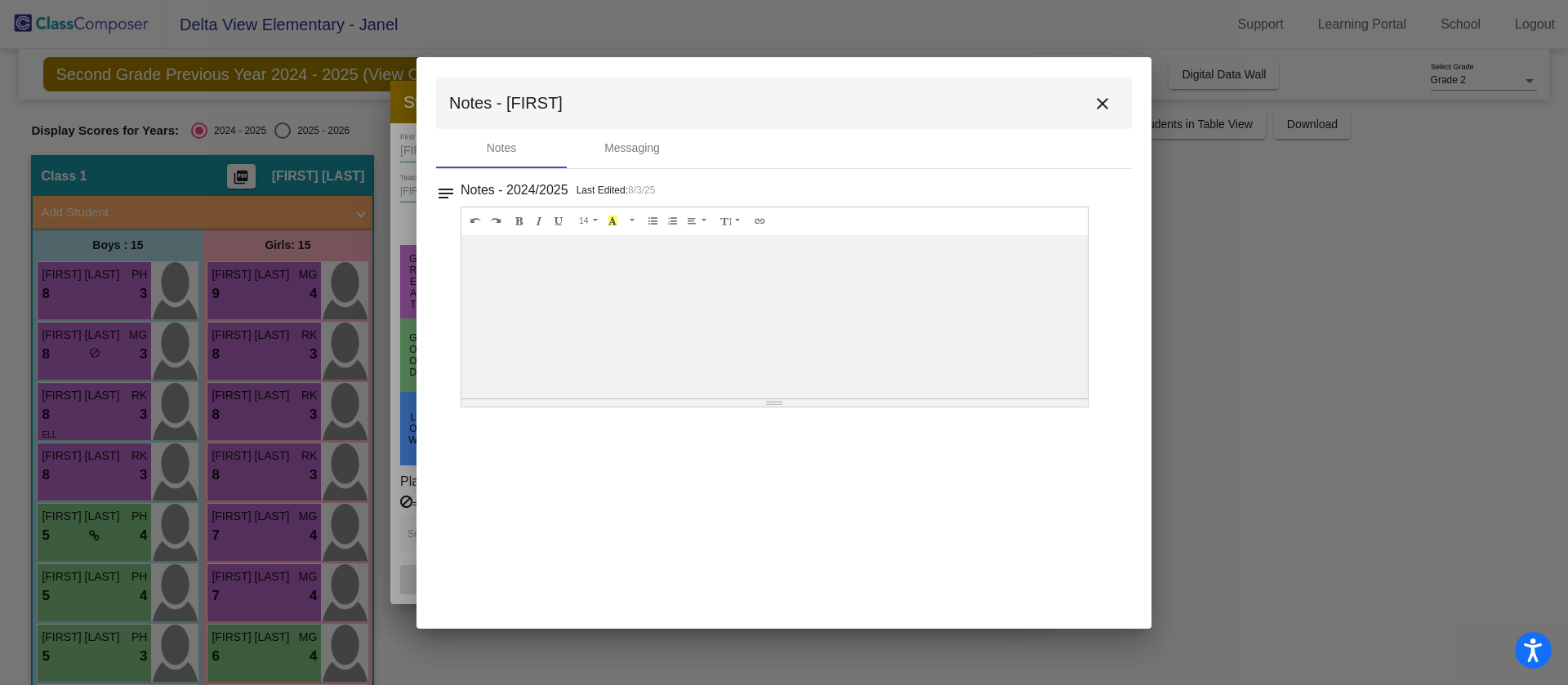 click at bounding box center (784, 342) 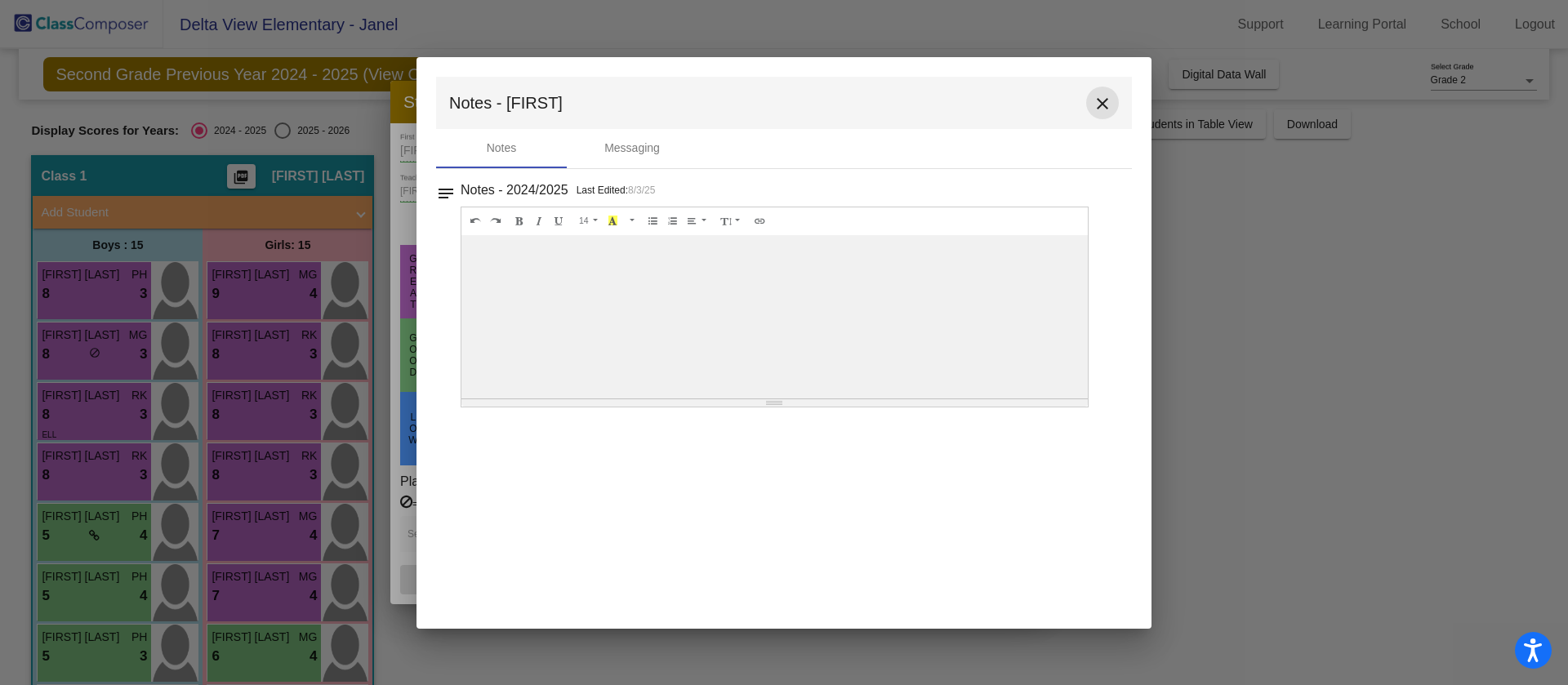click on "close" at bounding box center [1102, 104] 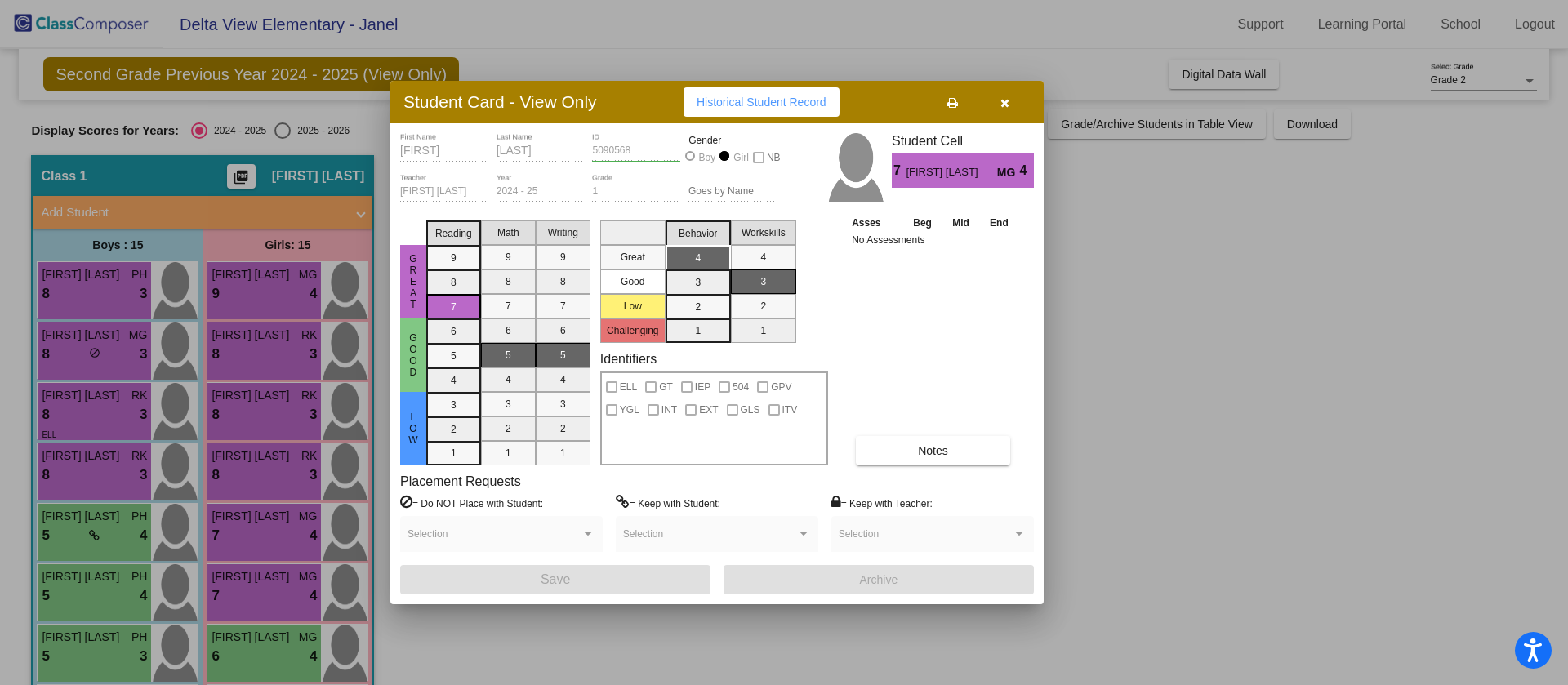 click at bounding box center [784, 342] 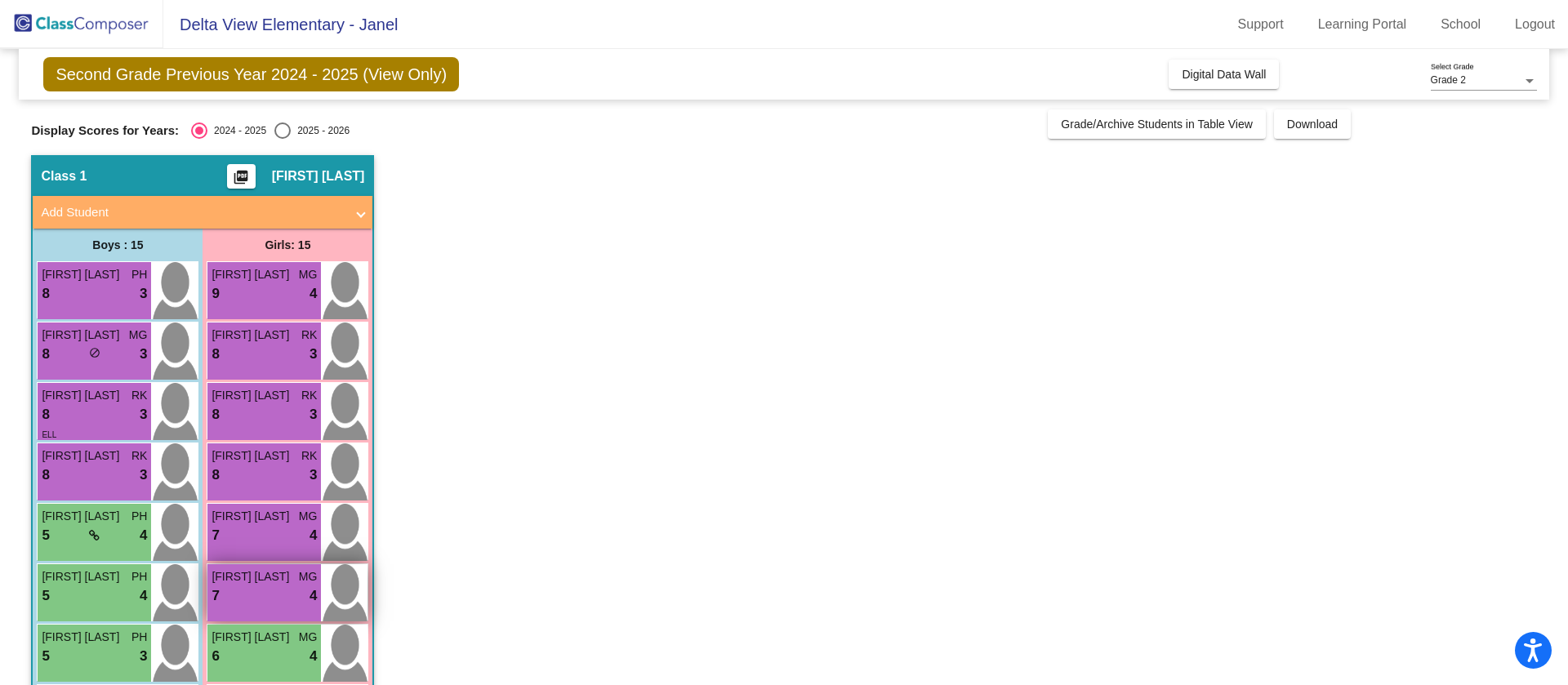 click on "7 lock do_not_disturb_alt 4" at bounding box center (264, 596) 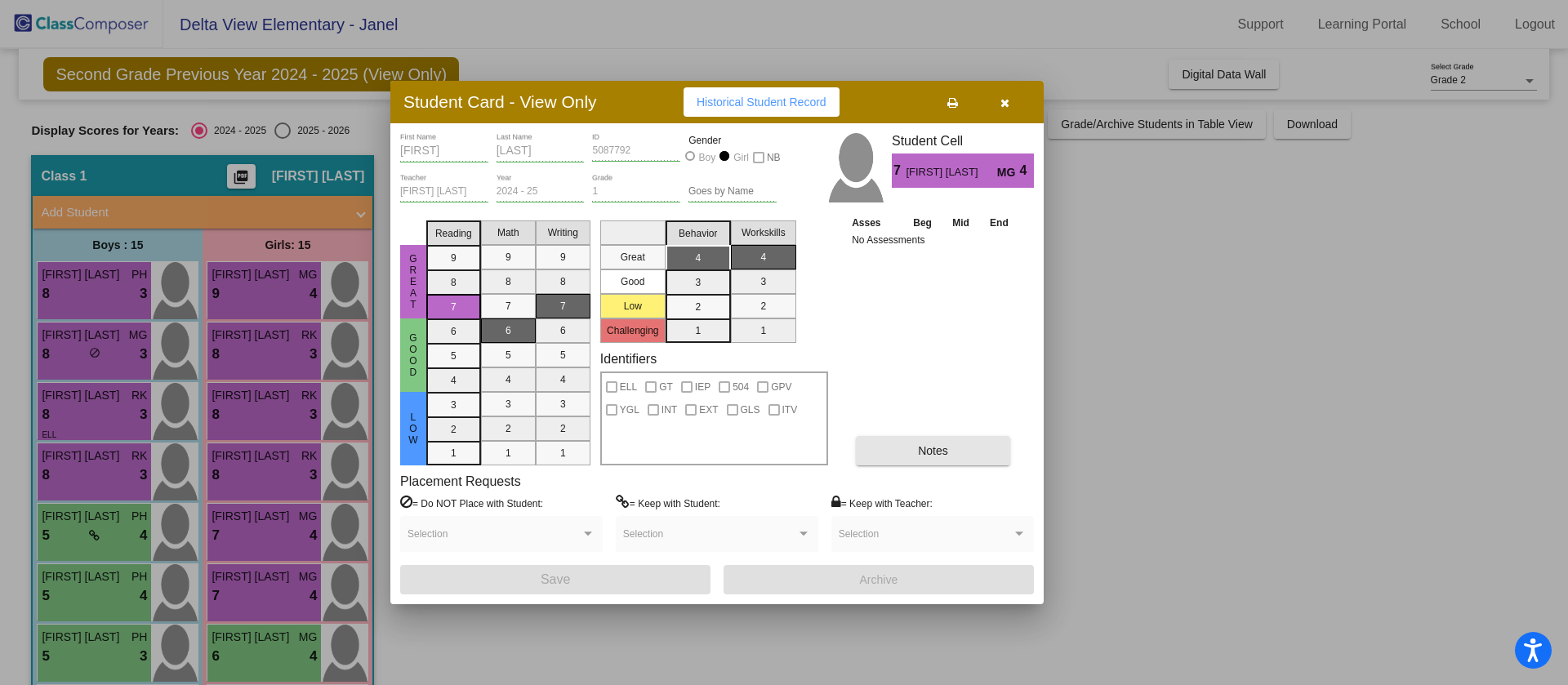 click on "Notes" at bounding box center [933, 451] 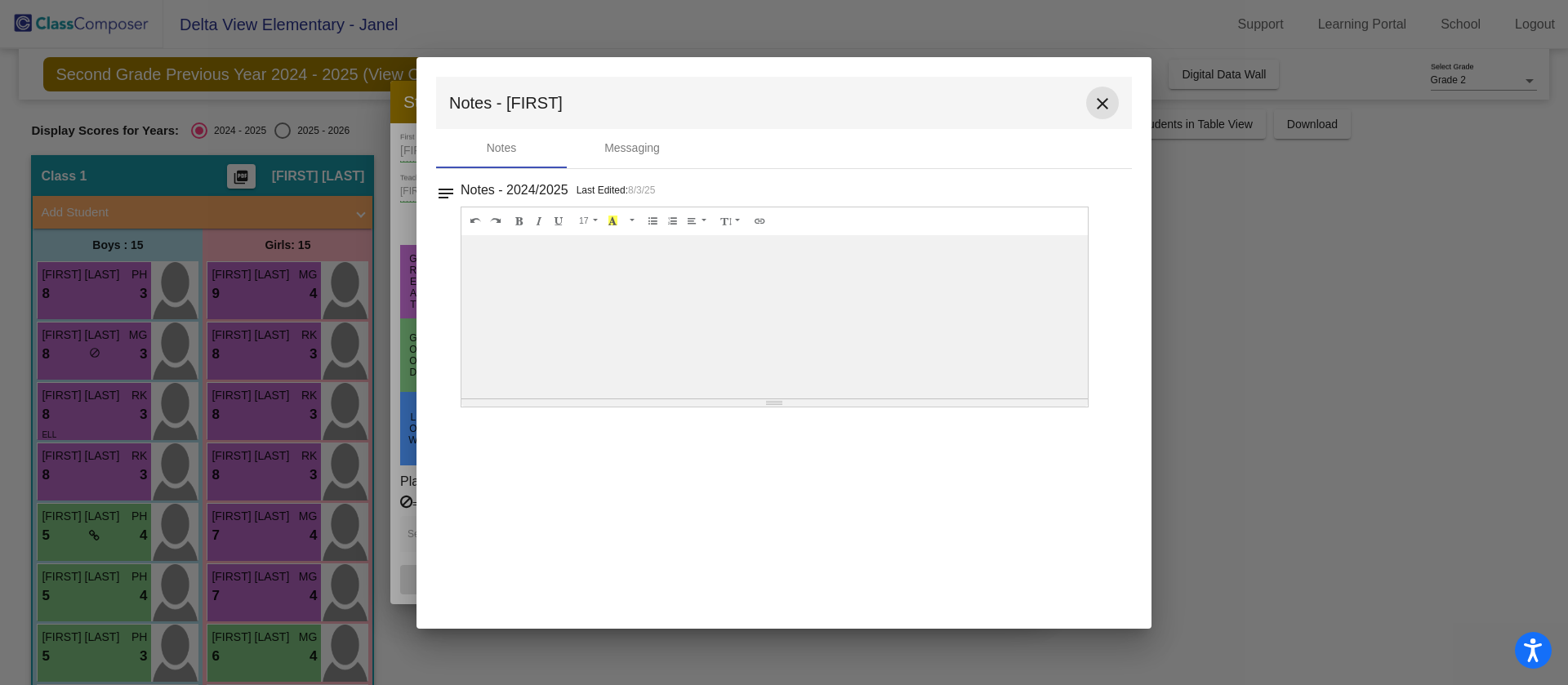 click on "close" at bounding box center (1102, 103) 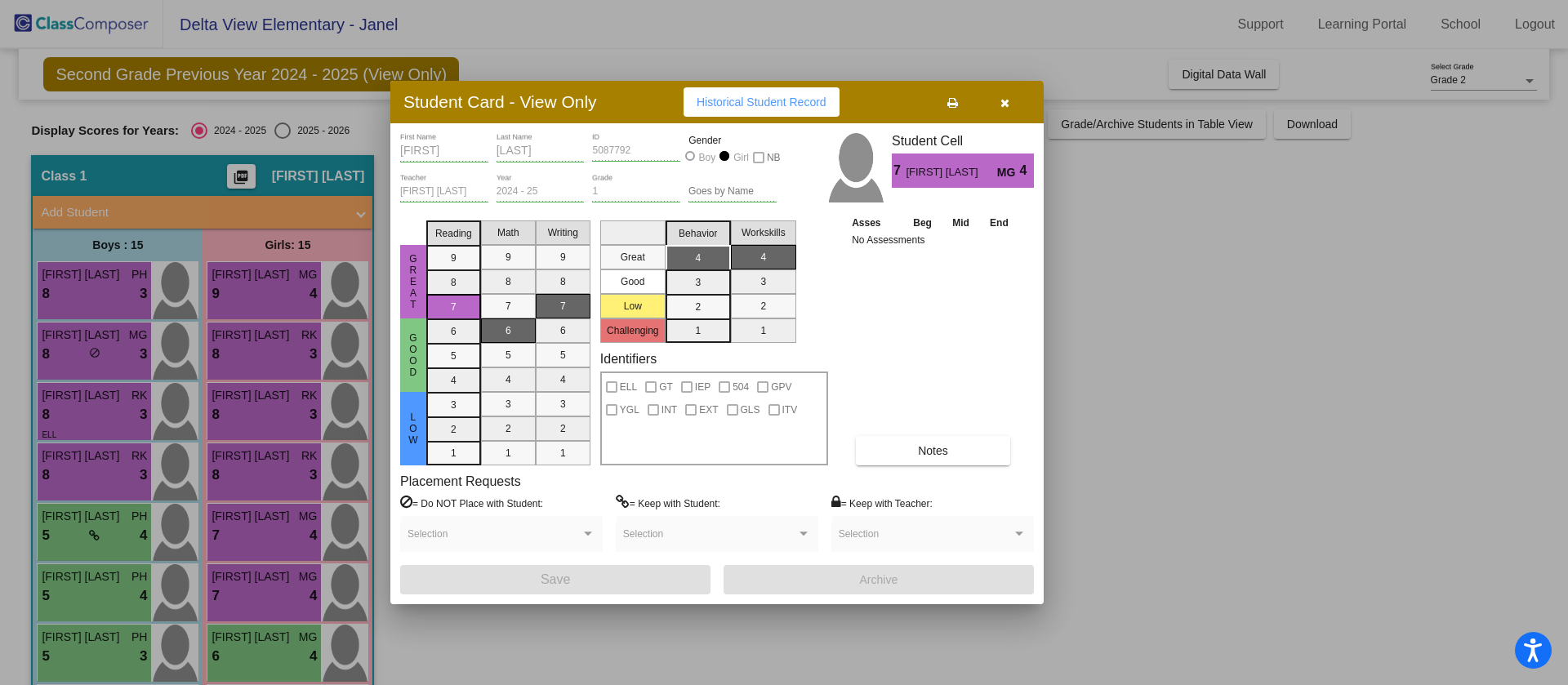 drag, startPoint x: 1567, startPoint y: 333, endPoint x: 1566, endPoint y: 432, distance: 99.00505 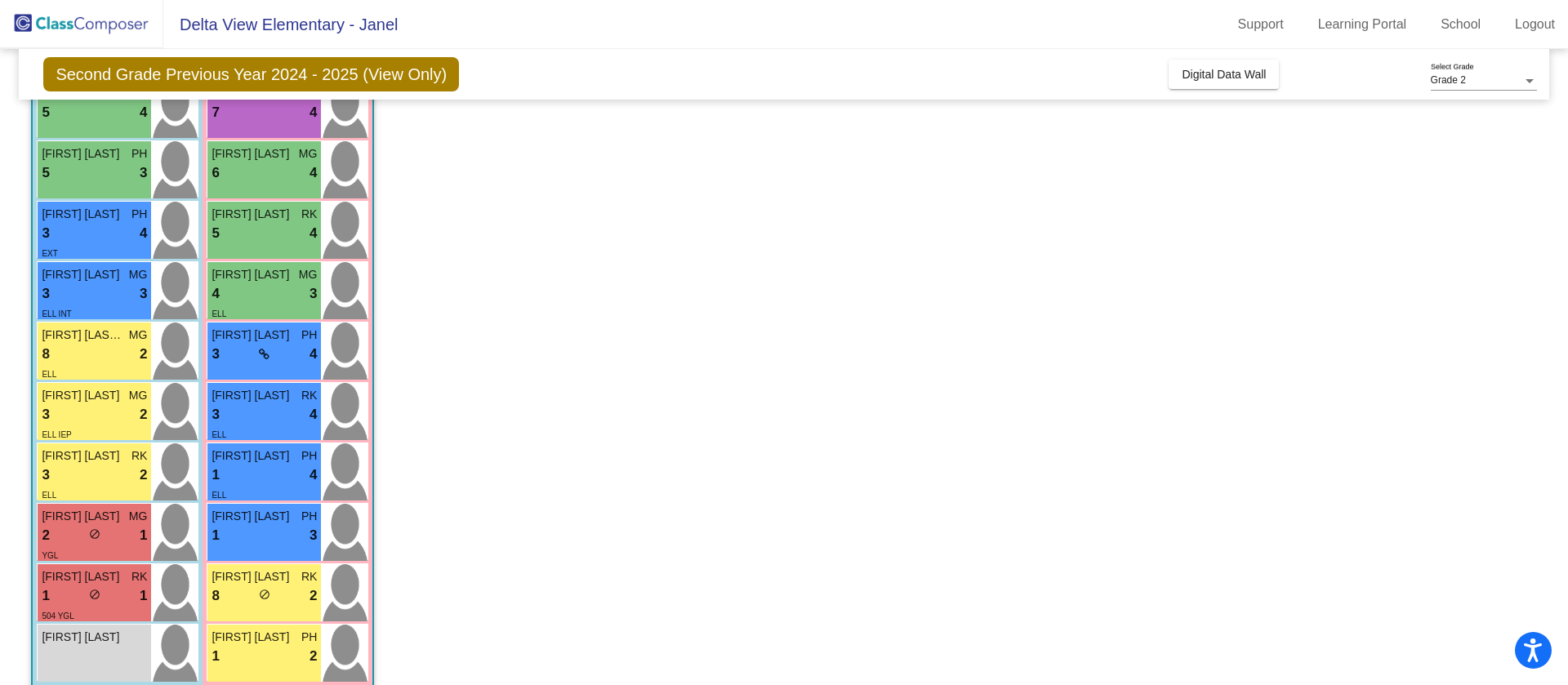 scroll, scrollTop: 498, scrollLeft: 0, axis: vertical 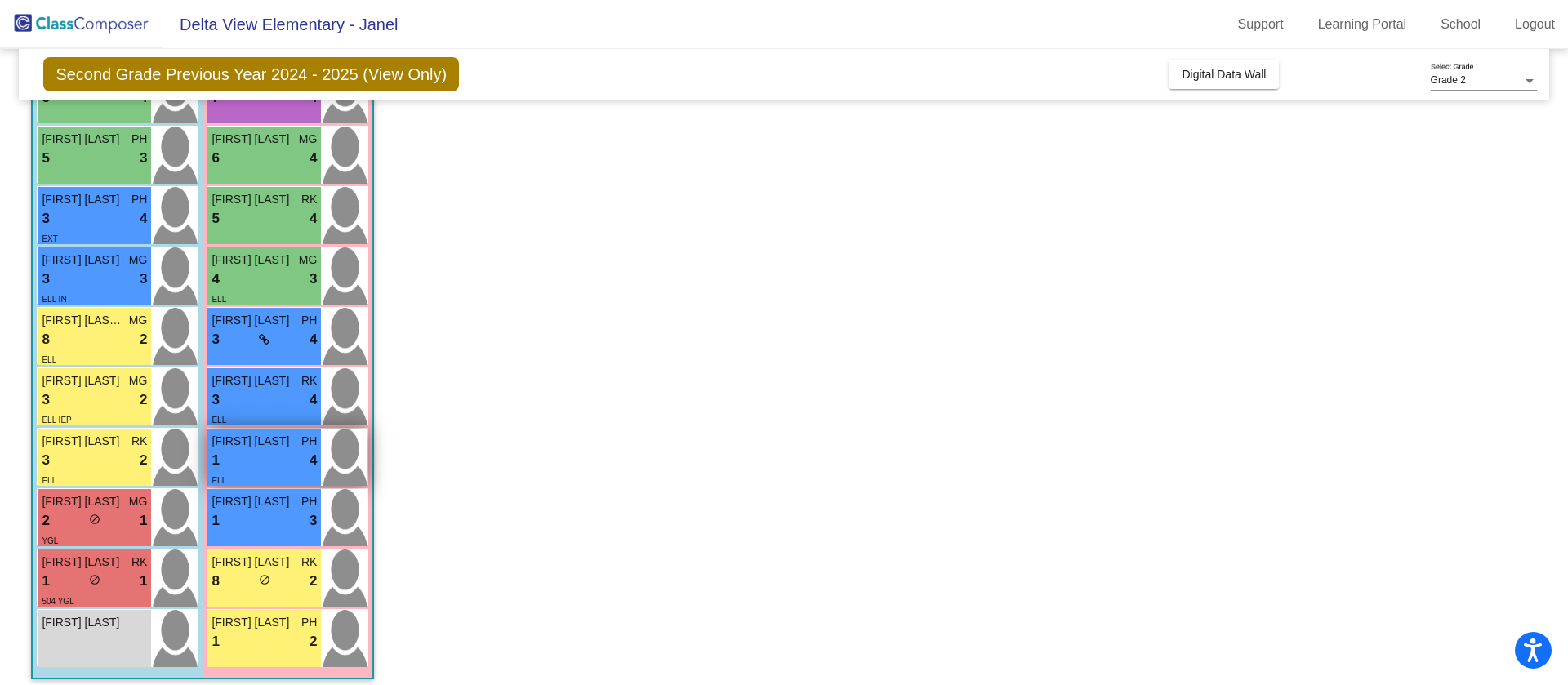 click on "[FIRST] [LAST]" at bounding box center [252, 441] 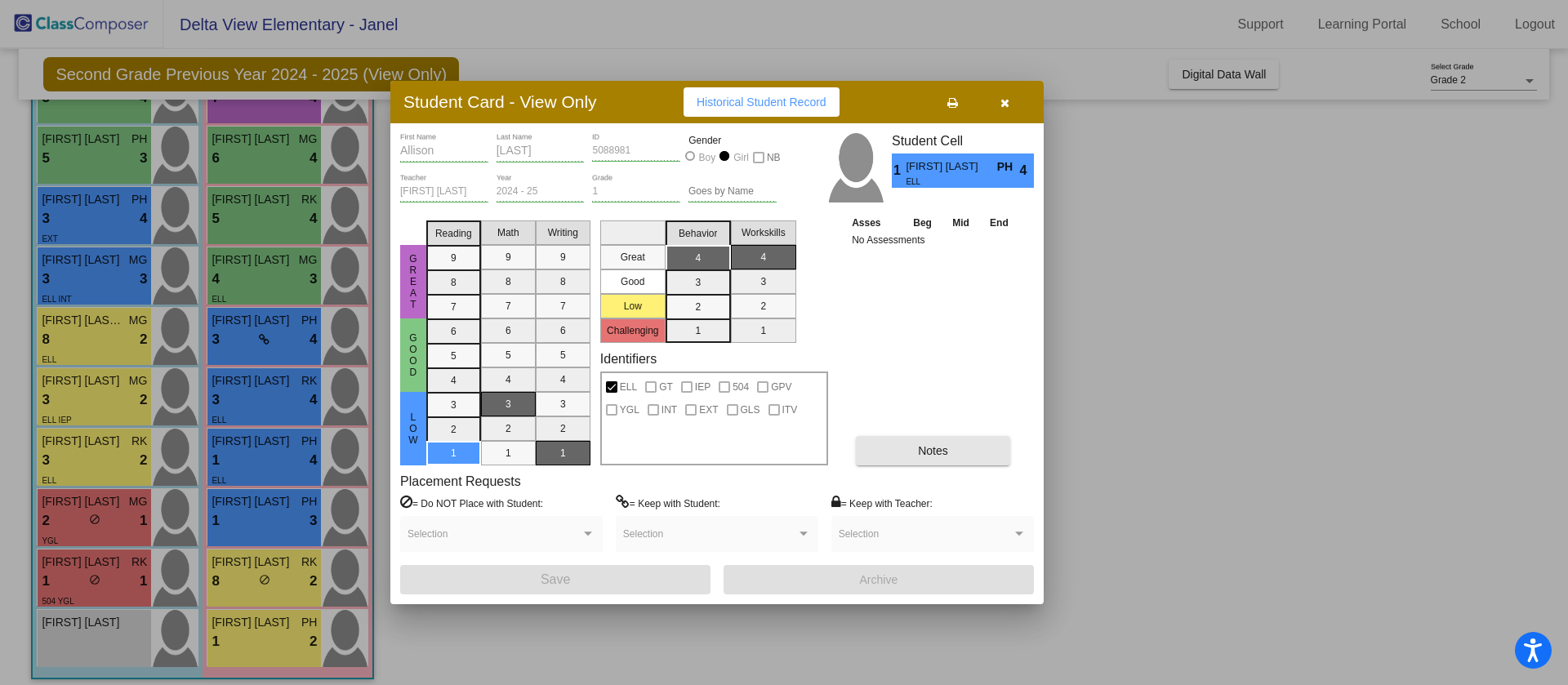 click on "Notes" at bounding box center (933, 451) 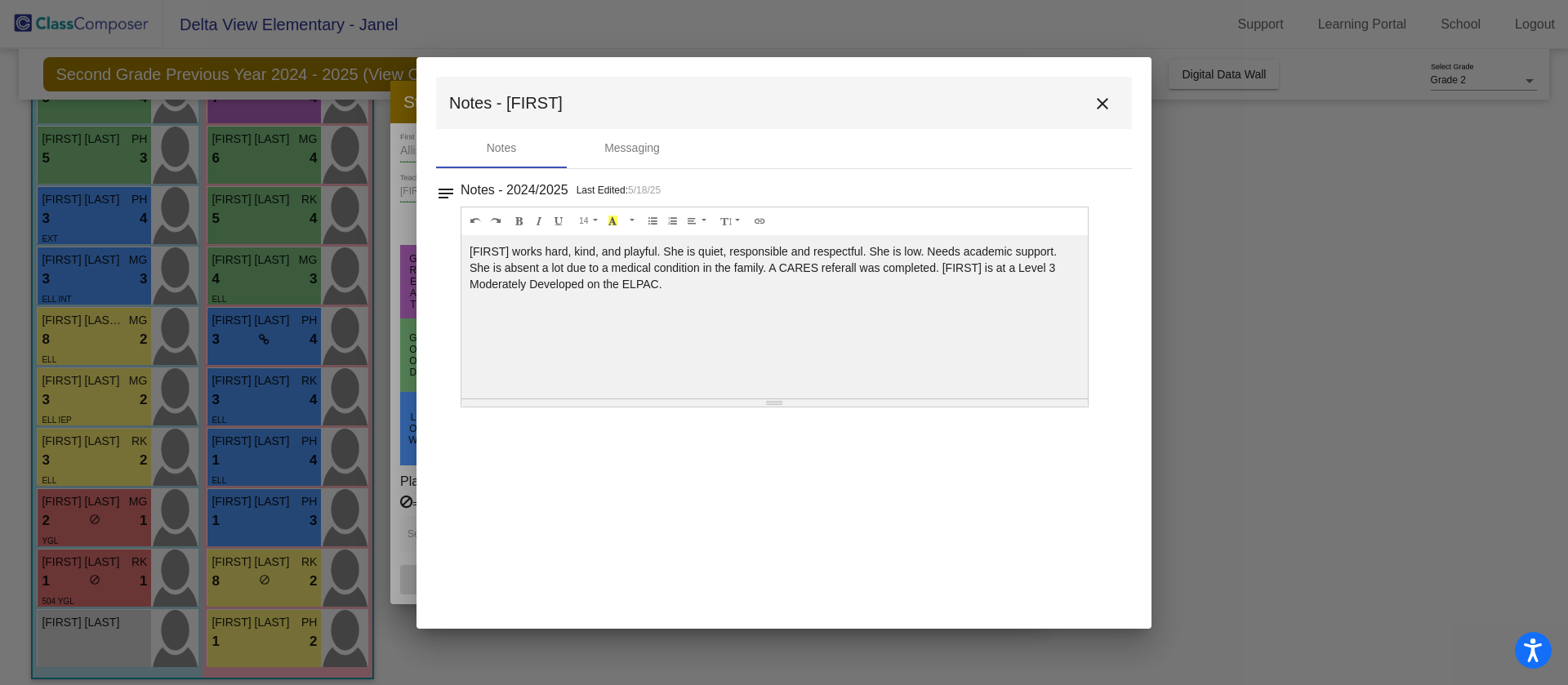 click at bounding box center [784, 342] 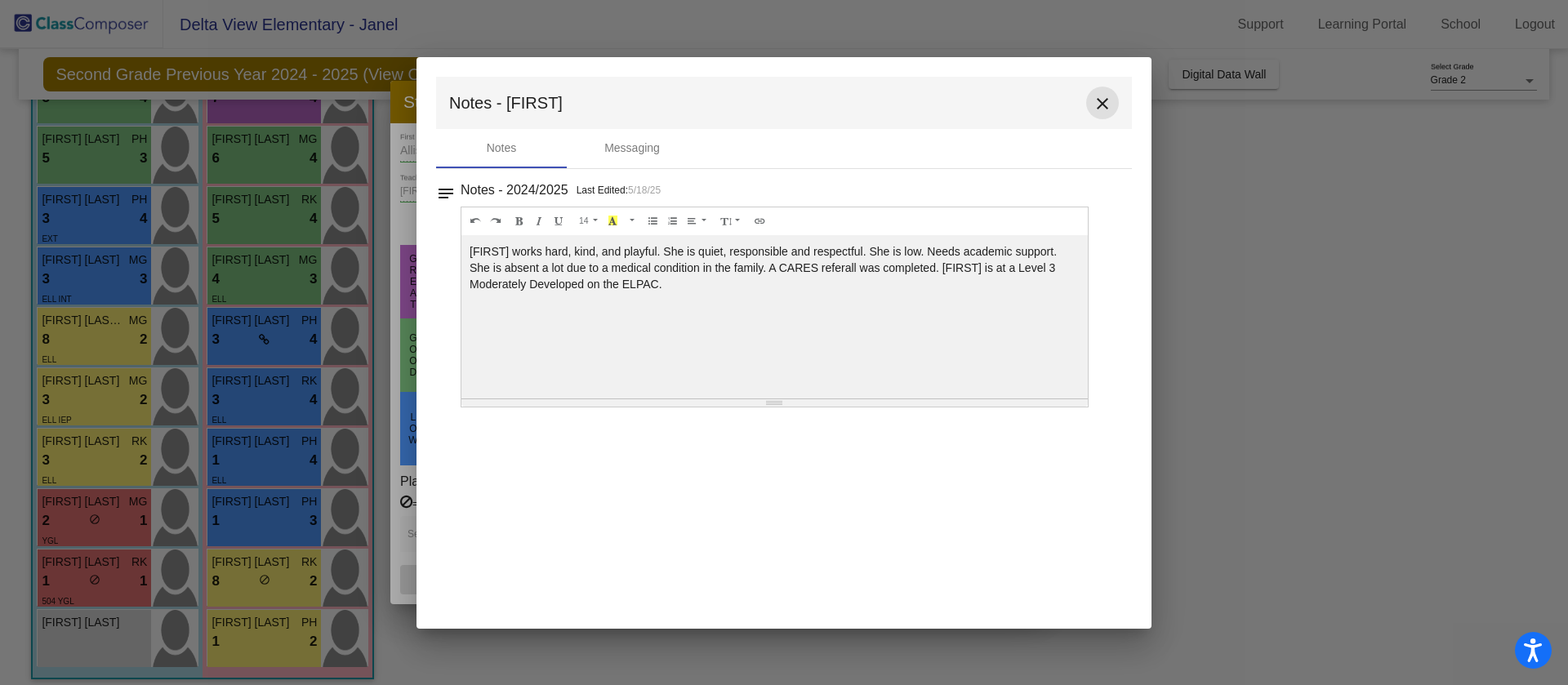 click on "close" at bounding box center [1102, 104] 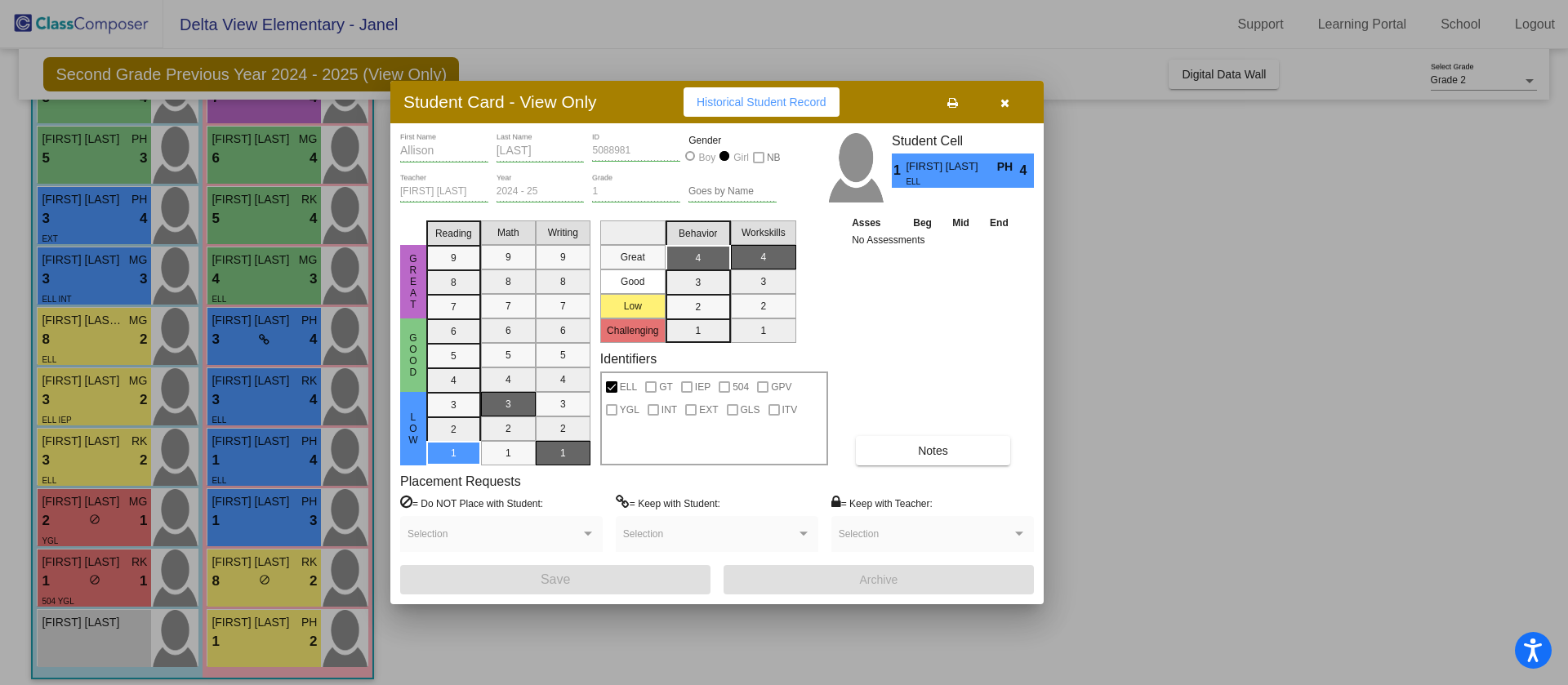 click at bounding box center (784, 342) 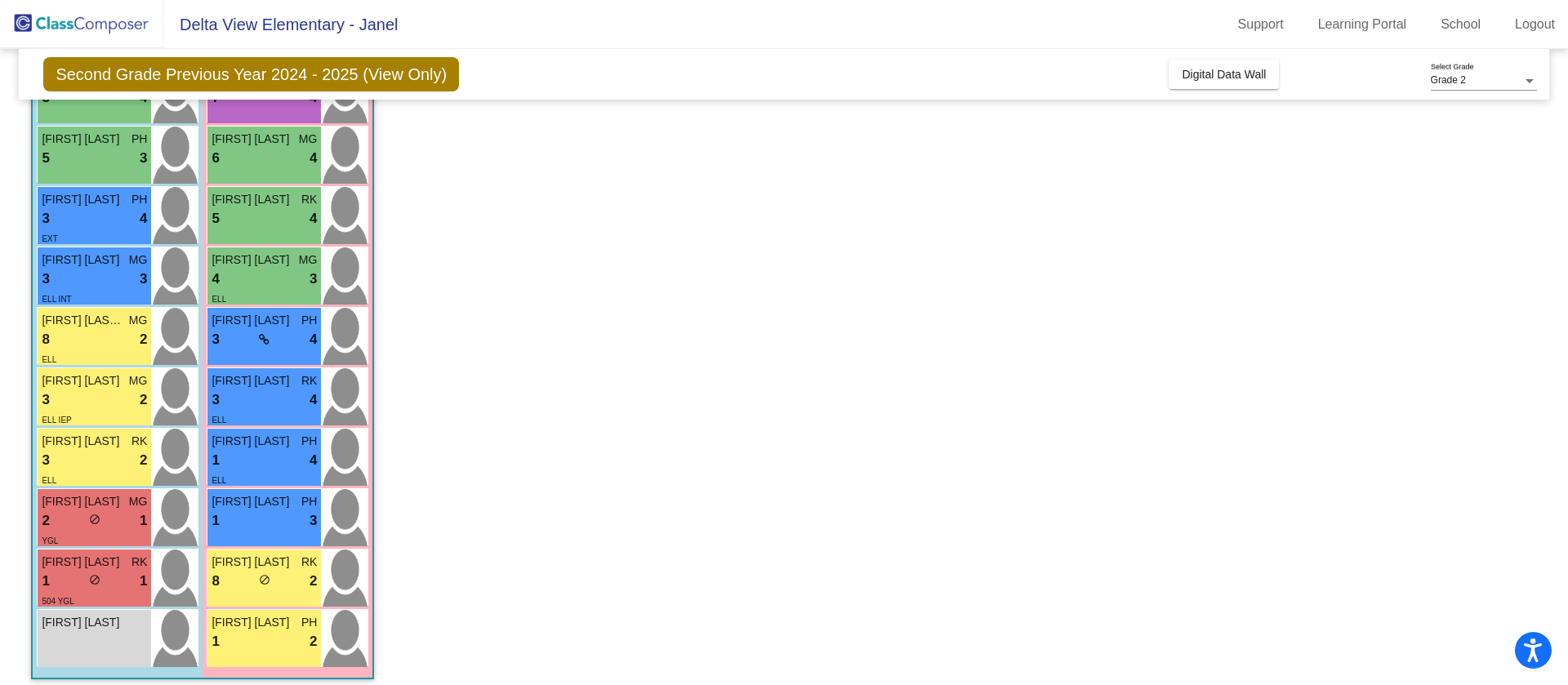click on "3 lock do_not_disturb_alt 4" at bounding box center (94, 219) 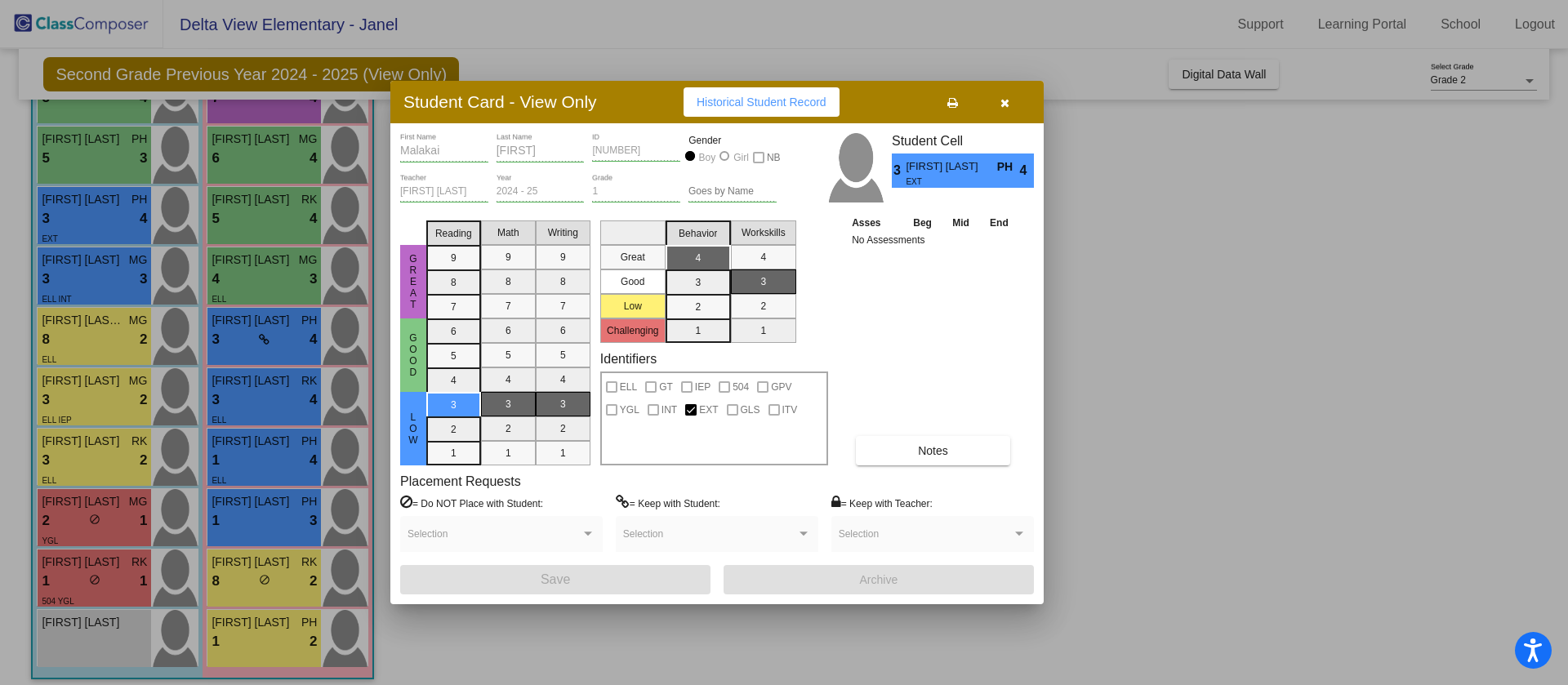 click on "Notes" at bounding box center [933, 451] 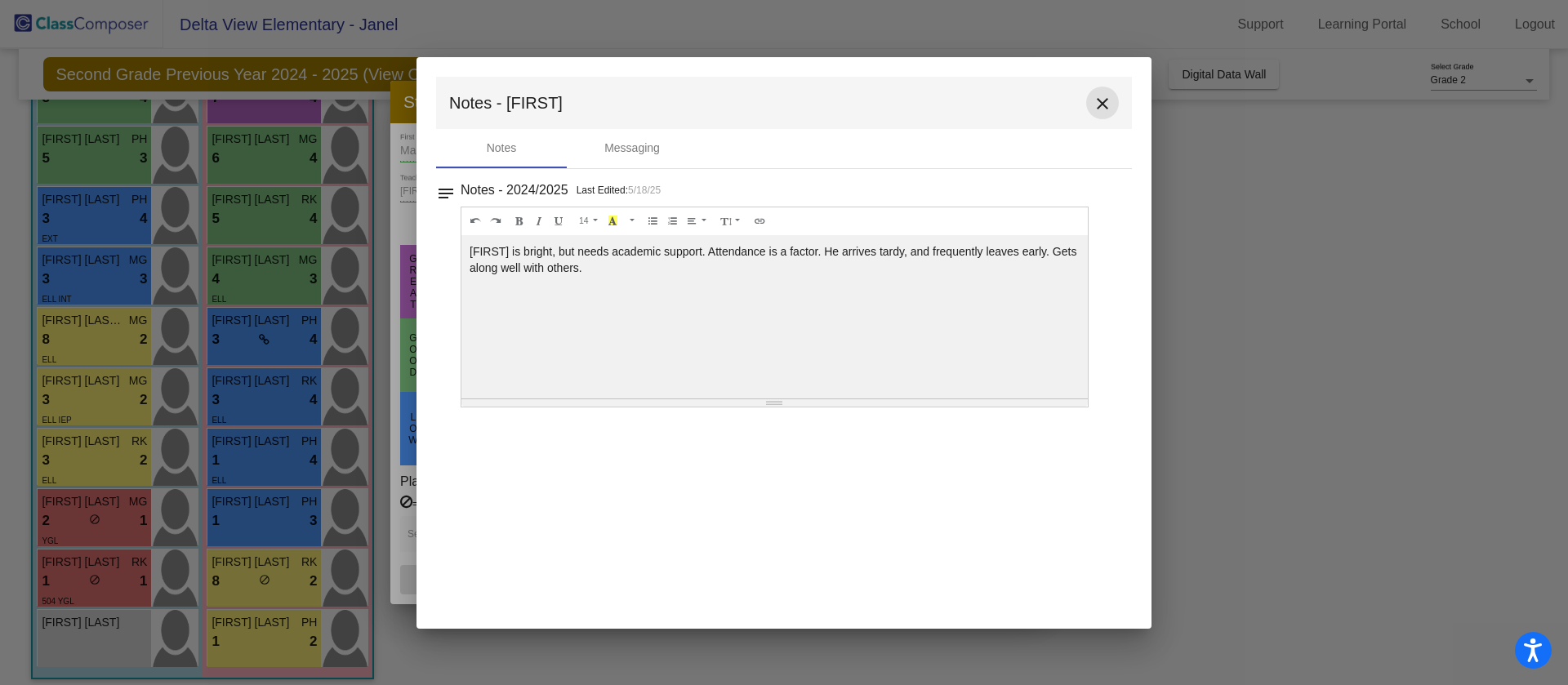click on "close" at bounding box center (1102, 104) 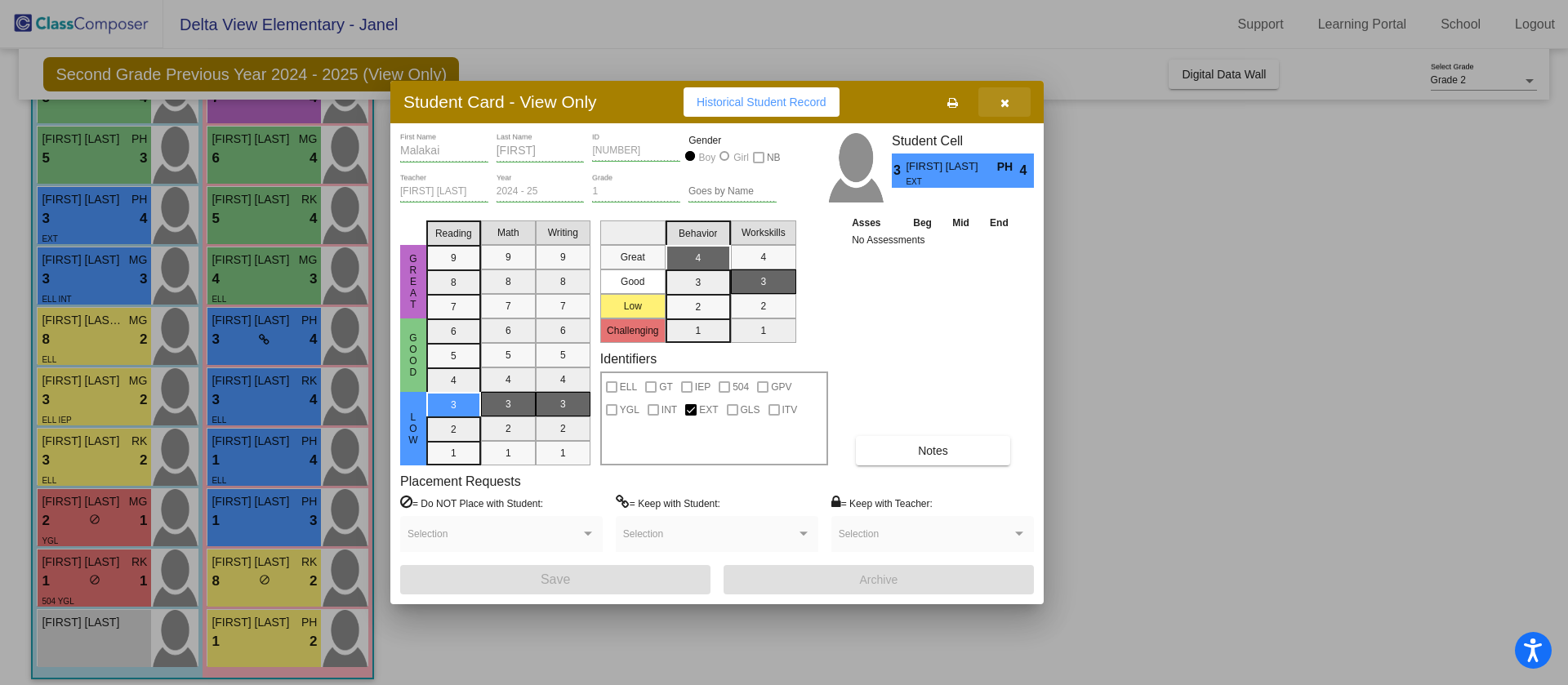 click at bounding box center [1004, 103] 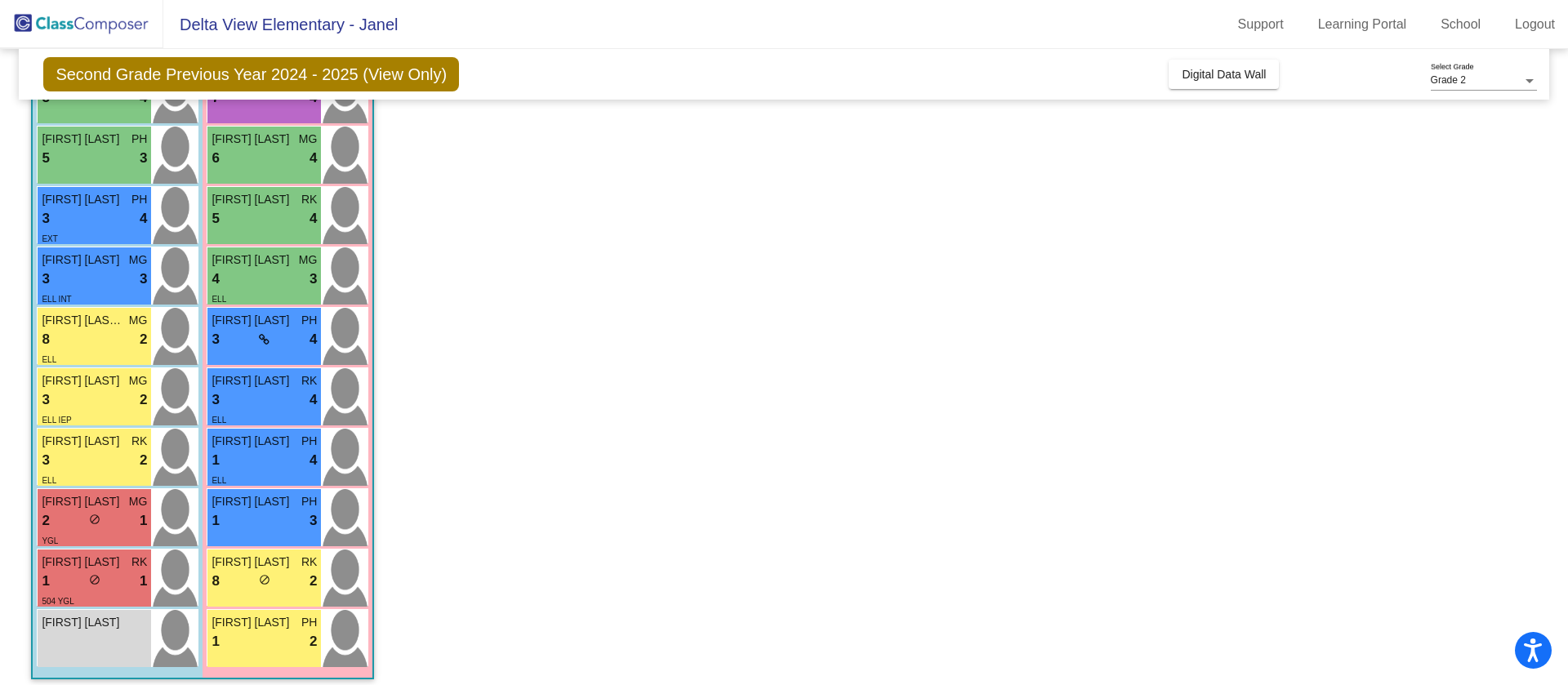 drag, startPoint x: 1557, startPoint y: 347, endPoint x: 1567, endPoint y: 182, distance: 165.30275 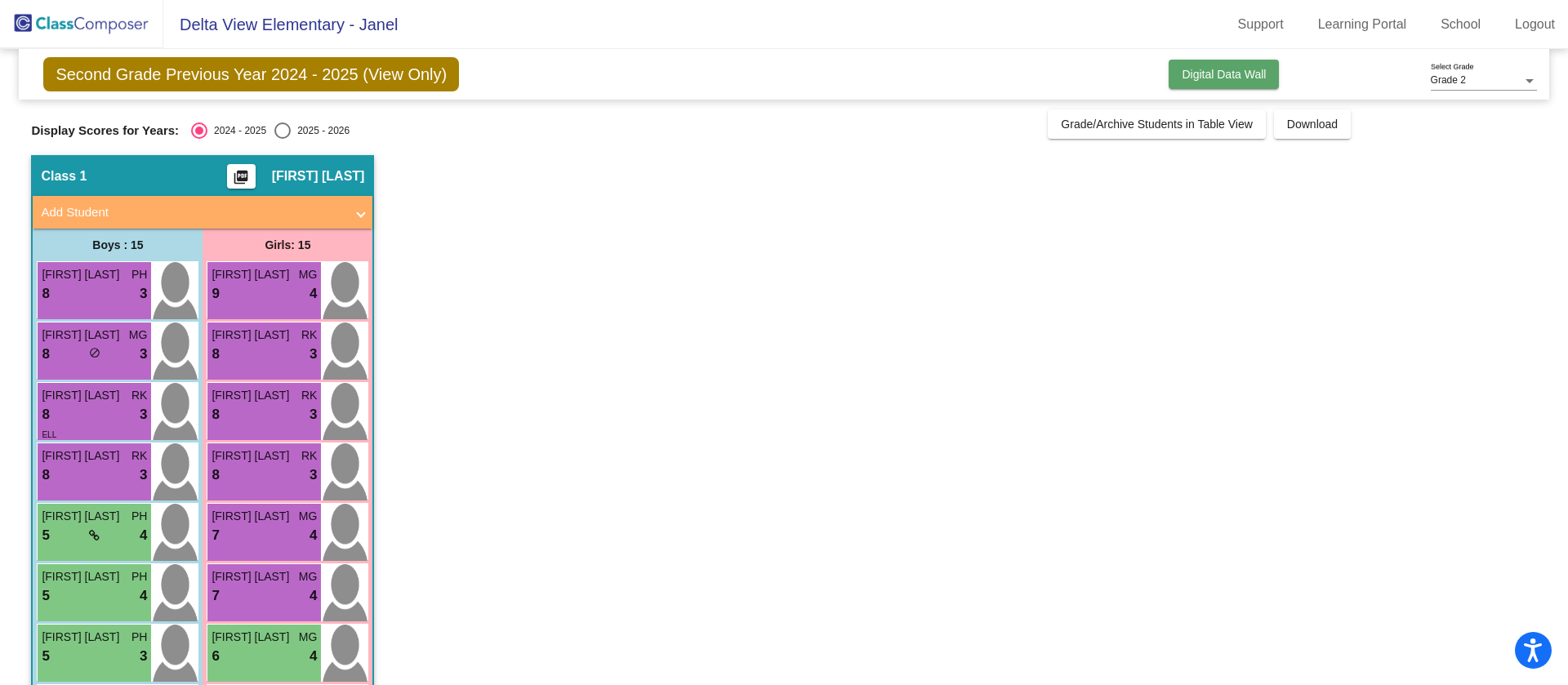 click on "Digital Data Wall" 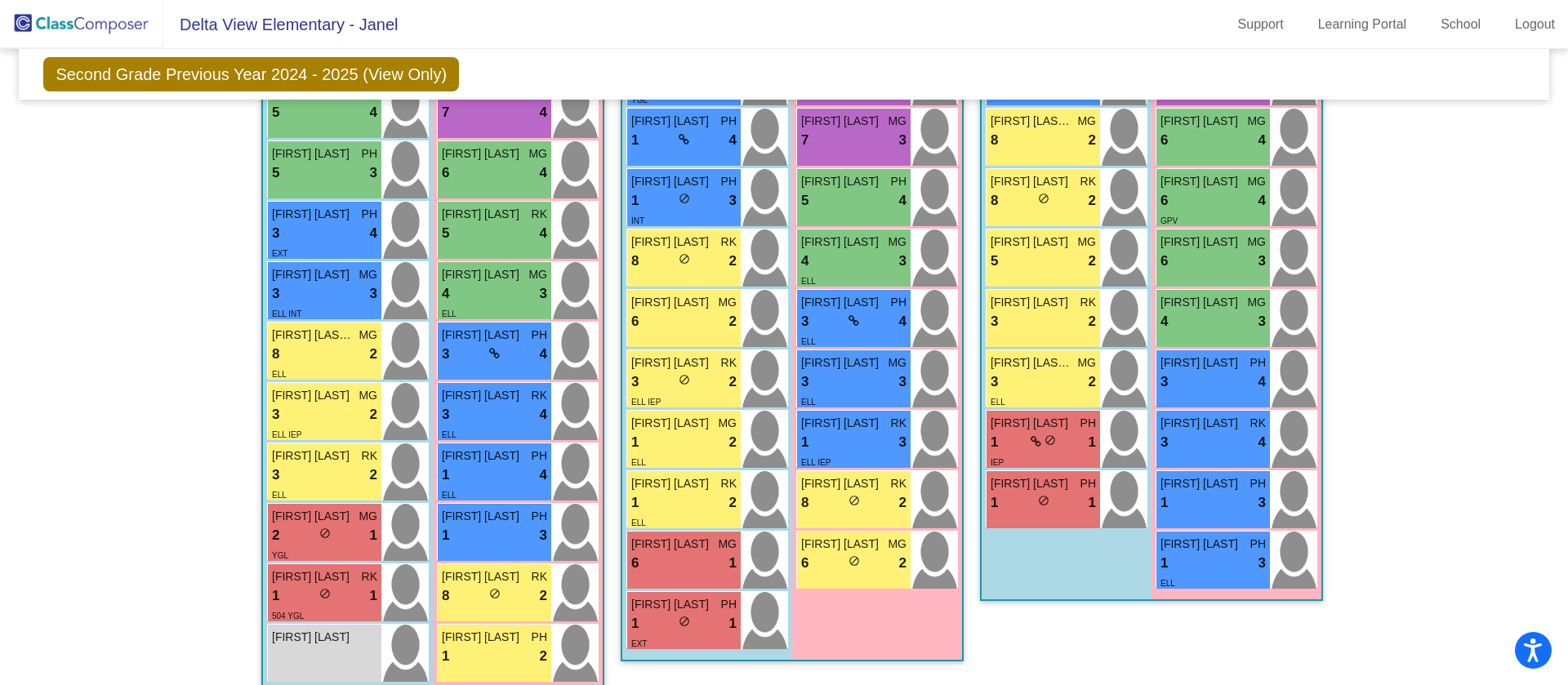 scroll, scrollTop: 0, scrollLeft: 0, axis: both 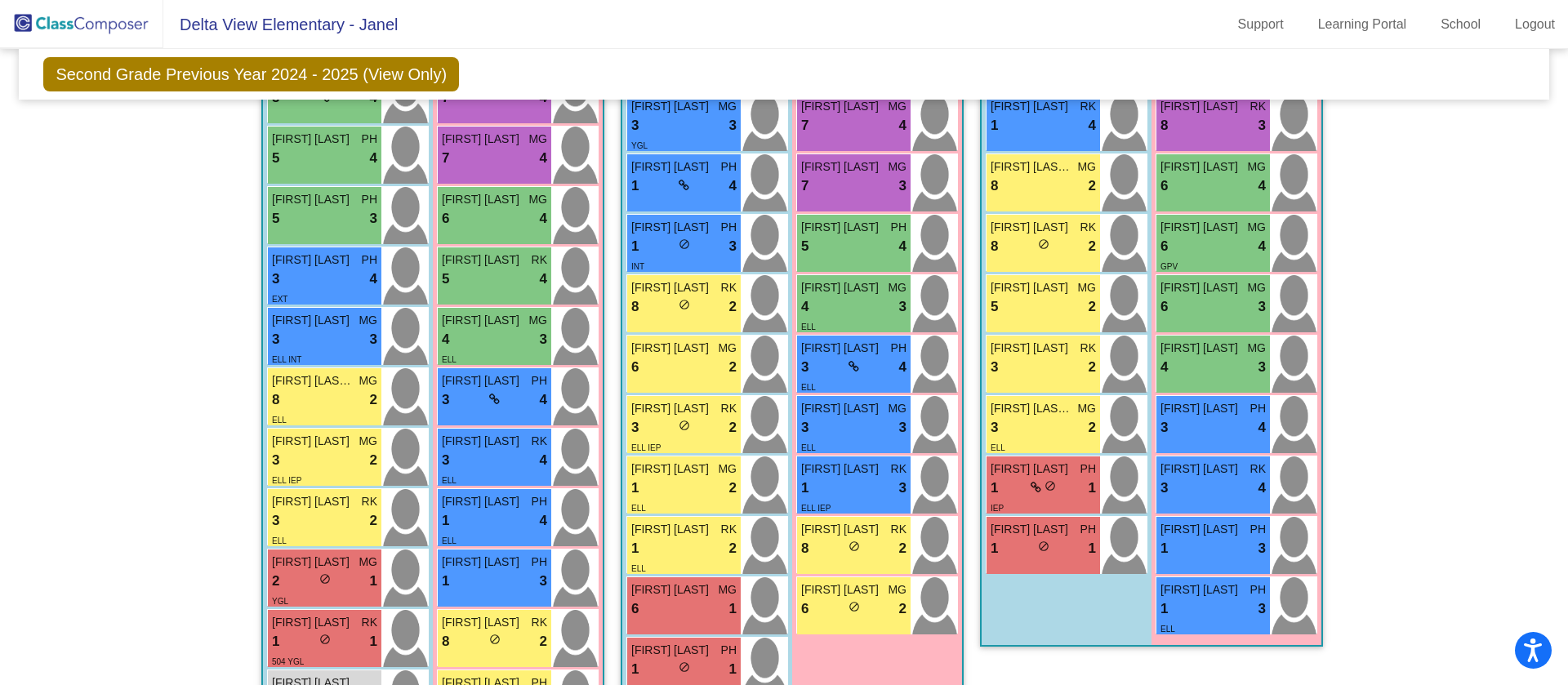 click on "Second Grade Previous Year 2024 - 2025 (View Only)  Add, Move, or Retain Students Off   On  Incoming   Digital Data Wall" 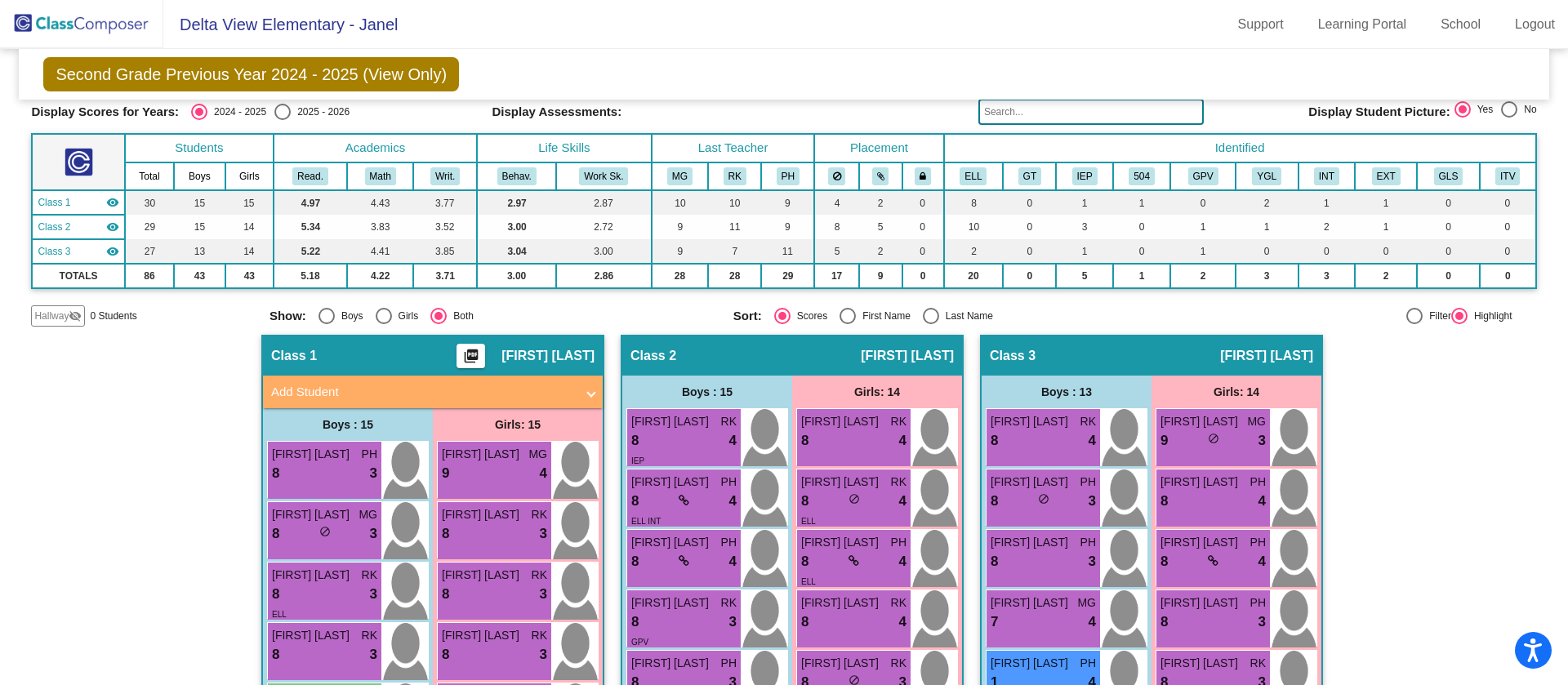 scroll, scrollTop: 41, scrollLeft: 0, axis: vertical 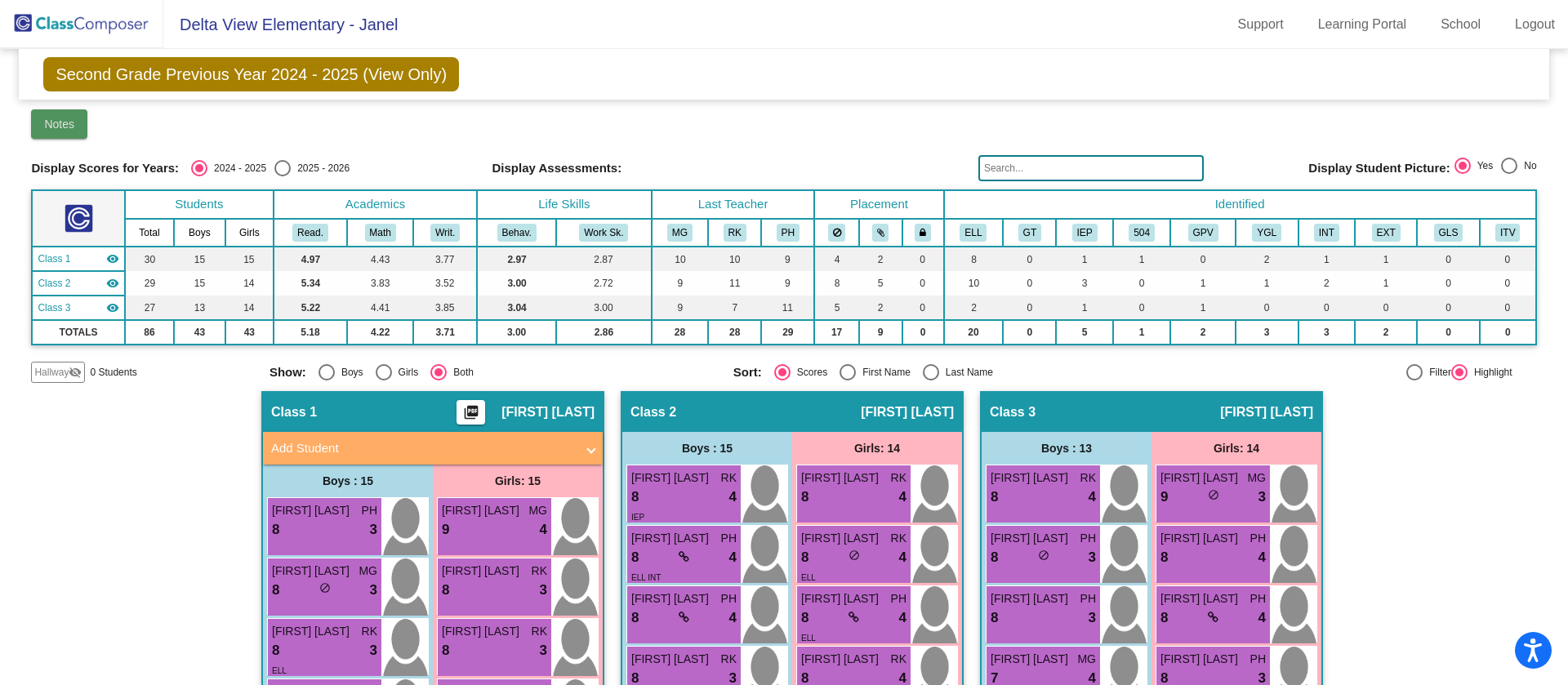 click on "Notes" 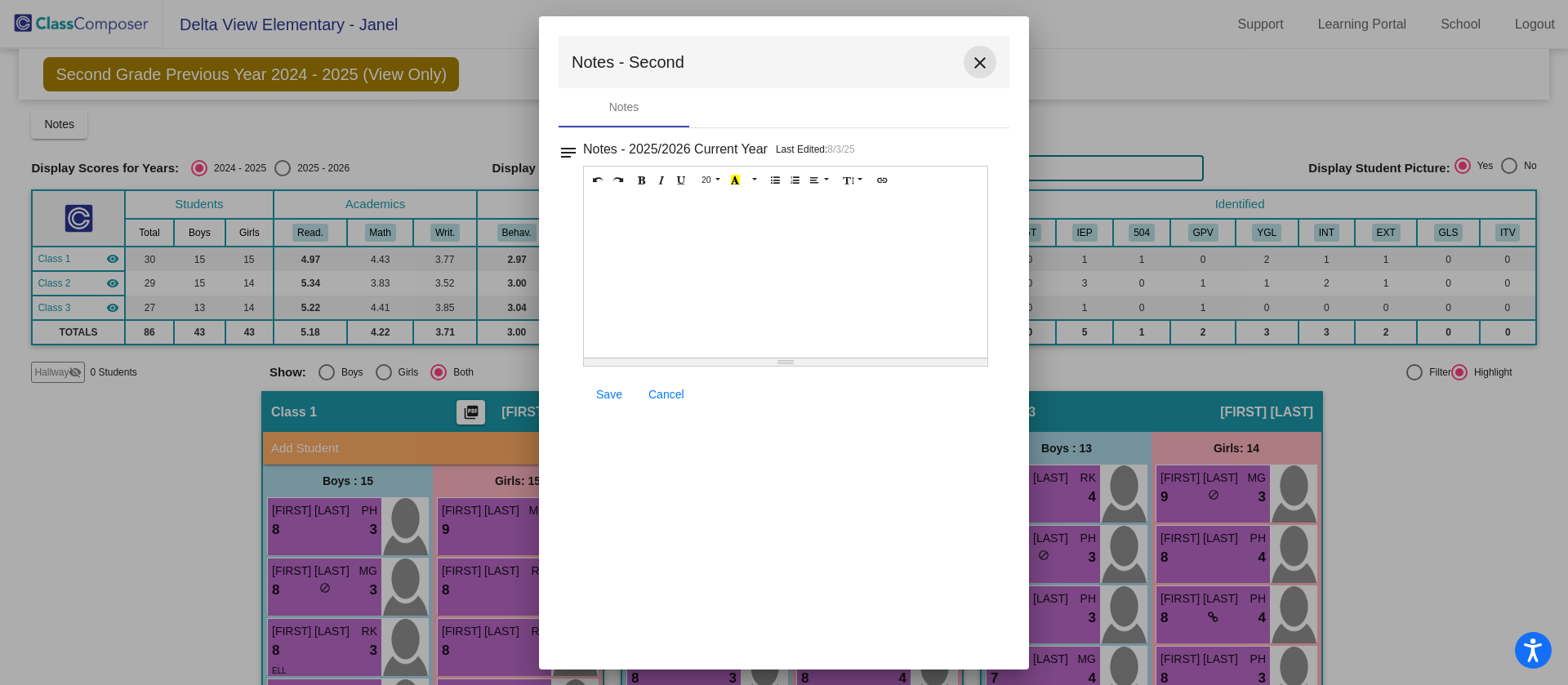 click on "close" at bounding box center [980, 63] 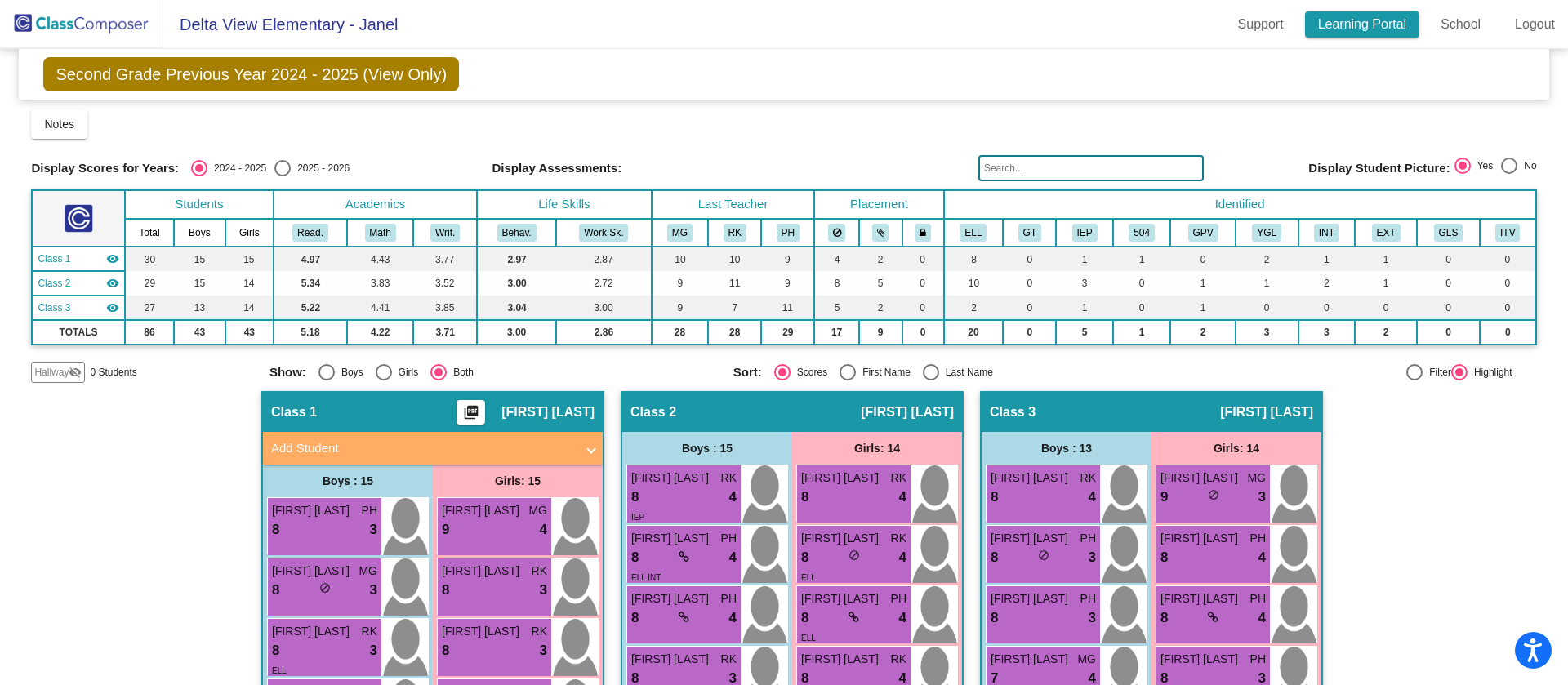 click on "Learning Portal" 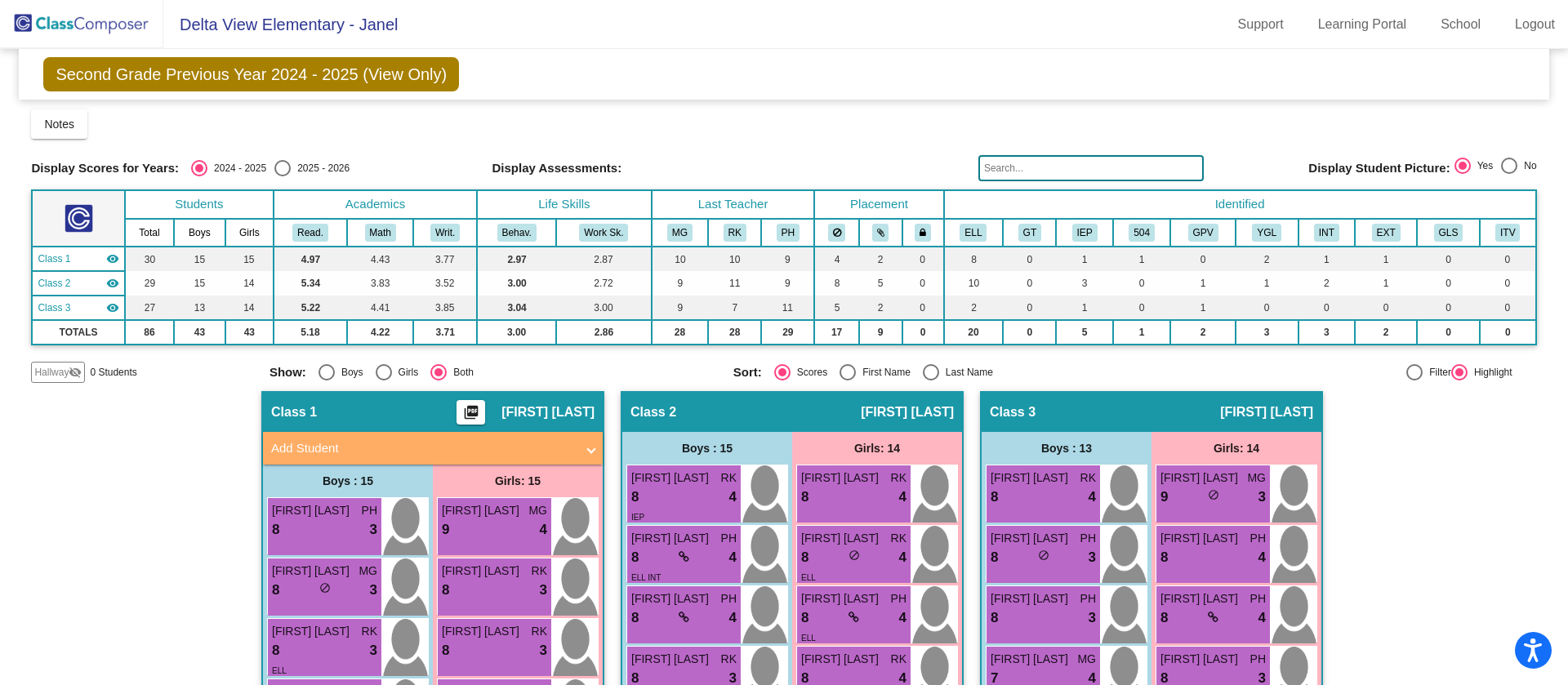 click on "Delta View Elementary - Janel" 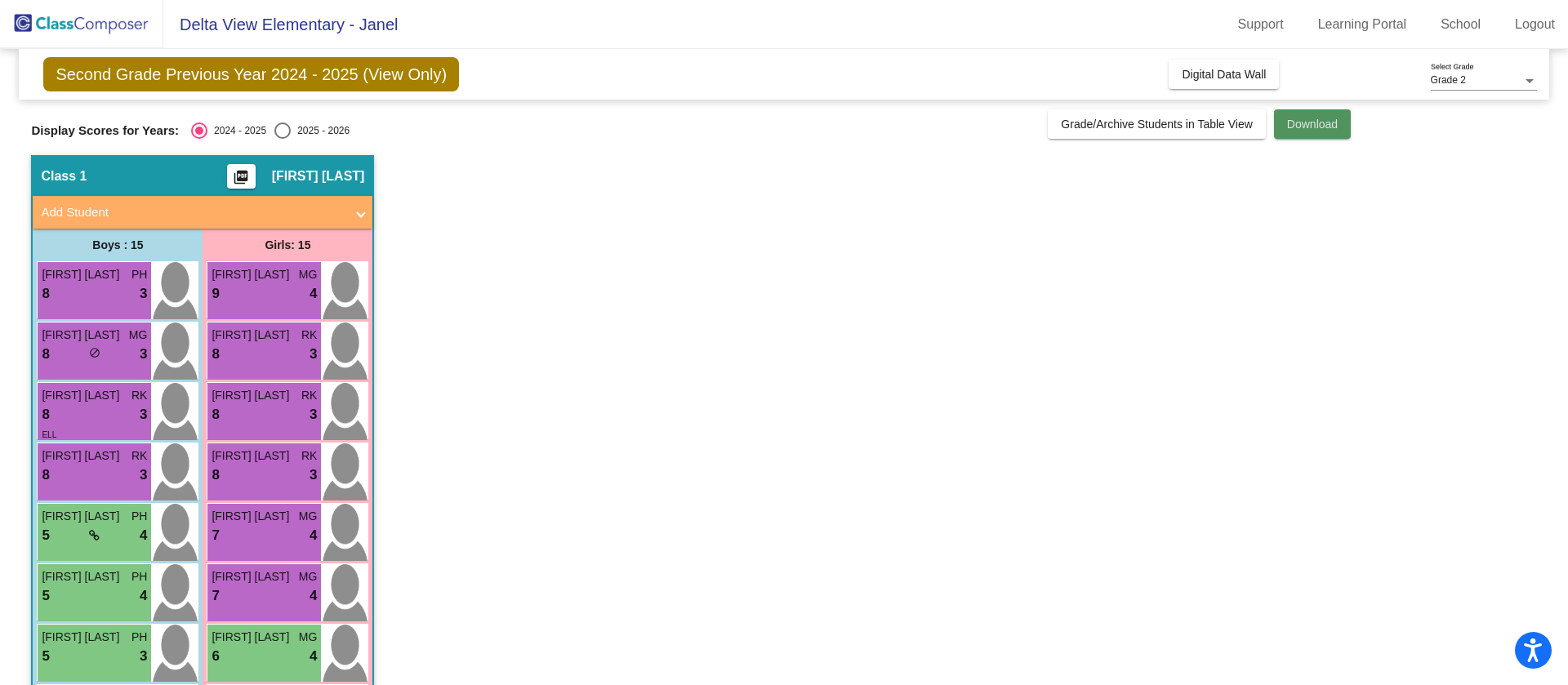 click on "Download" 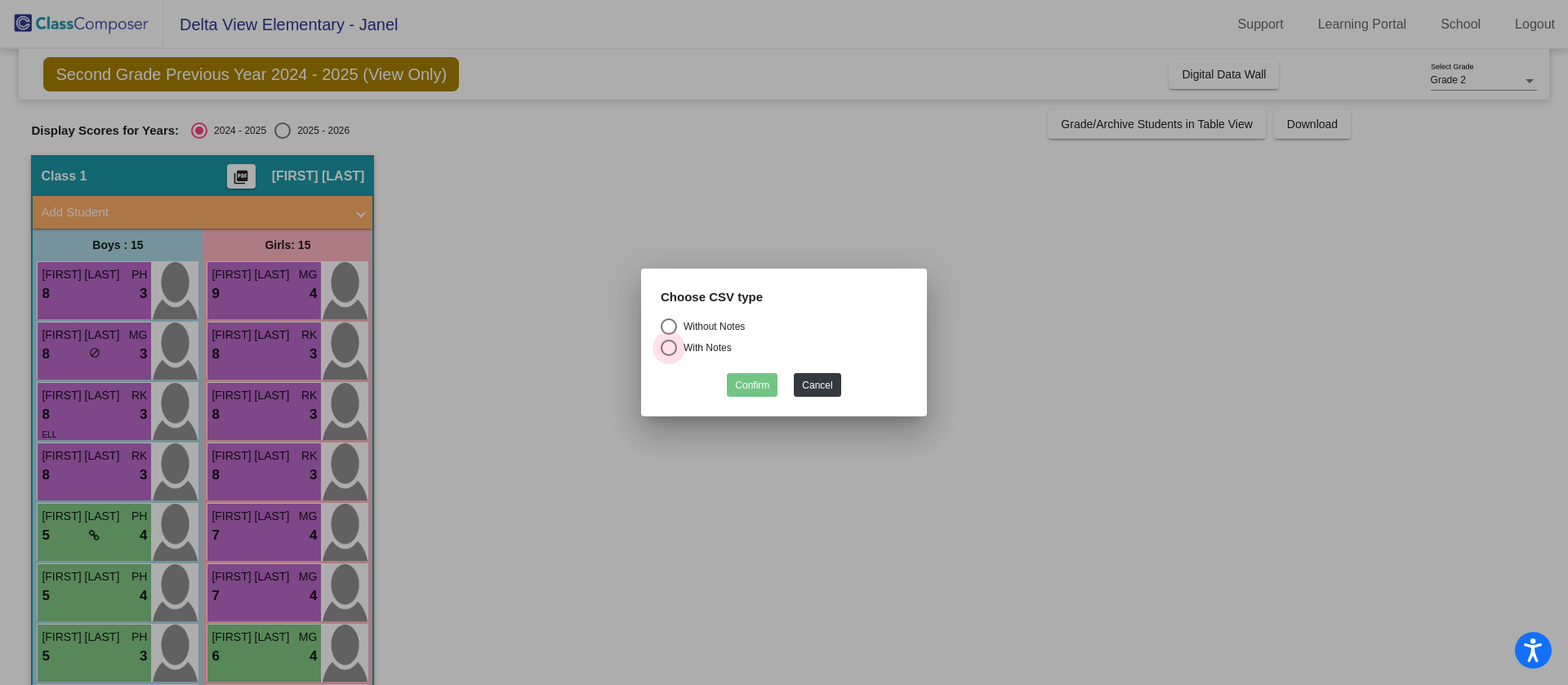 click at bounding box center [669, 348] 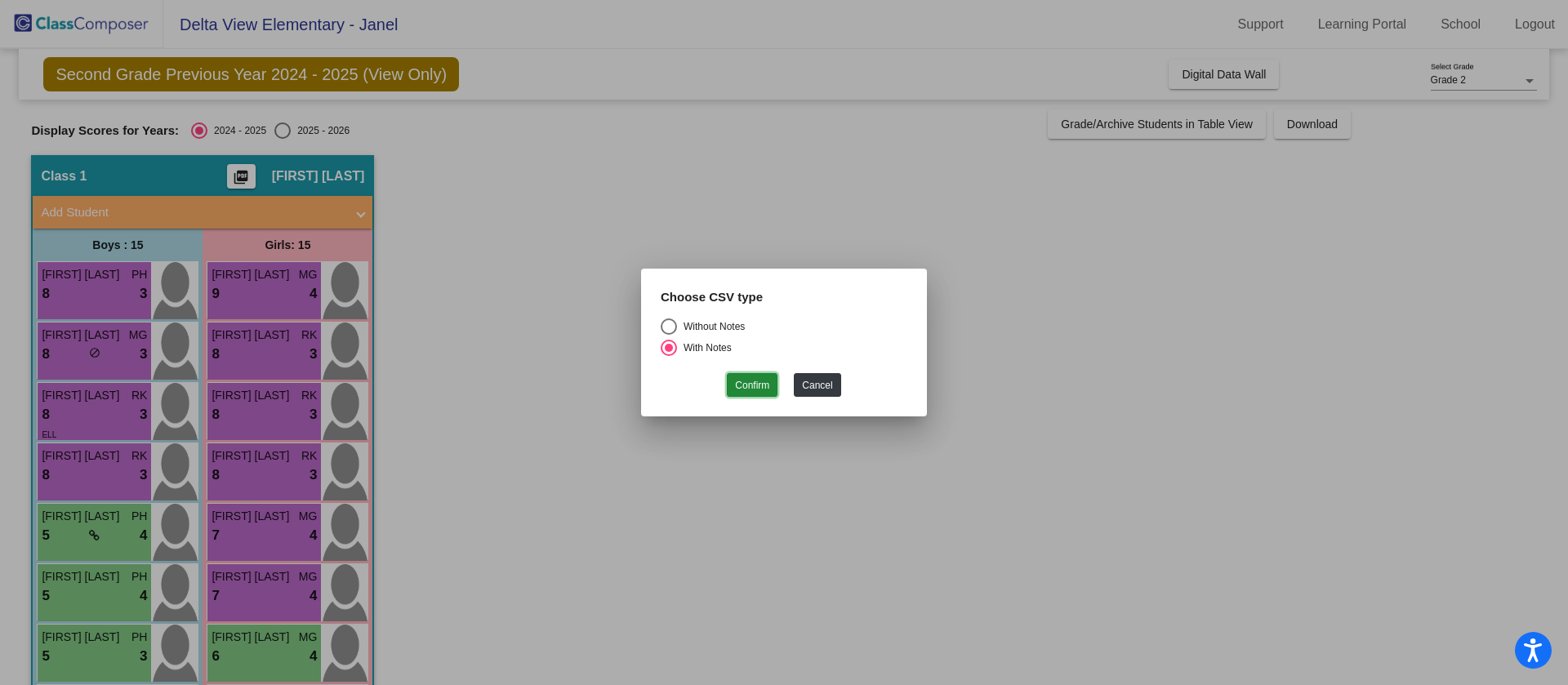 click on "Confirm" at bounding box center (752, 385) 